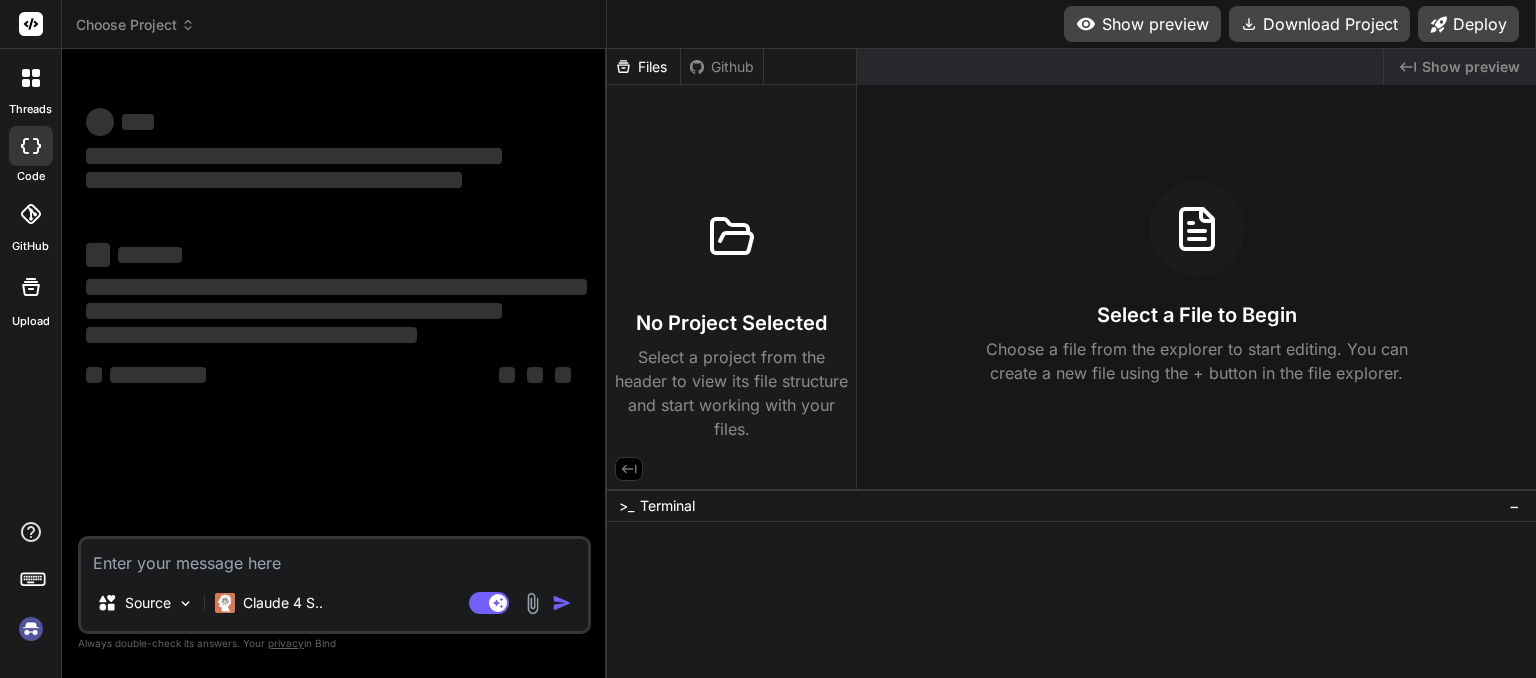 scroll, scrollTop: 0, scrollLeft: 0, axis: both 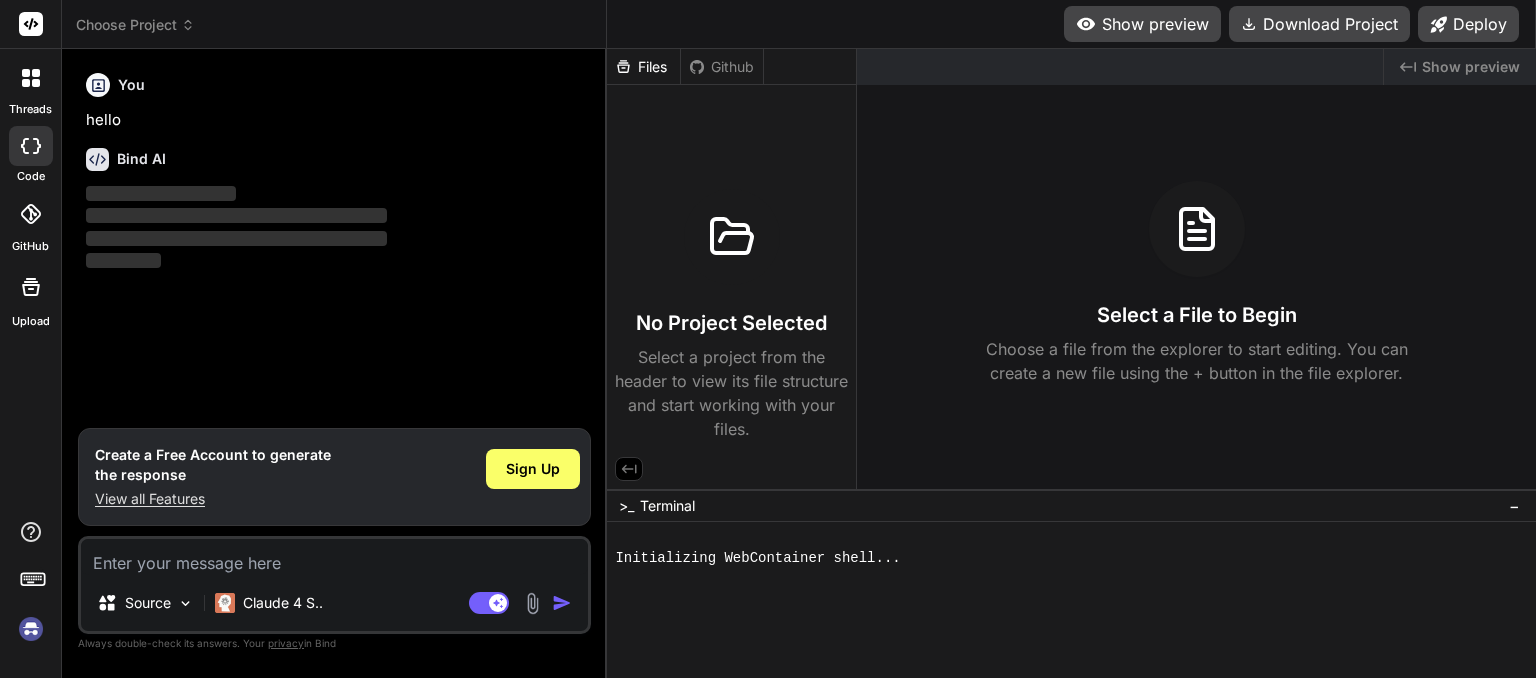 click at bounding box center [31, 629] 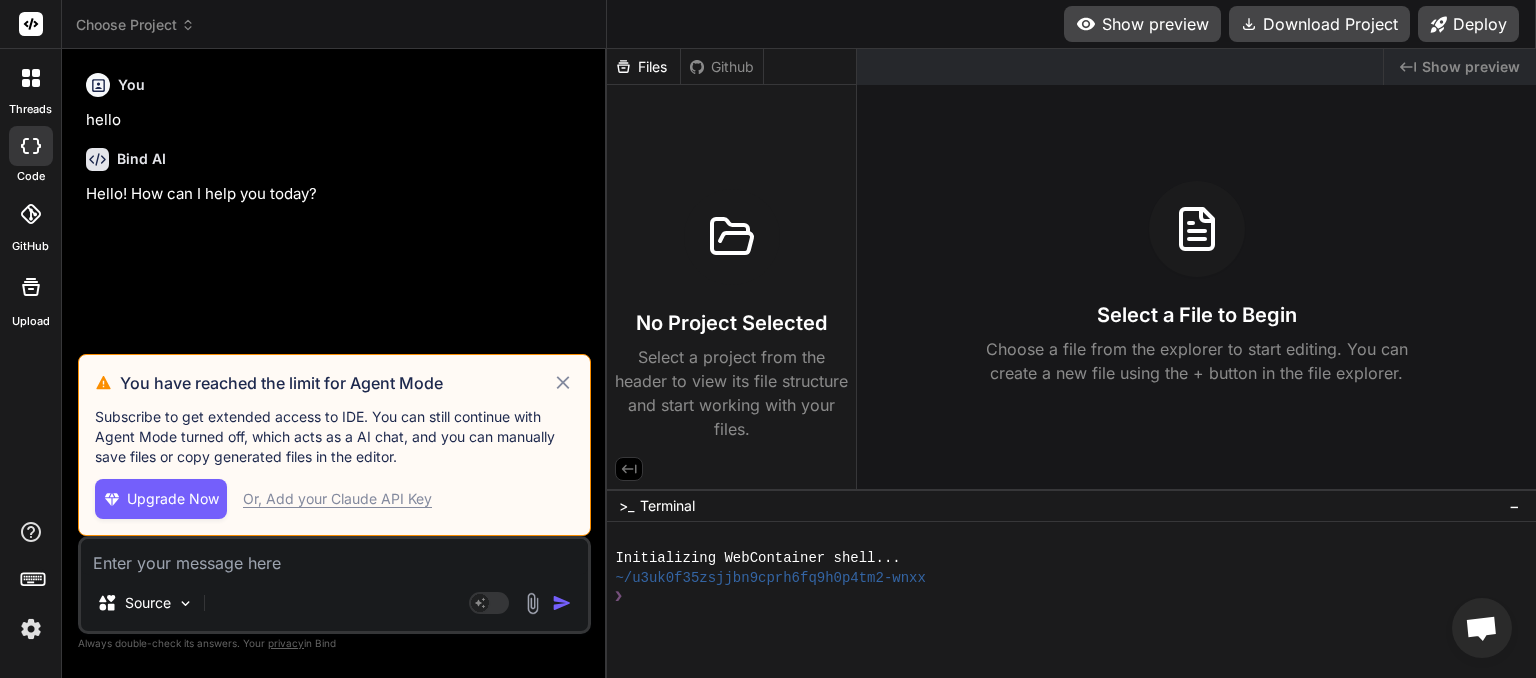 click at bounding box center (31, 629) 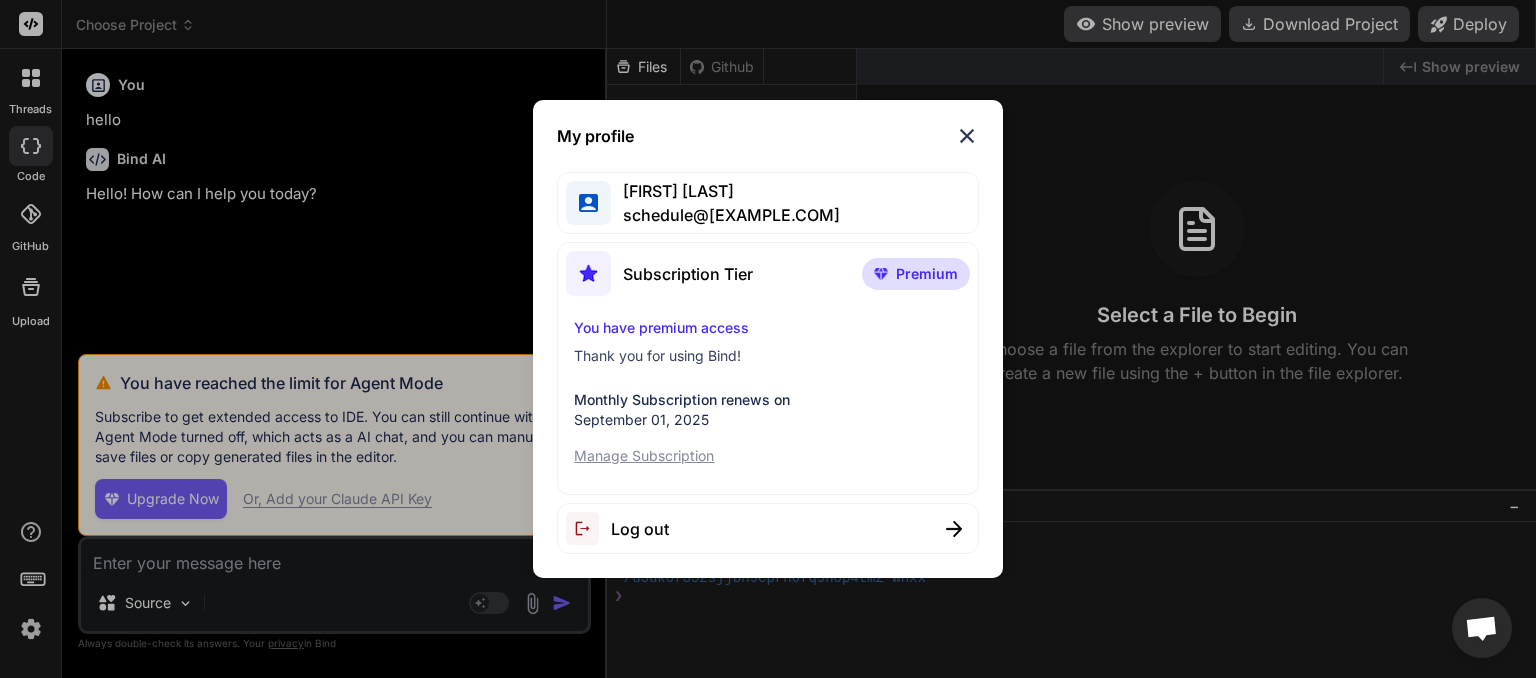 click at bounding box center (967, 136) 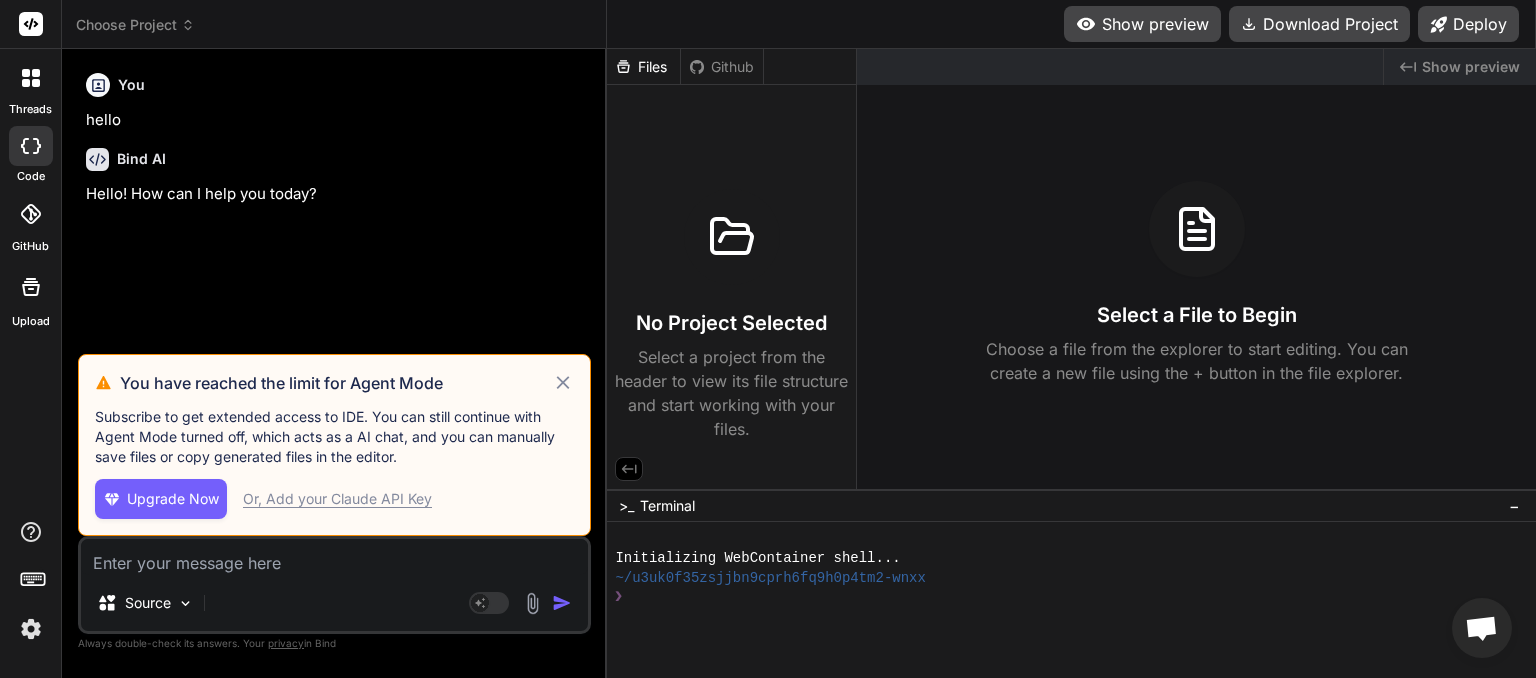 click 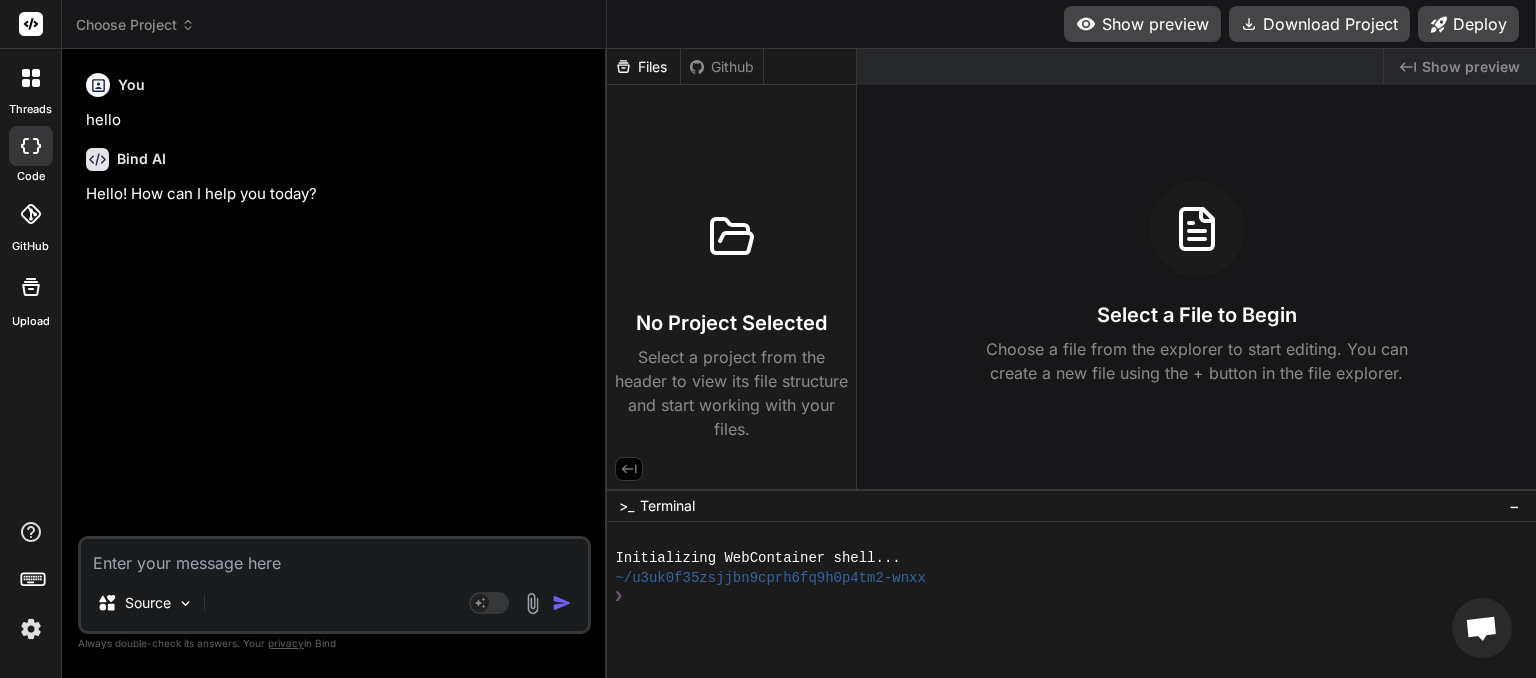 click on "Choose Project" at bounding box center [135, 25] 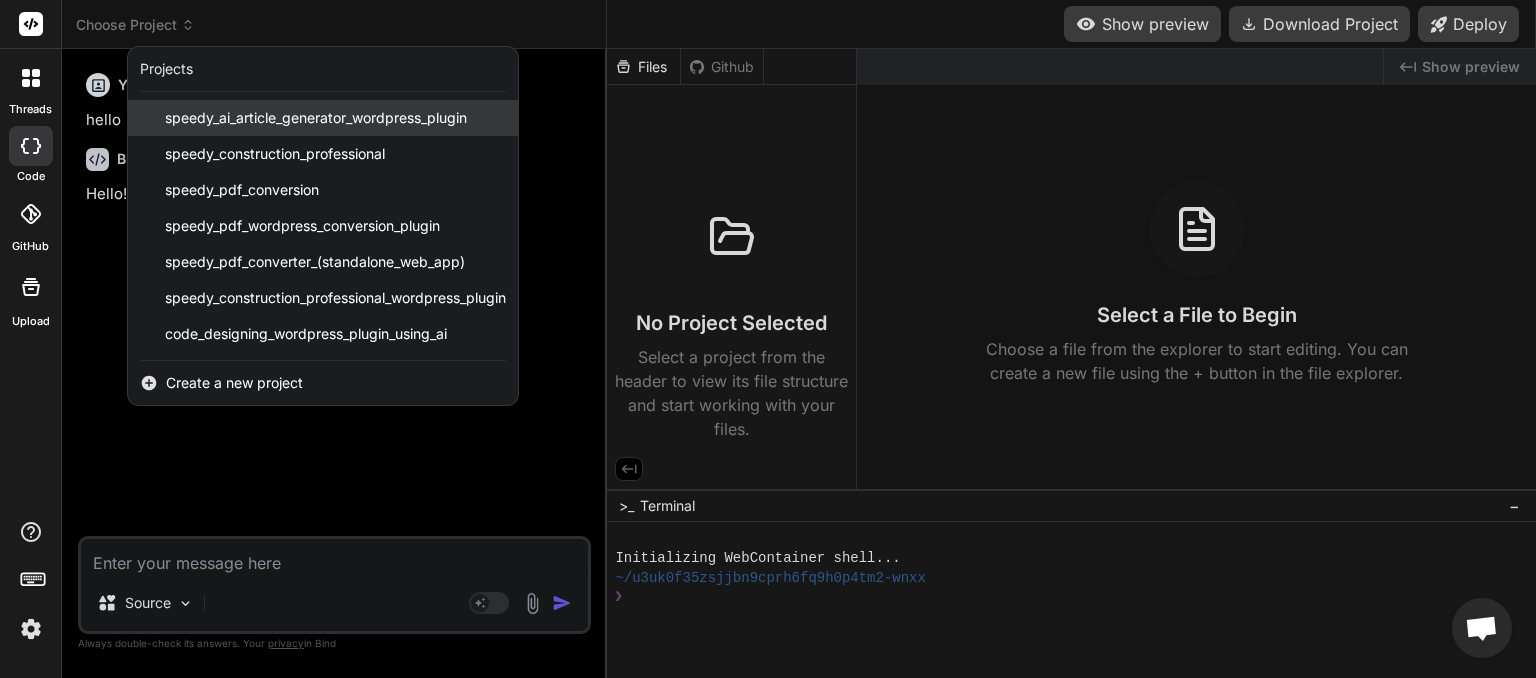 click on "speedy_ai_article_generator_wordpress_plugin" at bounding box center (316, 118) 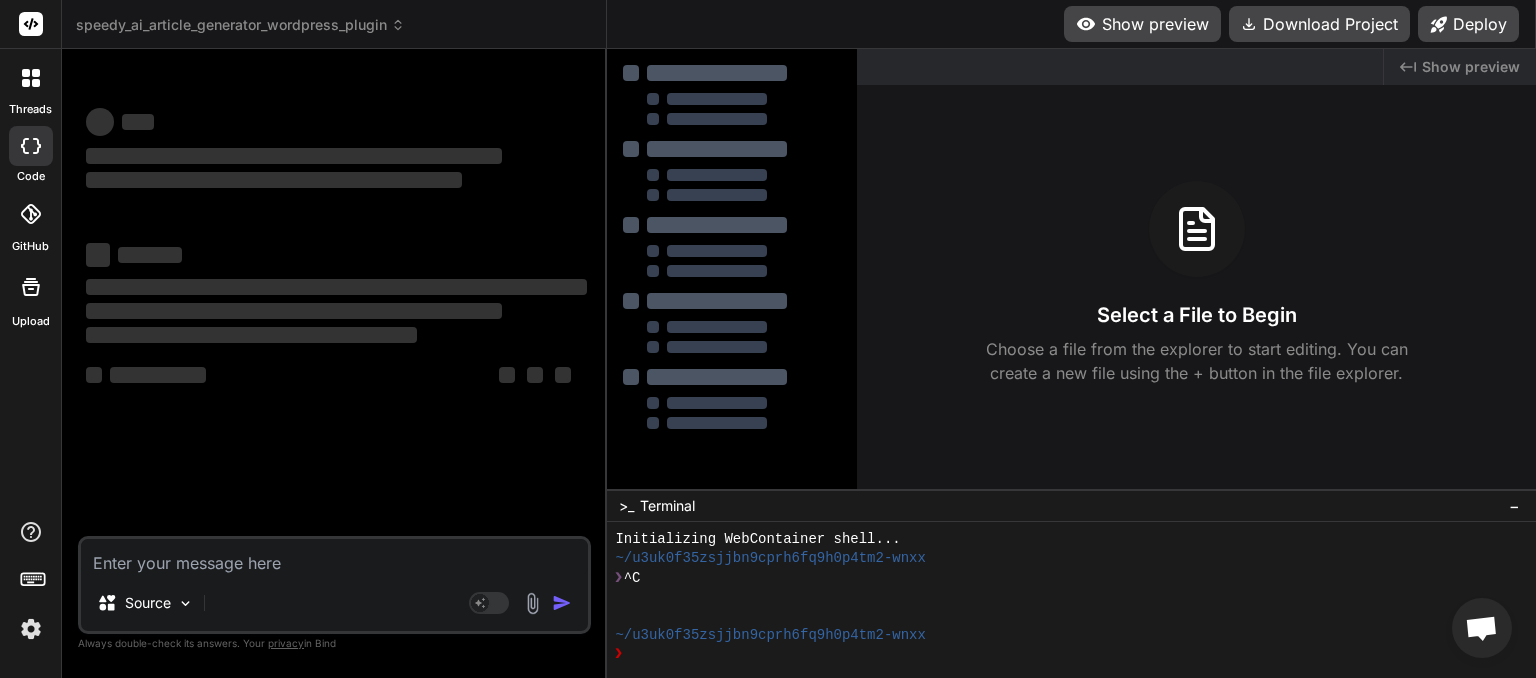 scroll, scrollTop: 19, scrollLeft: 0, axis: vertical 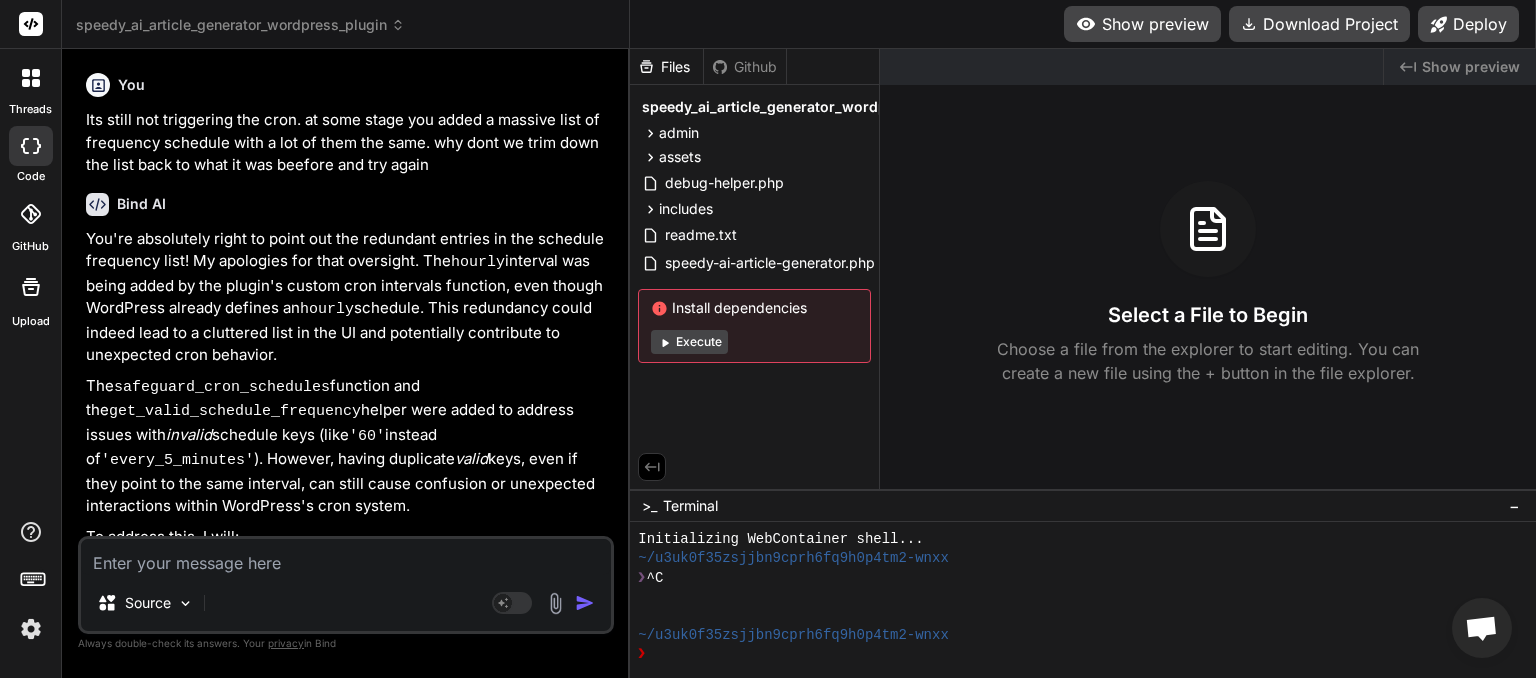 type on "x" 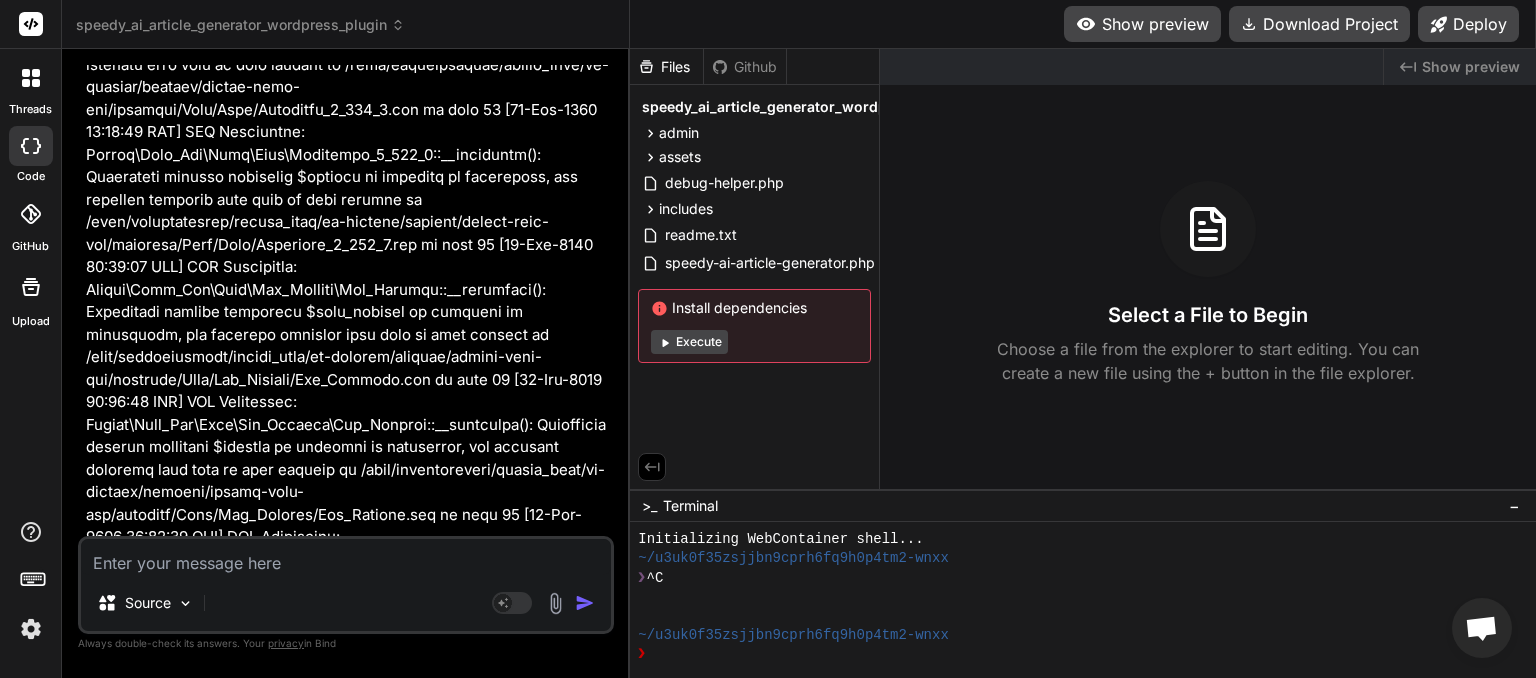 scroll, scrollTop: 760646, scrollLeft: 0, axis: vertical 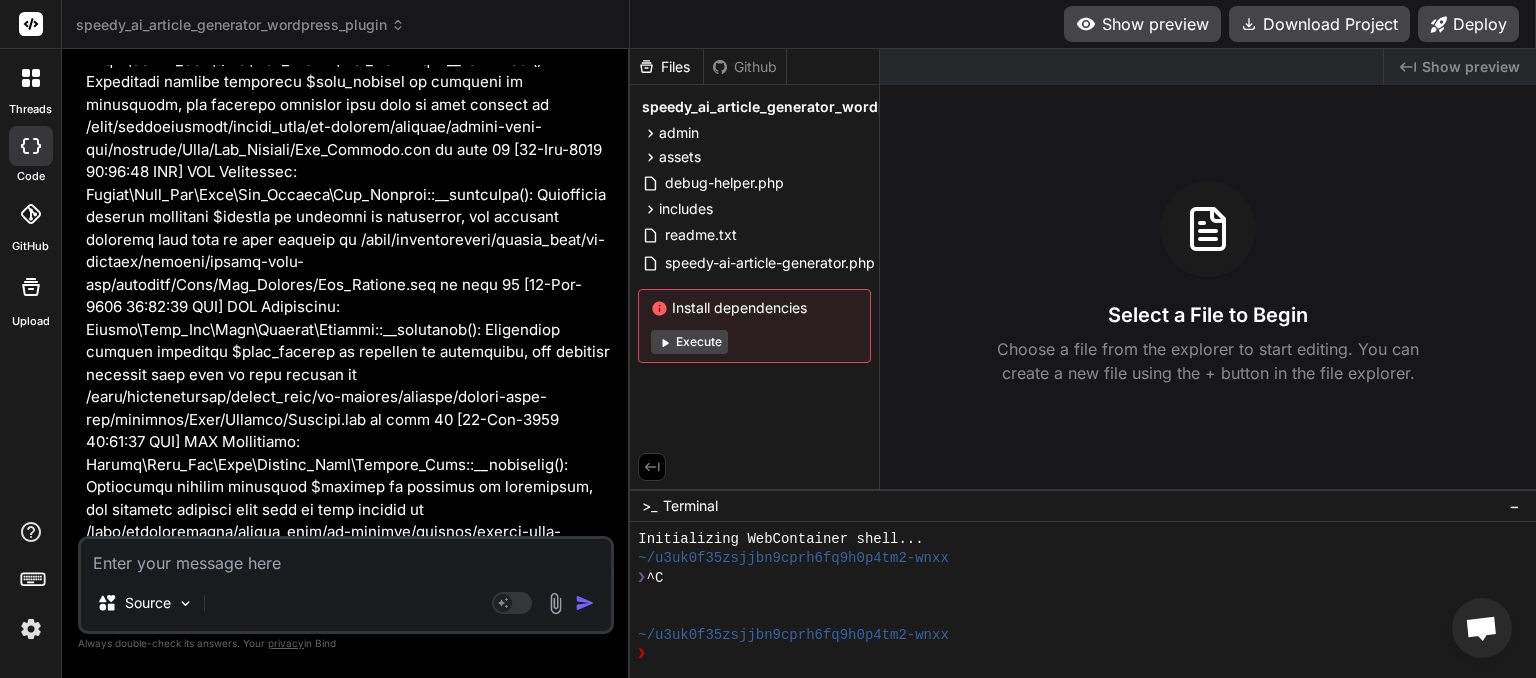 click at bounding box center [346, 557] 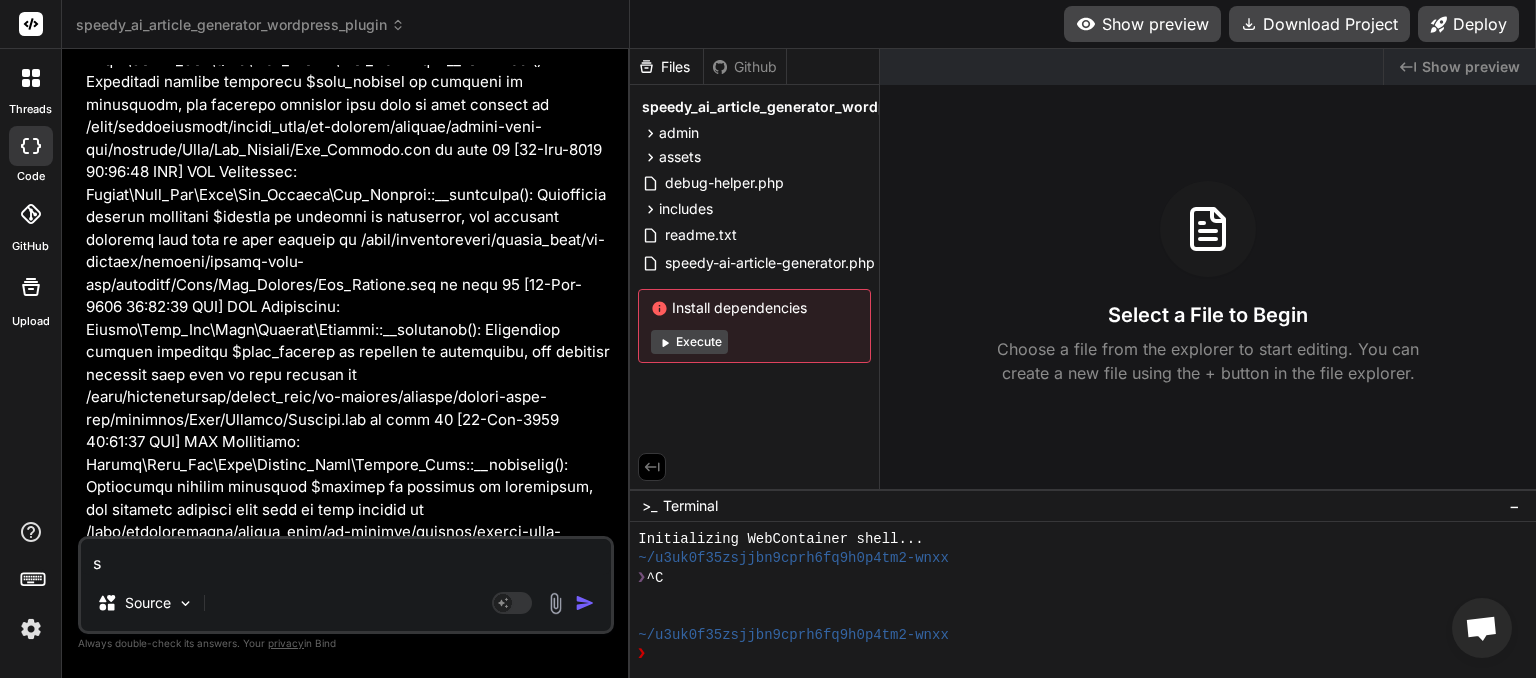 type on "sa" 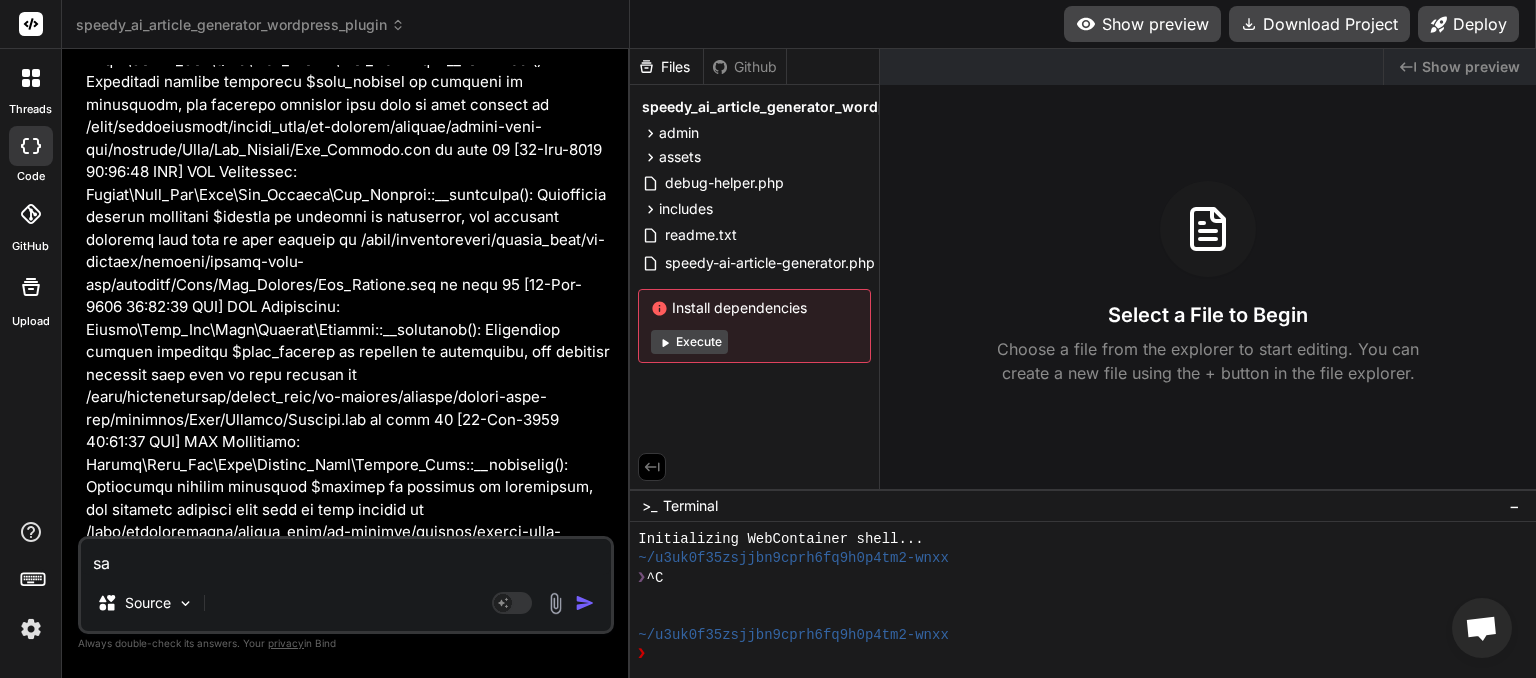 type on "sav" 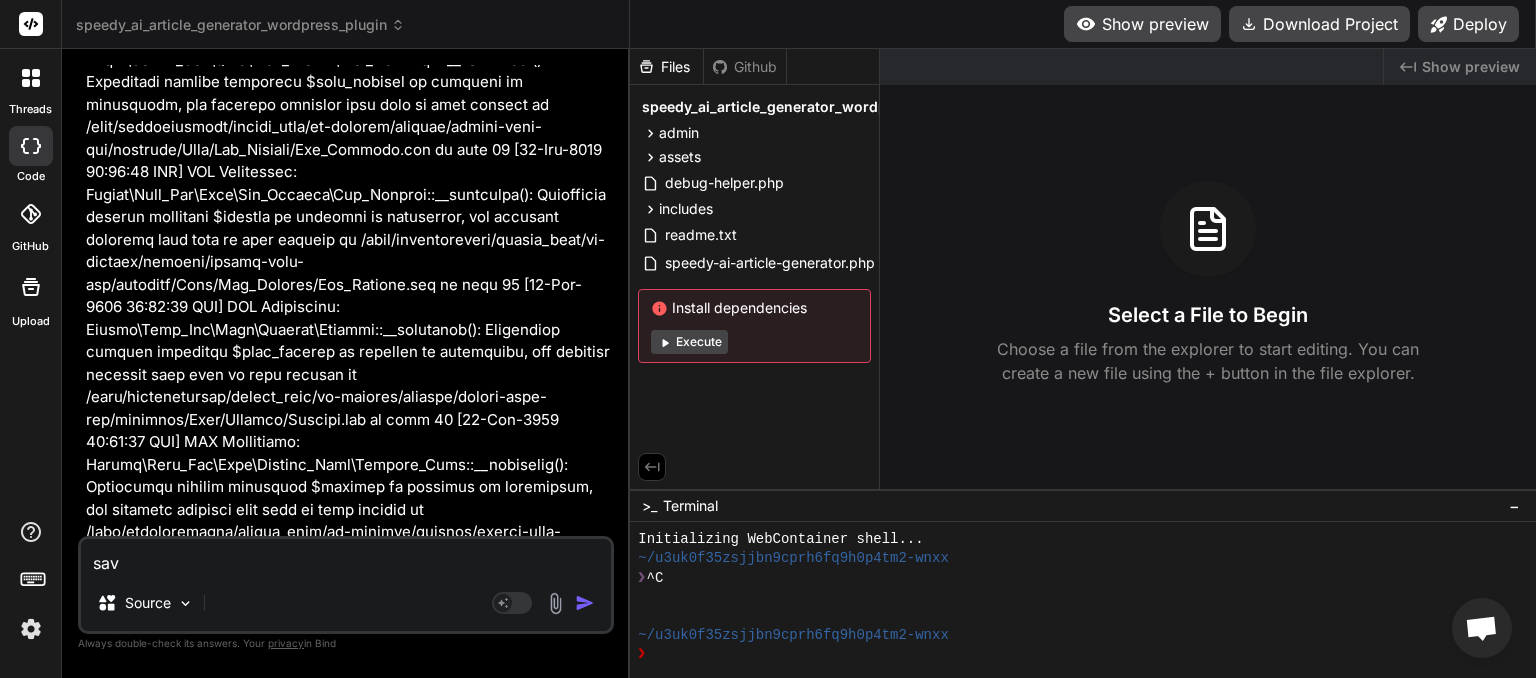 type on "save" 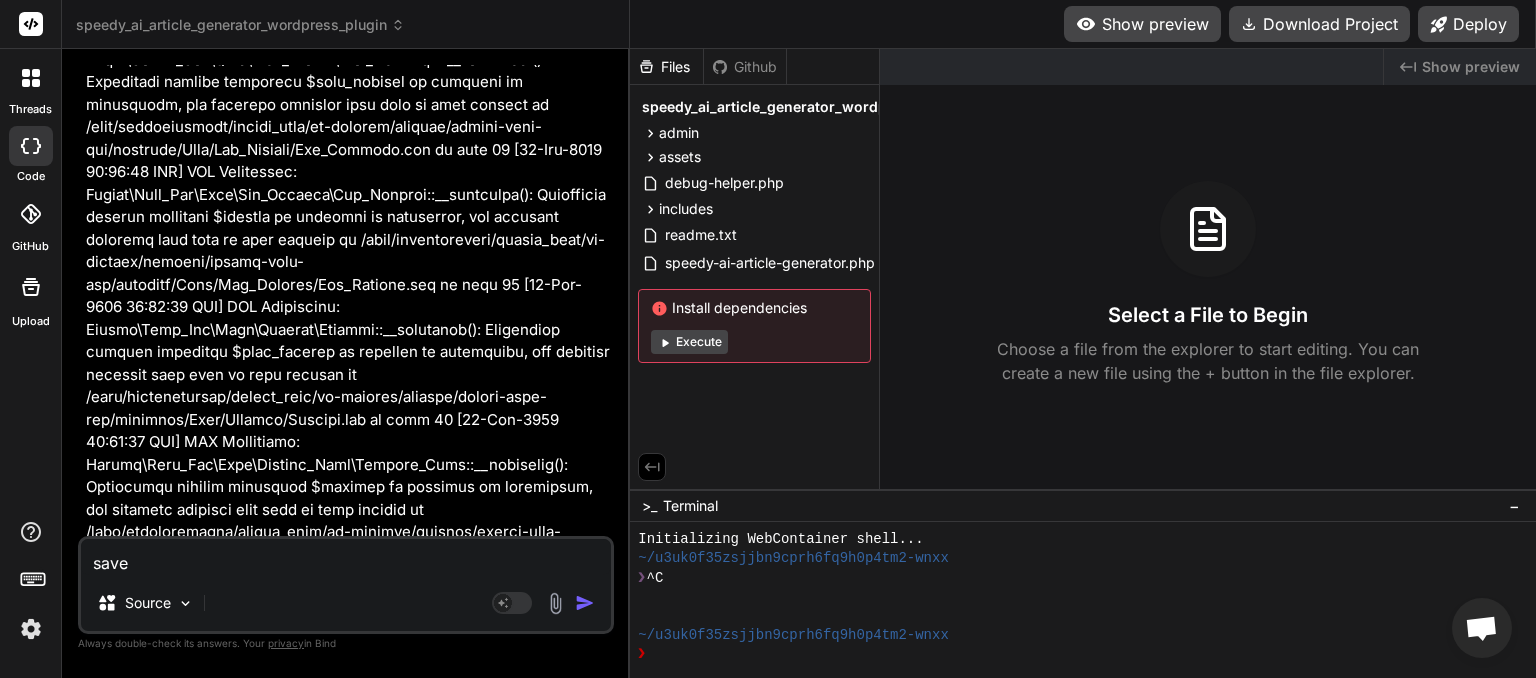 type on "save" 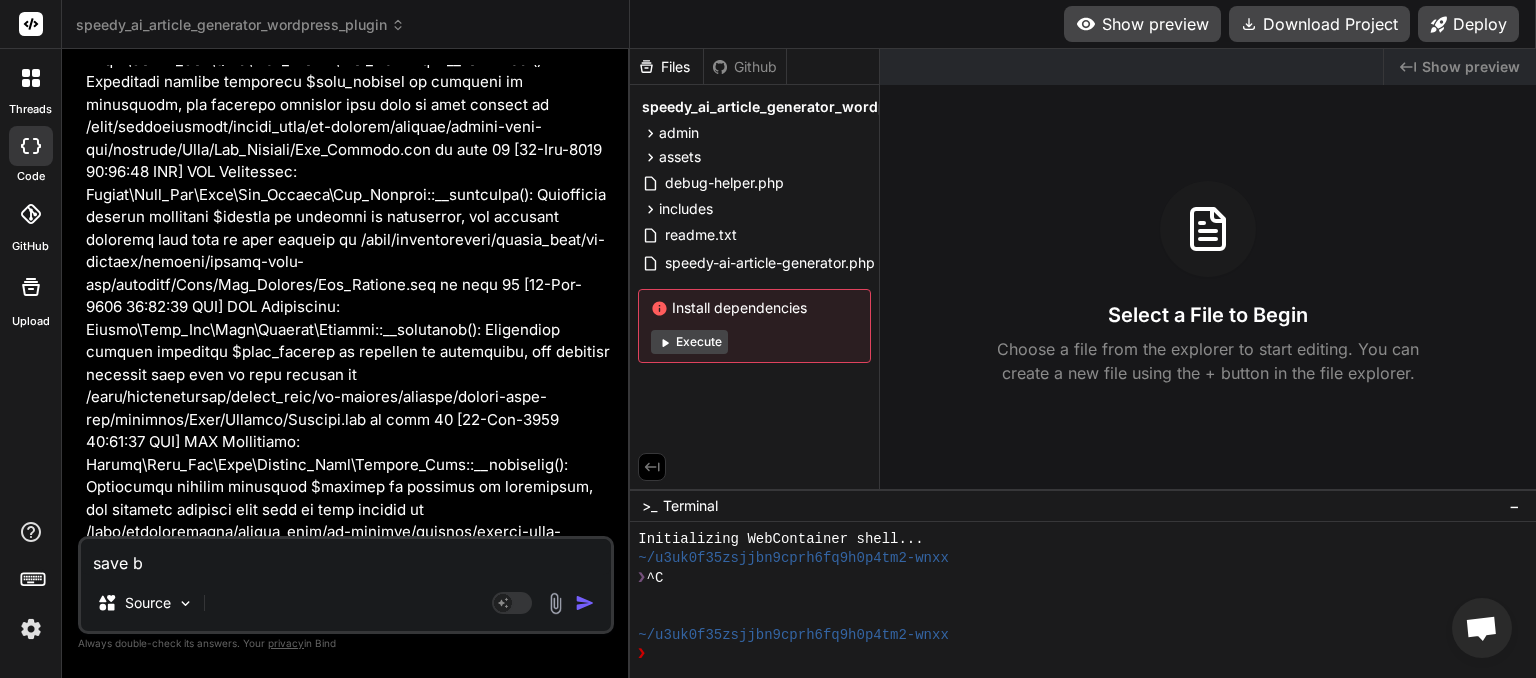 type on "save bu" 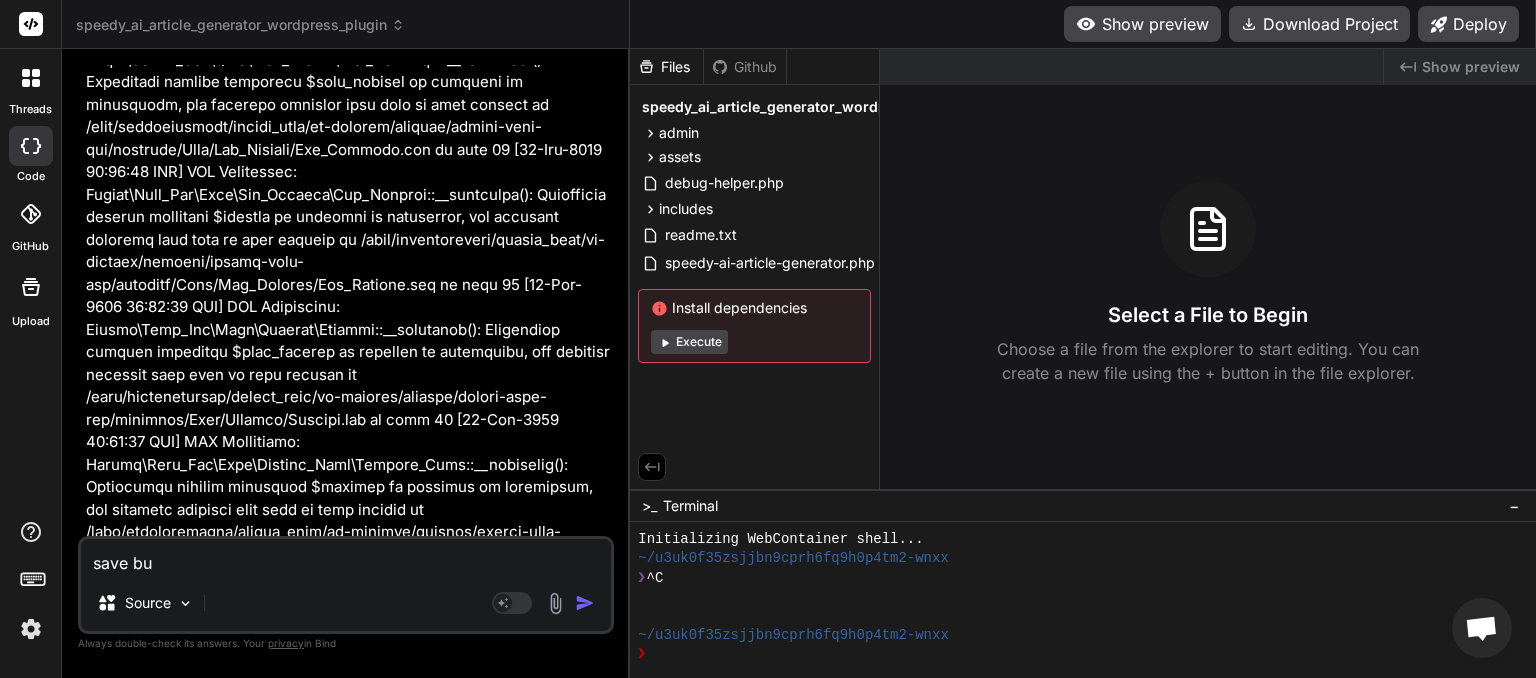 type on "save but" 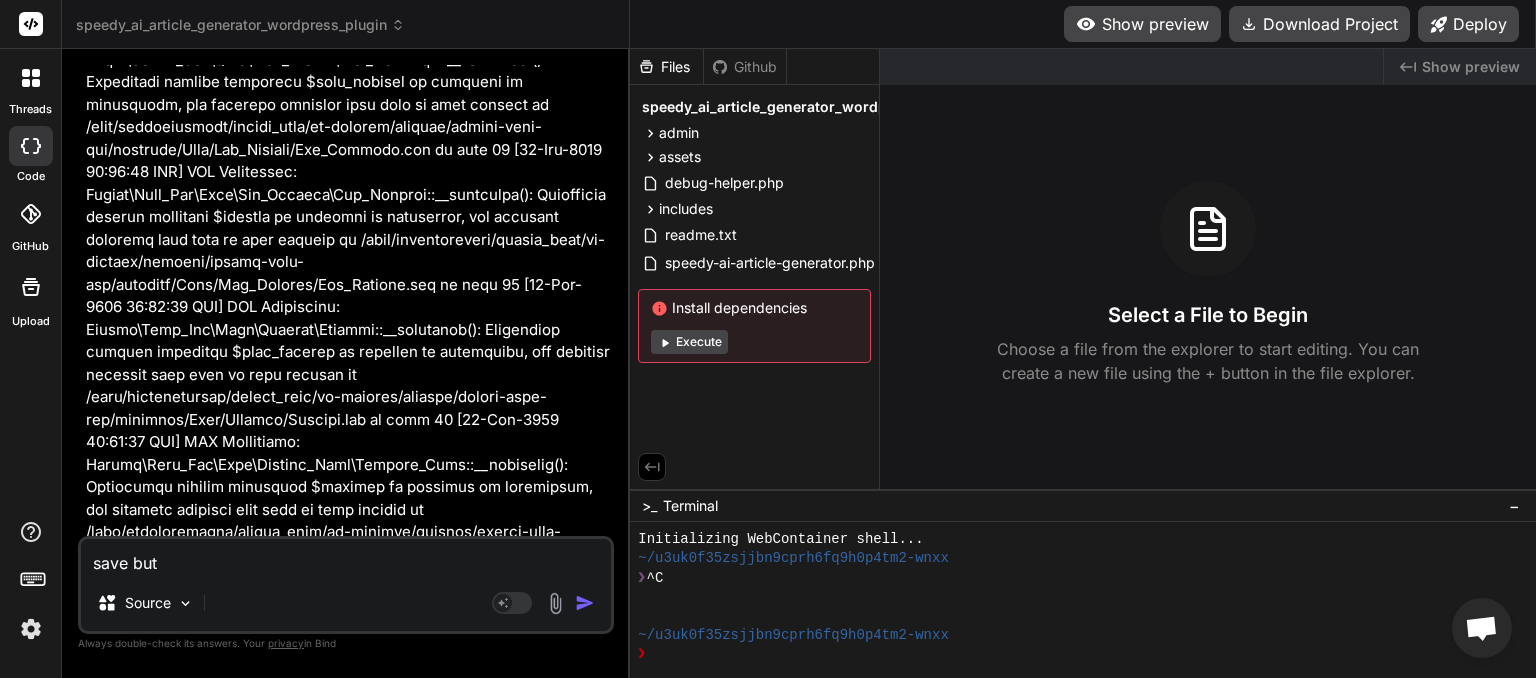 type on "save butt" 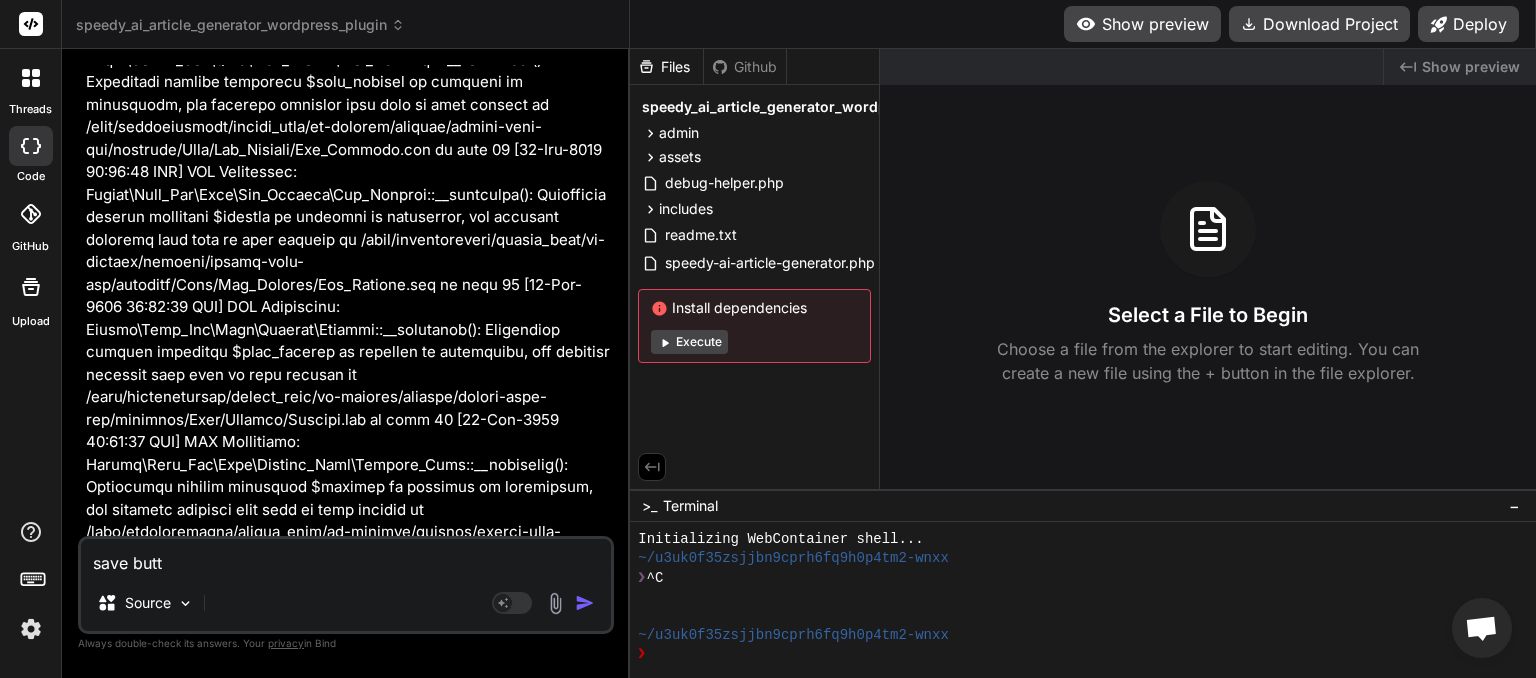 type on "save butto" 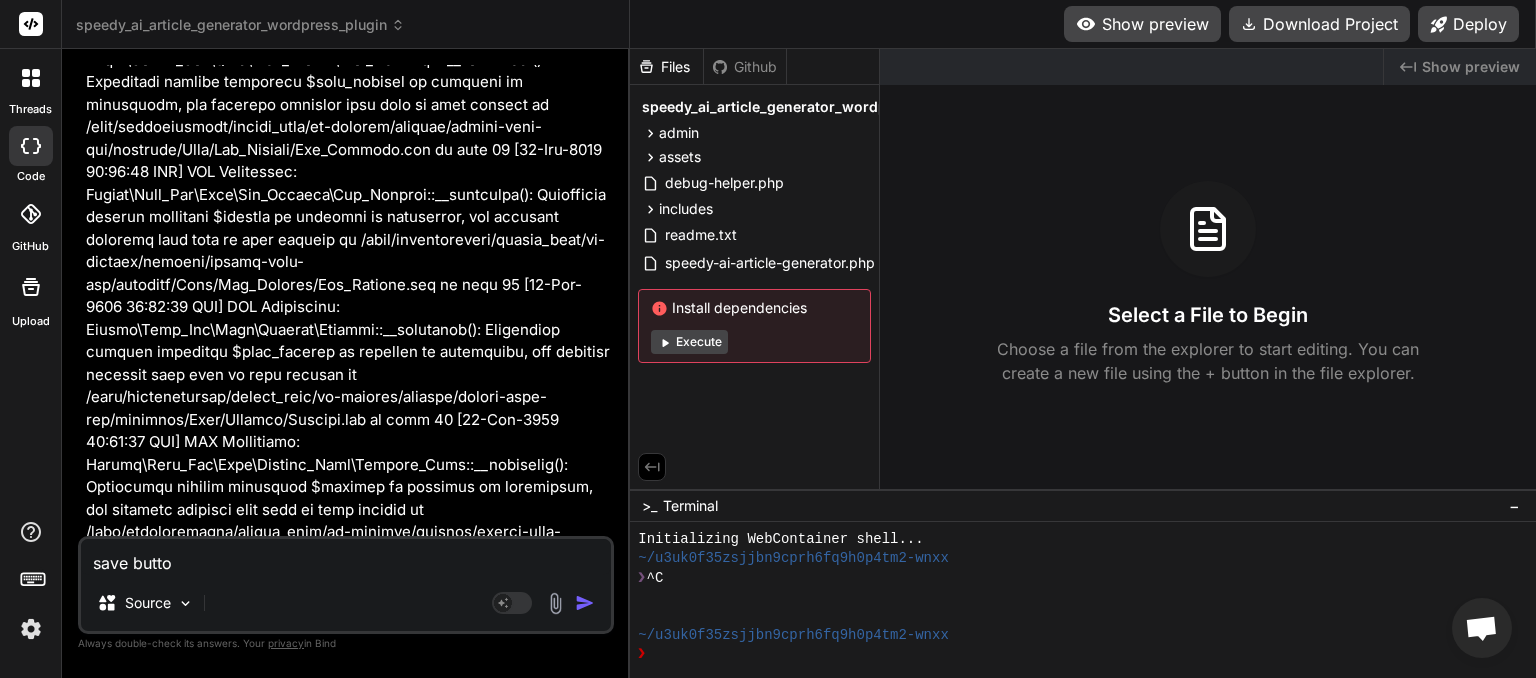 type on "save button" 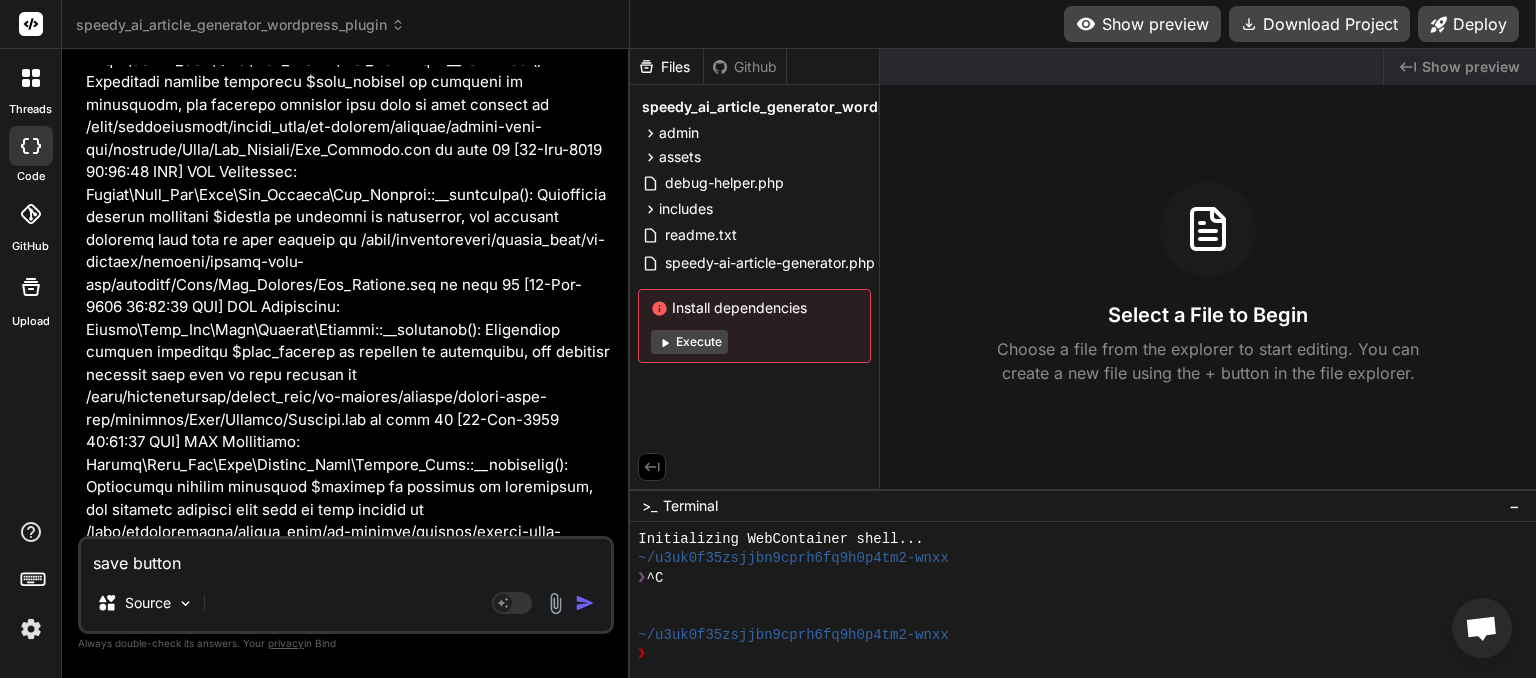 type on "save buttons" 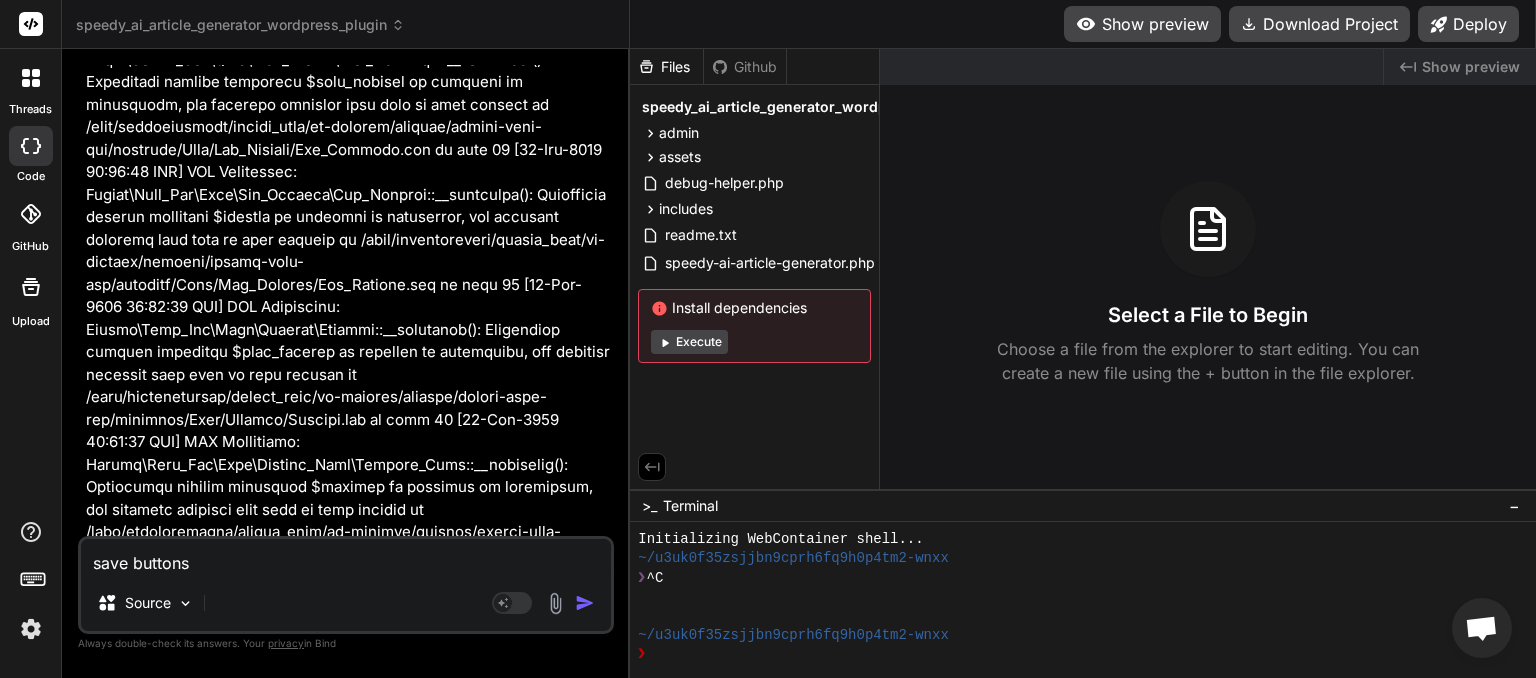 type on "save buttons" 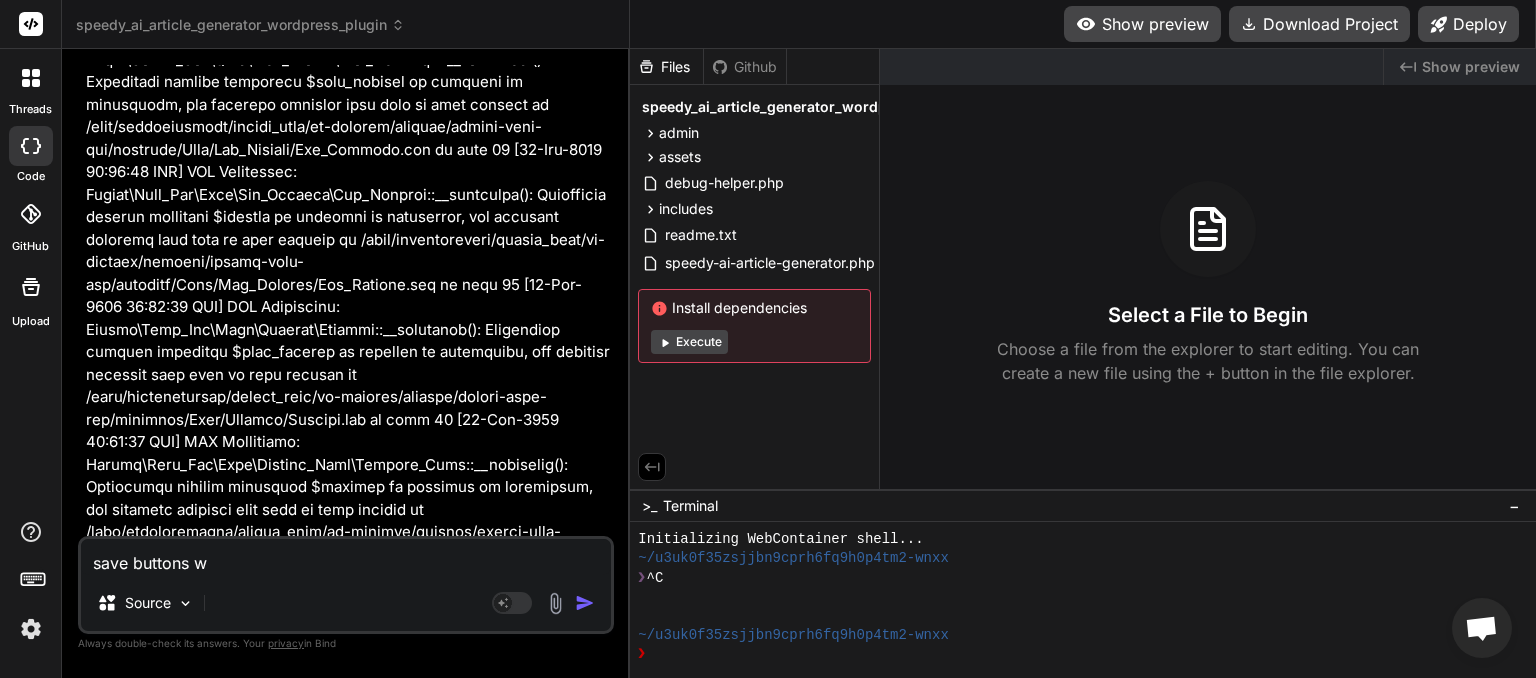 type on "save buttons wo" 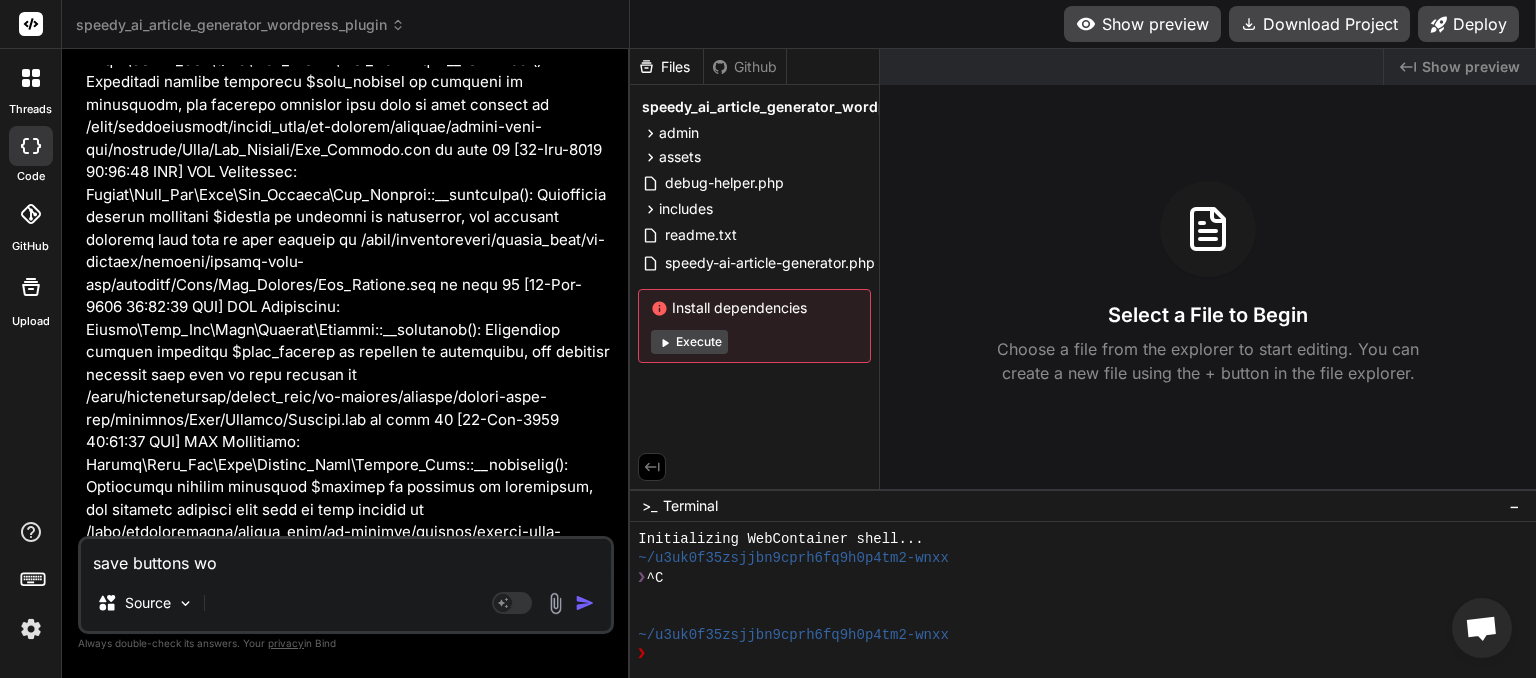 type on "save buttons wor" 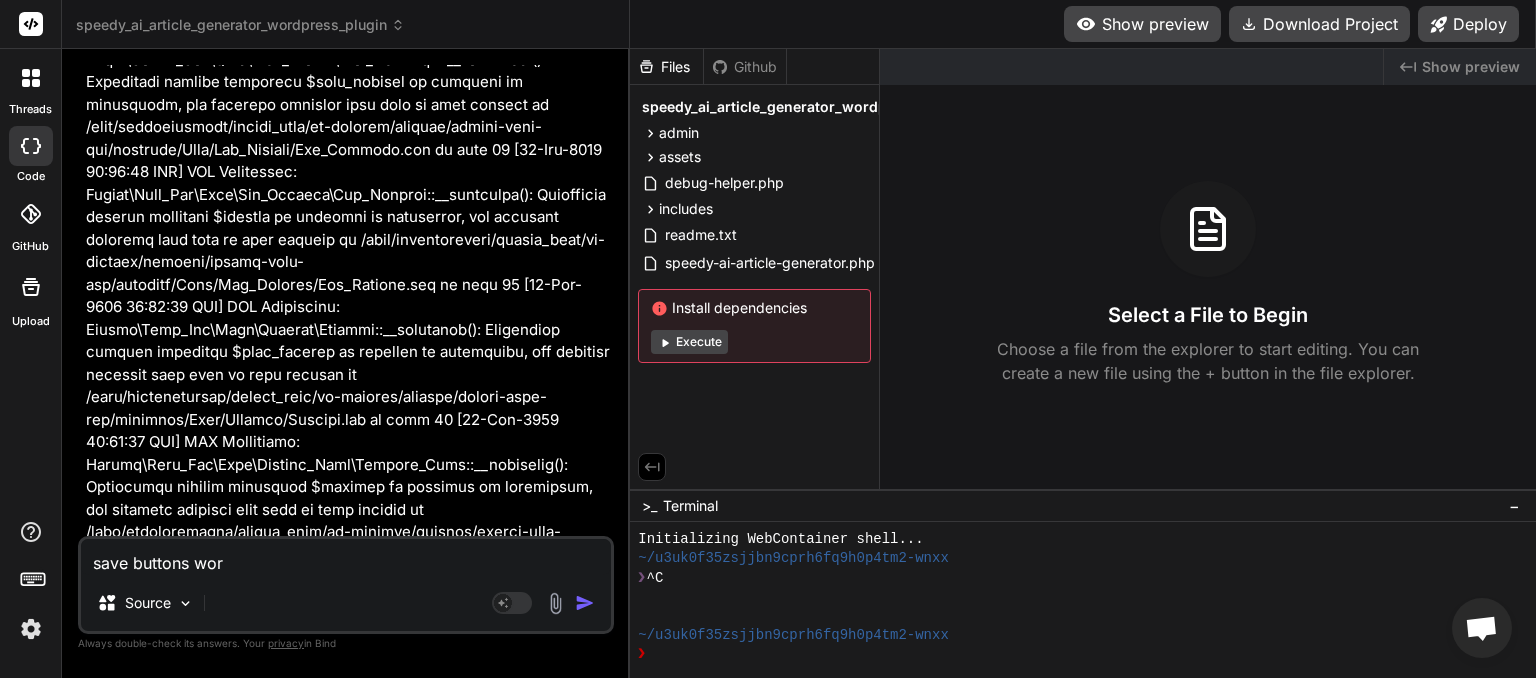 type on "x" 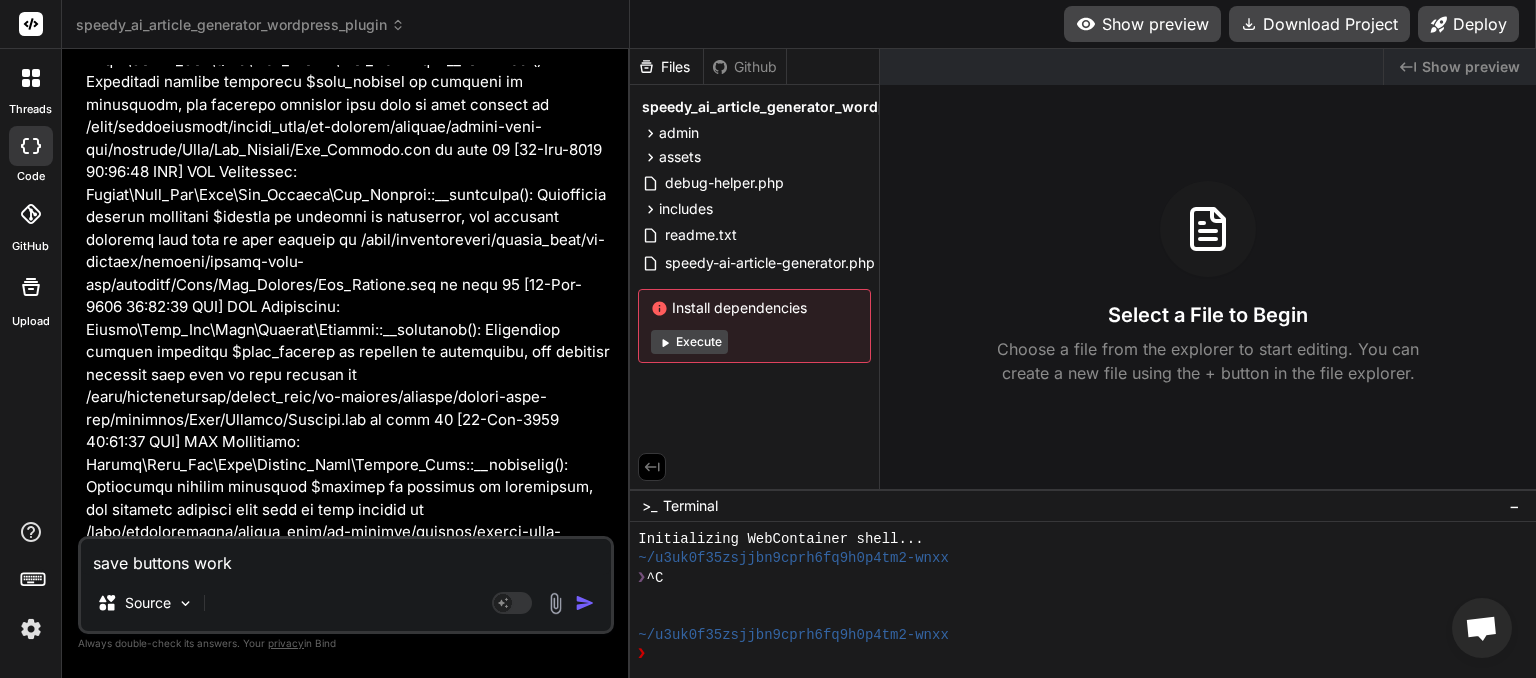 type on "save buttons work," 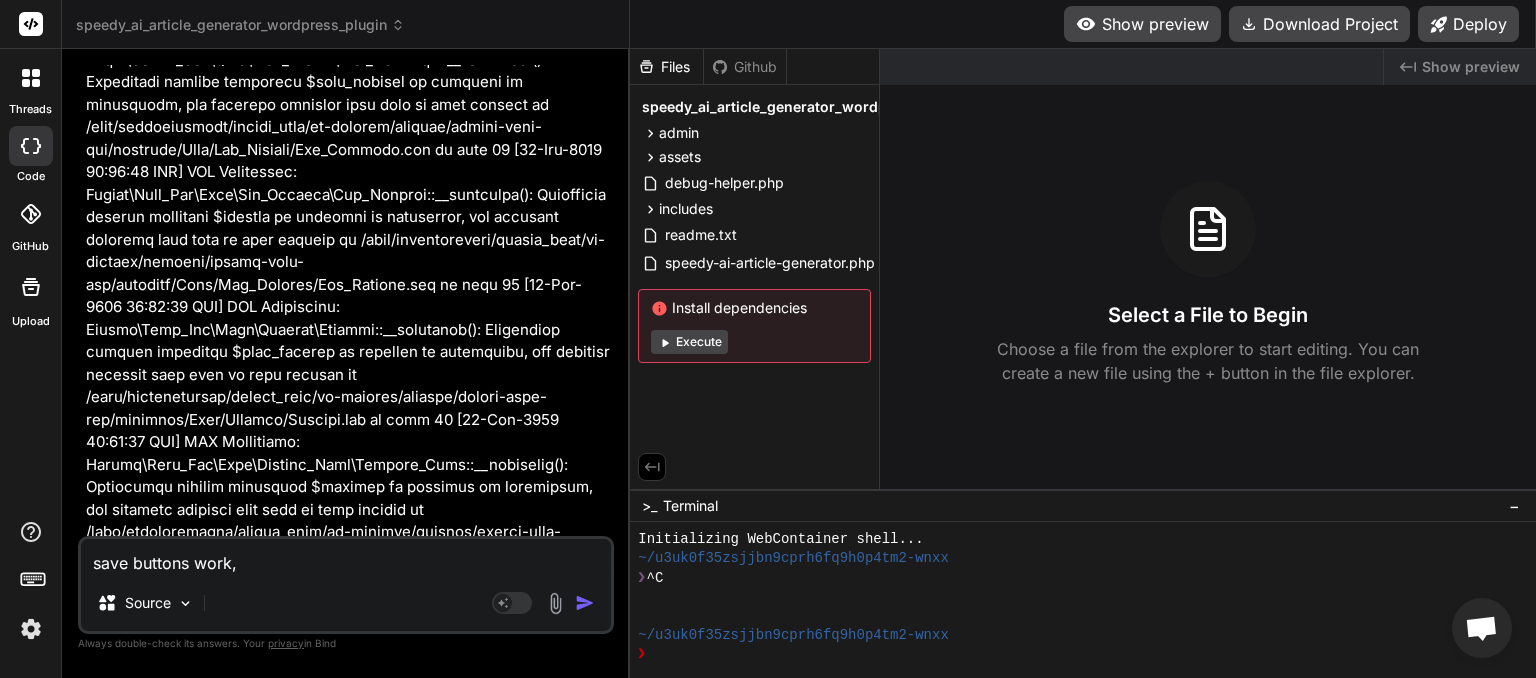 type on "save buttons work," 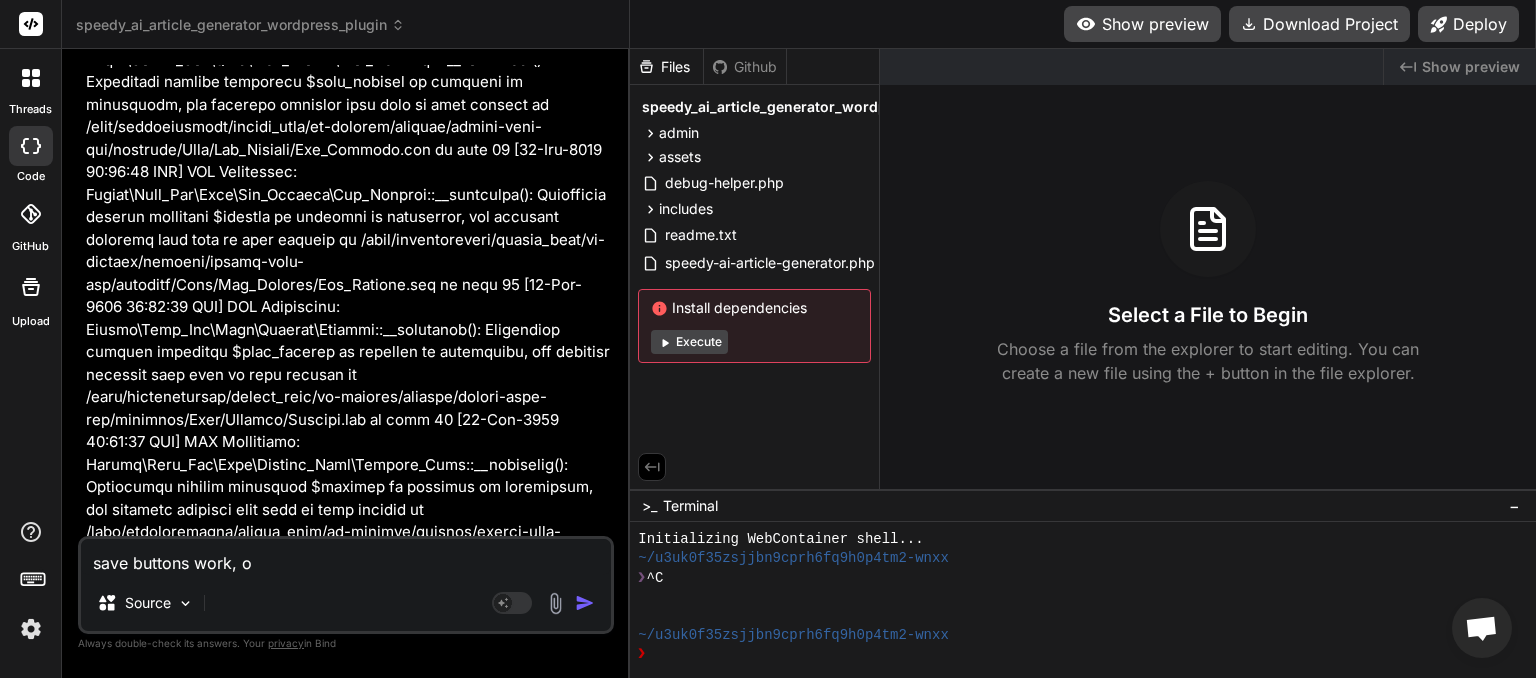 type on "save buttons work, ot" 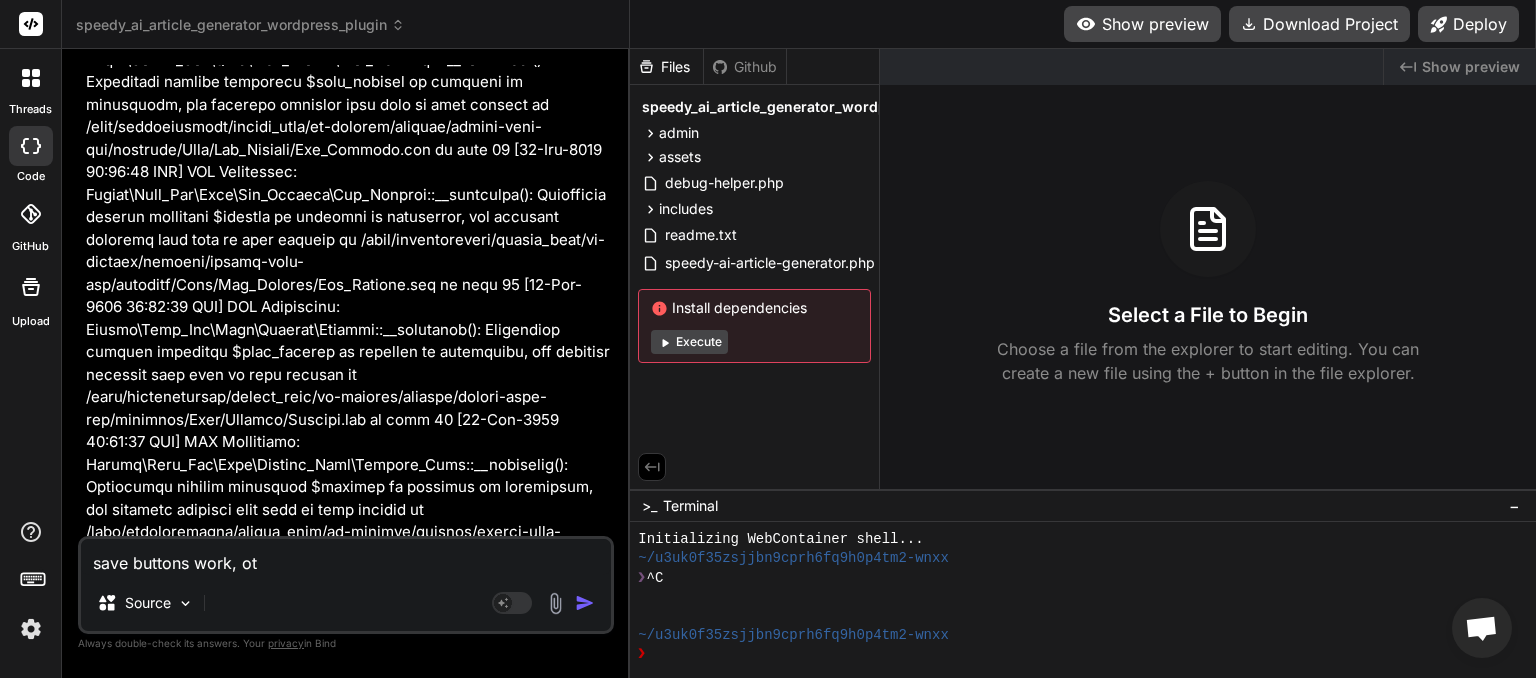 type on "save buttons work, oth" 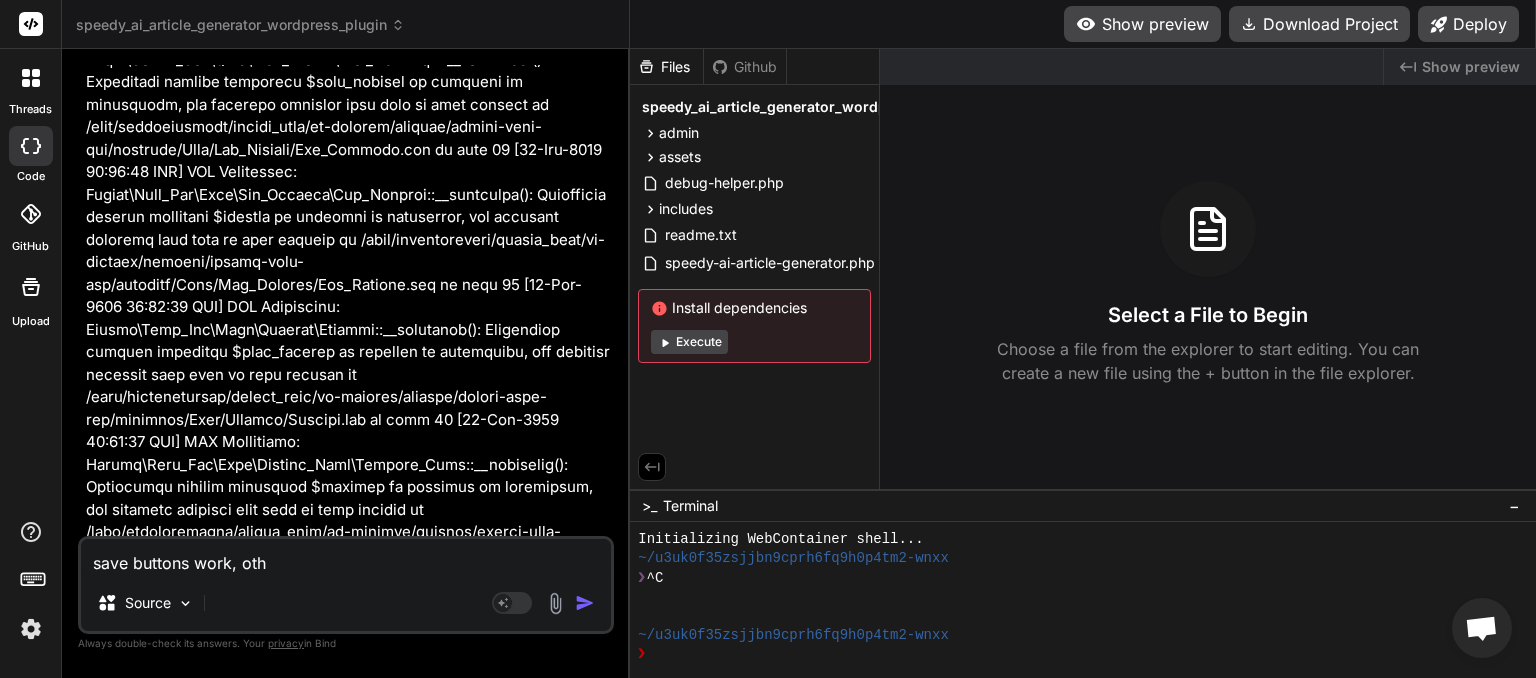 type on "save buttons work, othe" 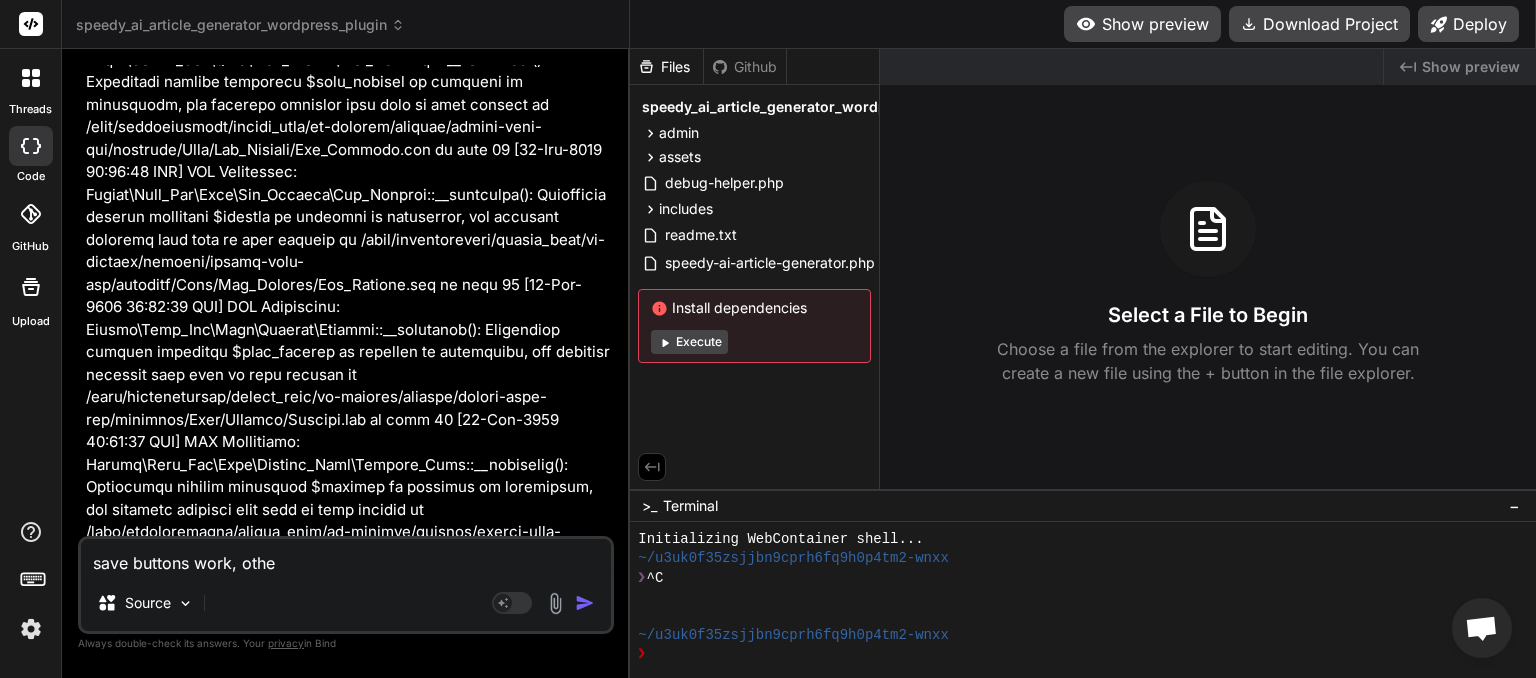 type on "save buttons work, other" 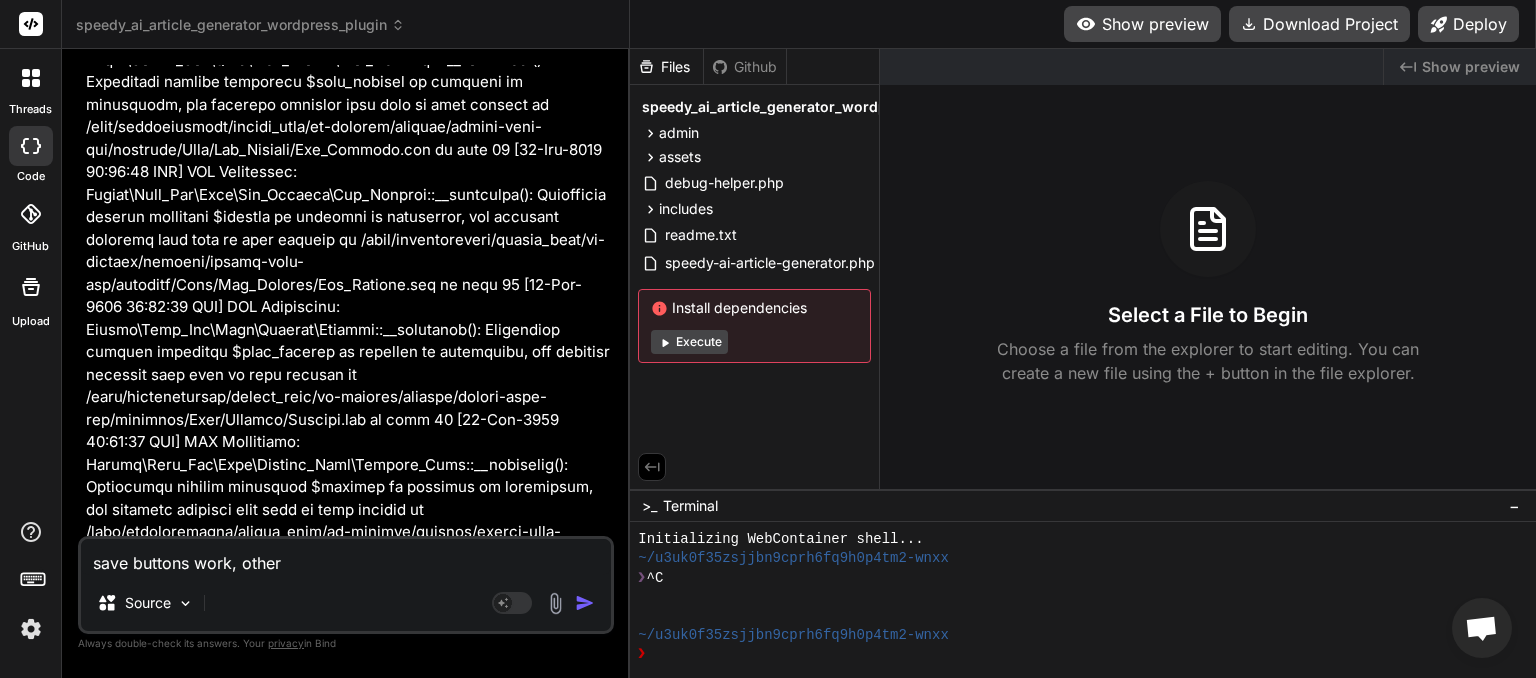 type on "save buttons work, other" 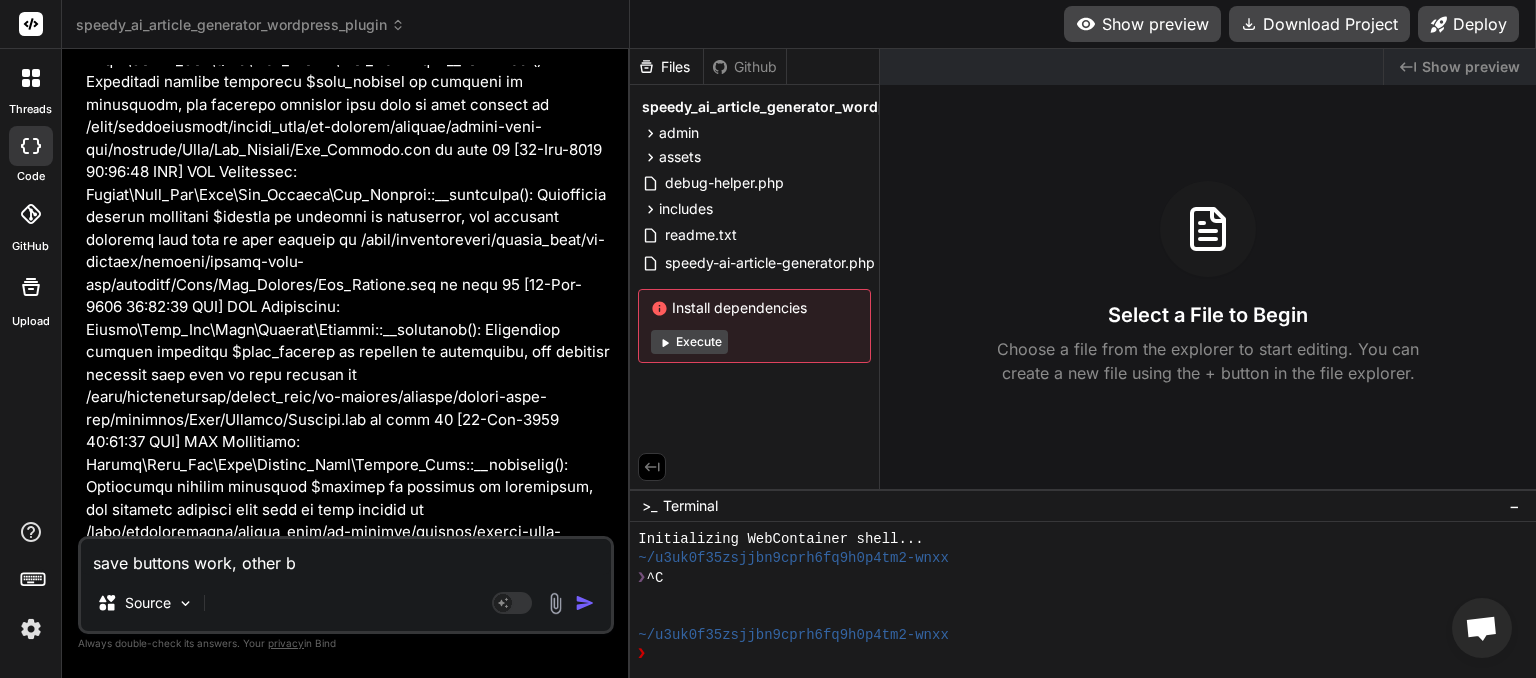 type on "save buttons work, other bu" 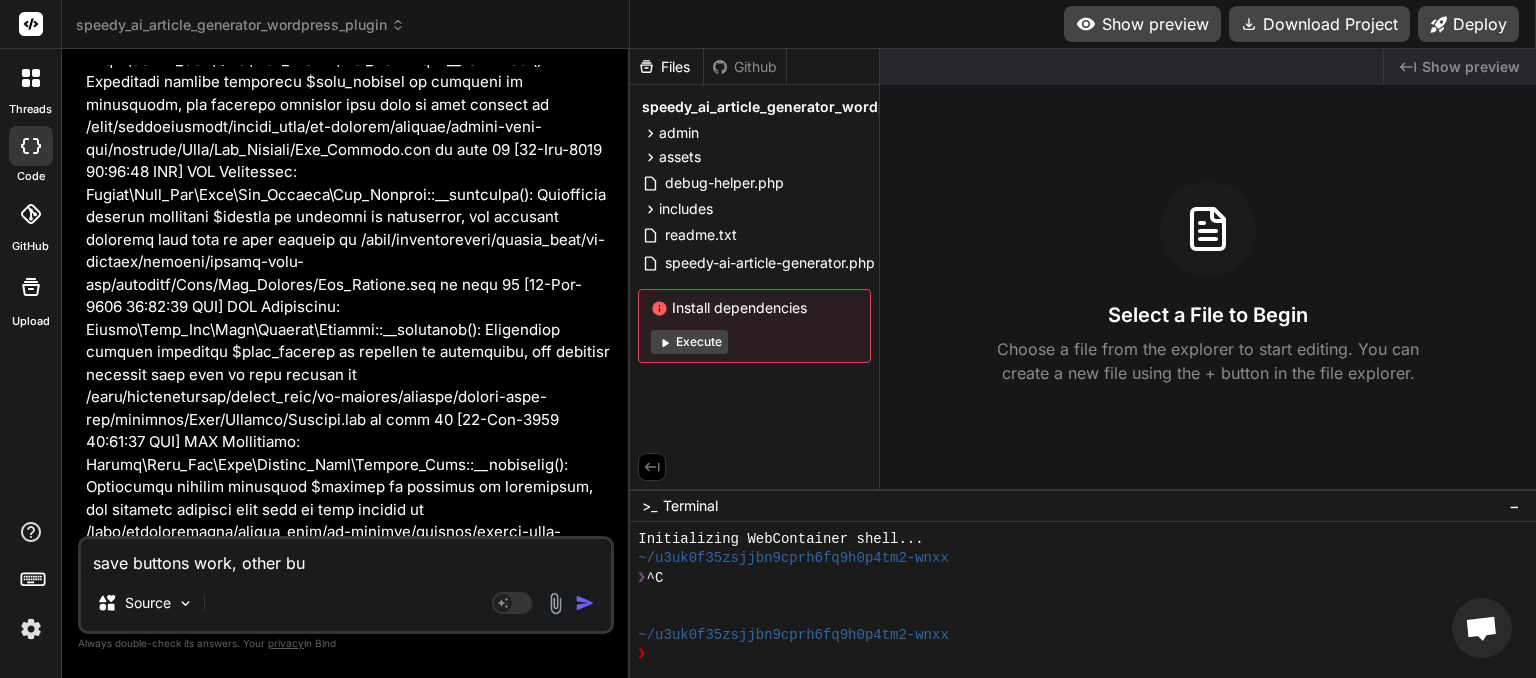 type on "save buttons work, other but" 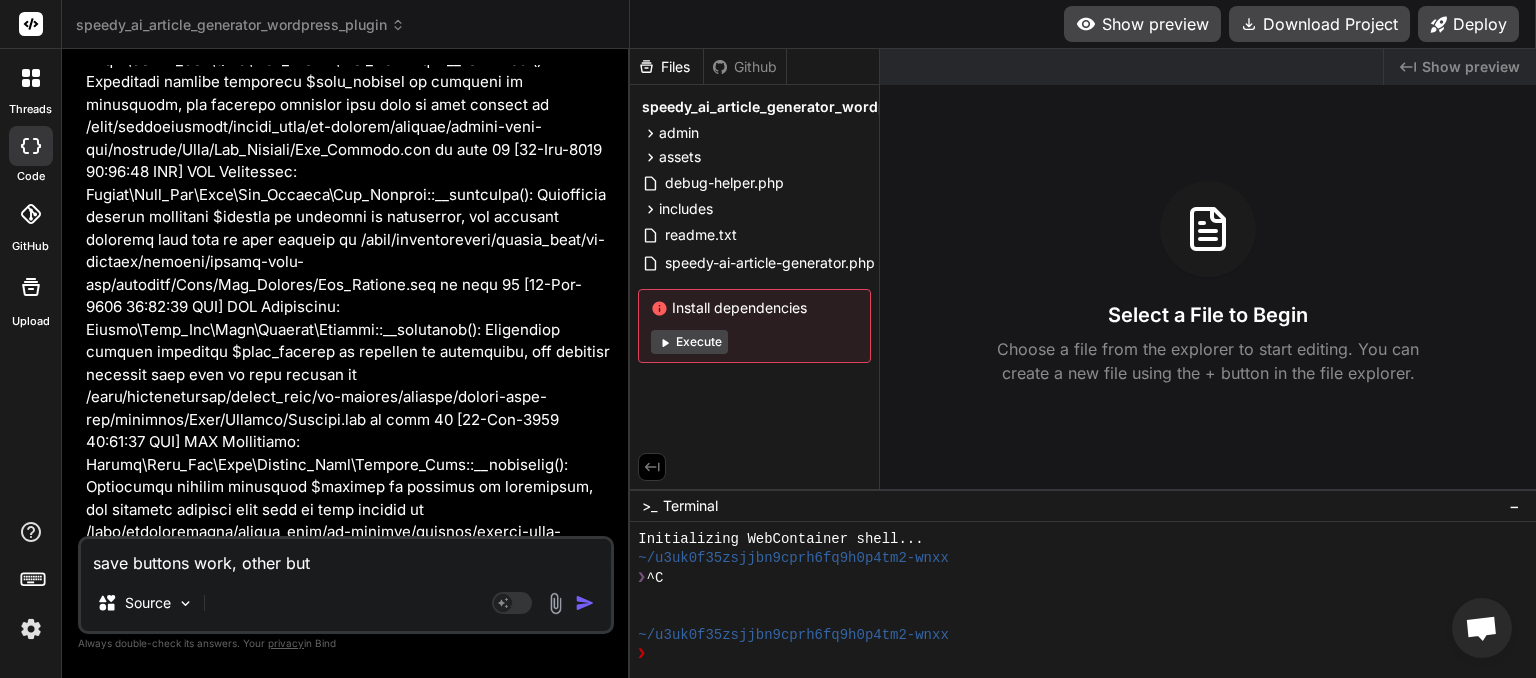 type on "save buttons work, other butt" 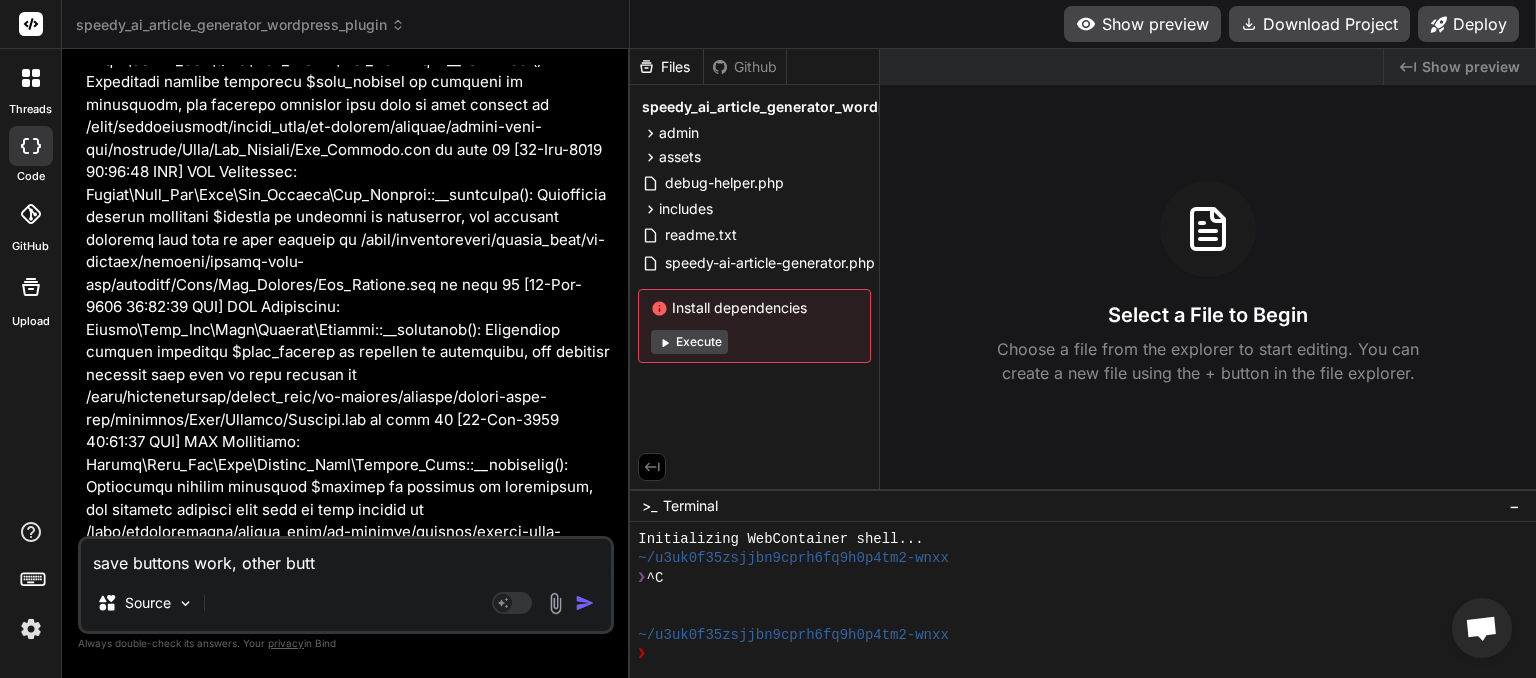type on "save buttons work, other butto" 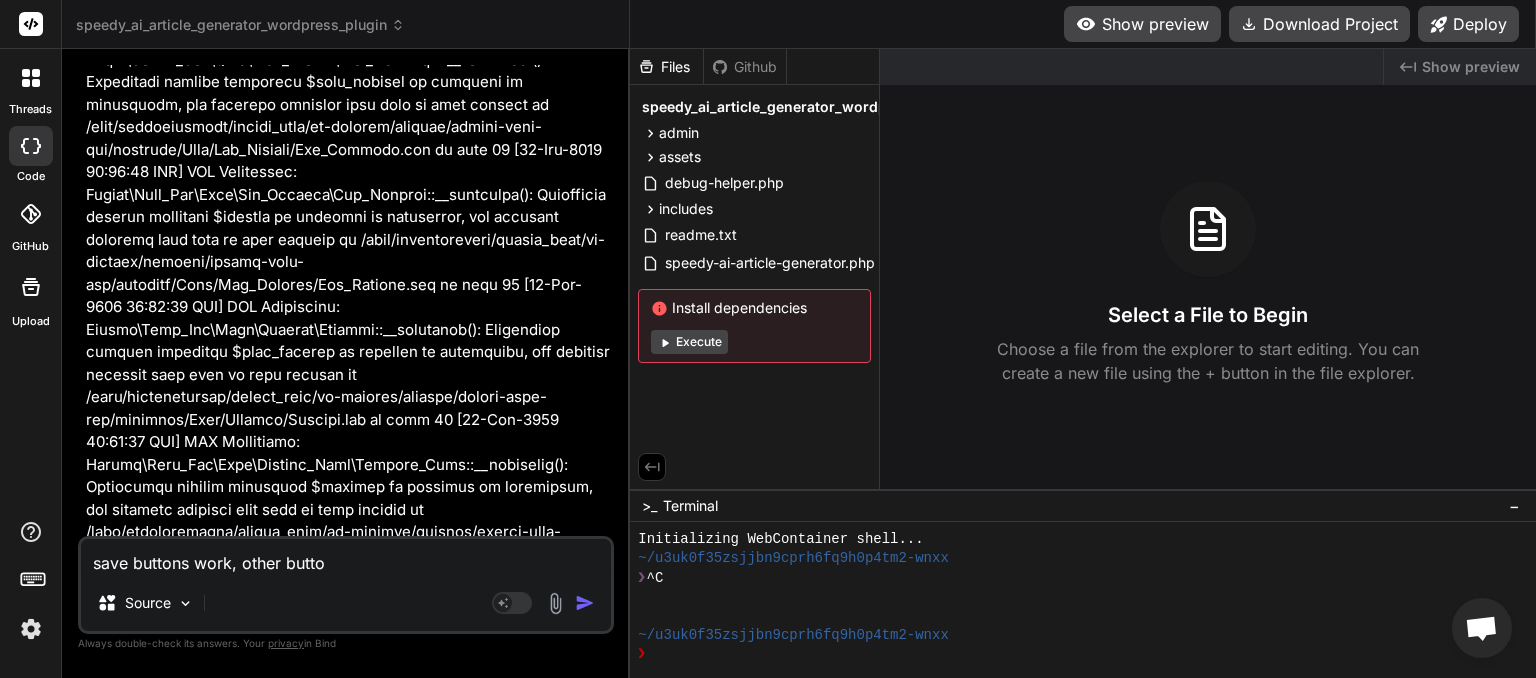 type on "save buttons work, other button" 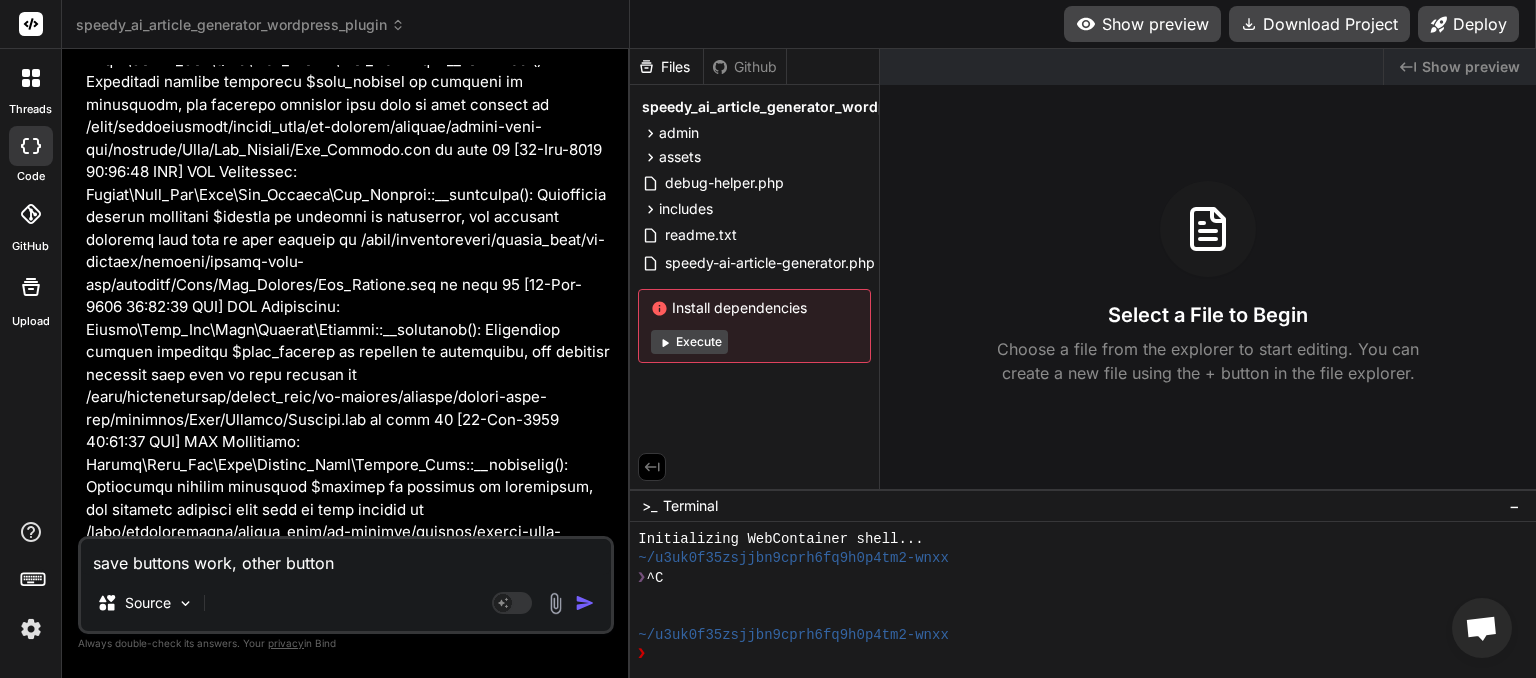 type on "save buttons work, other buttons" 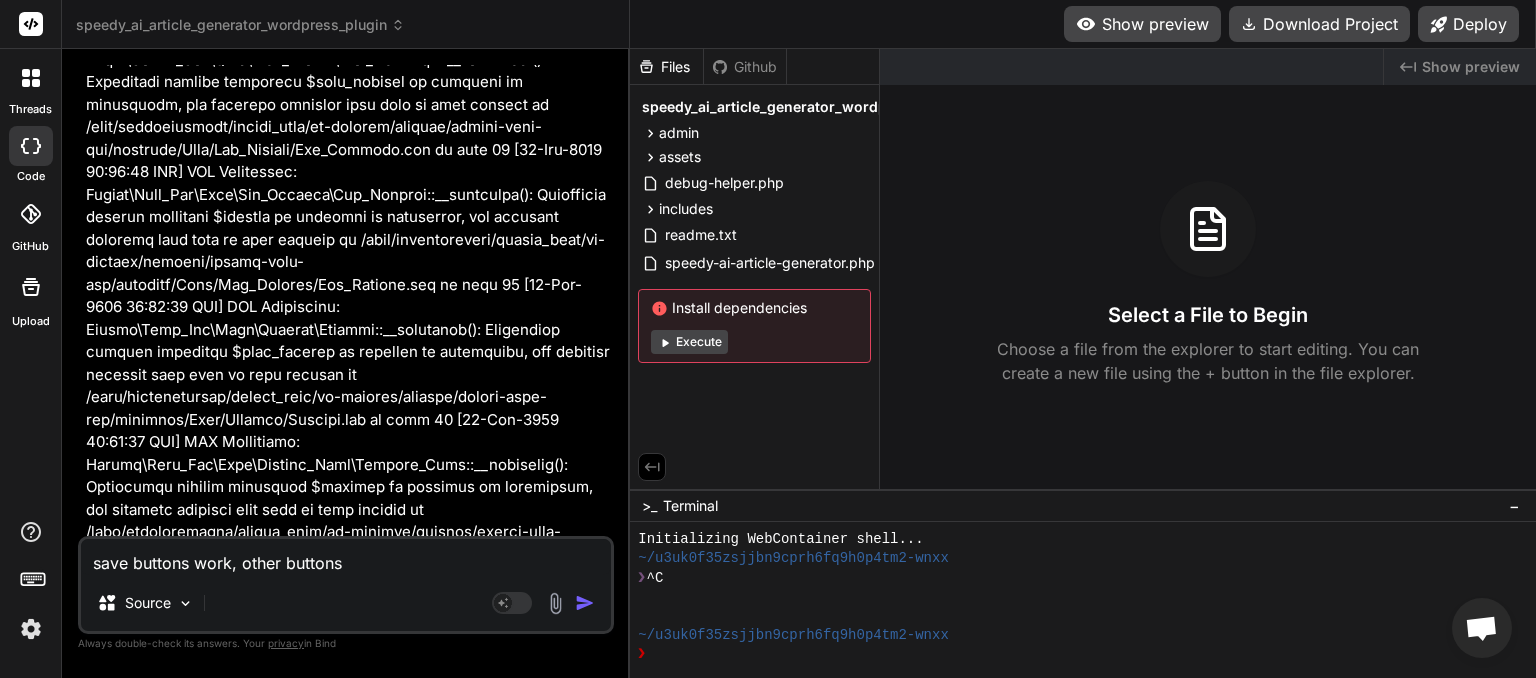 type on "save buttons work, other buttons" 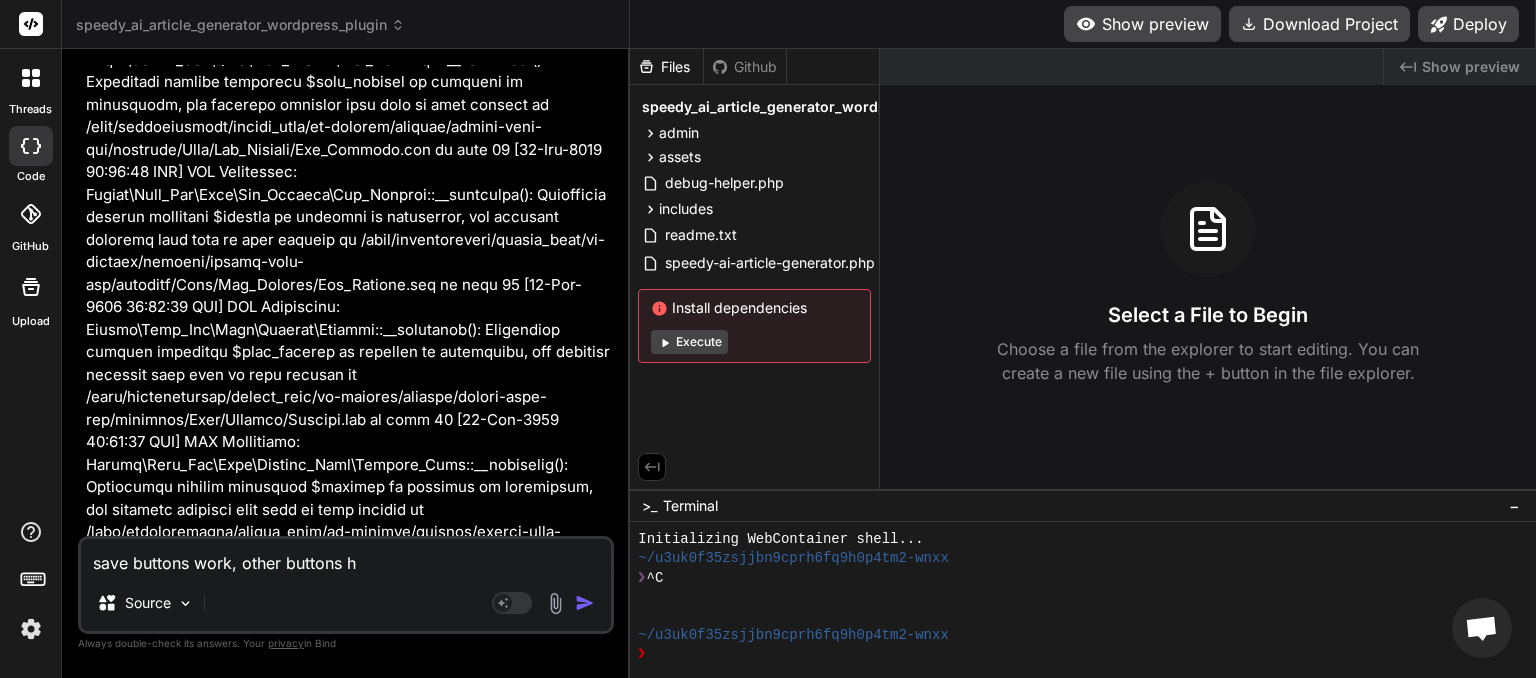 type on "save buttons work, other buttons ha" 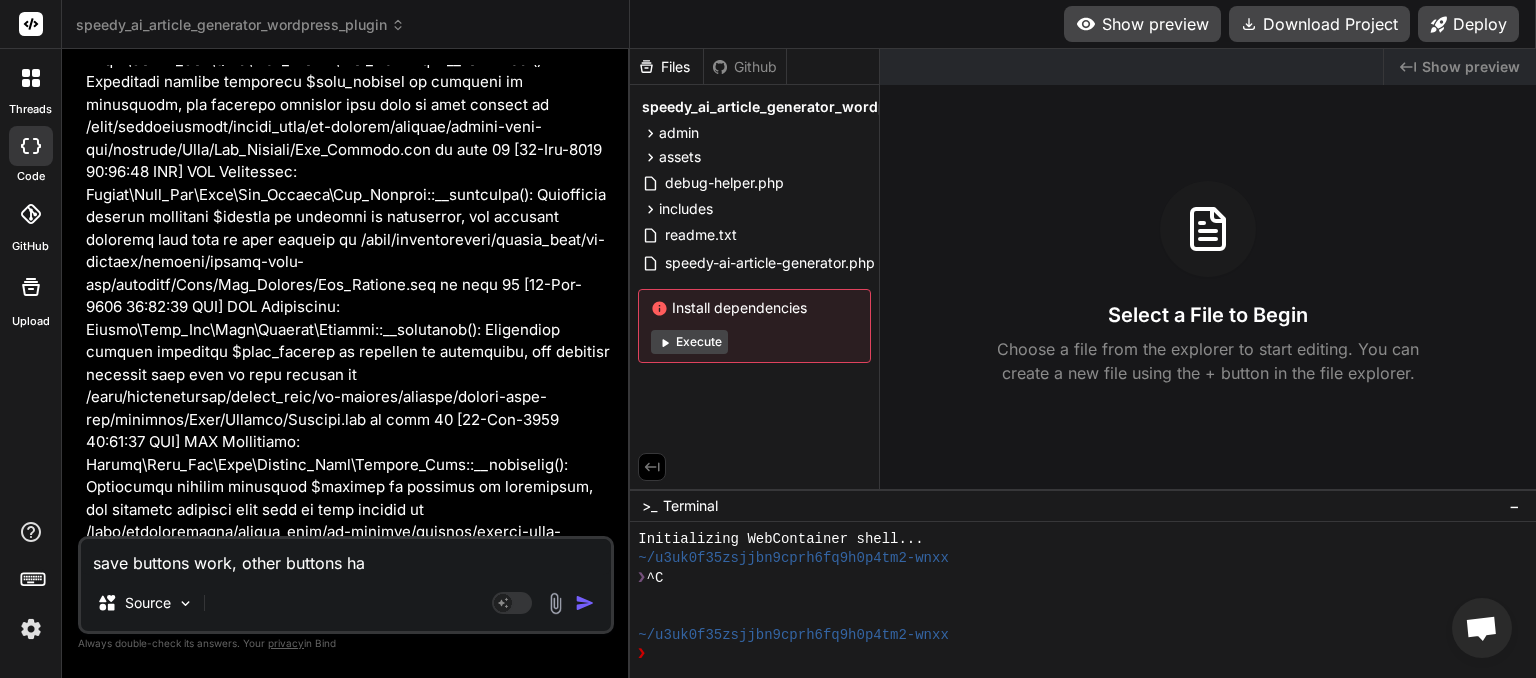 type on "save buttons work, other buttons hav" 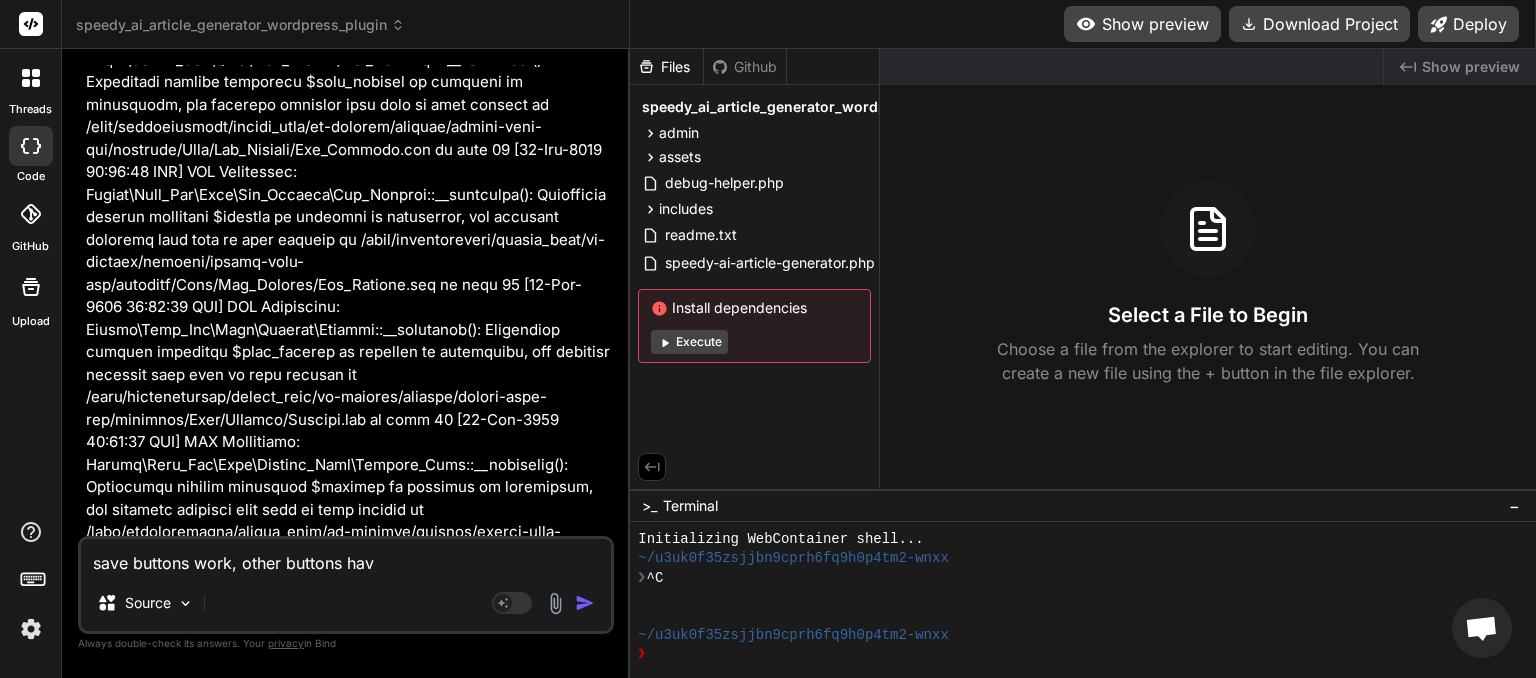 type on "save buttons work, other buttons have" 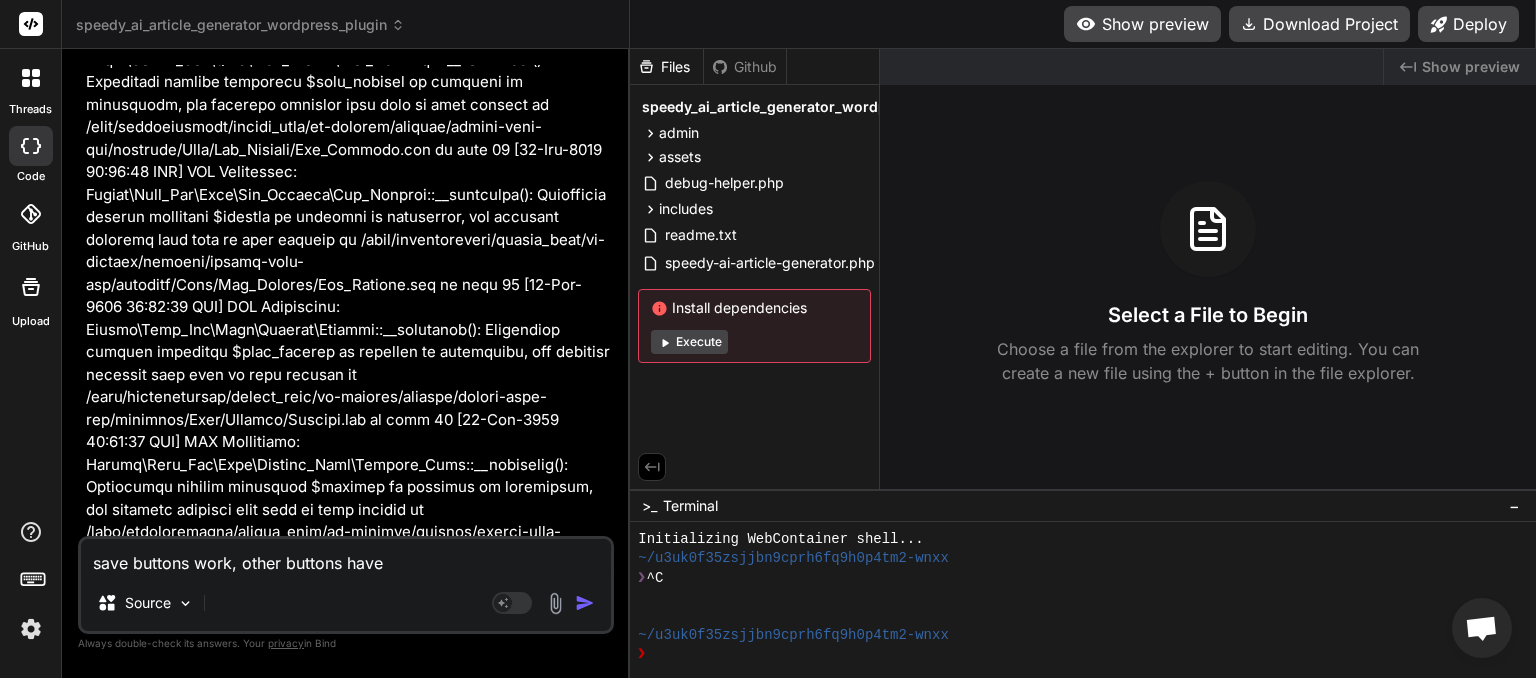 type on "save buttons work, other buttons have" 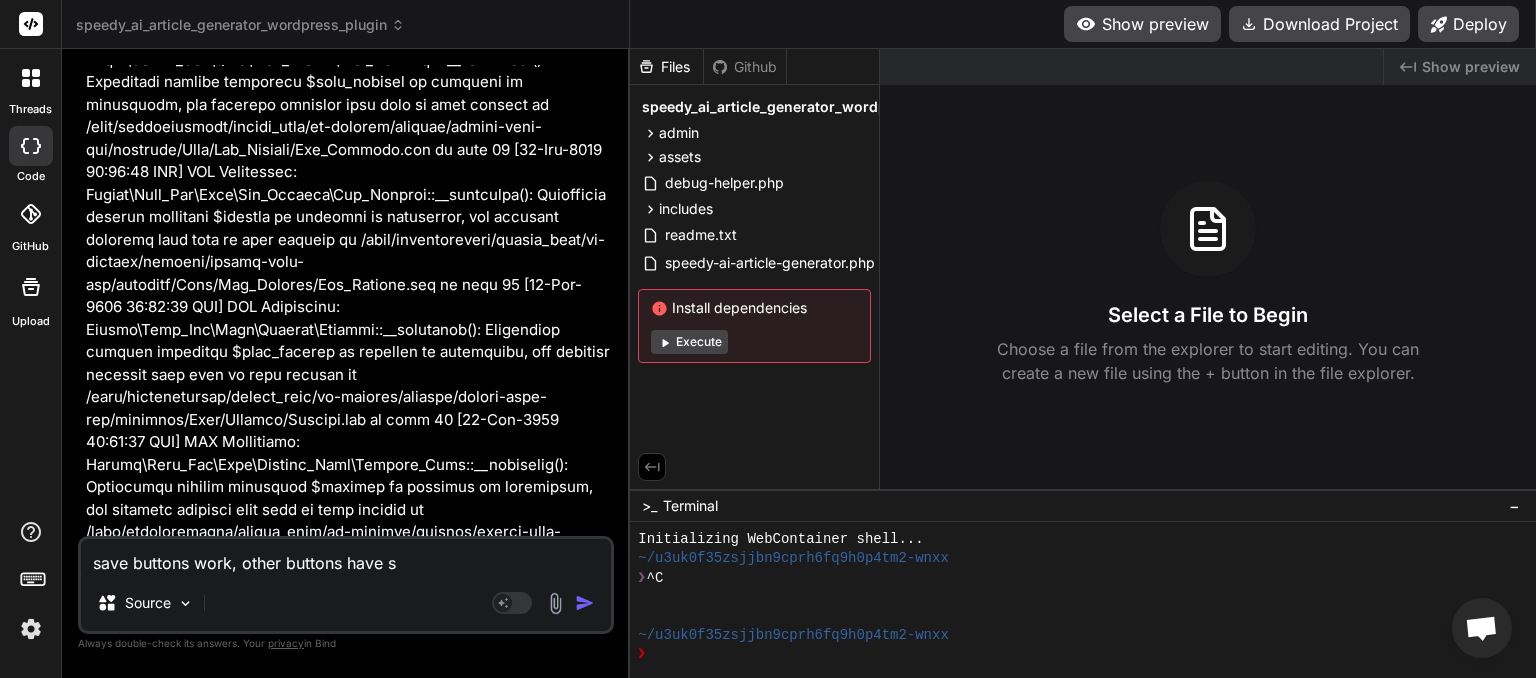 type on "save buttons work, other buttons have st" 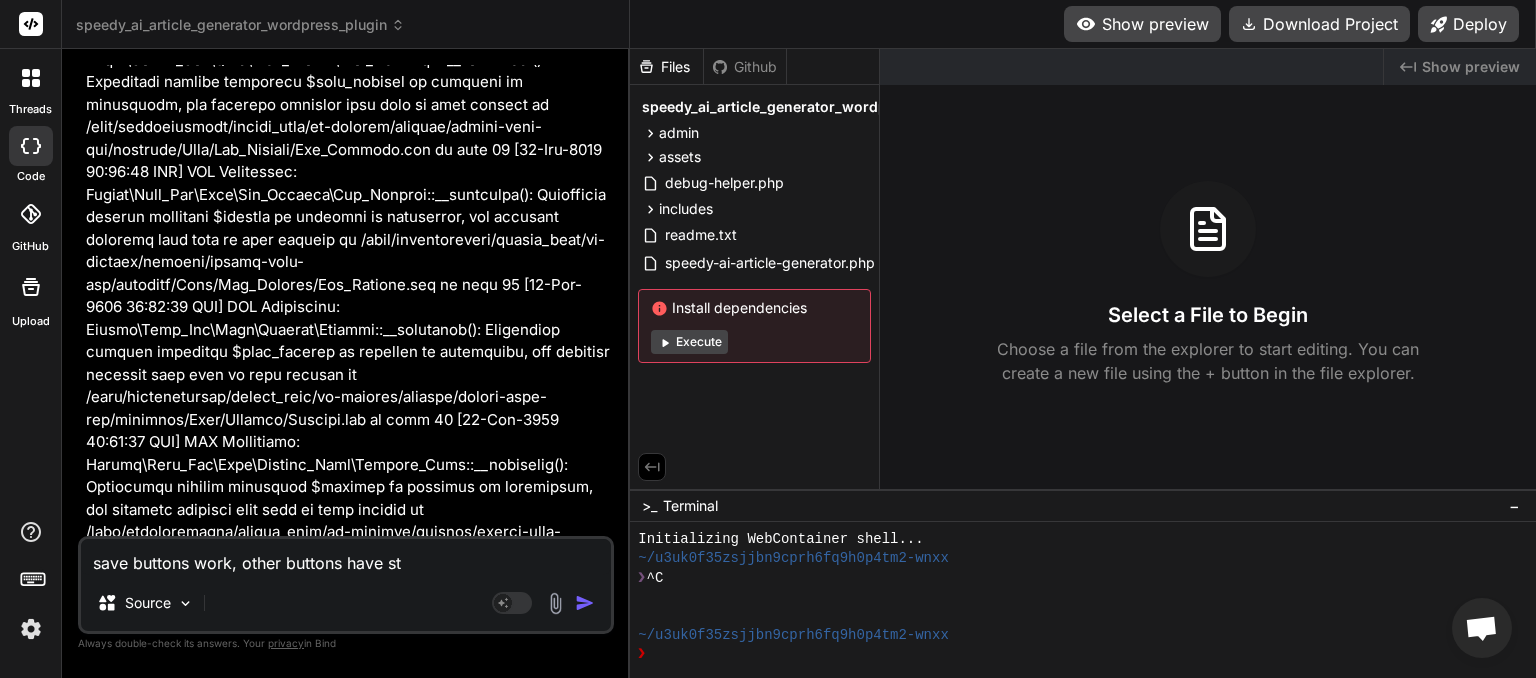 type on "save buttons work, other buttons have sto" 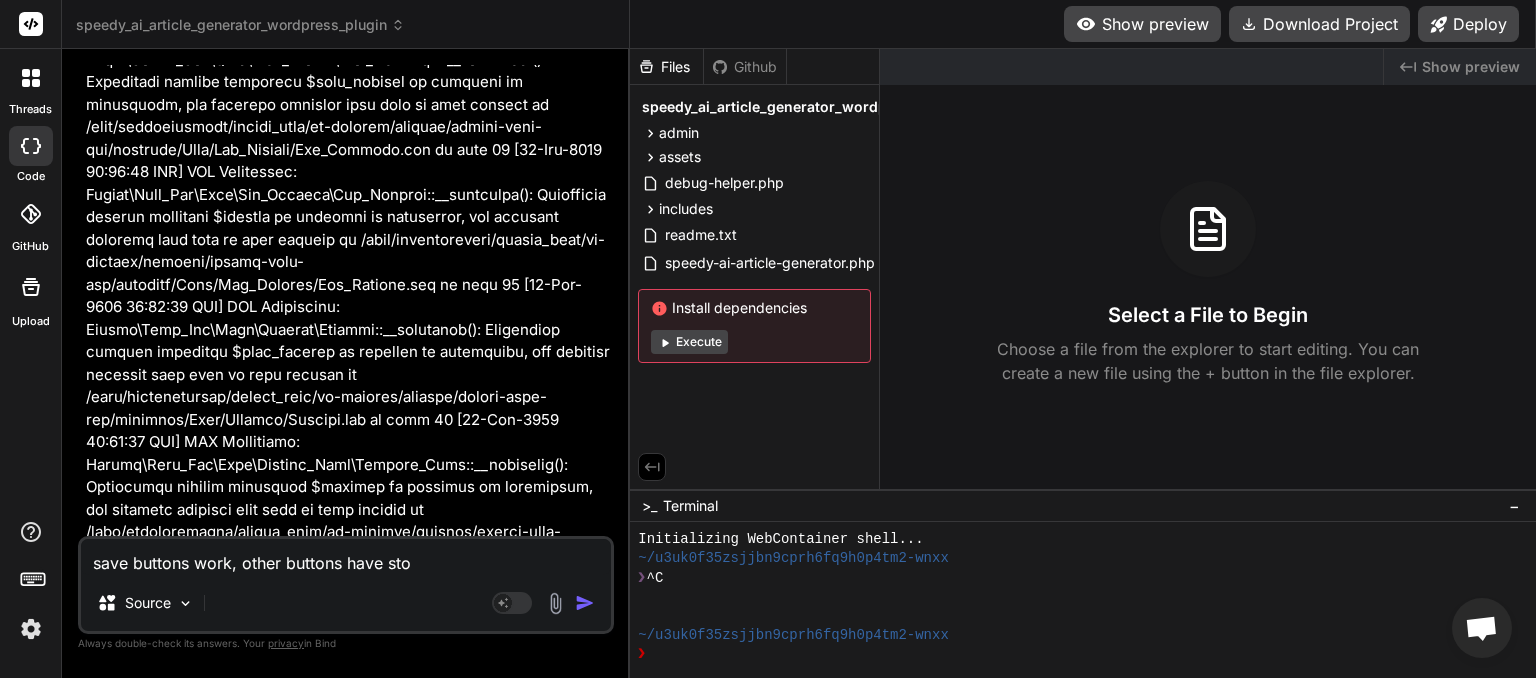 type on "x" 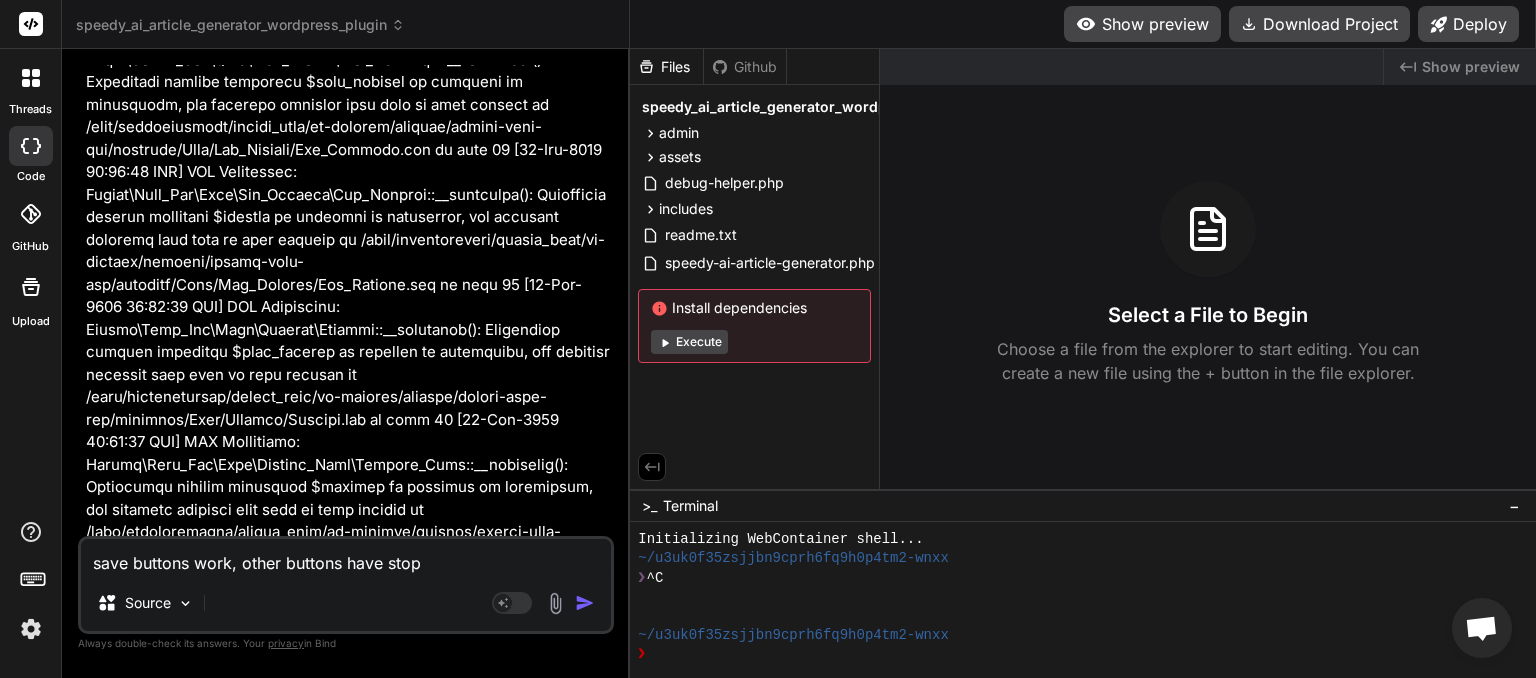 type on "save buttons work, other buttons have stopp" 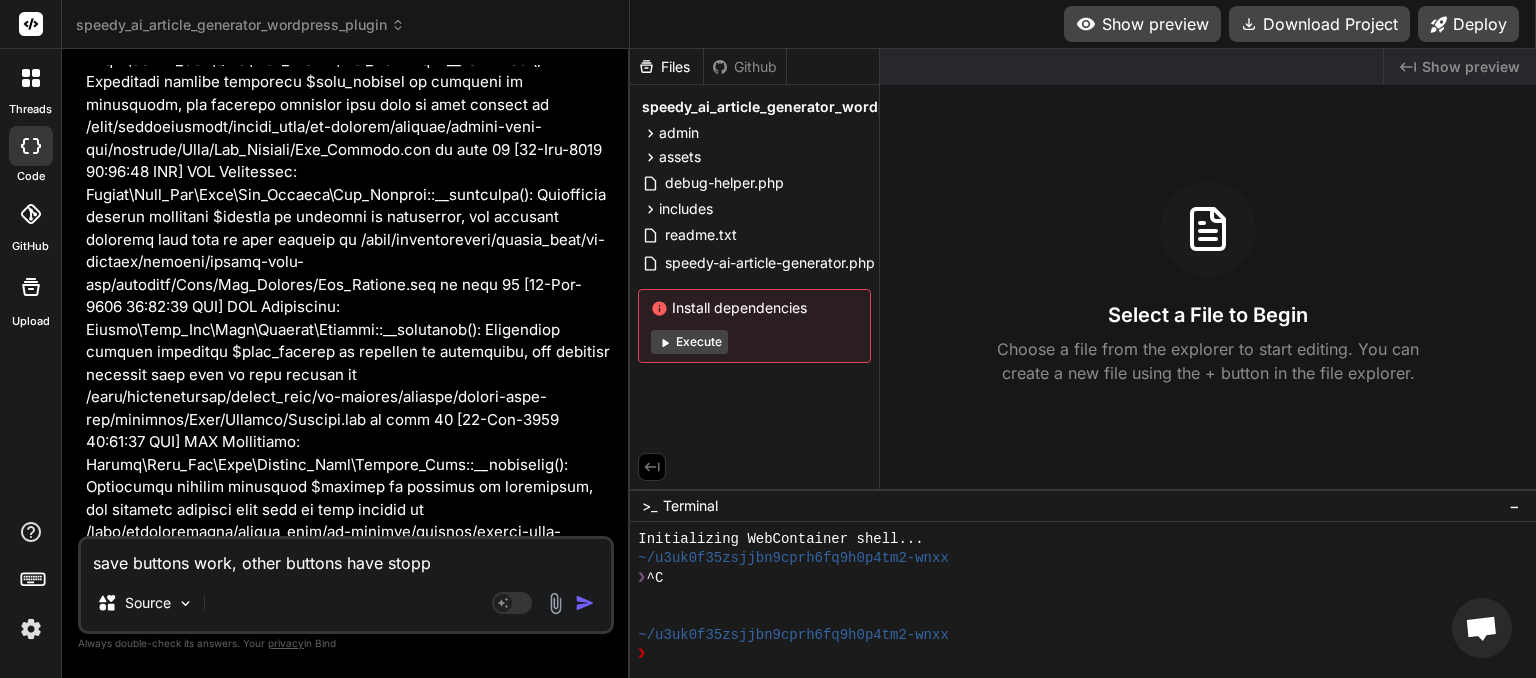 type on "save buttons work, other buttons have stoppe" 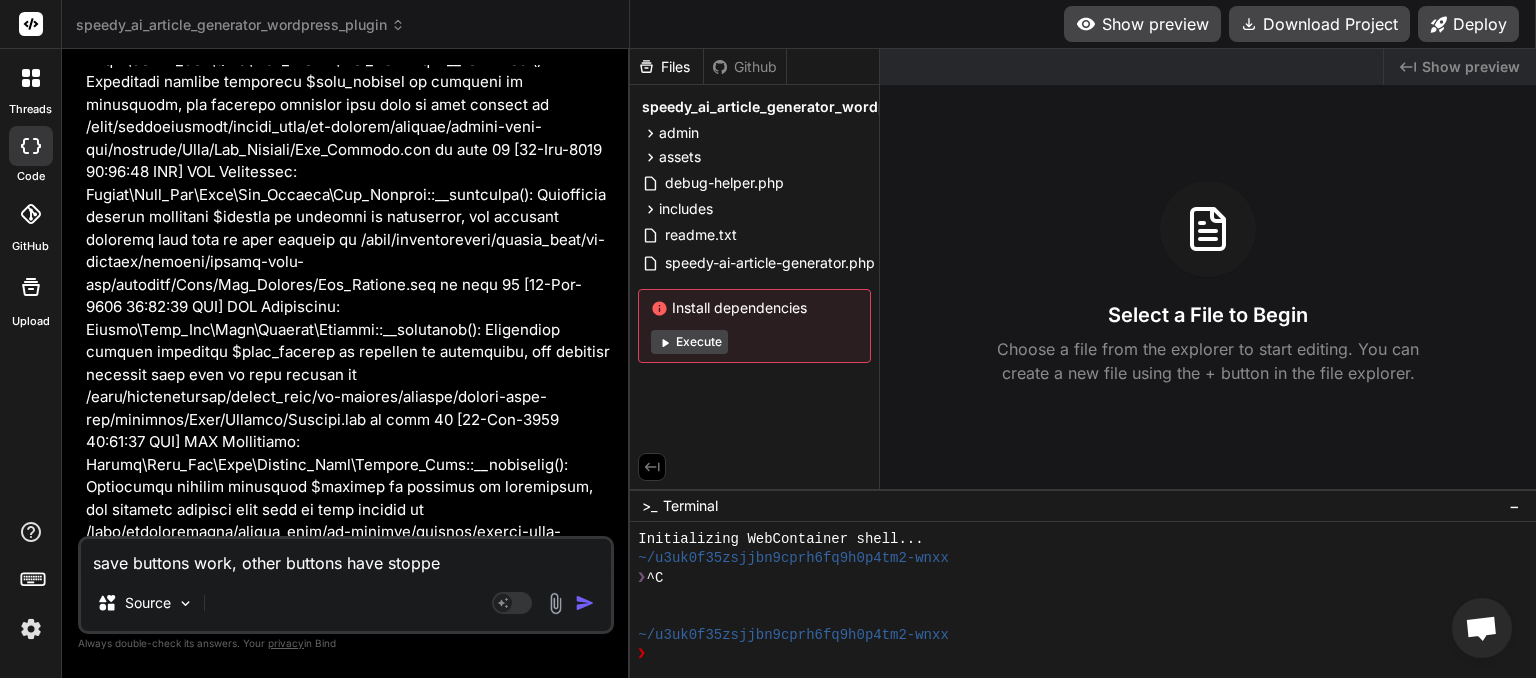 type on "save buttons work, other buttons have stopped" 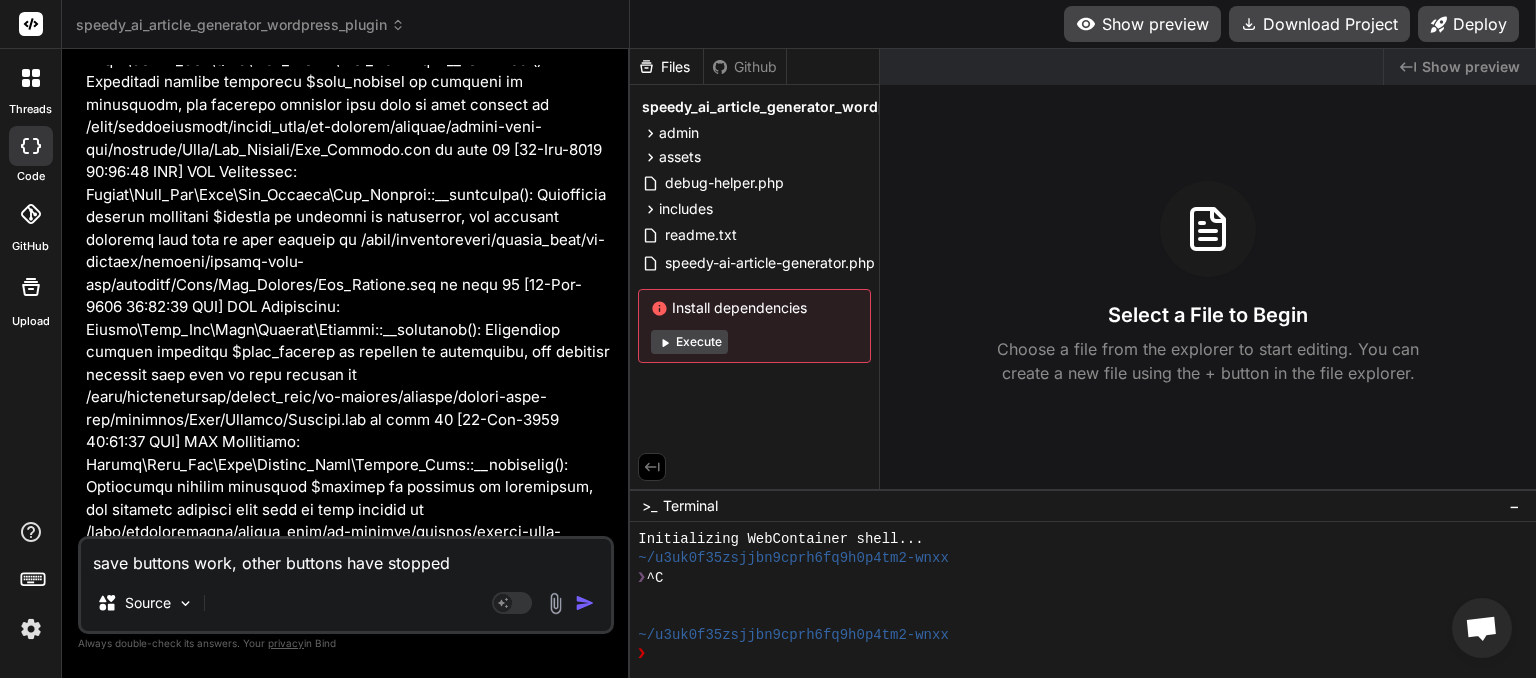 type on "save buttons work, other buttons have stopped" 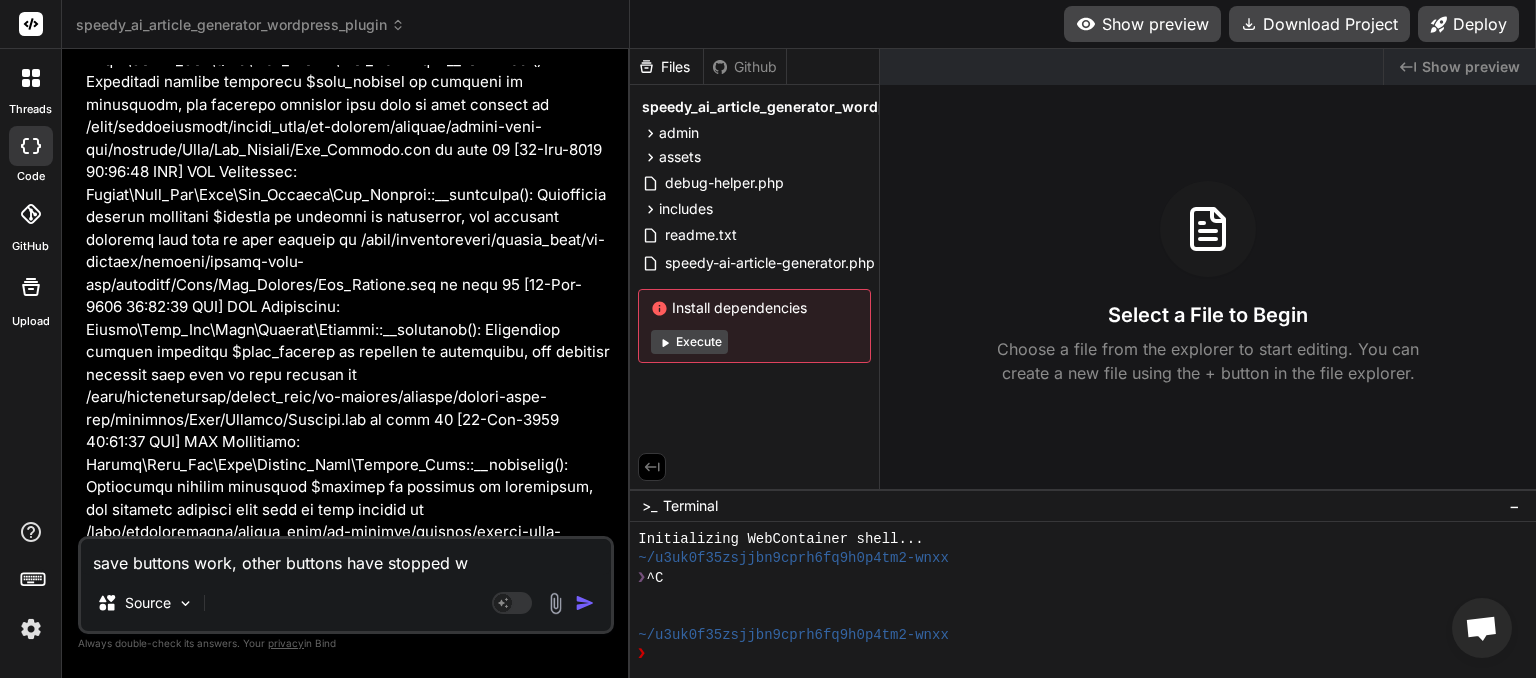 type on "save buttons work, other buttons have stopped wo" 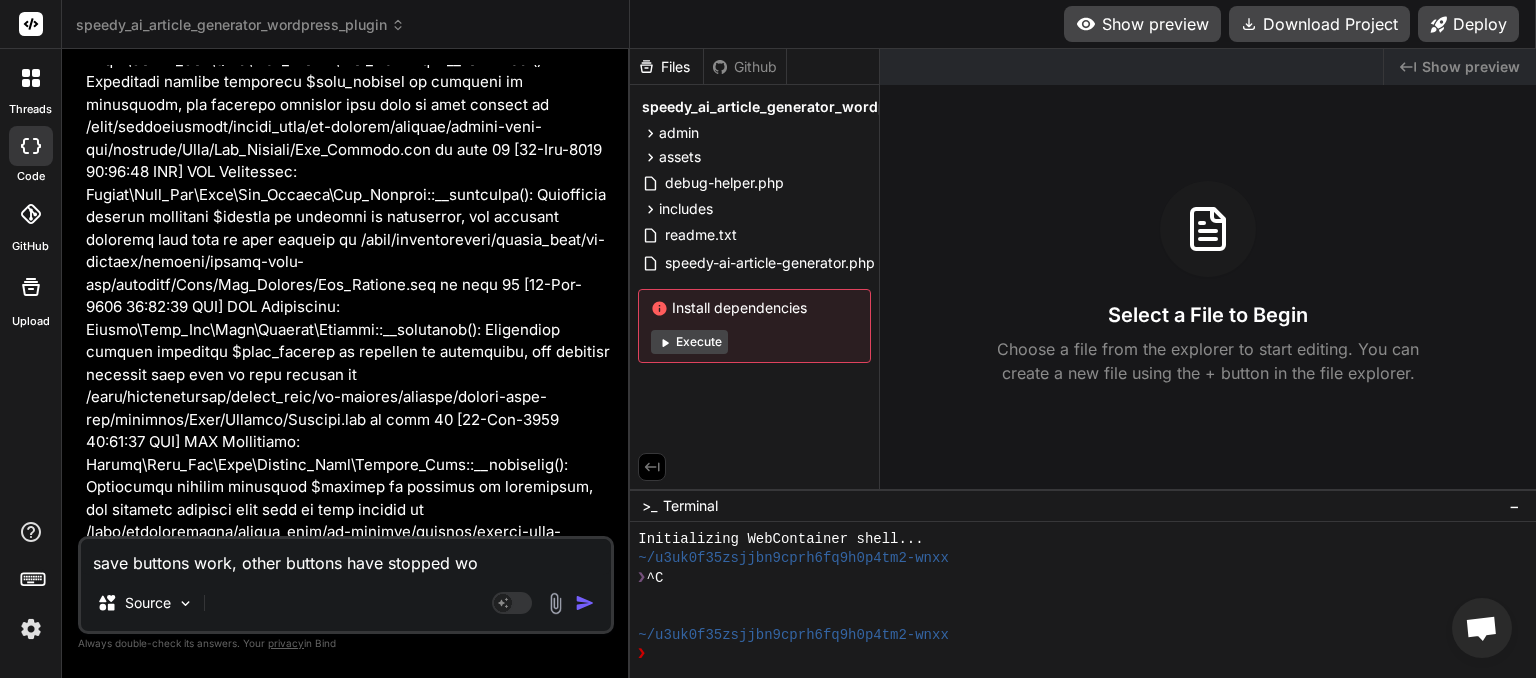 type on "save buttons work, other buttons have stopped wor" 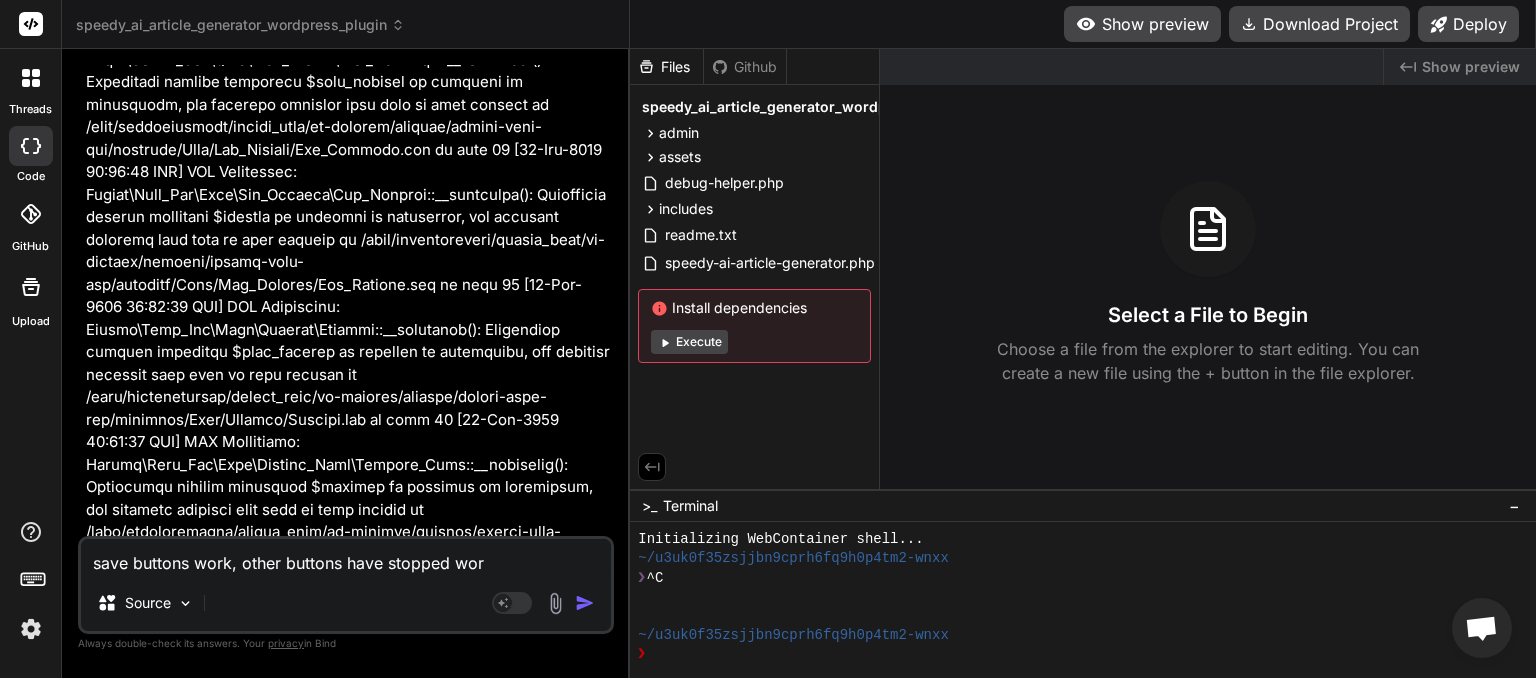 type on "save buttons work, other buttons have stopped work" 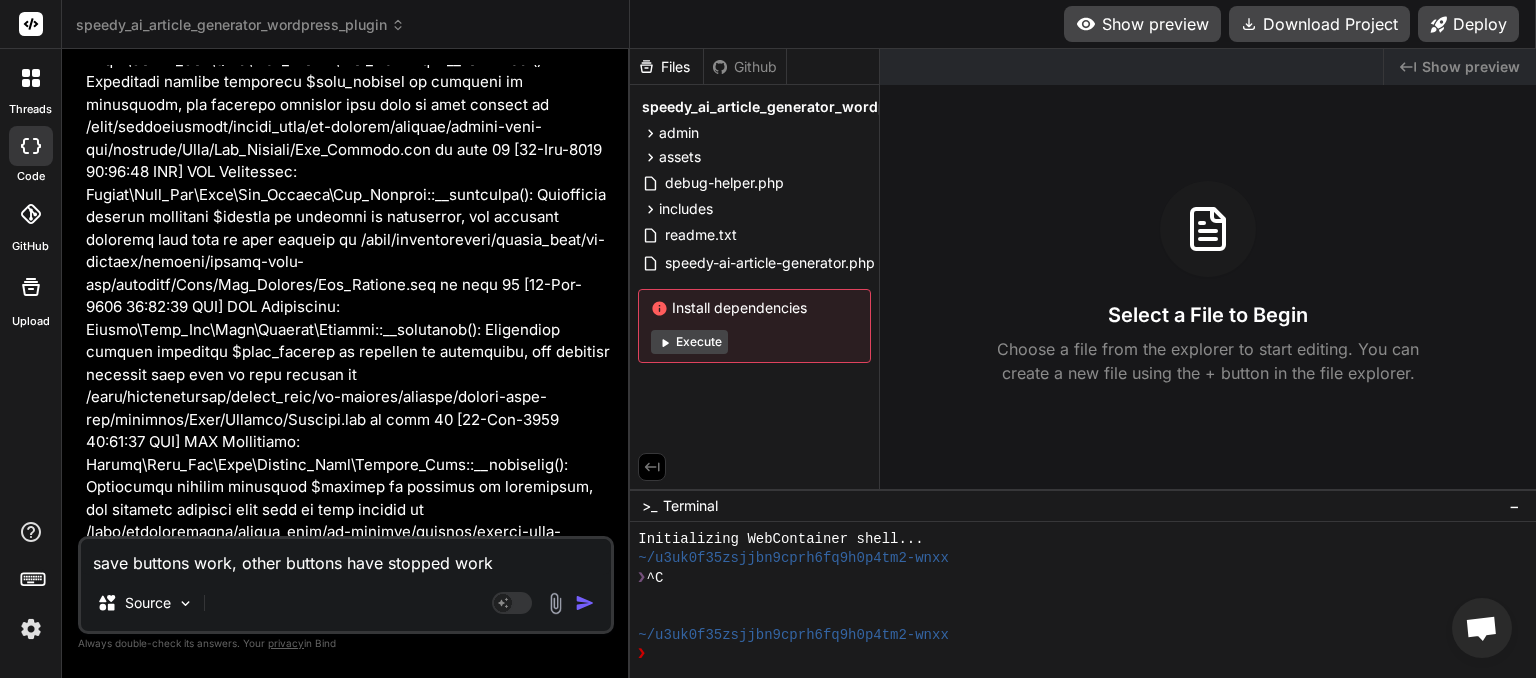 type on "save buttons work, other buttons have stopped worki" 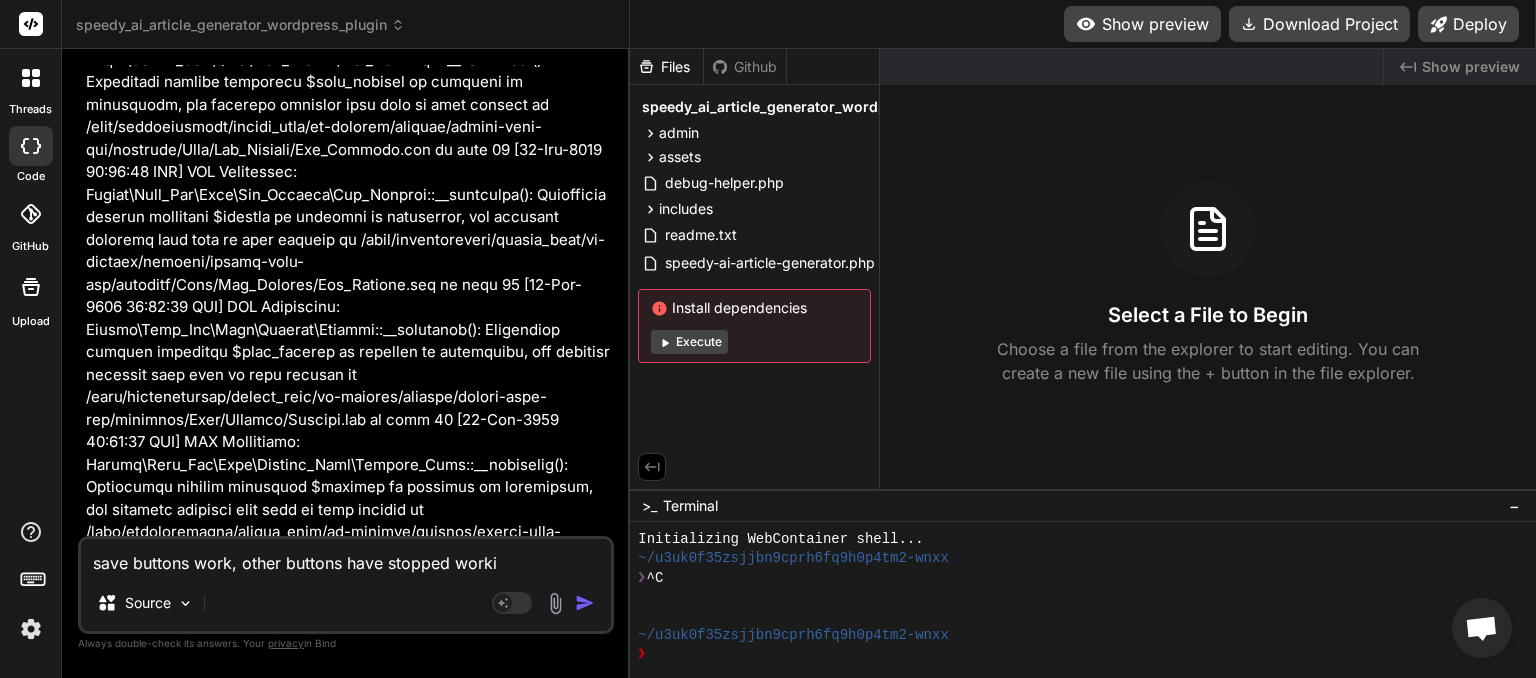 type on "save buttons work, other buttons have stopped workin" 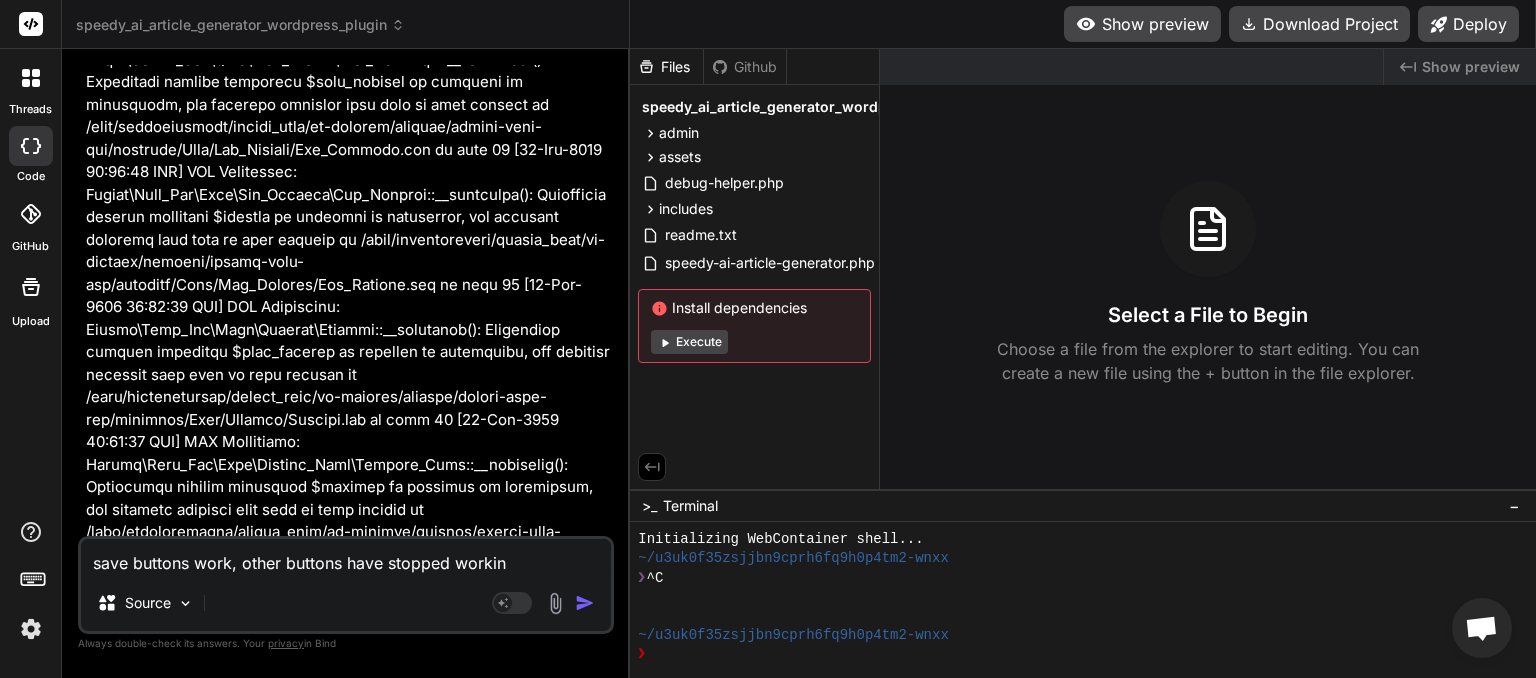 type on "save buttons work, other buttons have stopped working" 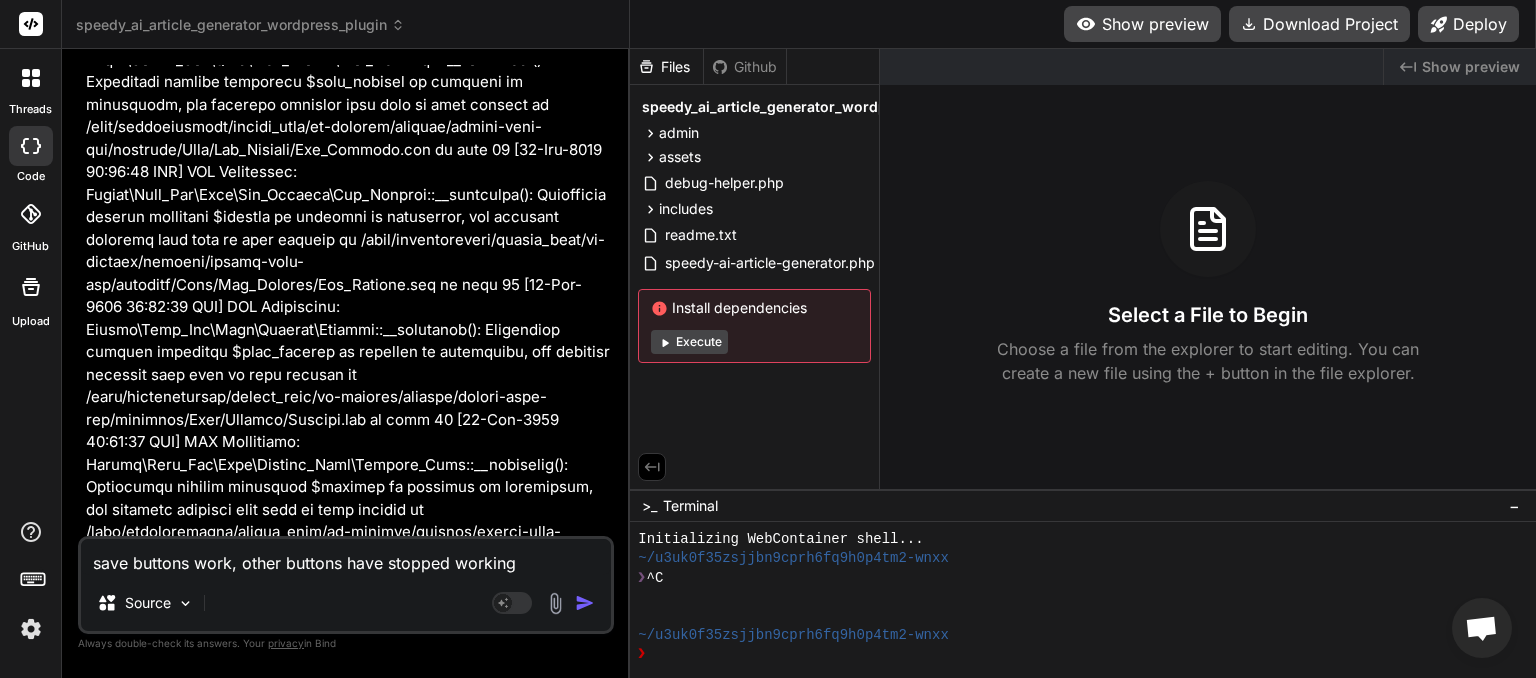 type on "save buttons work, other buttons have stopped working" 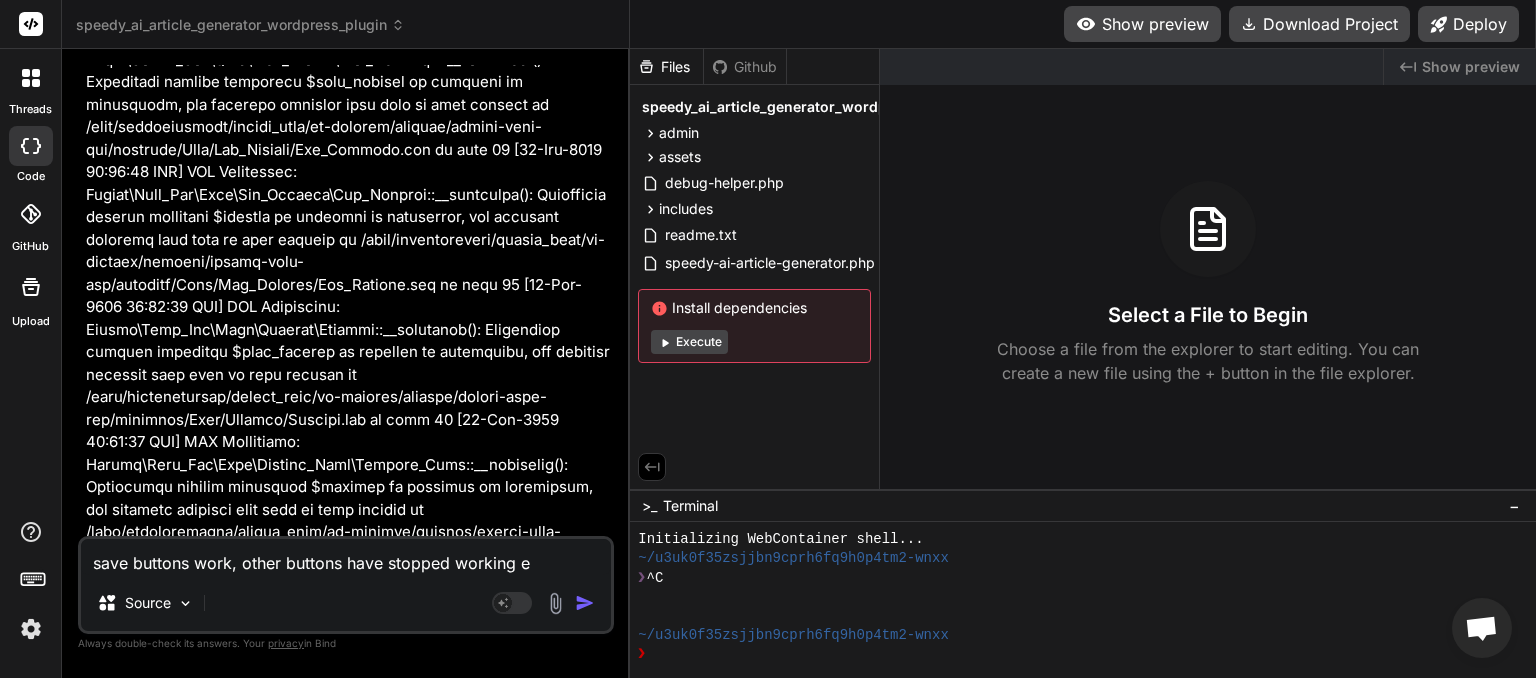 type on "save buttons work, other buttons have stopped working ev" 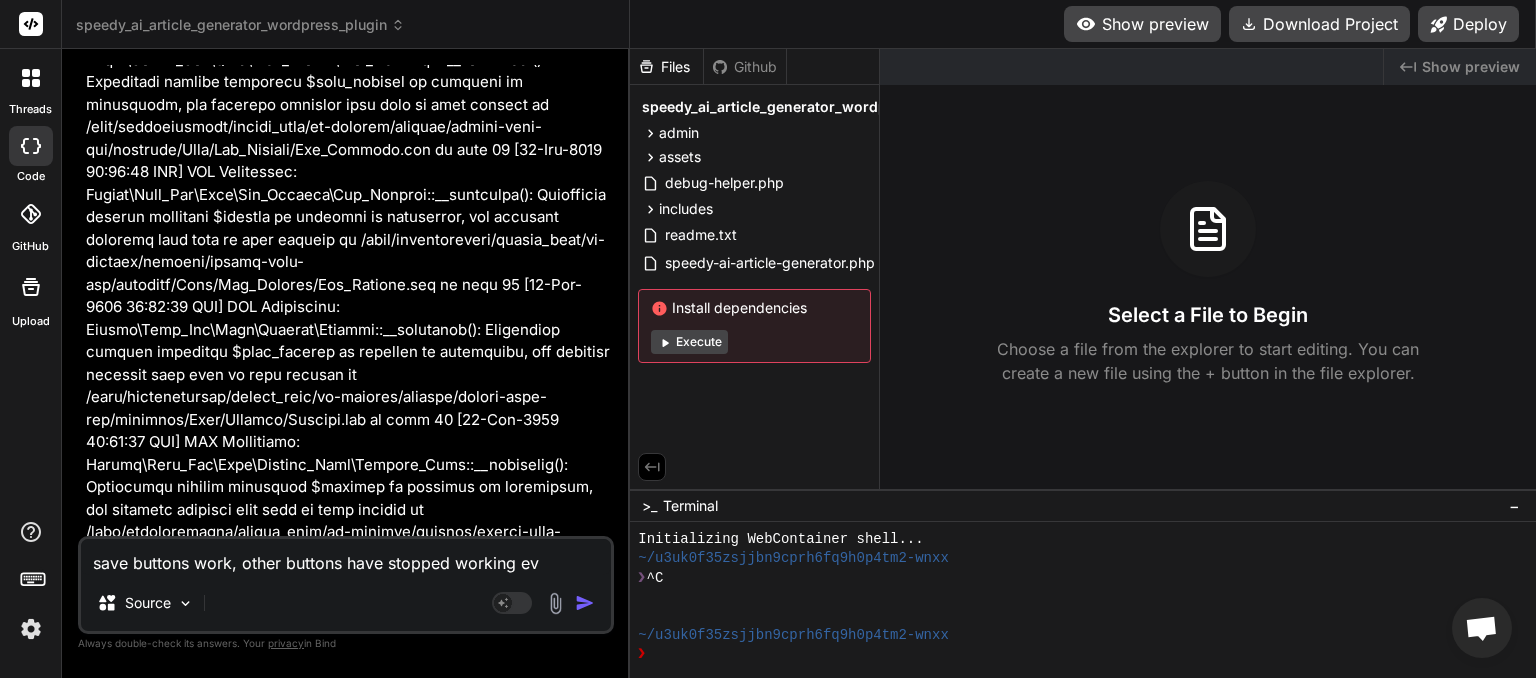 type on "save buttons work, other buttons have stopped working eve" 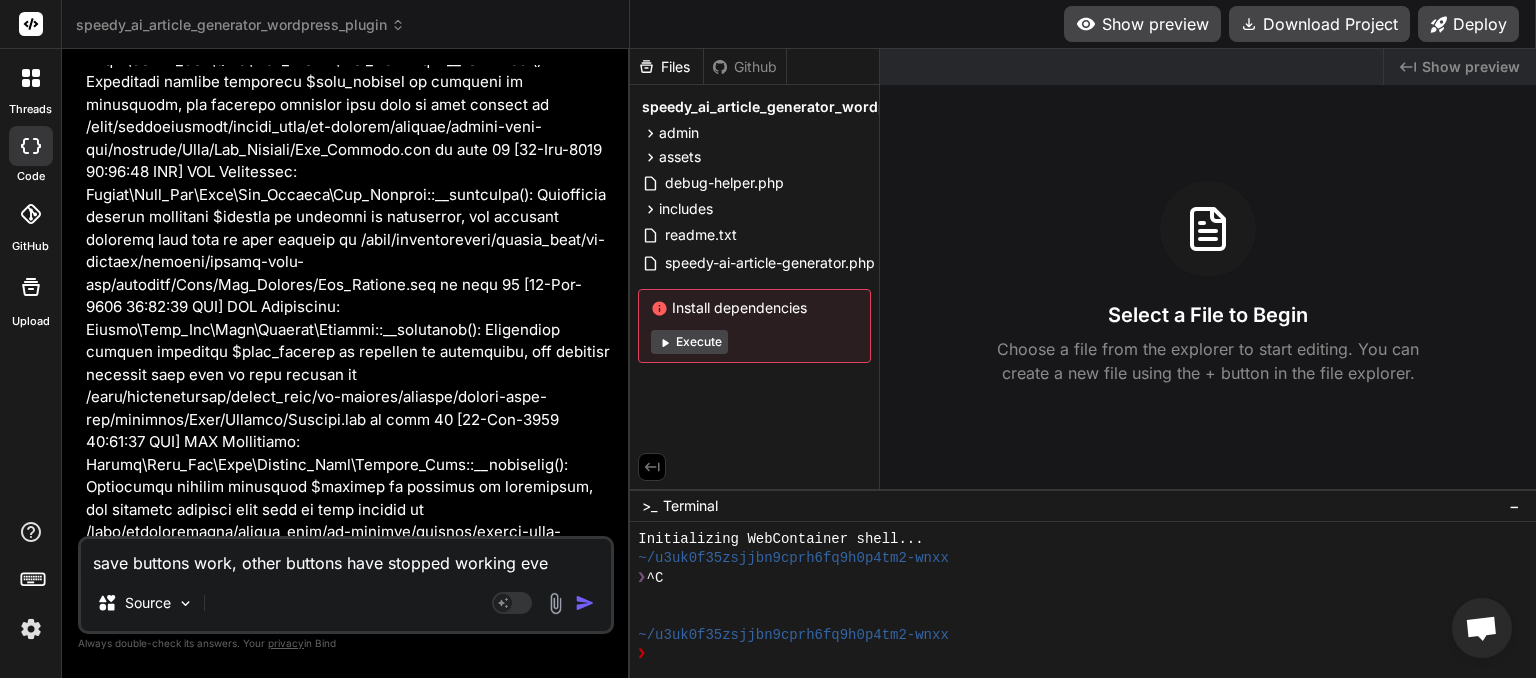 type on "save buttons work, other buttons have stopped working eveb" 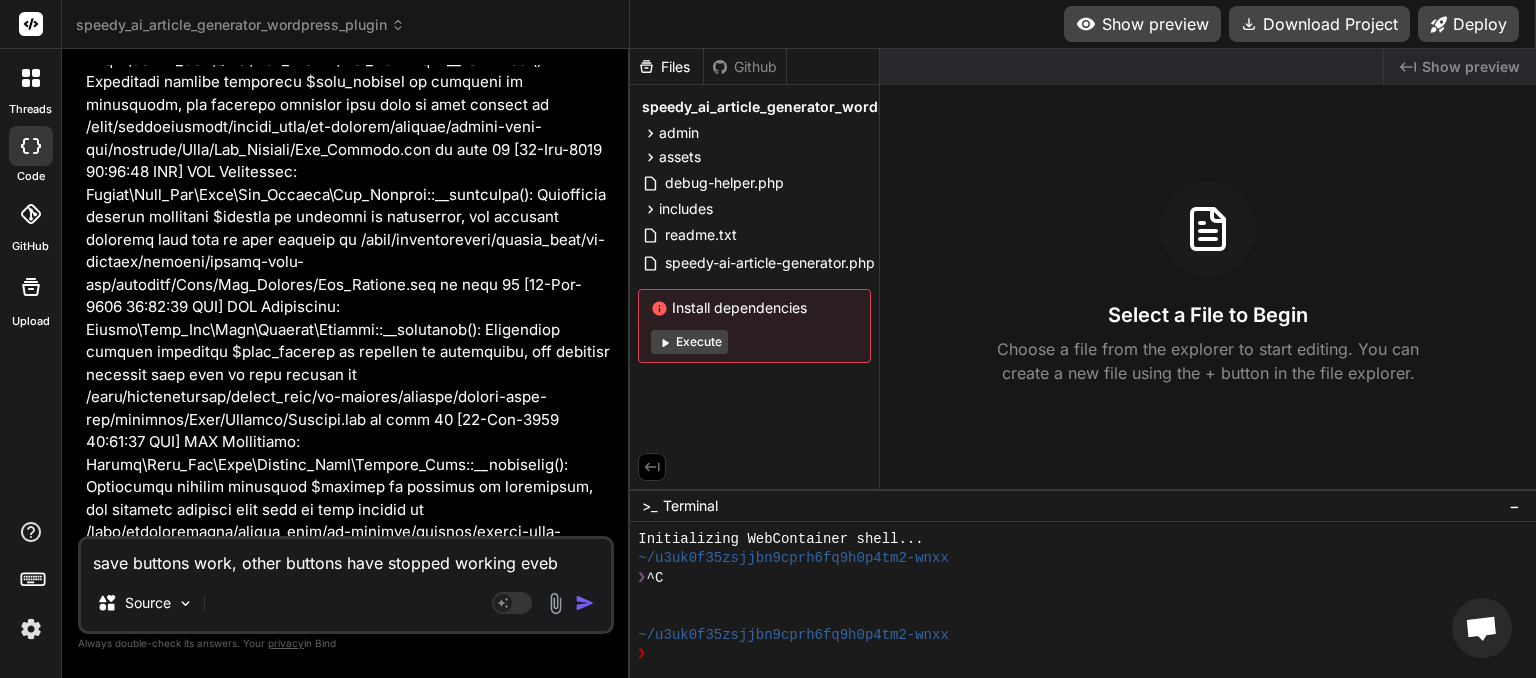 type on "save buttons work, other buttons have stopped working eve" 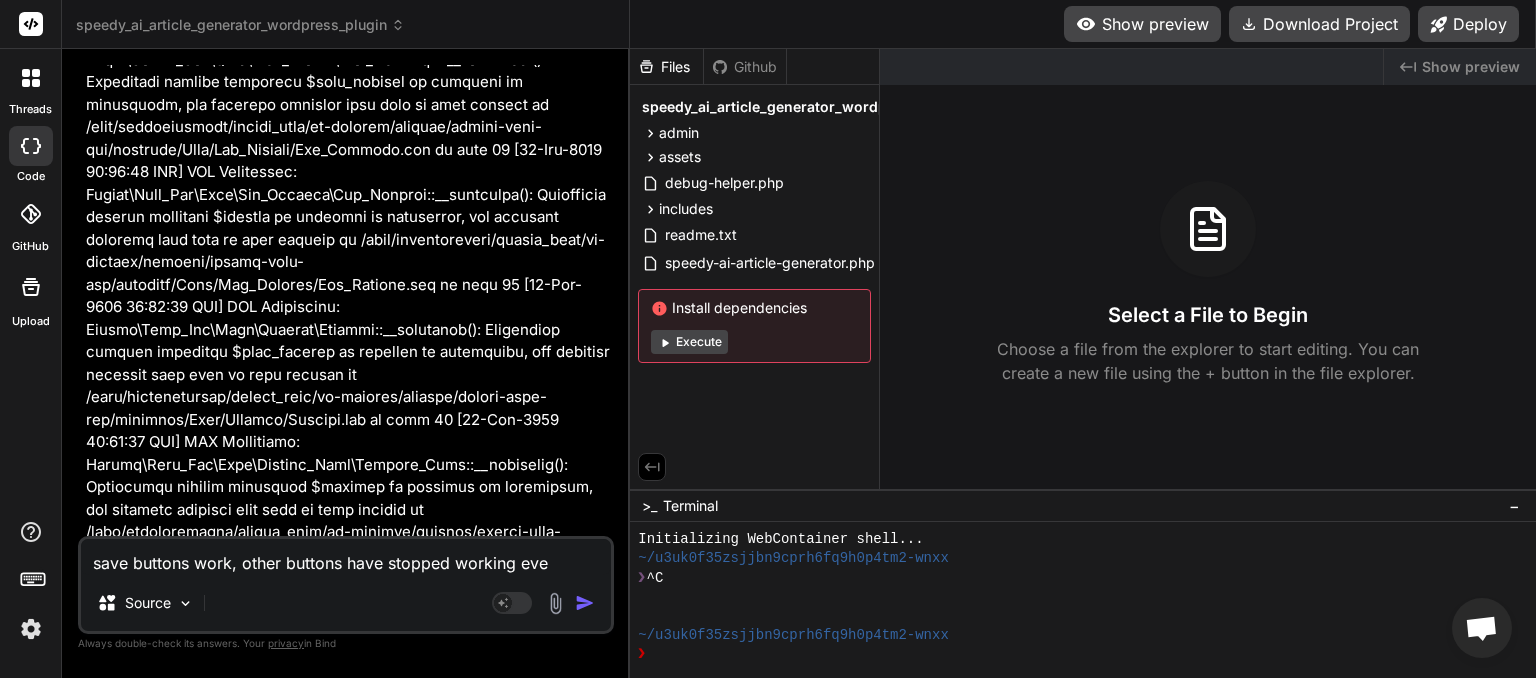 type on "save buttons work, other buttons have stopped working even" 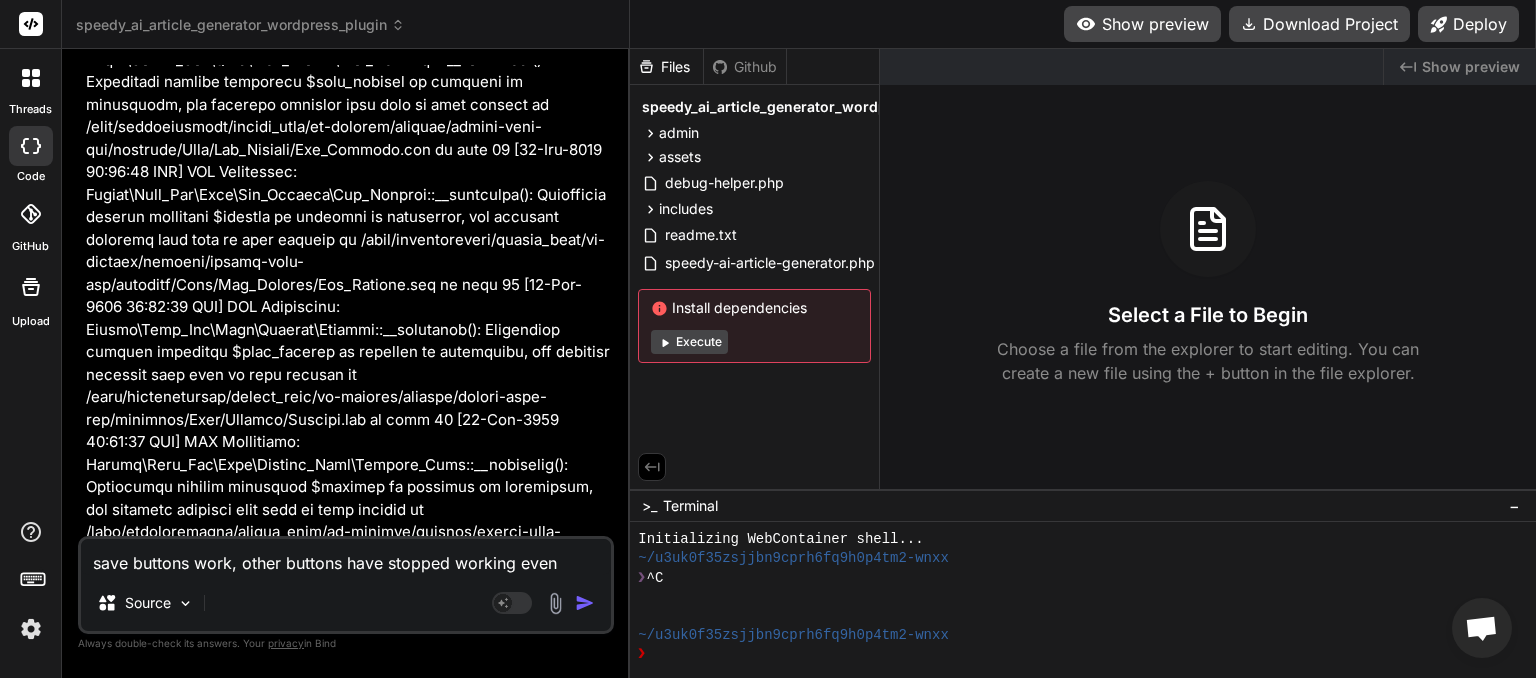 type on "save buttons work, other buttons have stopped working even" 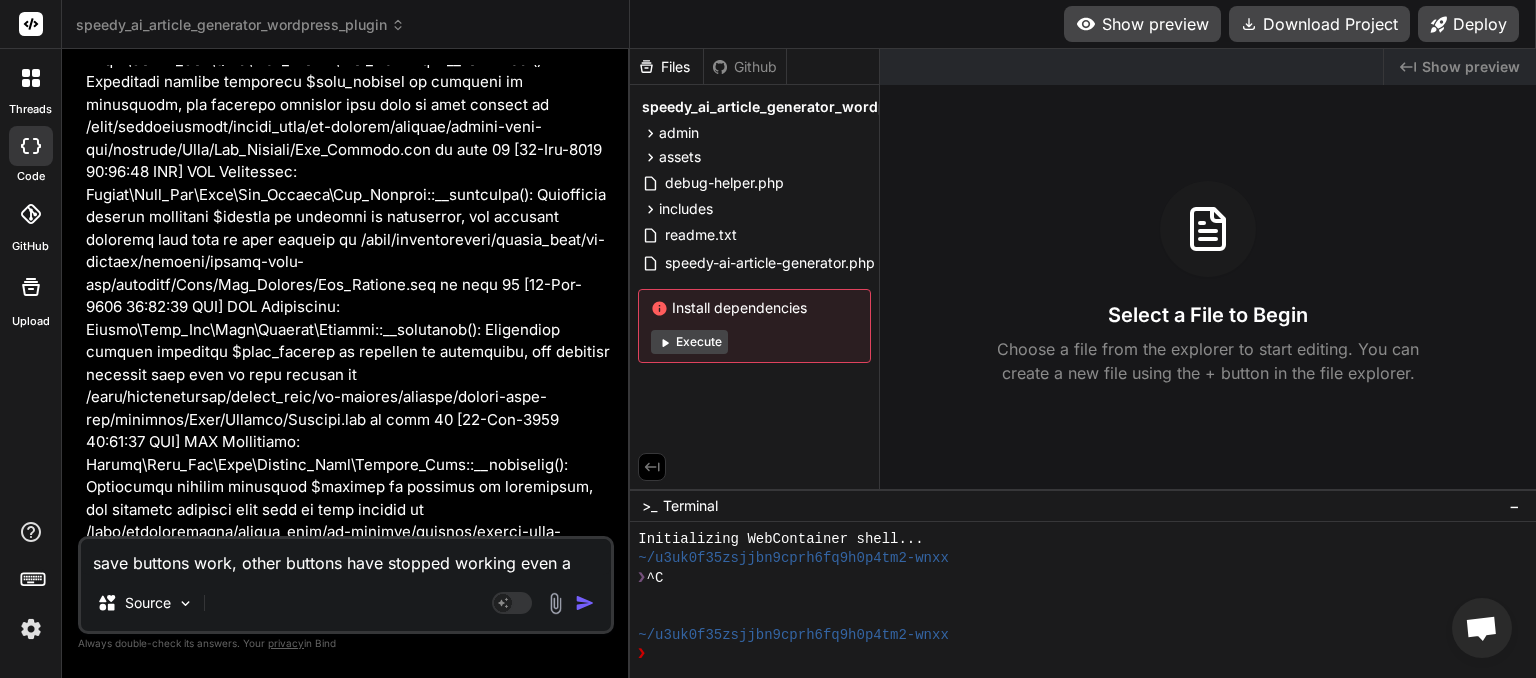 type on "save buttons work, other buttons have stopped working even af" 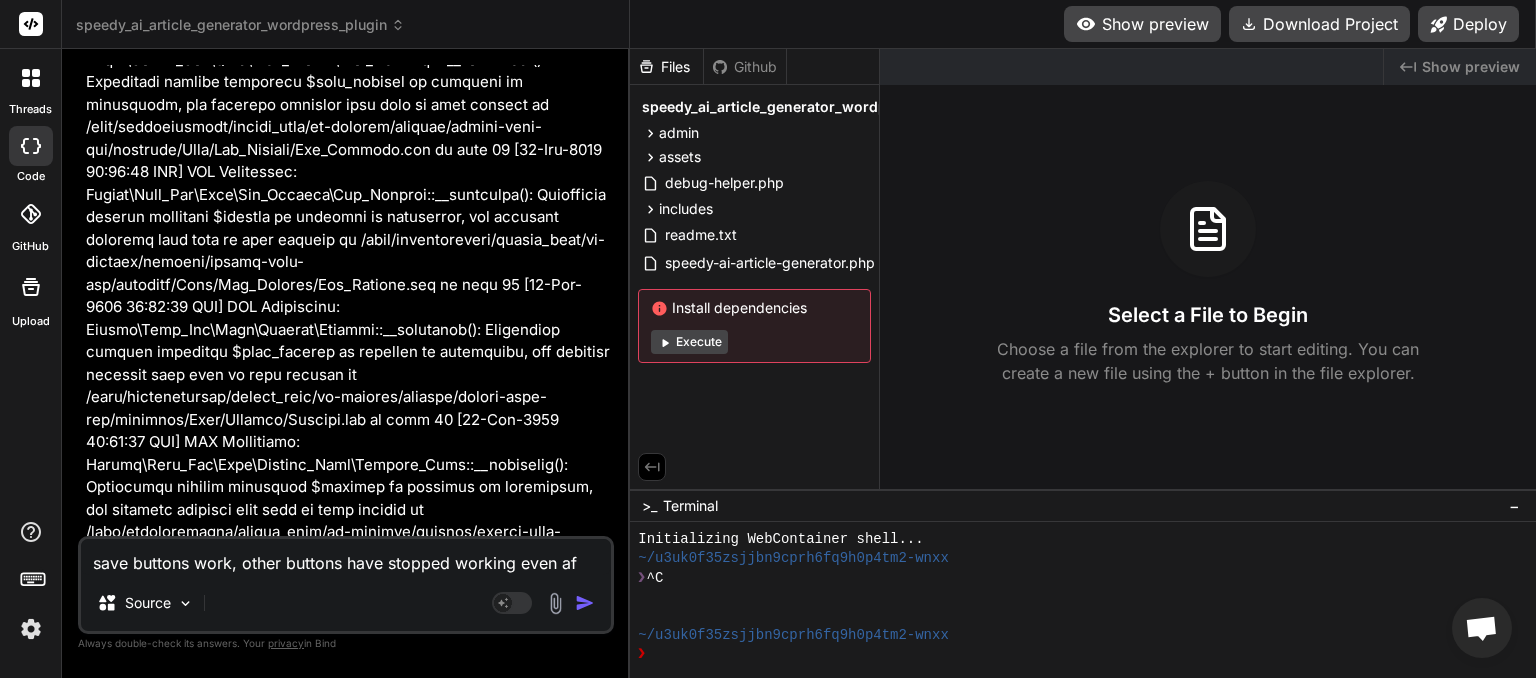 type on "save buttons work, other buttons have stopped working even aft" 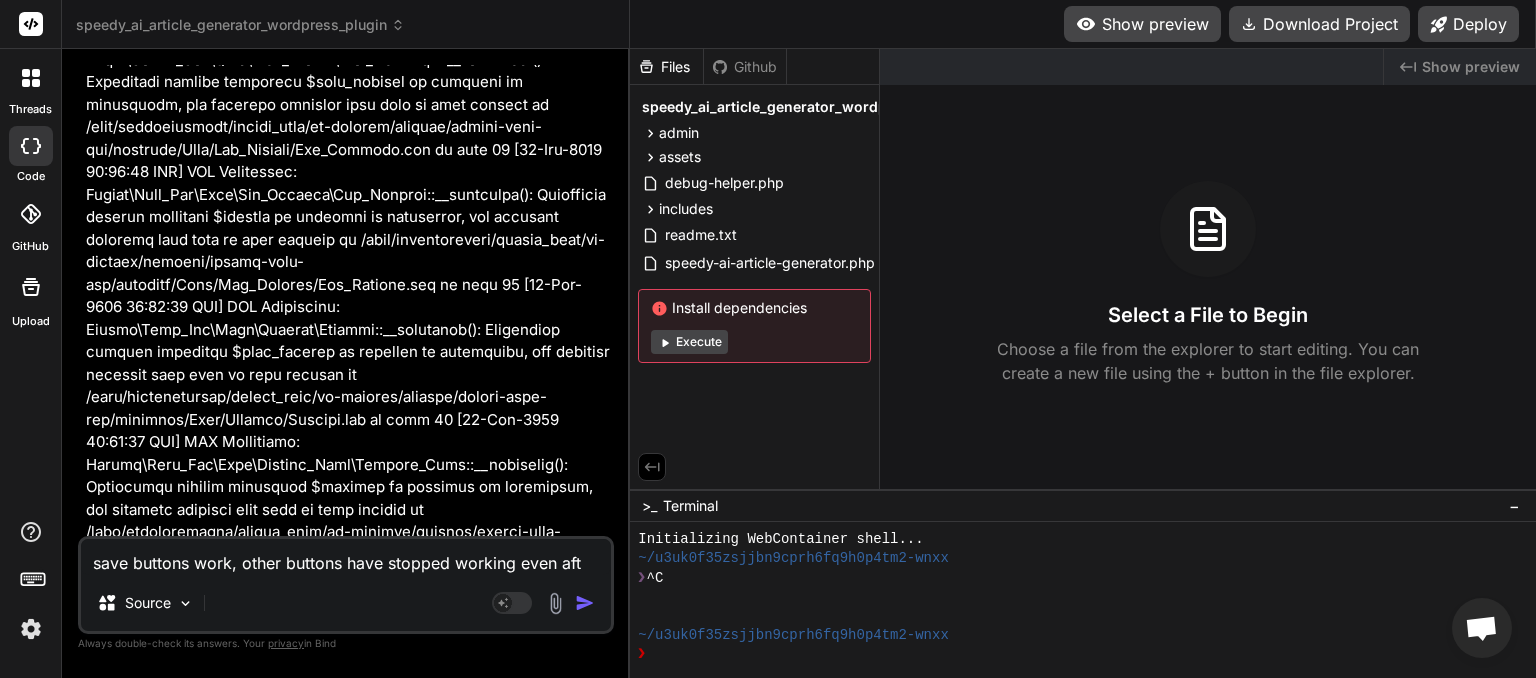 type on "save buttons work, other buttons have stopped working even afte" 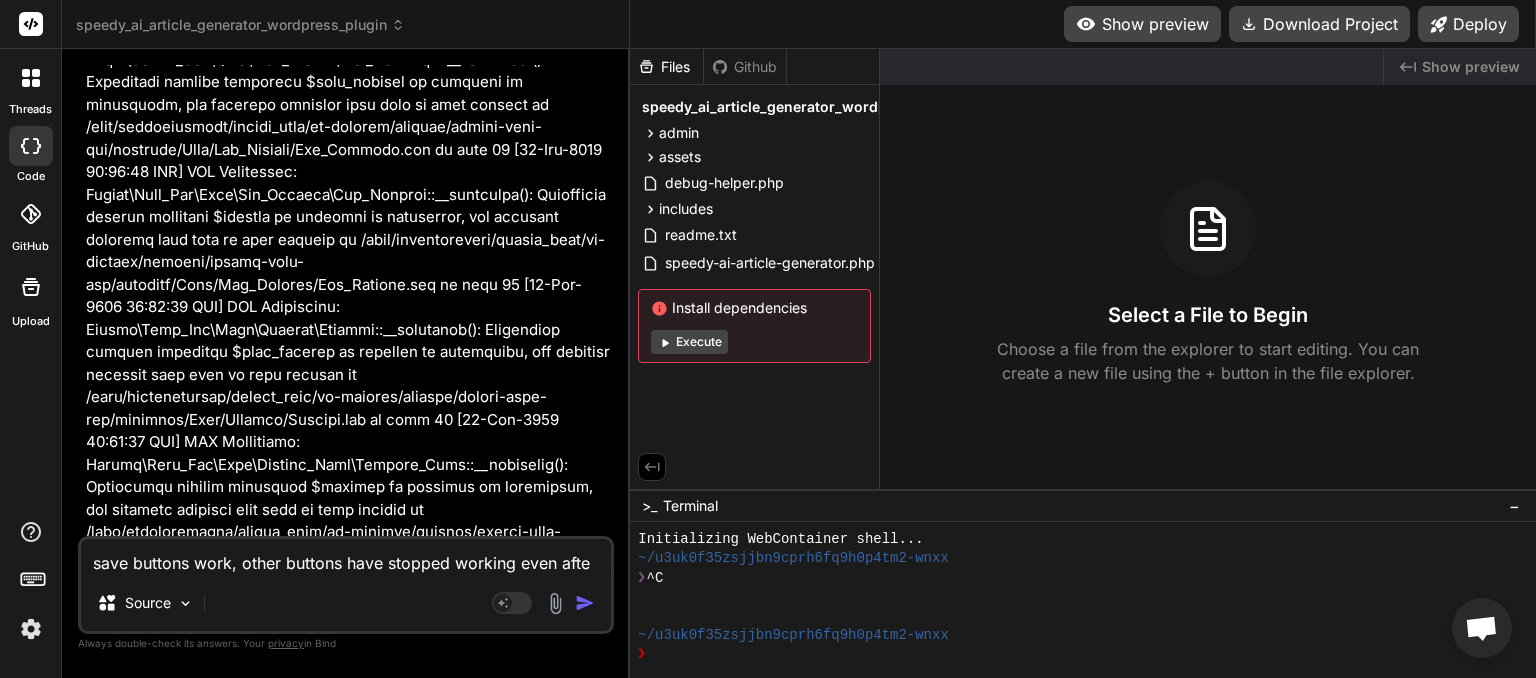 type on "save buttons work, other buttons have stopped working even after" 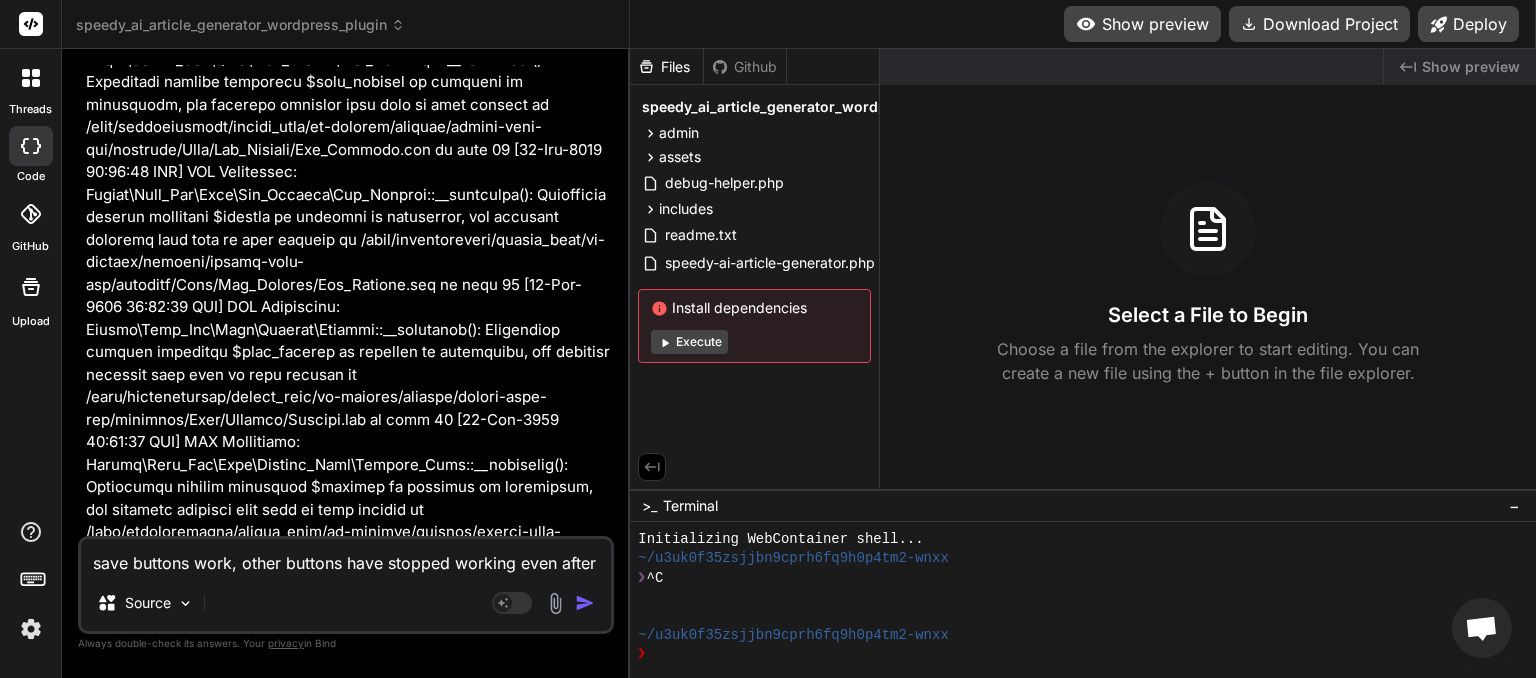 type on "save buttons work, other buttons have stopped working even after" 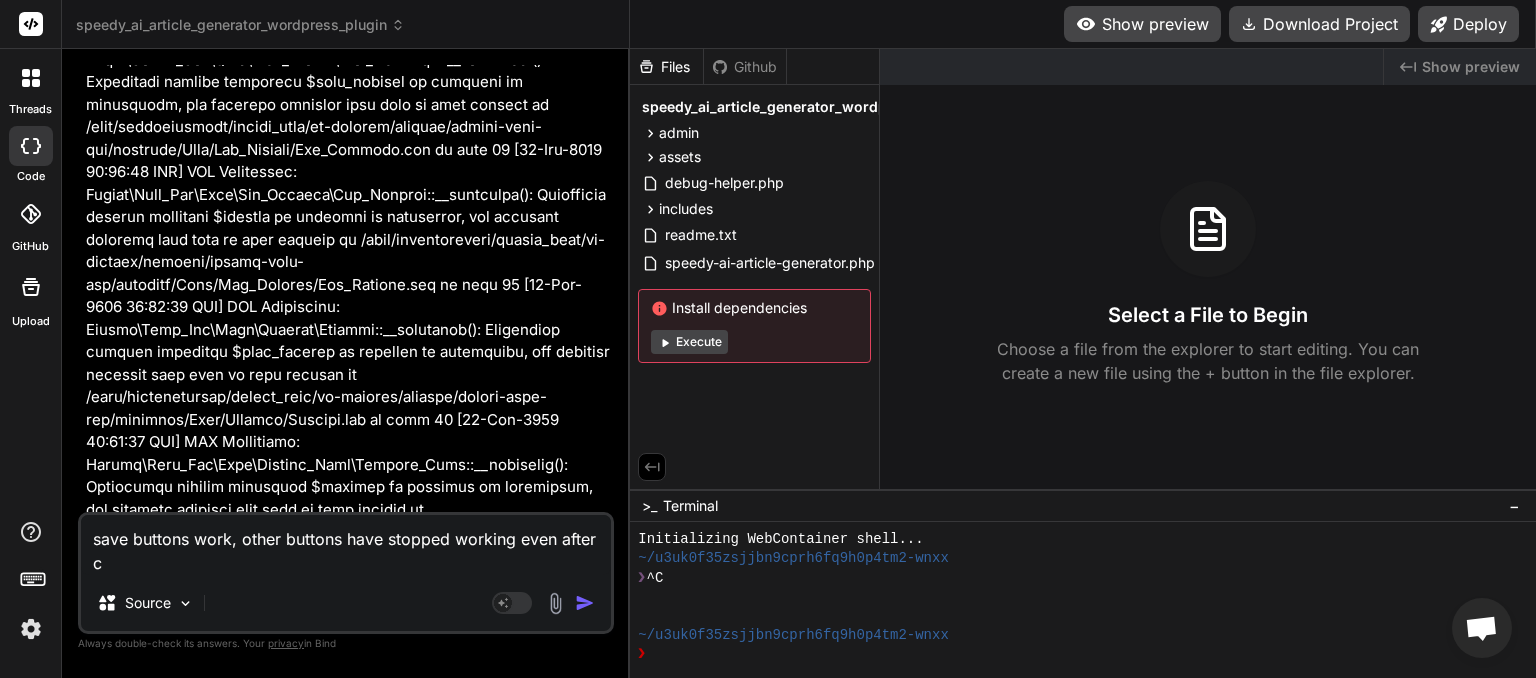 type on "save buttons work, other buttons have stopped working even after cl" 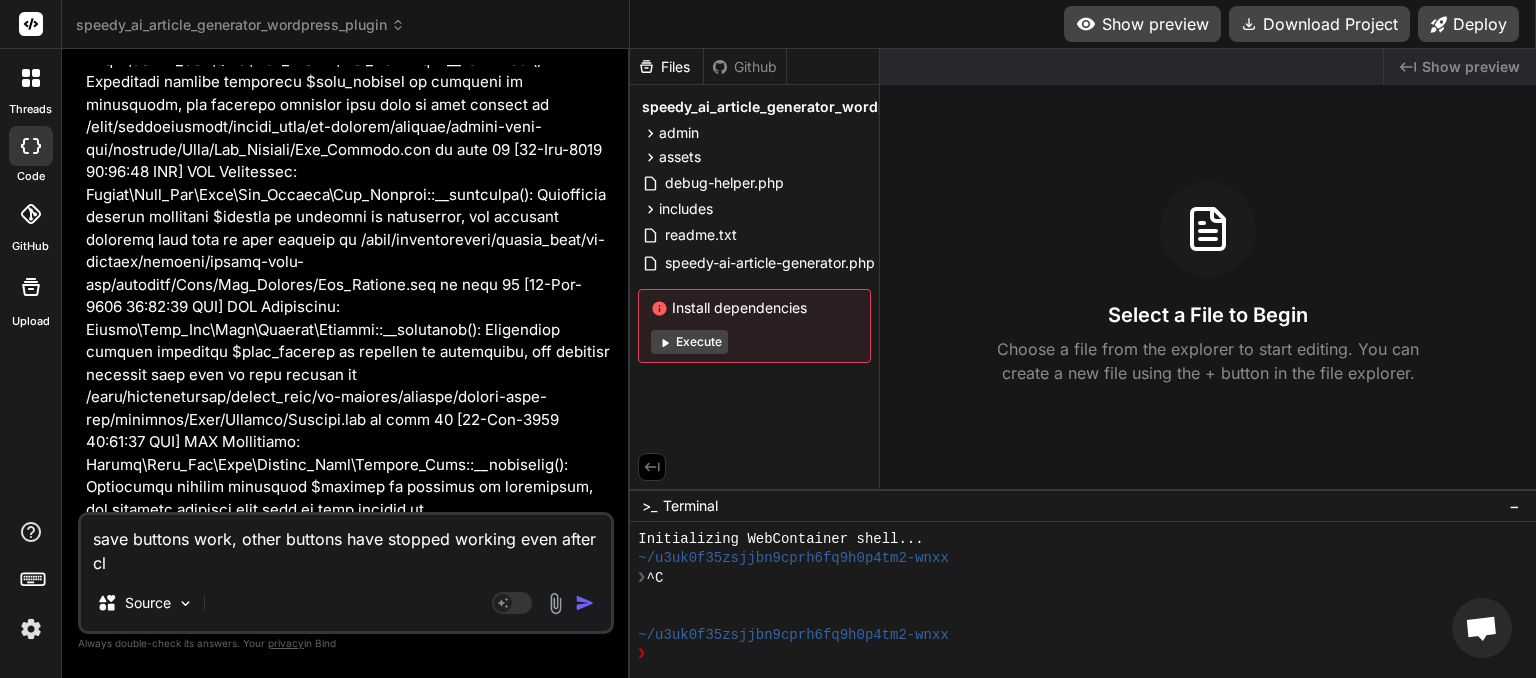 type on "save buttons work, other buttons have stopped working even after cle" 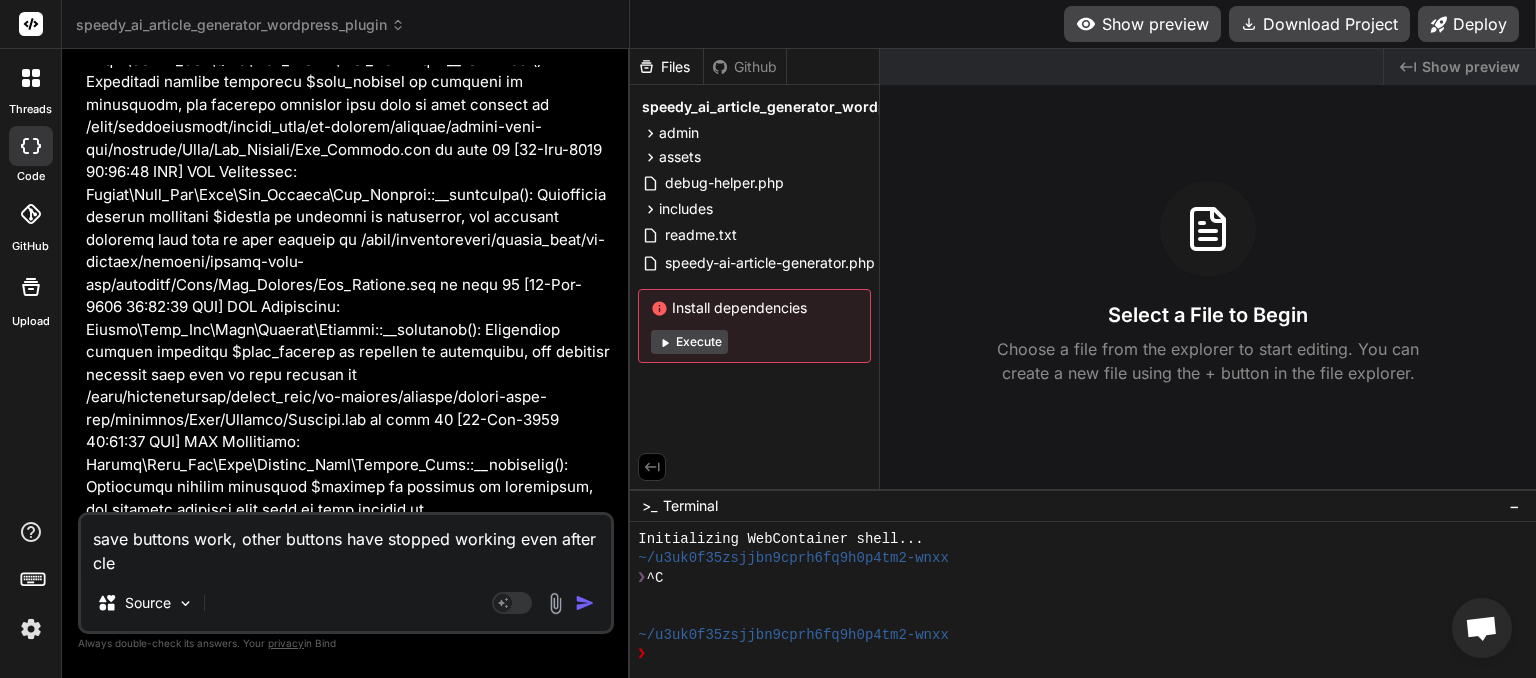 type on "save buttons work, other buttons have stopped working even after clea" 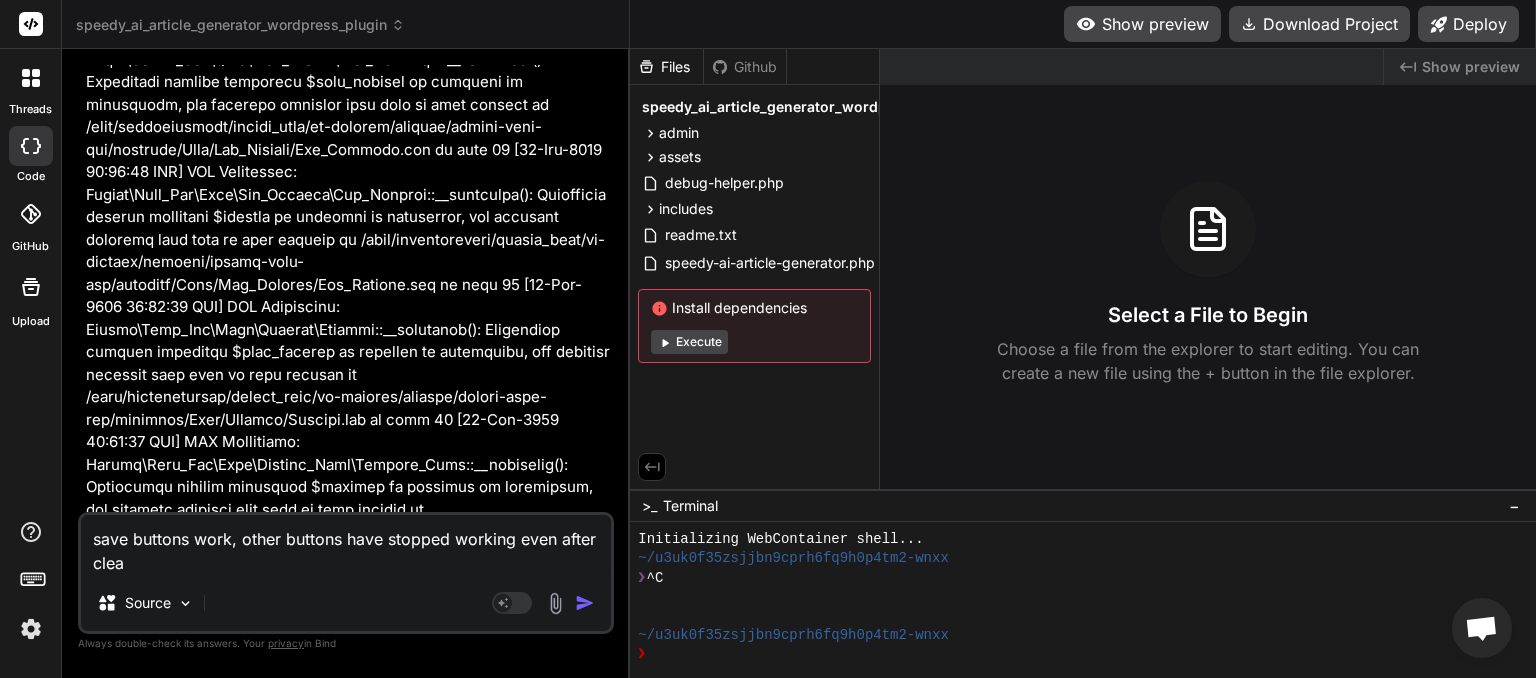 type on "save buttons work, other buttons have stopped working even after clear" 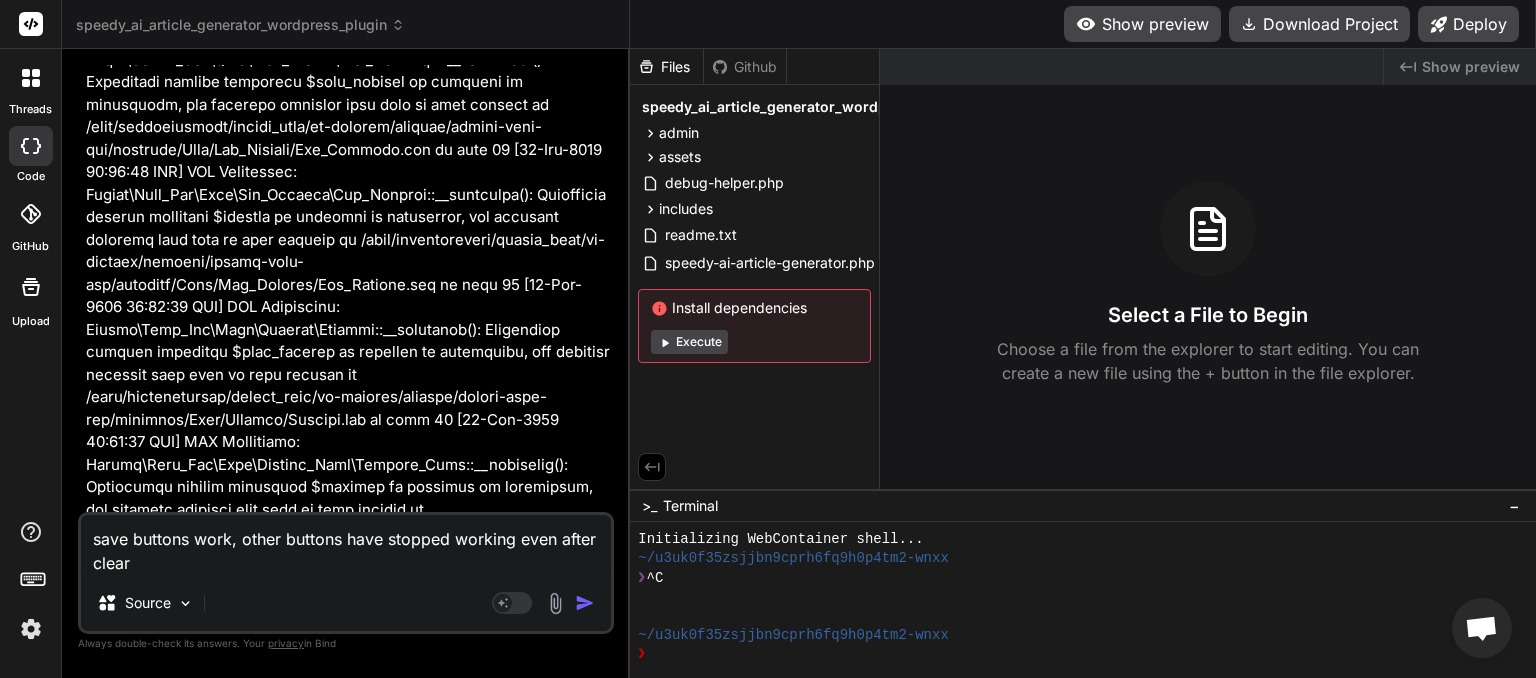 type on "save buttons work, other buttons have stopped working even after clear" 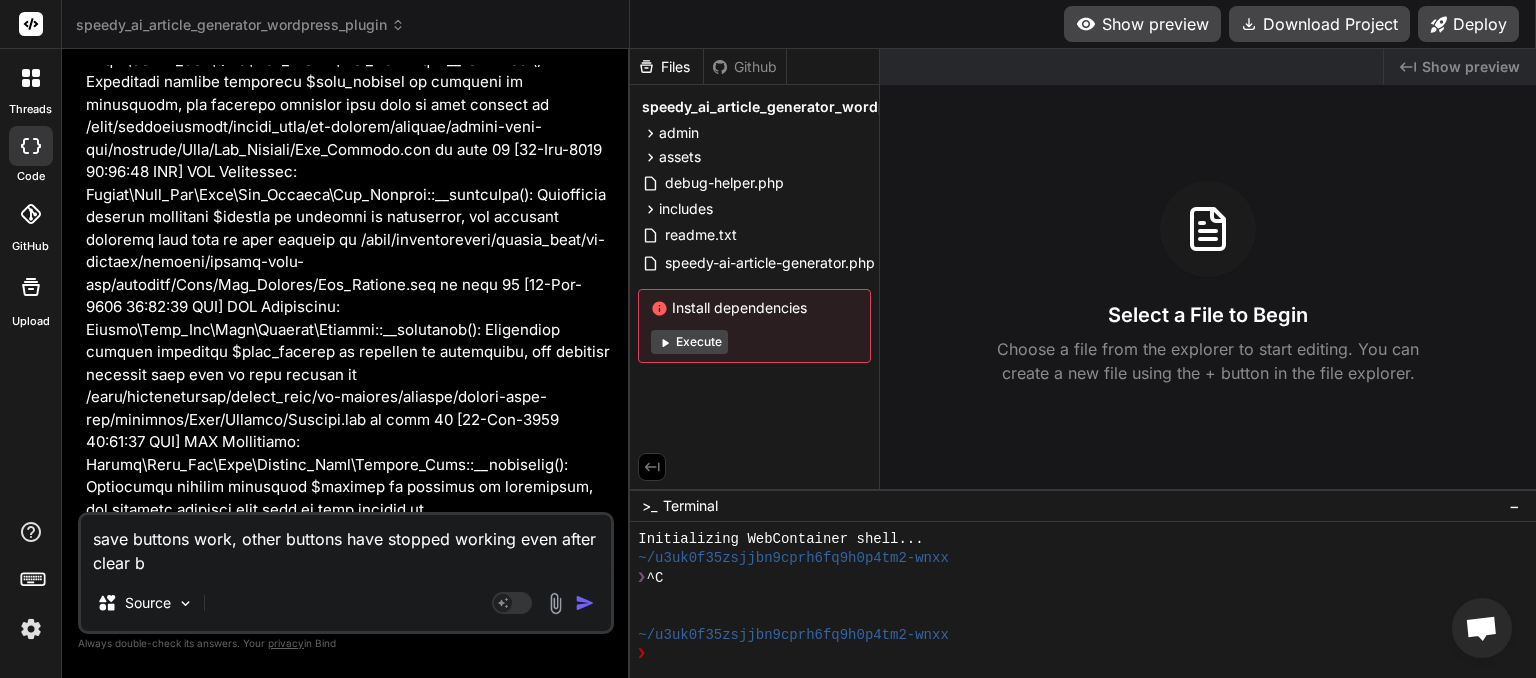 type on "save buttons work, other buttons have stopped working even after clear br" 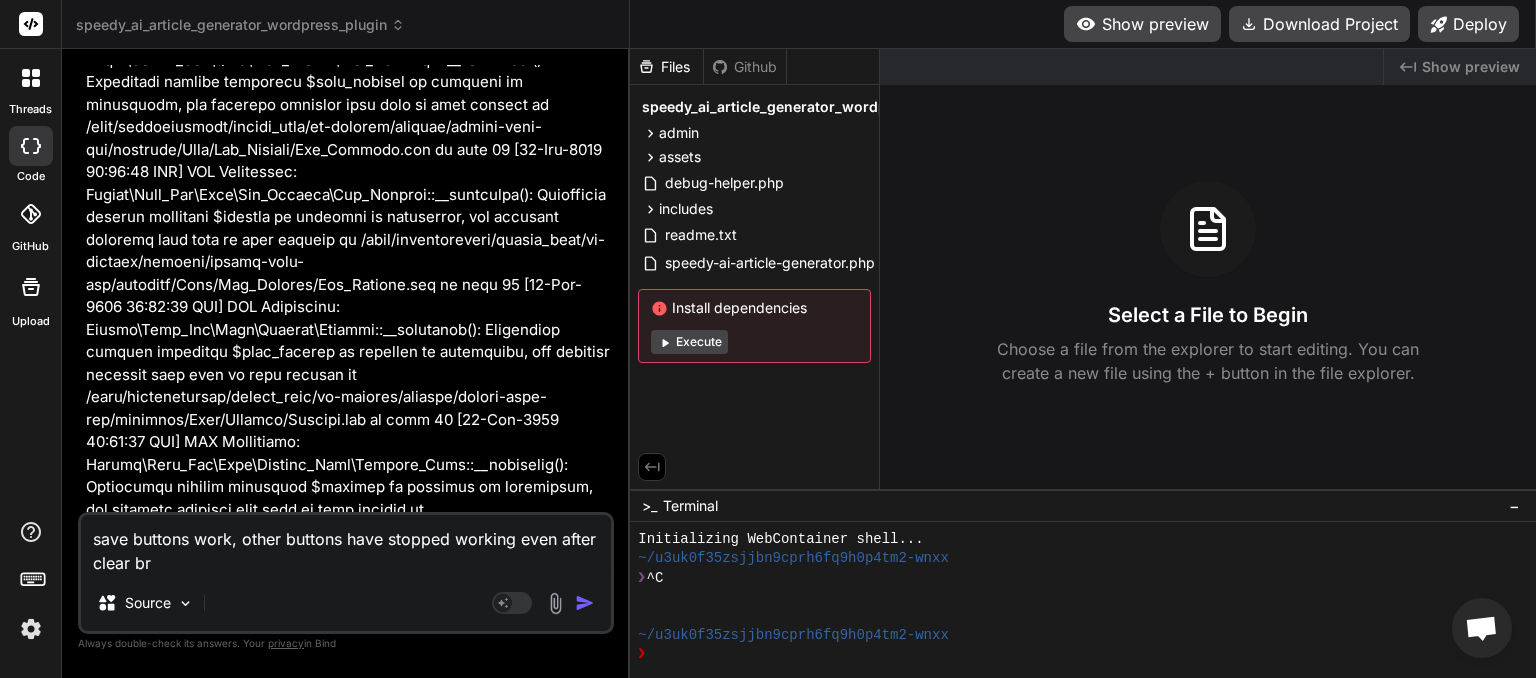 type on "save buttons work, other buttons have stopped working even after clear bro" 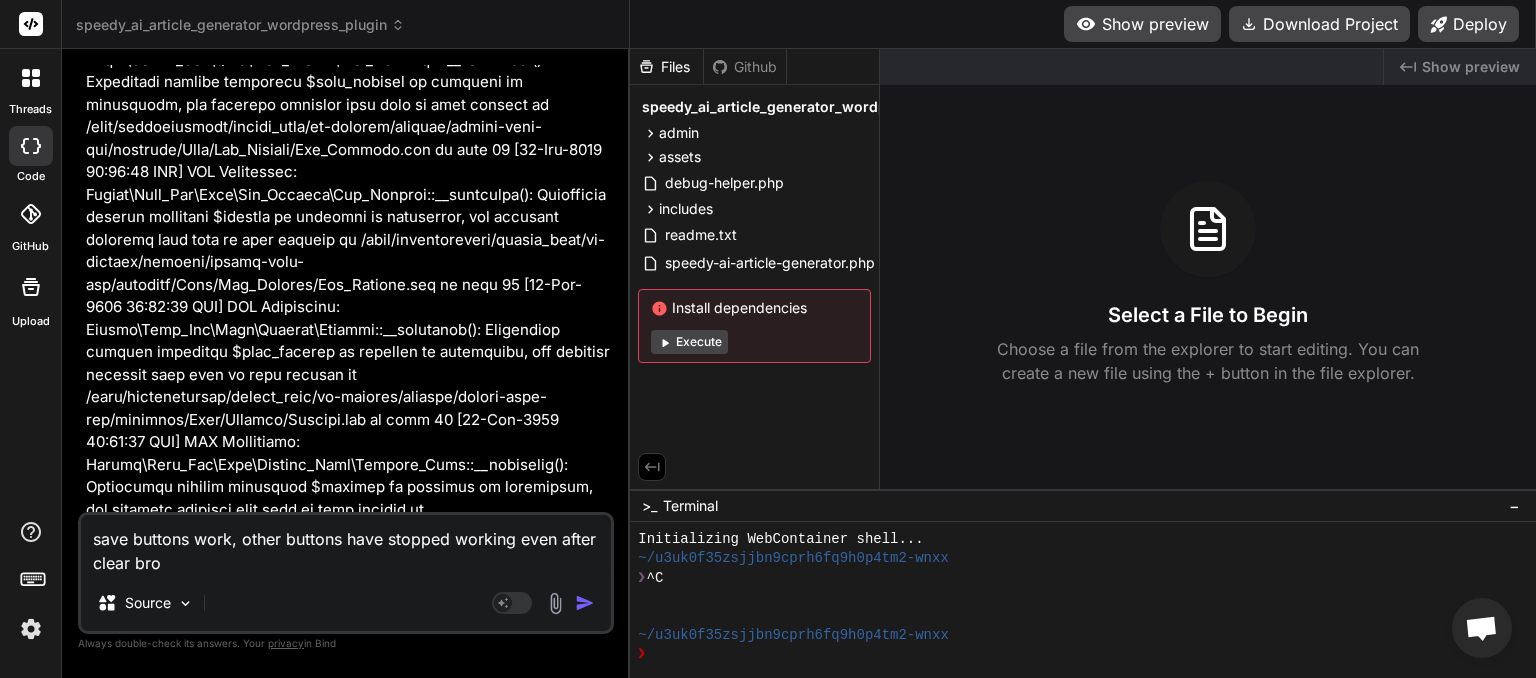 type on "save buttons work, other buttons have stopped working even after clear brow" 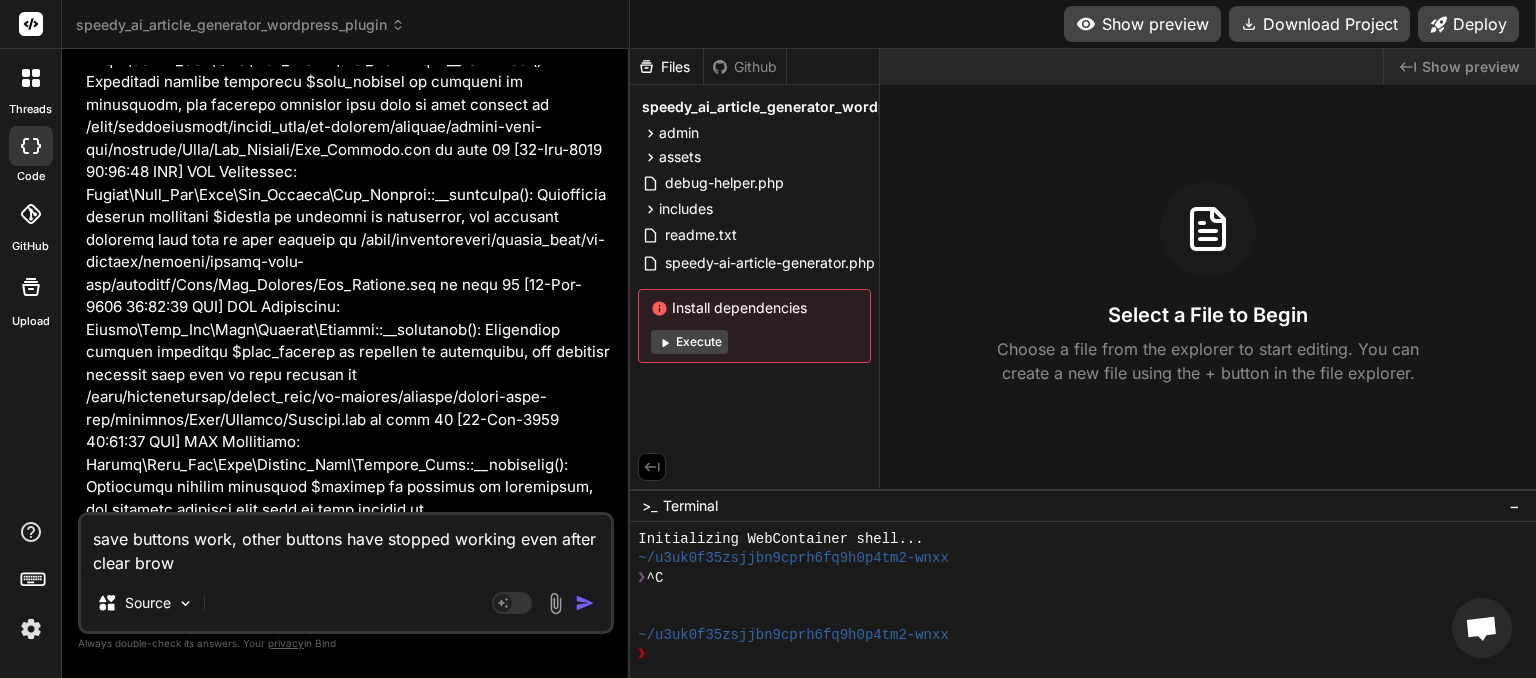 type on "save buttons work, other buttons have stopped working even after clear brows" 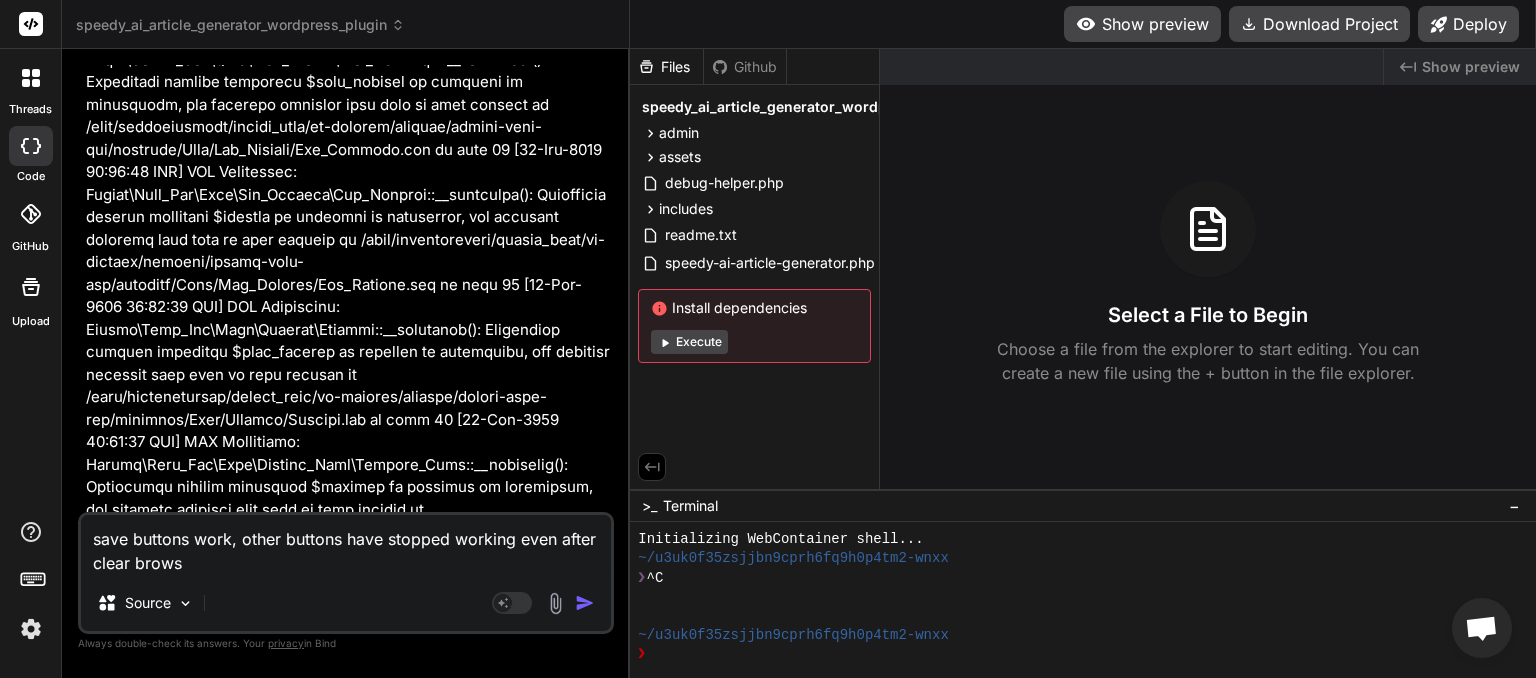 type on "save buttons work, other buttons have stopped working even after clear browse" 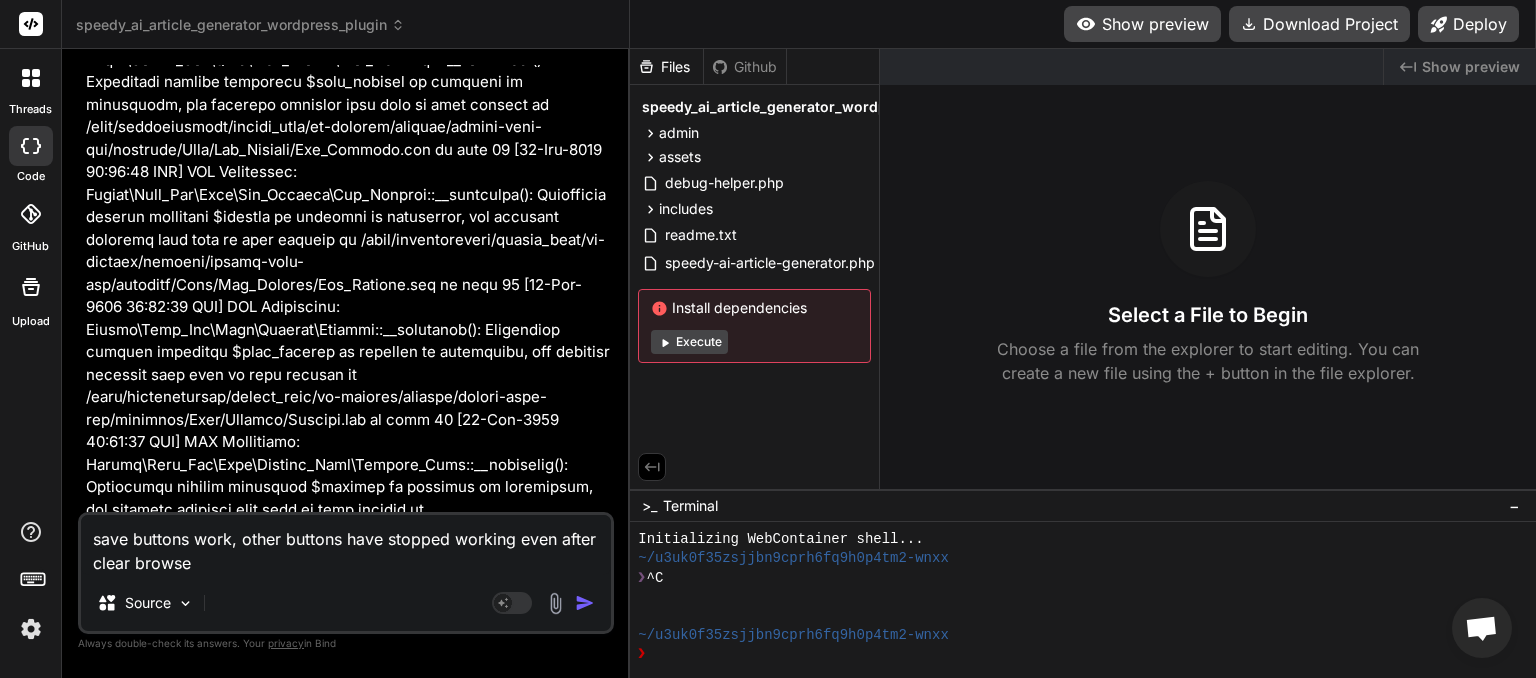 type on "save buttons work, other buttons have stopped working even after clear browser" 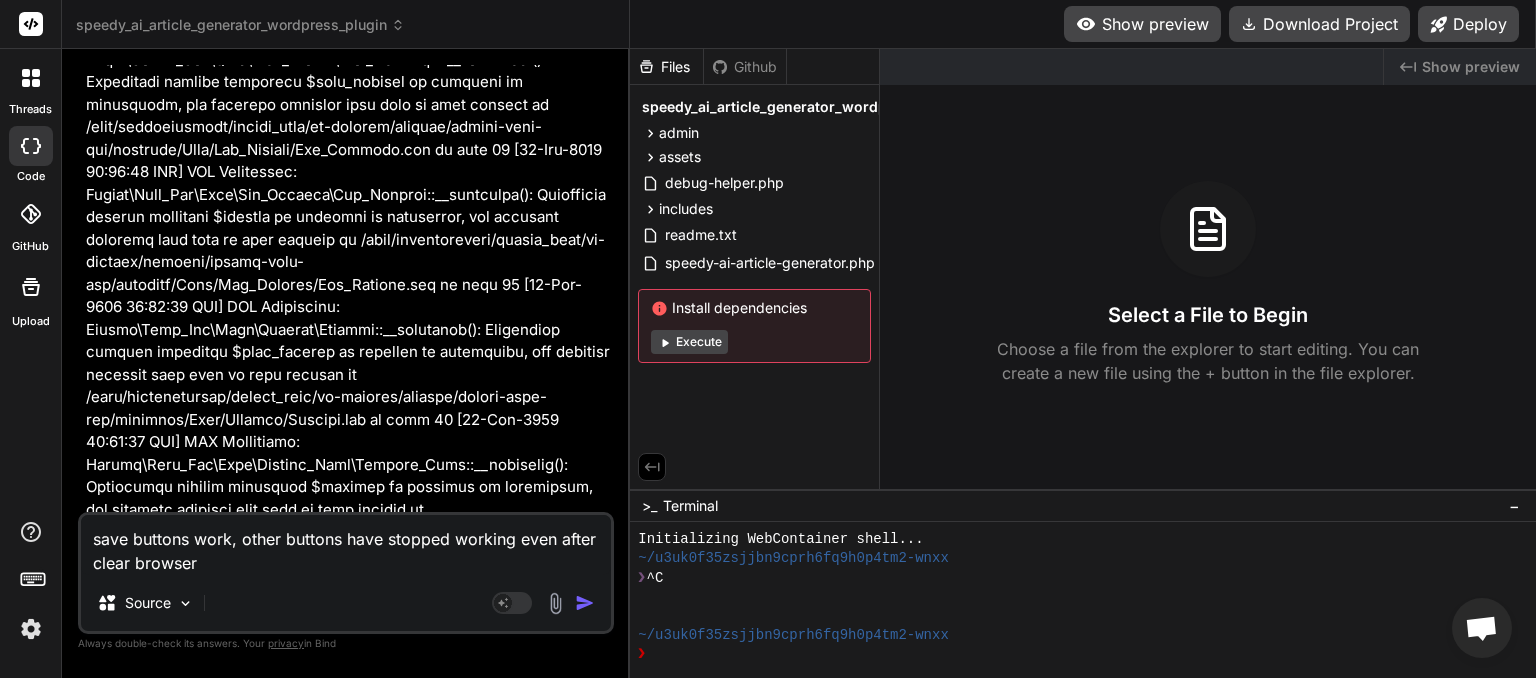 type on "x" 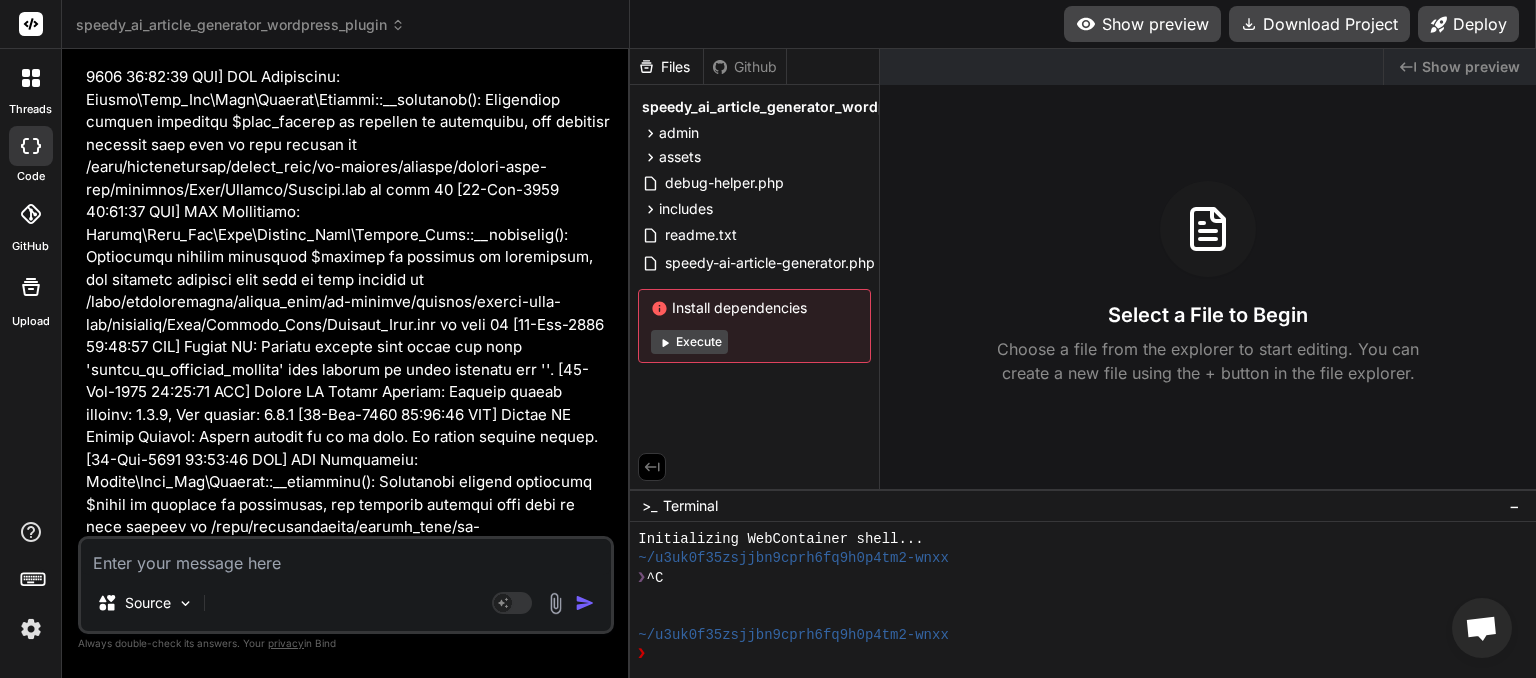 scroll, scrollTop: 760876, scrollLeft: 0, axis: vertical 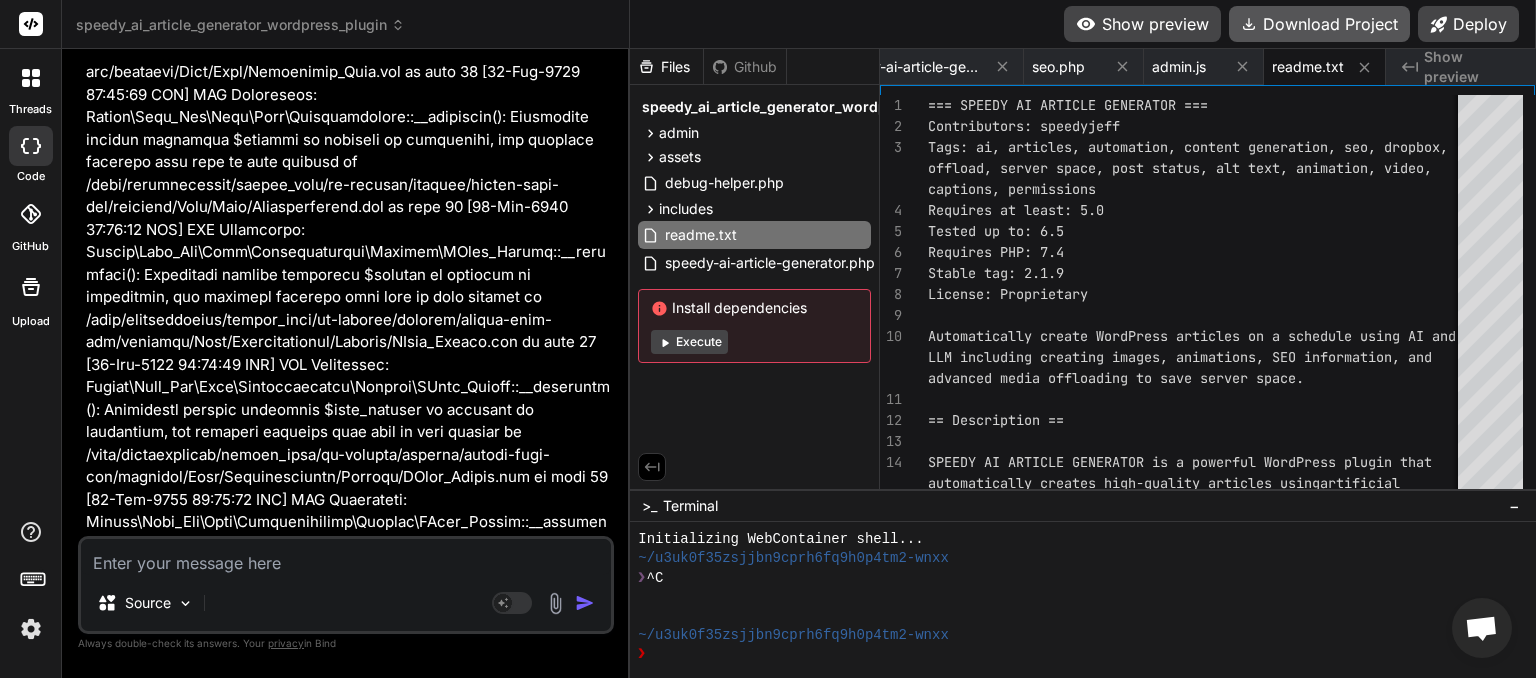 click on "Download Project" at bounding box center [1319, 24] 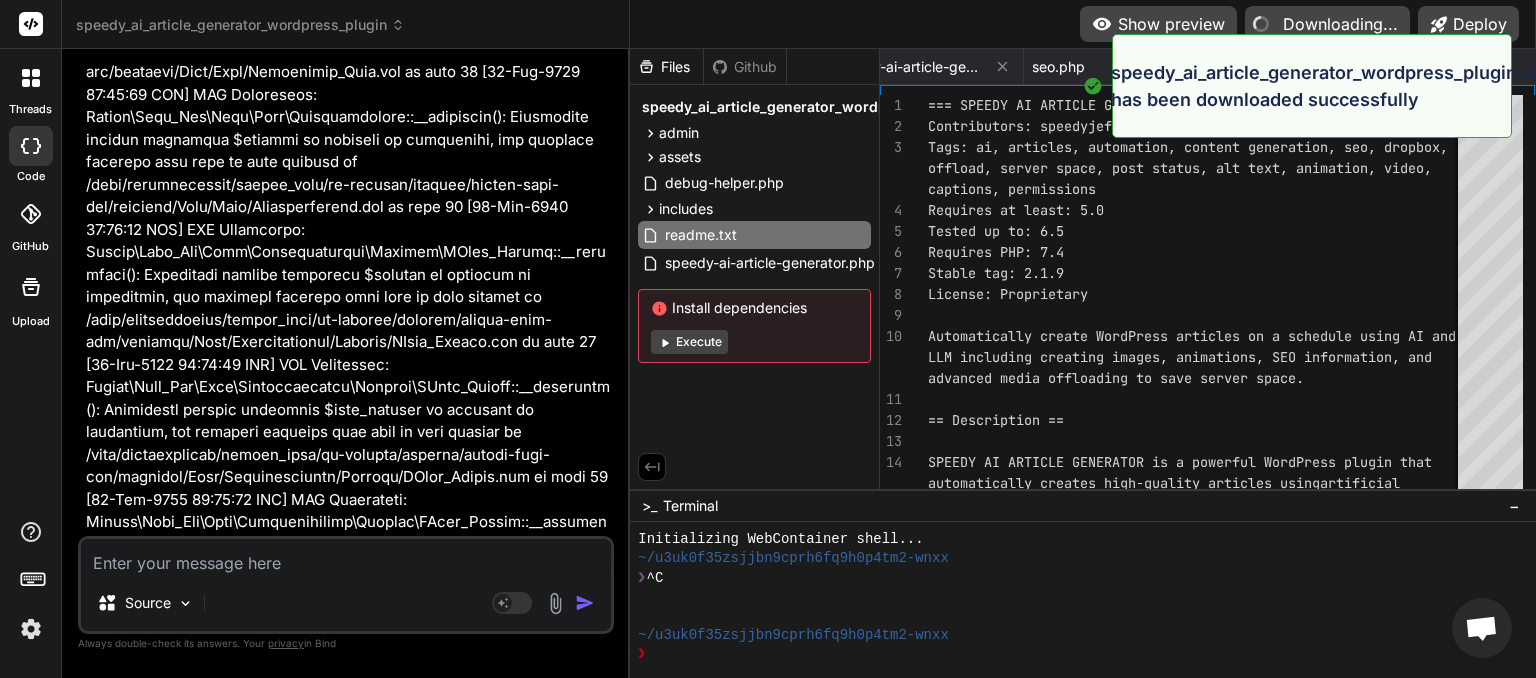 type on "x" 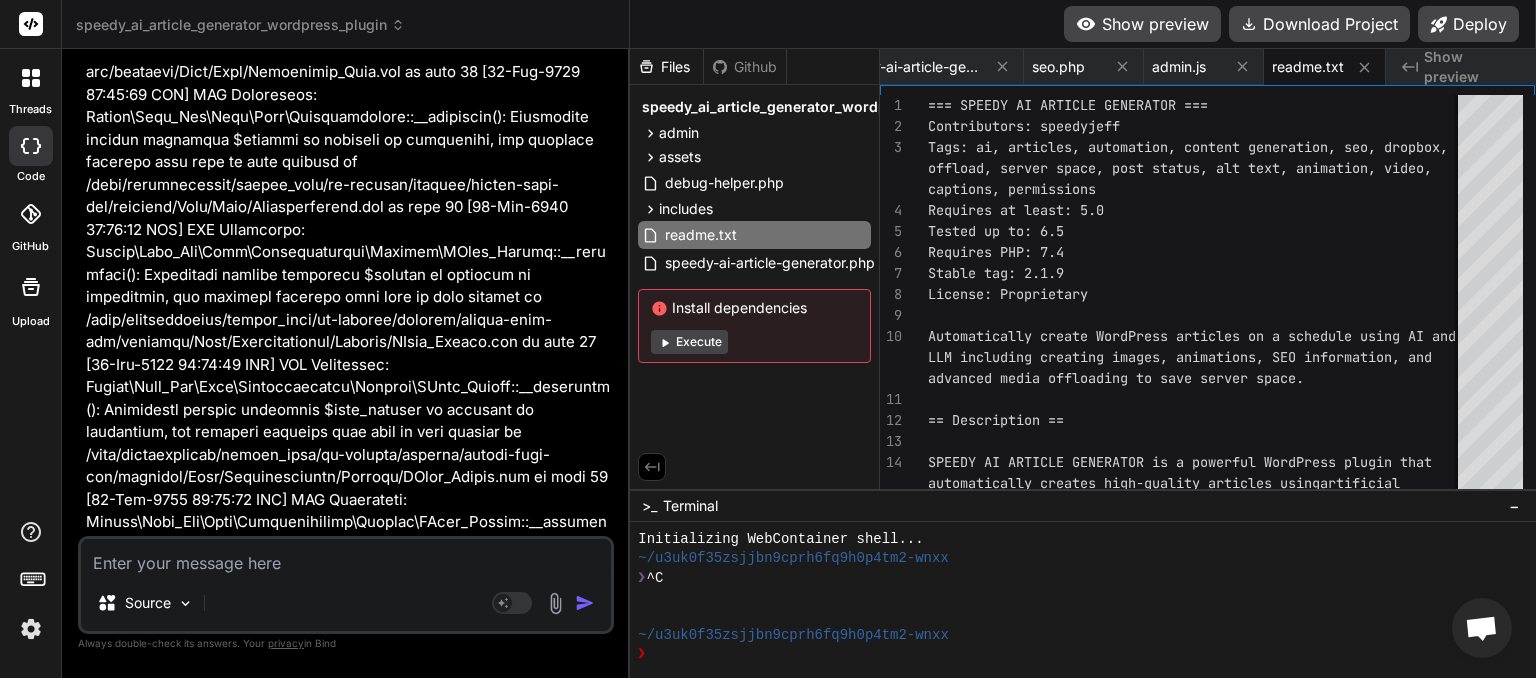 paste on "[05-Aug-2025 01:35:41 UTC] Speedy AI Activation: wp_next_scheduled before scheduling: None
[05-Aug-2025 01:35:41 UTC] Speedy AI Activation: Scheduled 'speedy_ai_generate_article' for daily at 2025-08-05 01:40:41
[05-Aug-2025 01:35:41 UTC] Speedy AI: Cleared invalid cron event for hook 'speedy_ai_generate_article' with unknown or empty schedule key '86400'.
[05-Aug-2025 01:35:42 UTC] Speedy AI Update Handler: Current plugin version: 2.1.9, New version: 2.1.9
[05-Aug-2025 01:35:42 UTC] Speedy AI Update Handler: Plugin version is up to date. No update actions needed.
[05-Aug-2025 01:35:46 UTC] Speedy AI Update Handler: Current plugin version: 2.1.9, New version: 2.1.9
[05-Aug-2025 01:35:46 UTC] Speedy AI Update Handler: Plugin version is up to date. No update actions needed.
[05-Aug-2025 01:35:53 UTC] Speedy AI Update Handler: Current plugin version: 2.1.9, New version: 2.1.9
[05-Aug-2025 01:35:53 UTC] Speedy AI Update Handler: Plugin version is up to date. No update actions needed.
[05-Aug-2025 01:35:56 UTC]..." 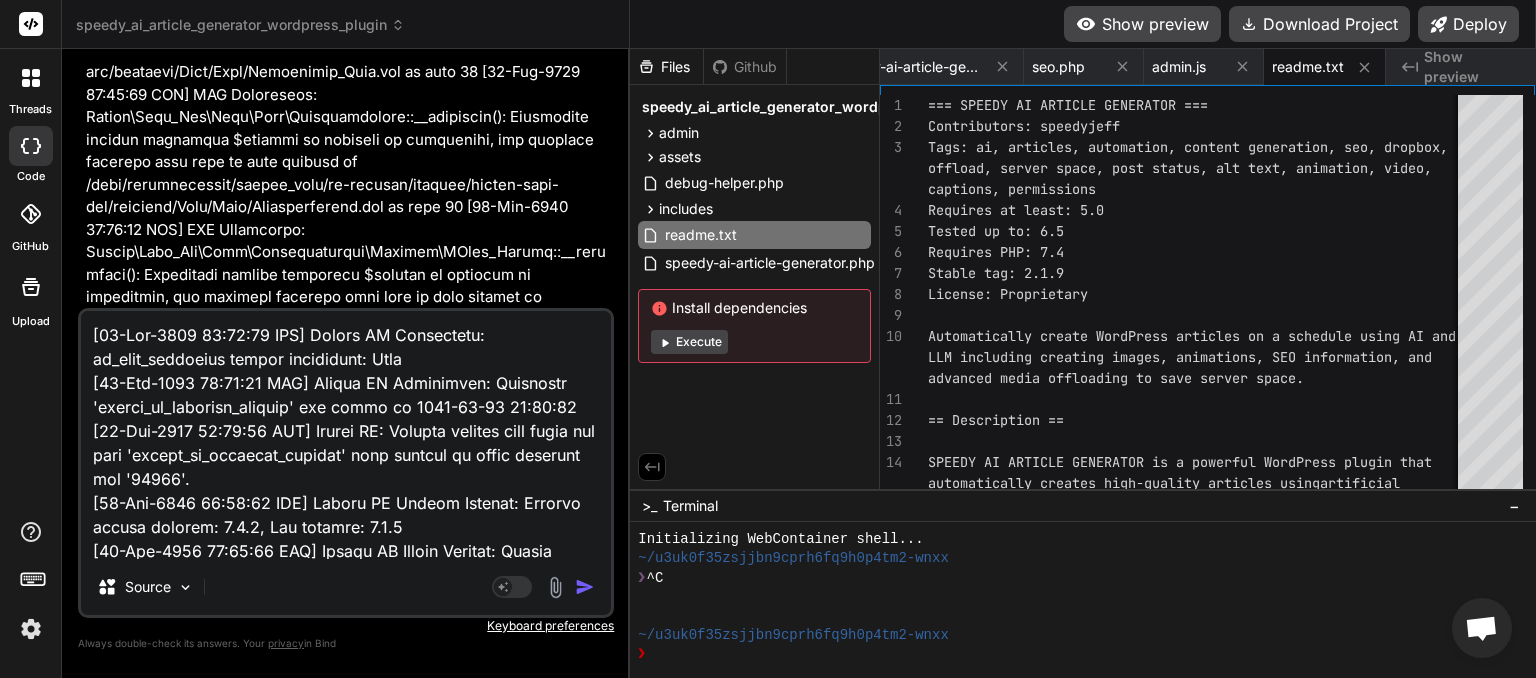 scroll, scrollTop: 2068, scrollLeft: 0, axis: vertical 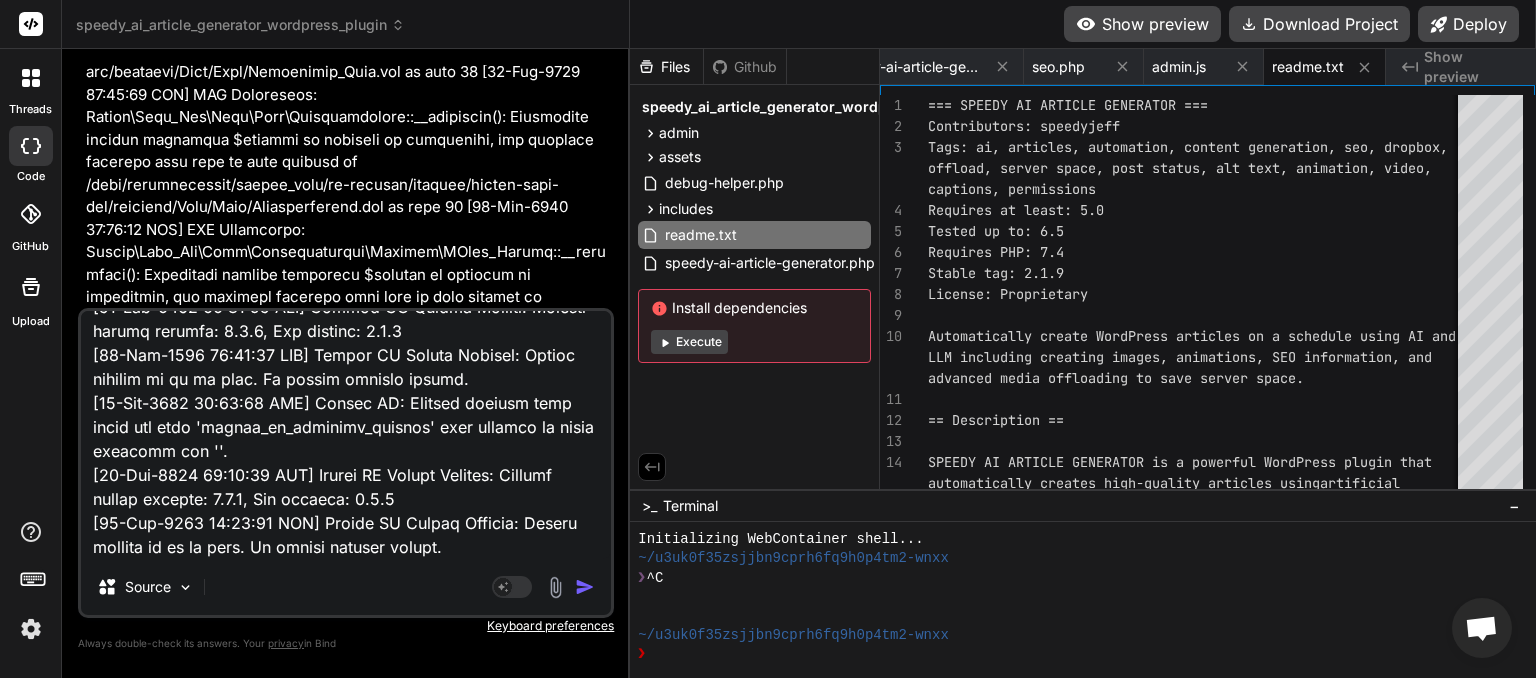 type on "[05-Aug-2025 01:35:41 UTC] Speedy AI Activation: wp_next_scheduled before scheduling: None
[05-Aug-2025 01:35:41 UTC] Speedy AI Activation: Scheduled 'speedy_ai_generate_article' for daily at 2025-08-05 01:40:41
[05-Aug-2025 01:35:41 UTC] Speedy AI: Cleared invalid cron event for hook 'speedy_ai_generate_article' with unknown or empty schedule key '86400'.
[05-Aug-2025 01:35:42 UTC] Speedy AI Update Handler: Current plugin version: 2.1.9, New version: 2.1.9
[05-Aug-2025 01:35:42 UTC] Speedy AI Update Handler: Plugin version is up to date. No update actions needed.
[05-Aug-2025 01:35:46 UTC] Speedy AI Update Handler: Current plugin version: 2.1.9, New version: 2.1.9
[05-Aug-2025 01:35:46 UTC] Speedy AI Update Handler: Plugin version is up to date. No update actions needed.
[05-Aug-2025 01:35:53 UTC] Speedy AI Update Handler: Current plugin version: 2.1.9, New version: 2.1.9
[05-Aug-2025 01:35:53 UTC] Speedy AI Update Handler: Plugin version is up to date. No update actions needed.
[05-Aug-2025 01:35:56 UTC]..." 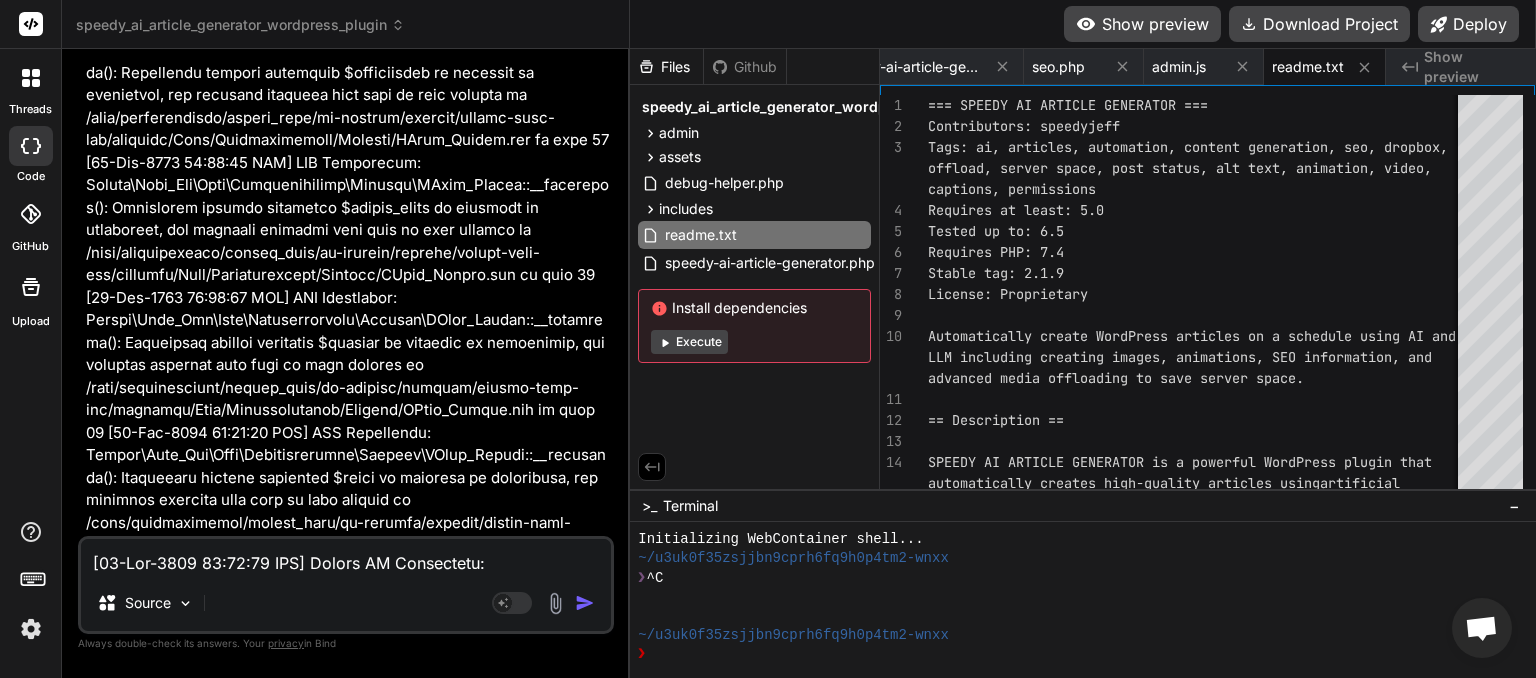 scroll, scrollTop: 763384, scrollLeft: 0, axis: vertical 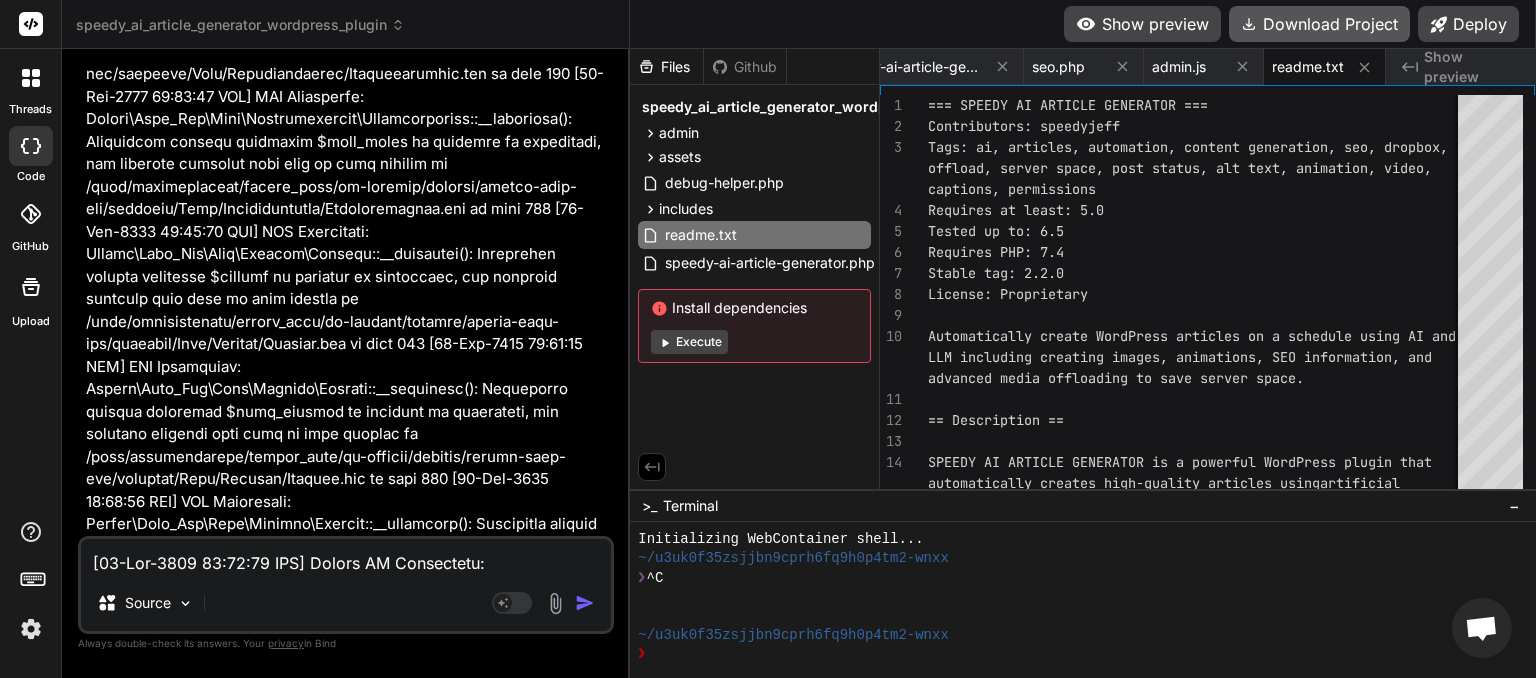 click on "Download Project" at bounding box center (1319, 24) 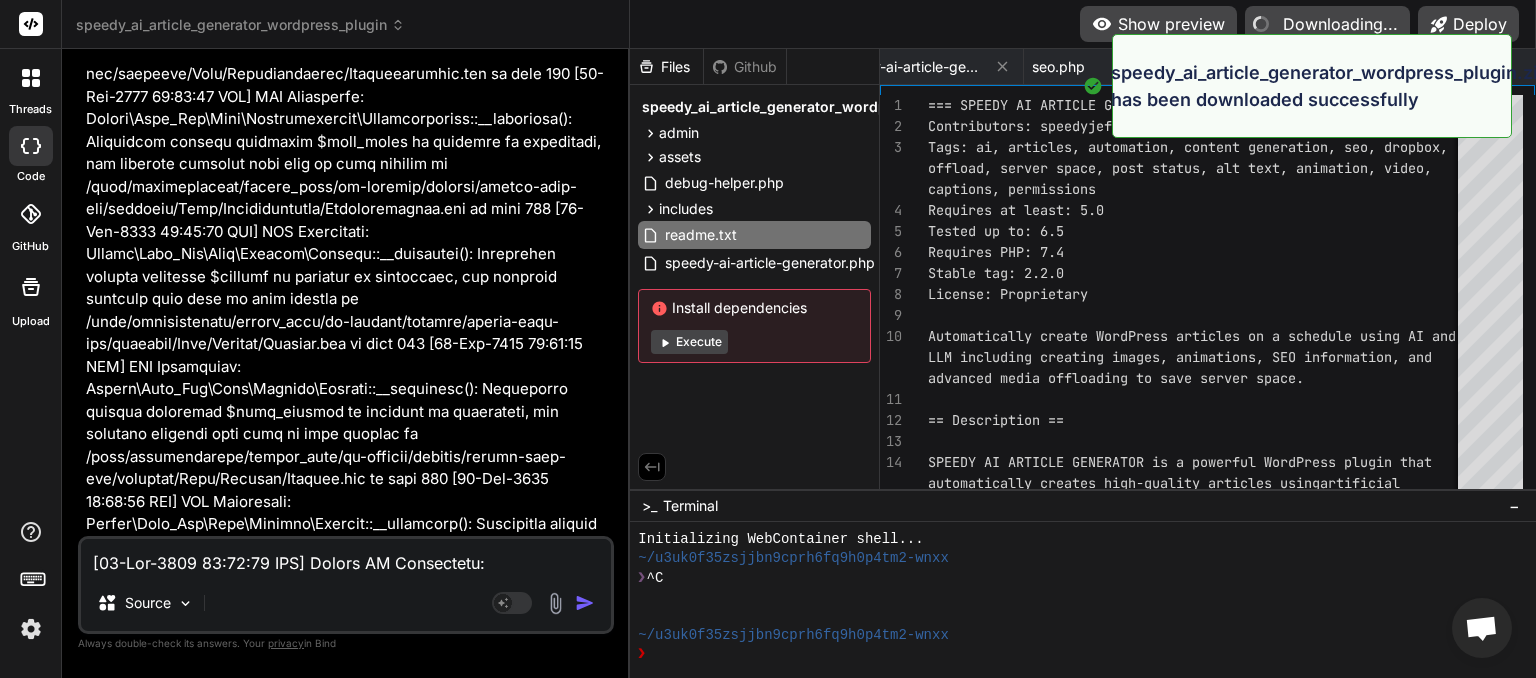 type on "x" 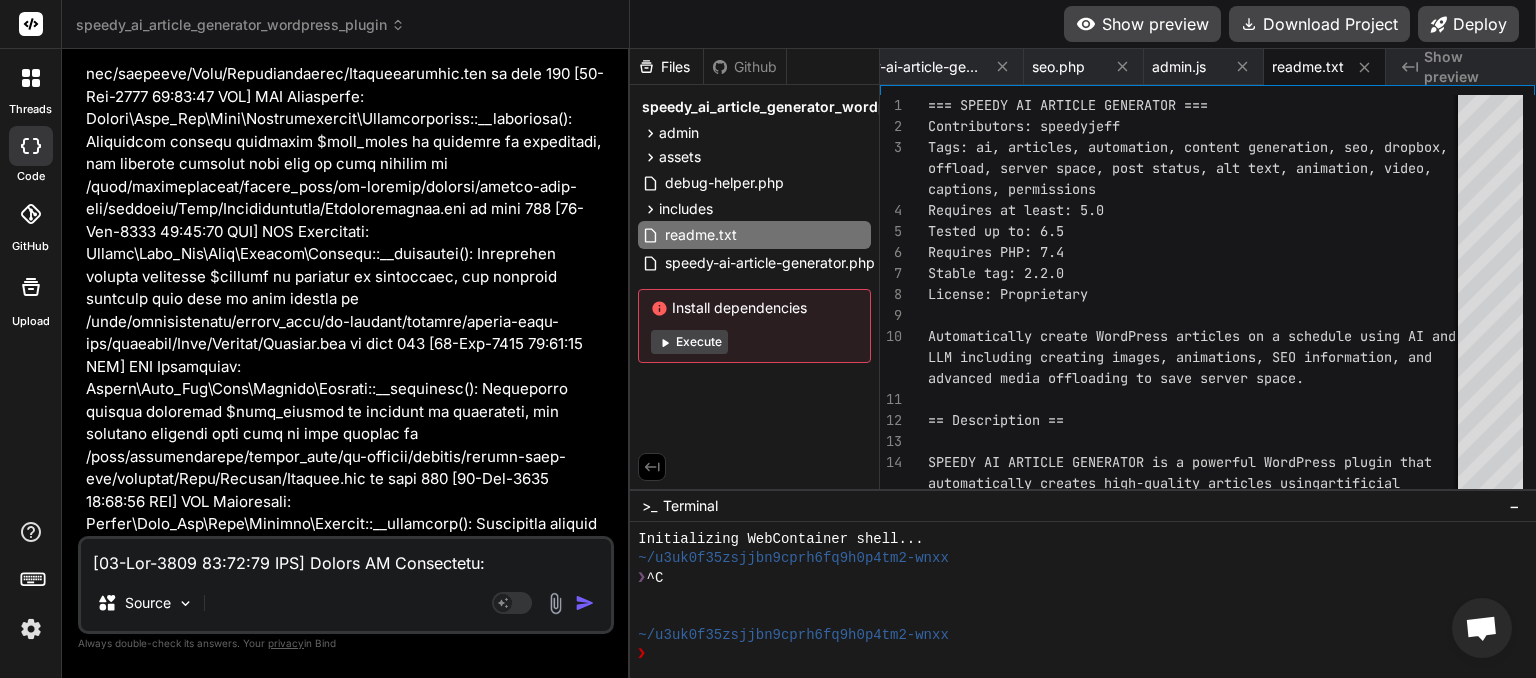 click at bounding box center (346, 557) 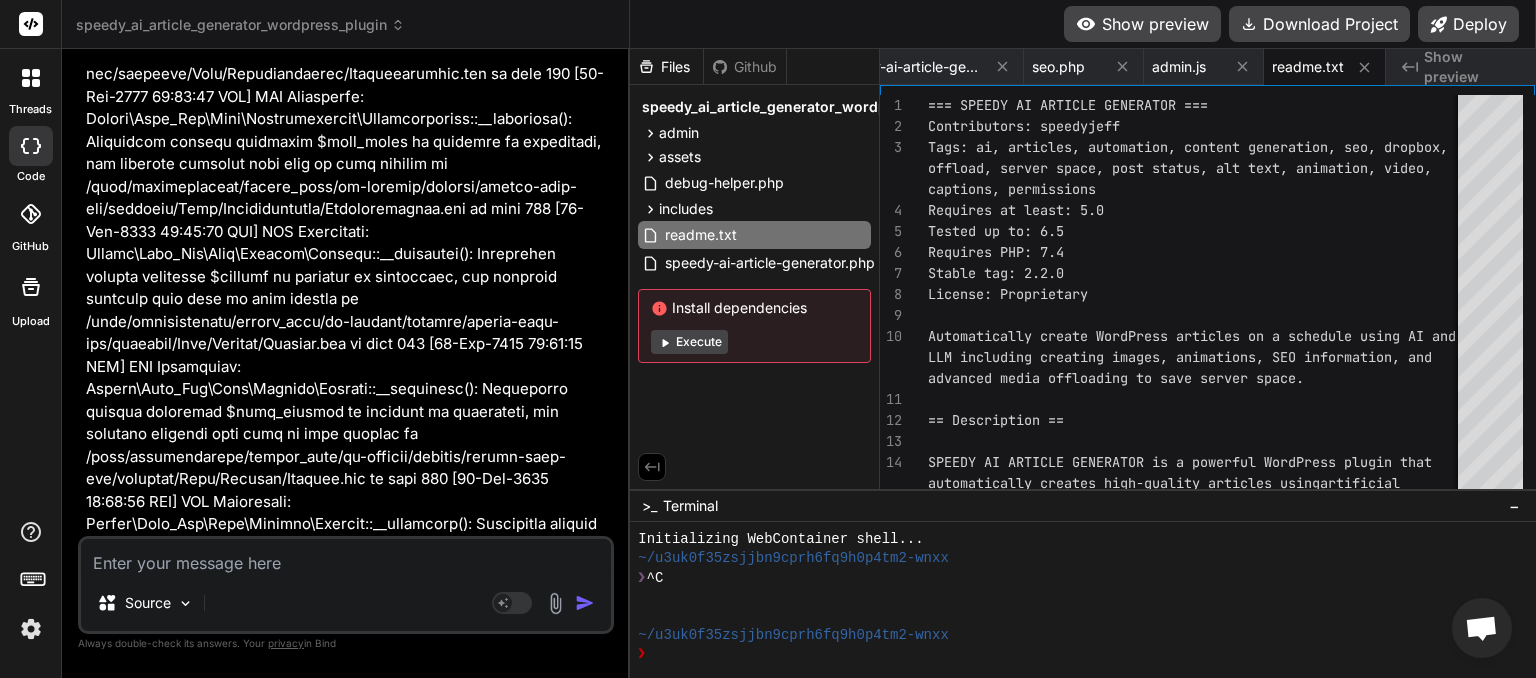 type on "T" 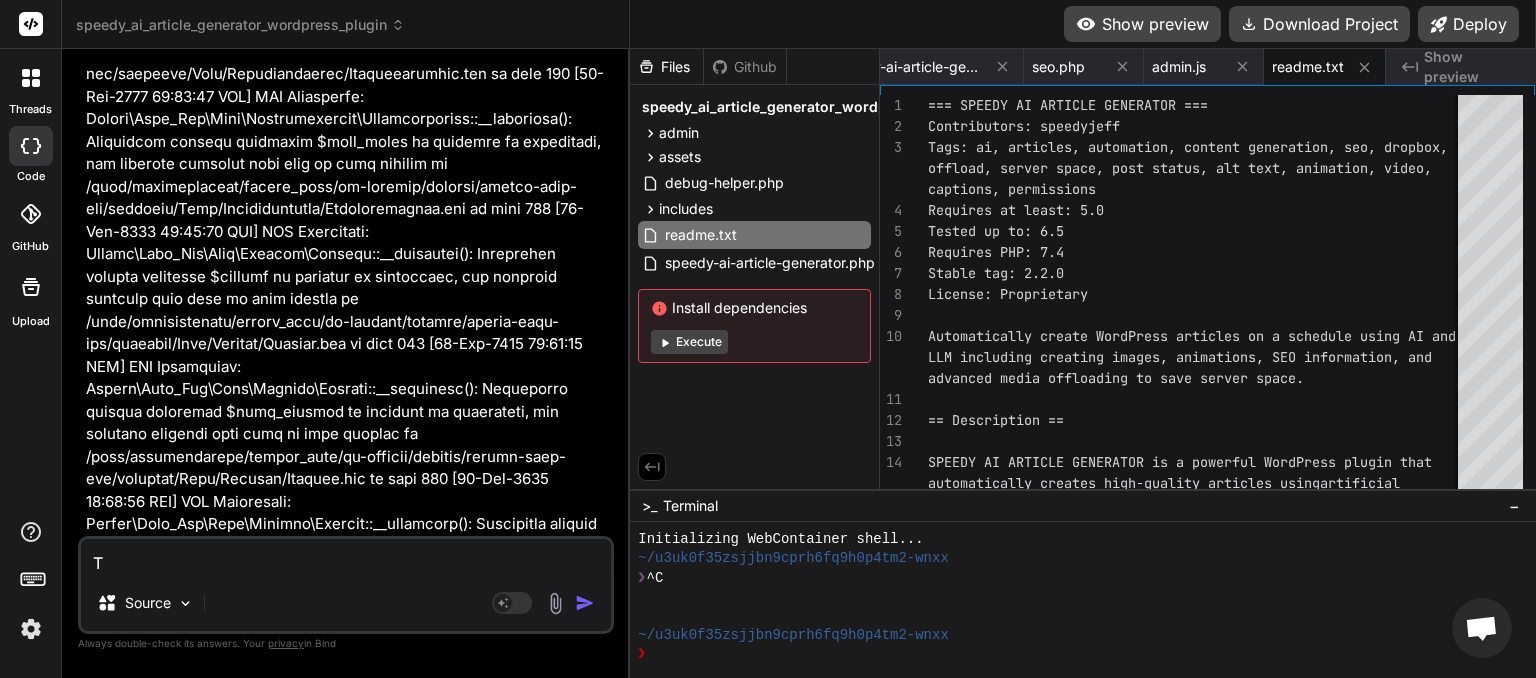 type on "Tr" 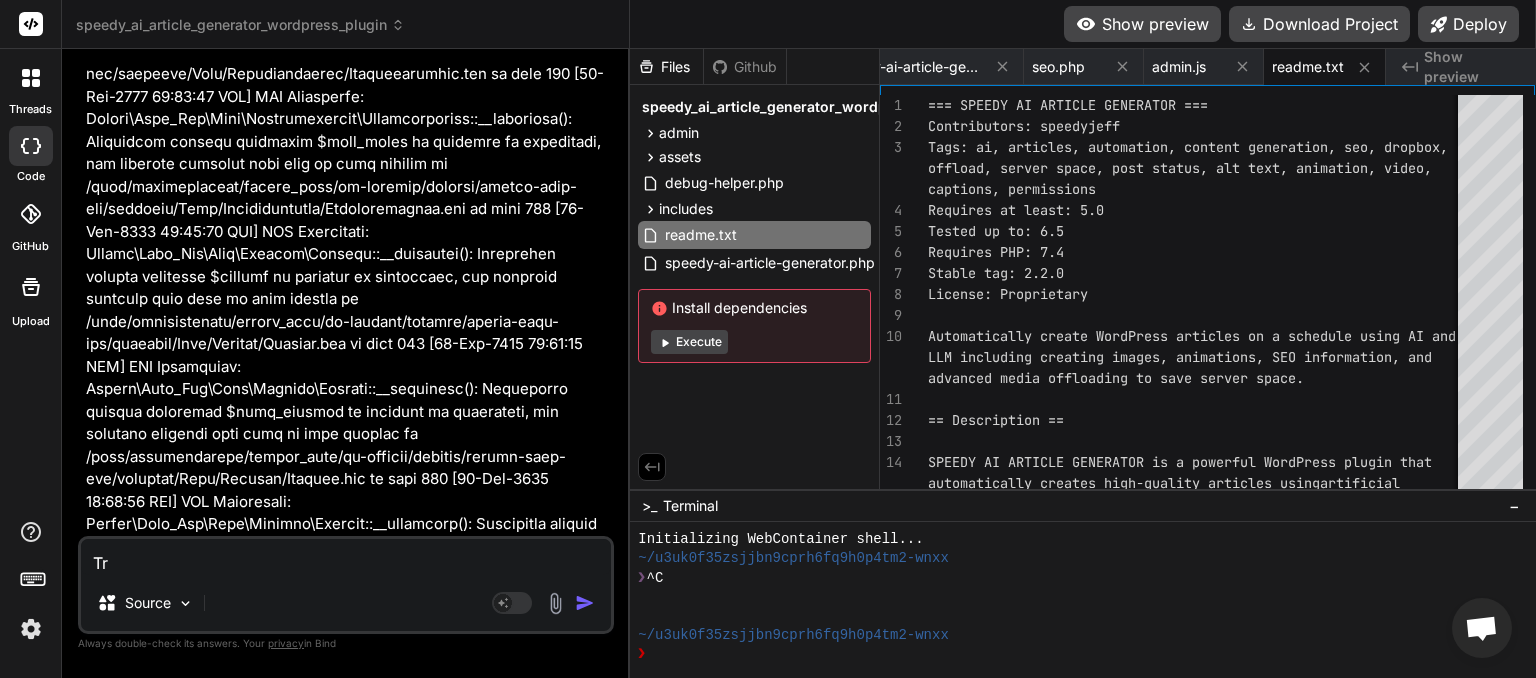 type on "Tri" 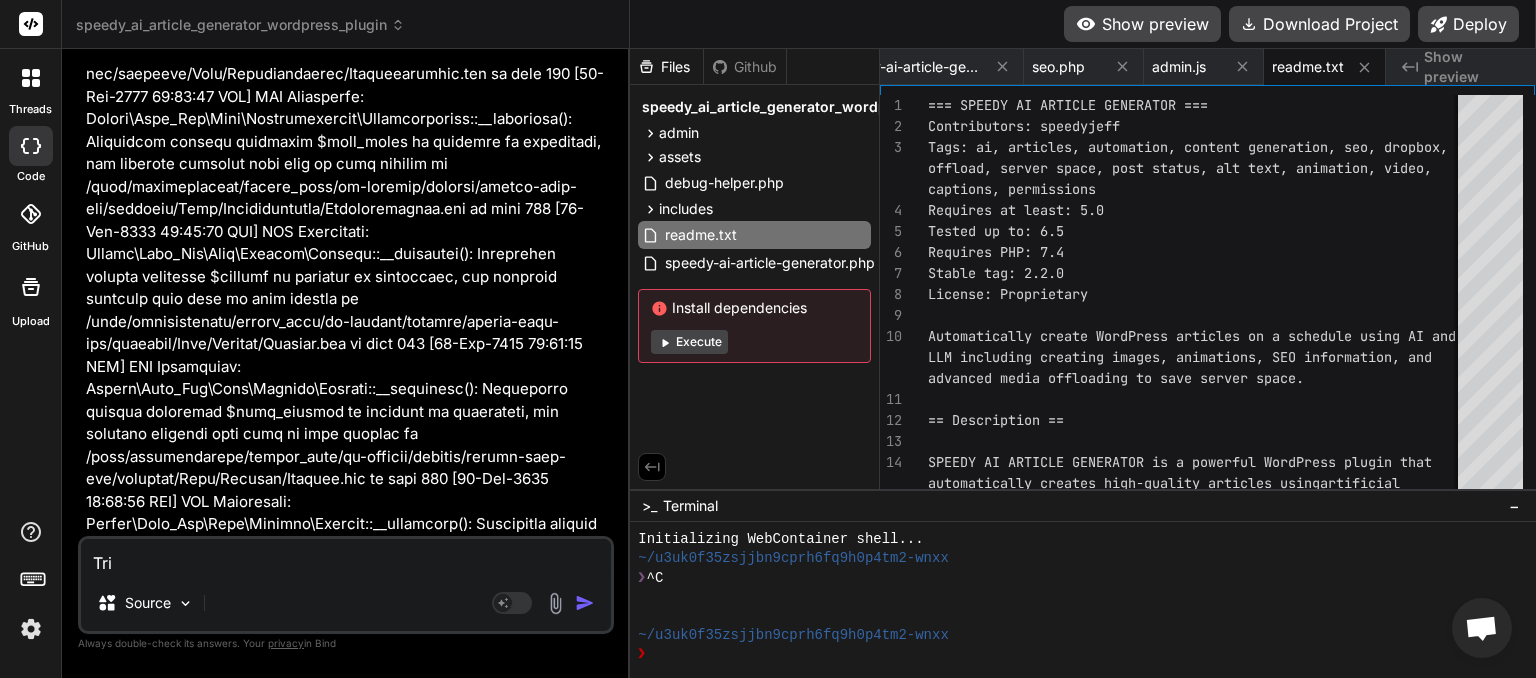 type on "Trig" 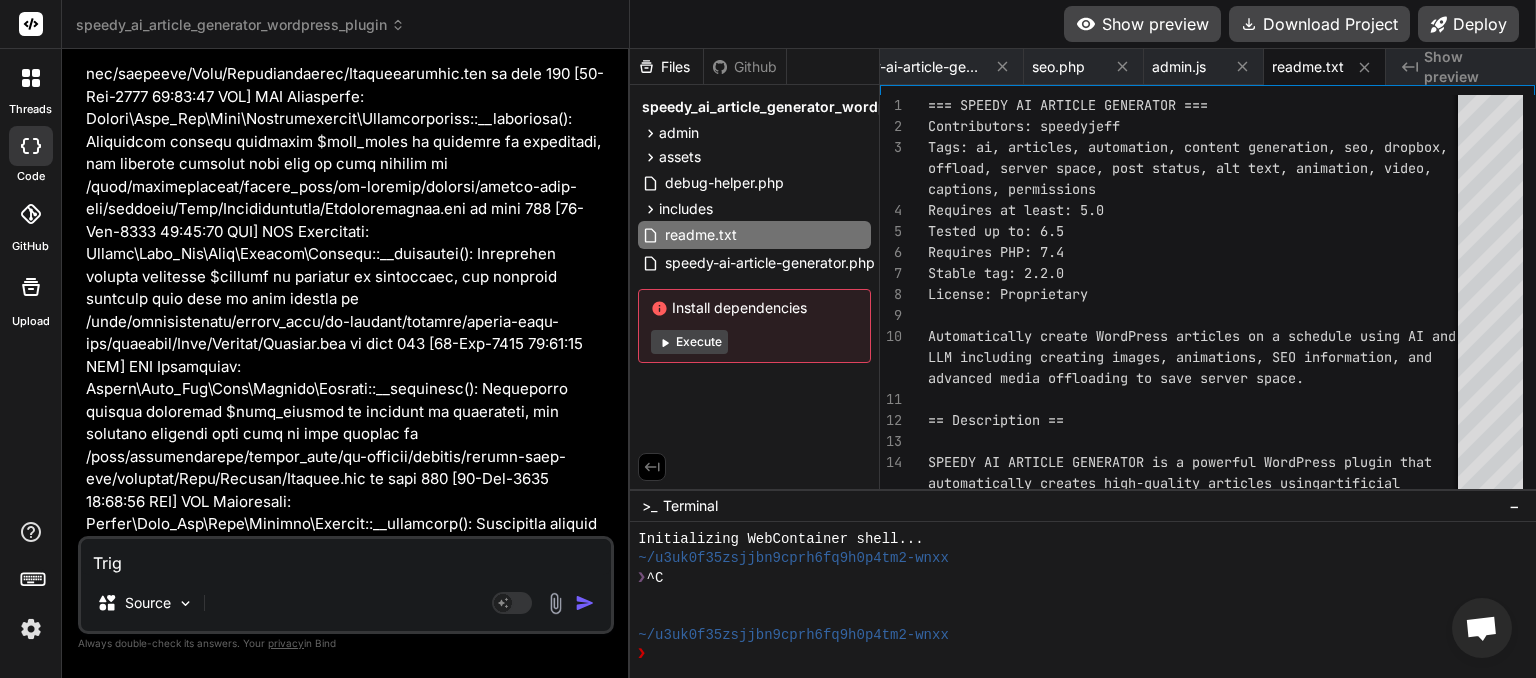 type on "Trigg" 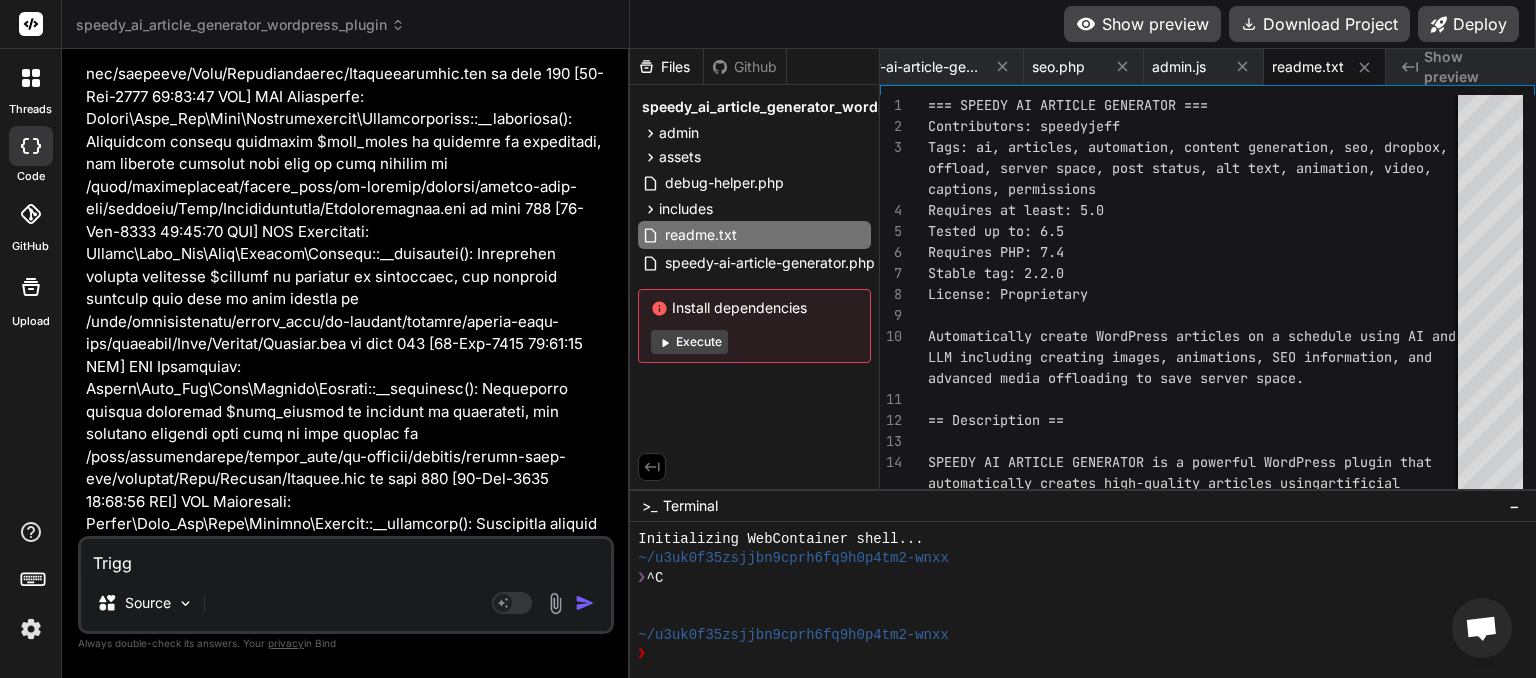 type on "Trigge" 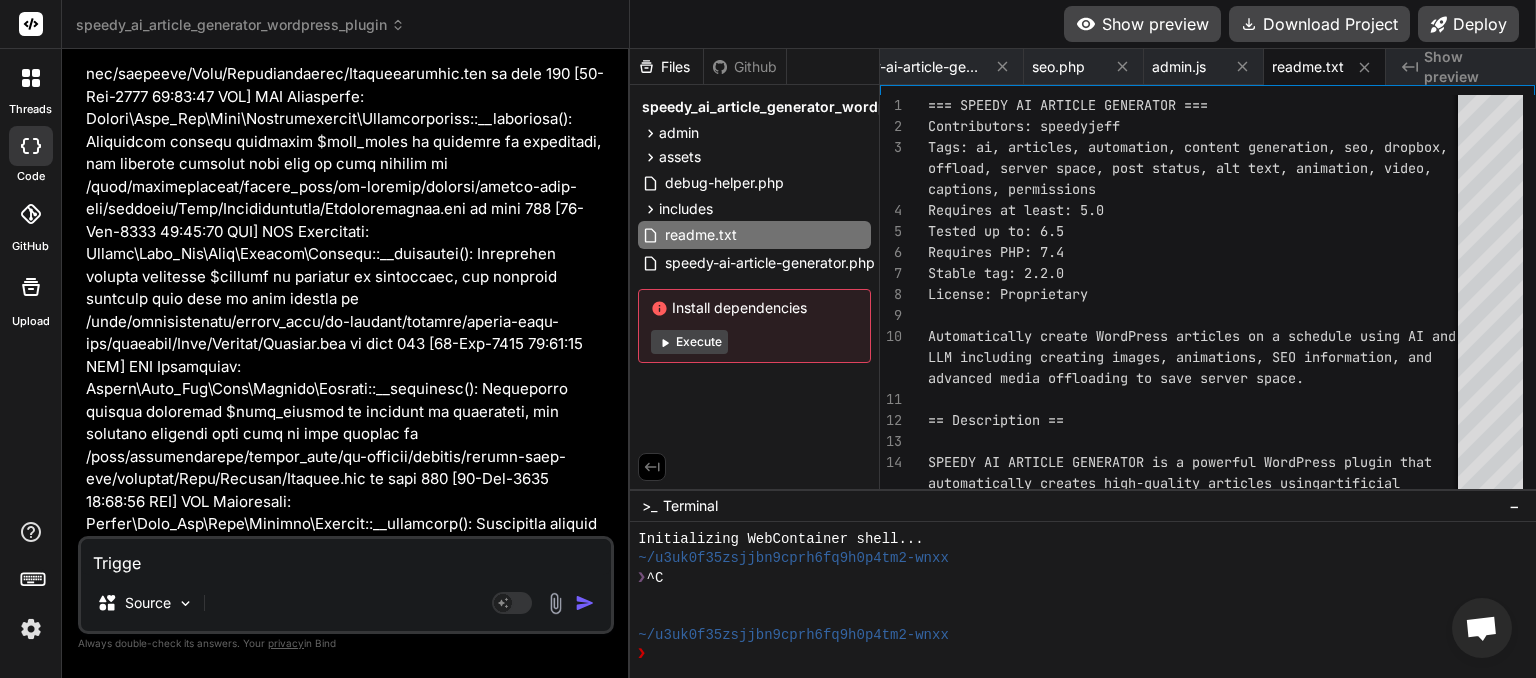type on "Trigger" 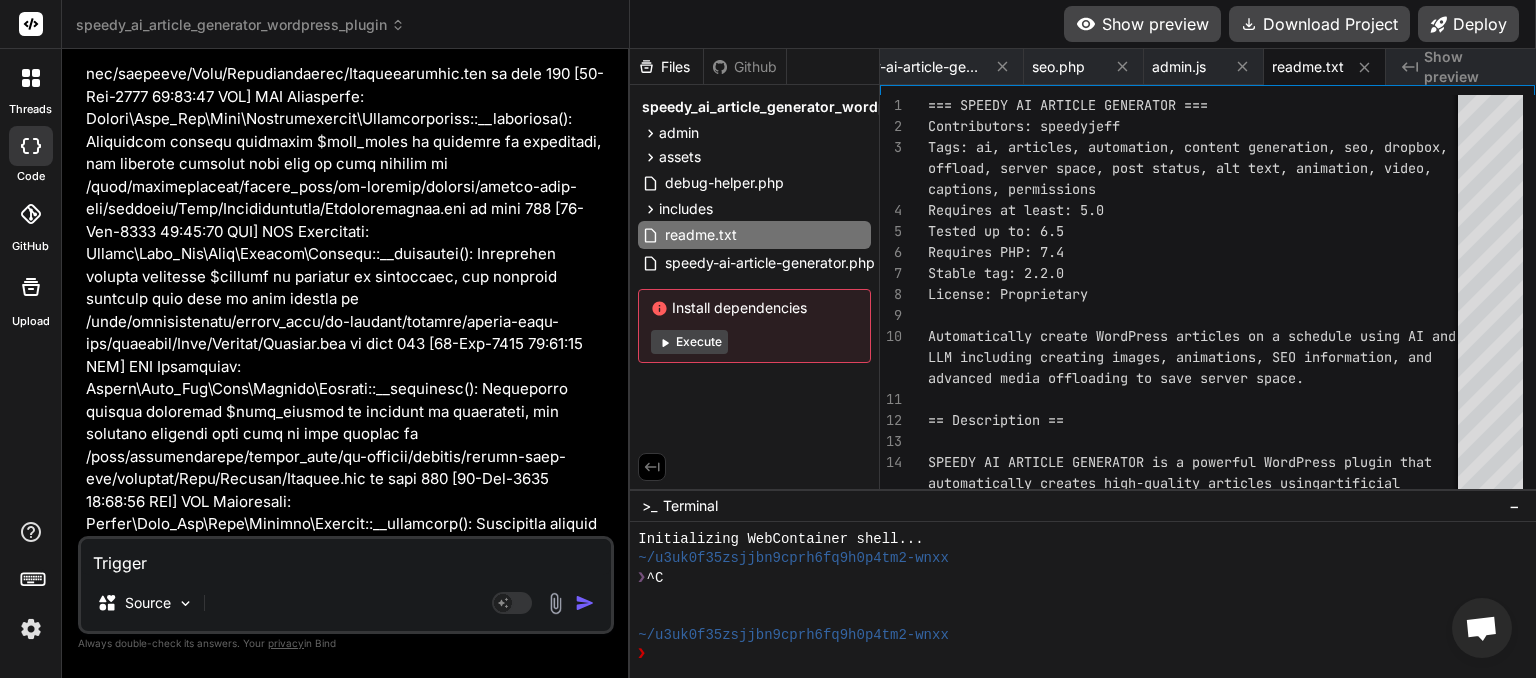type on "Trigger" 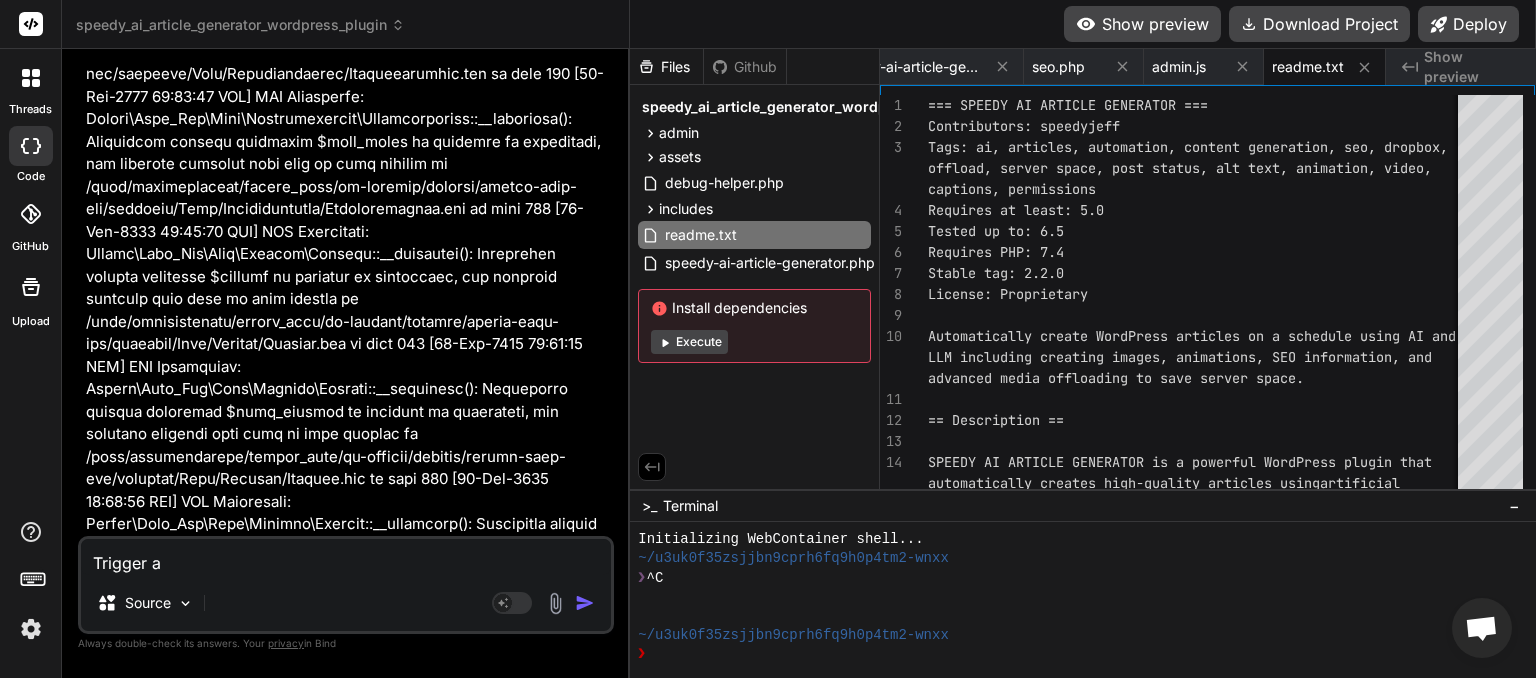 type on "Trigger ar" 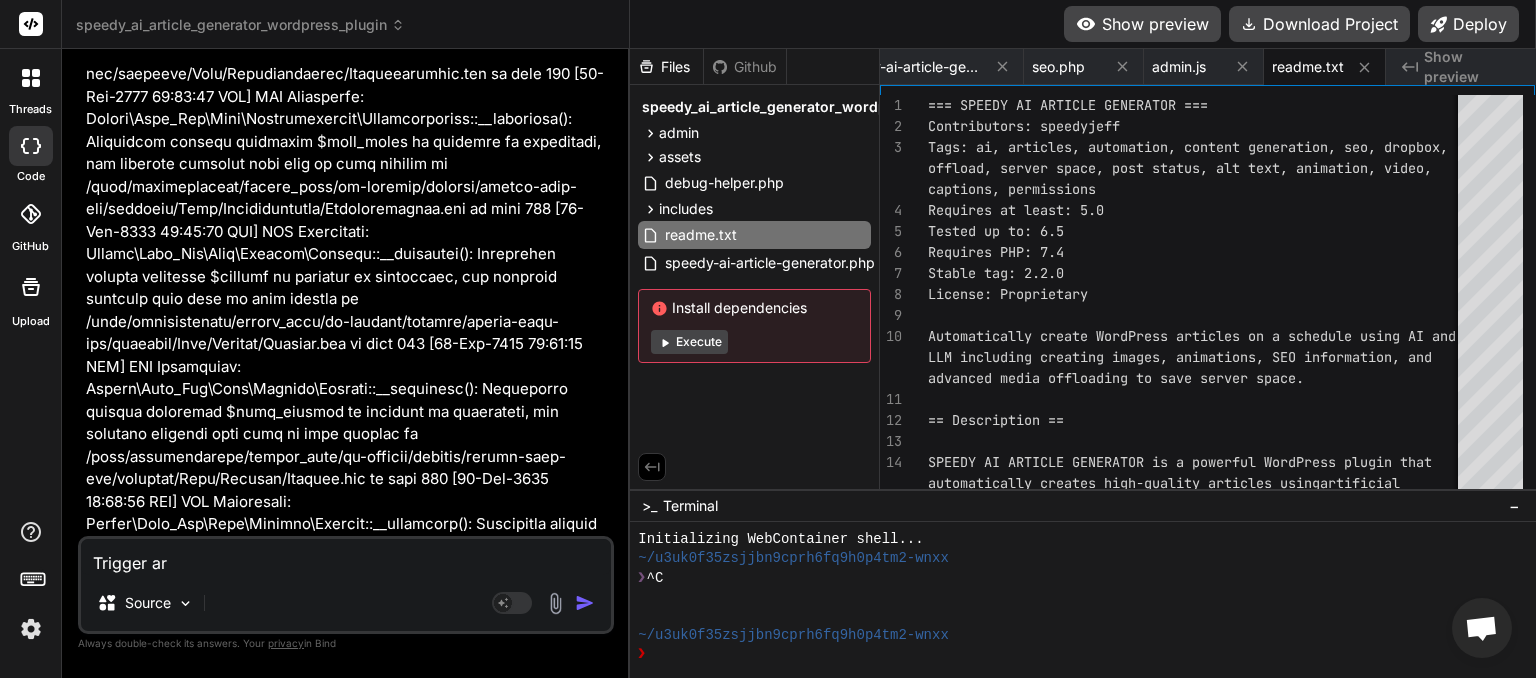 type on "Trigger art" 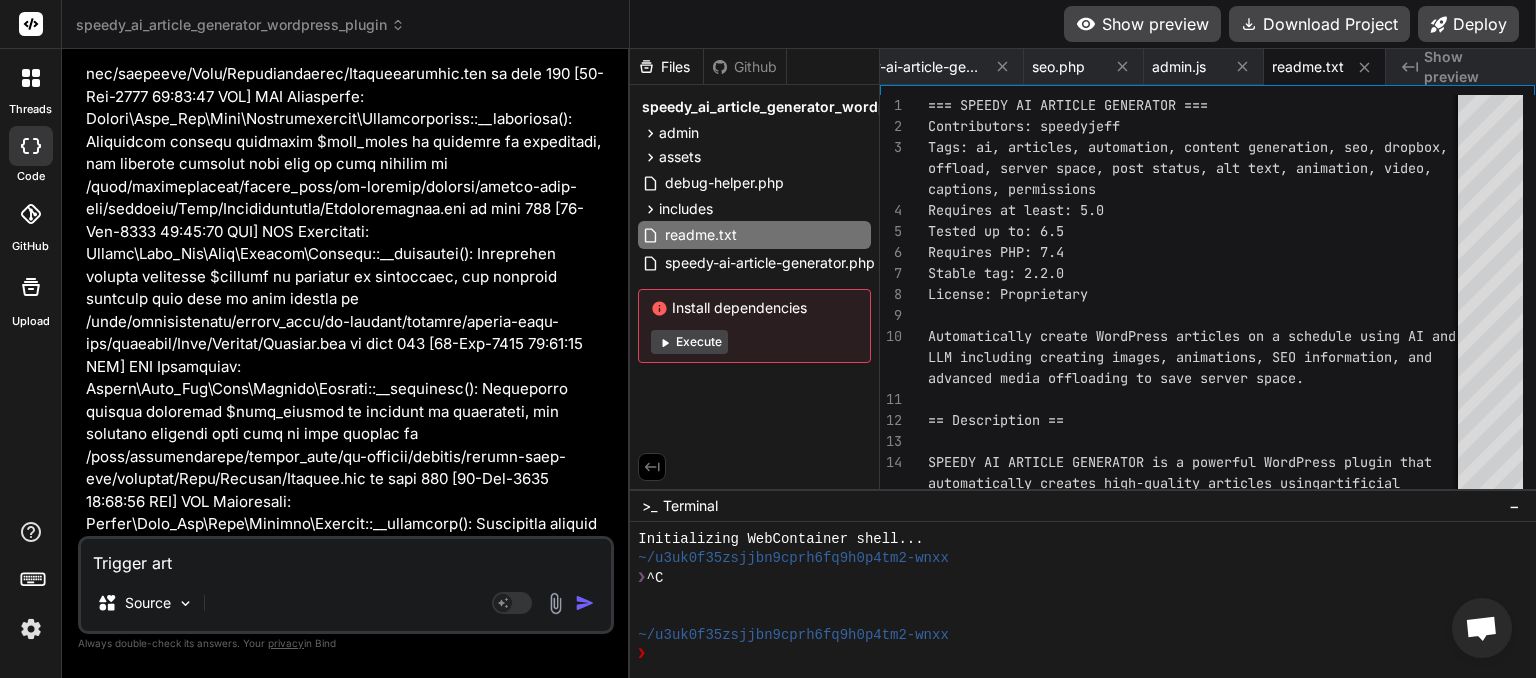 type on "Trigger arti" 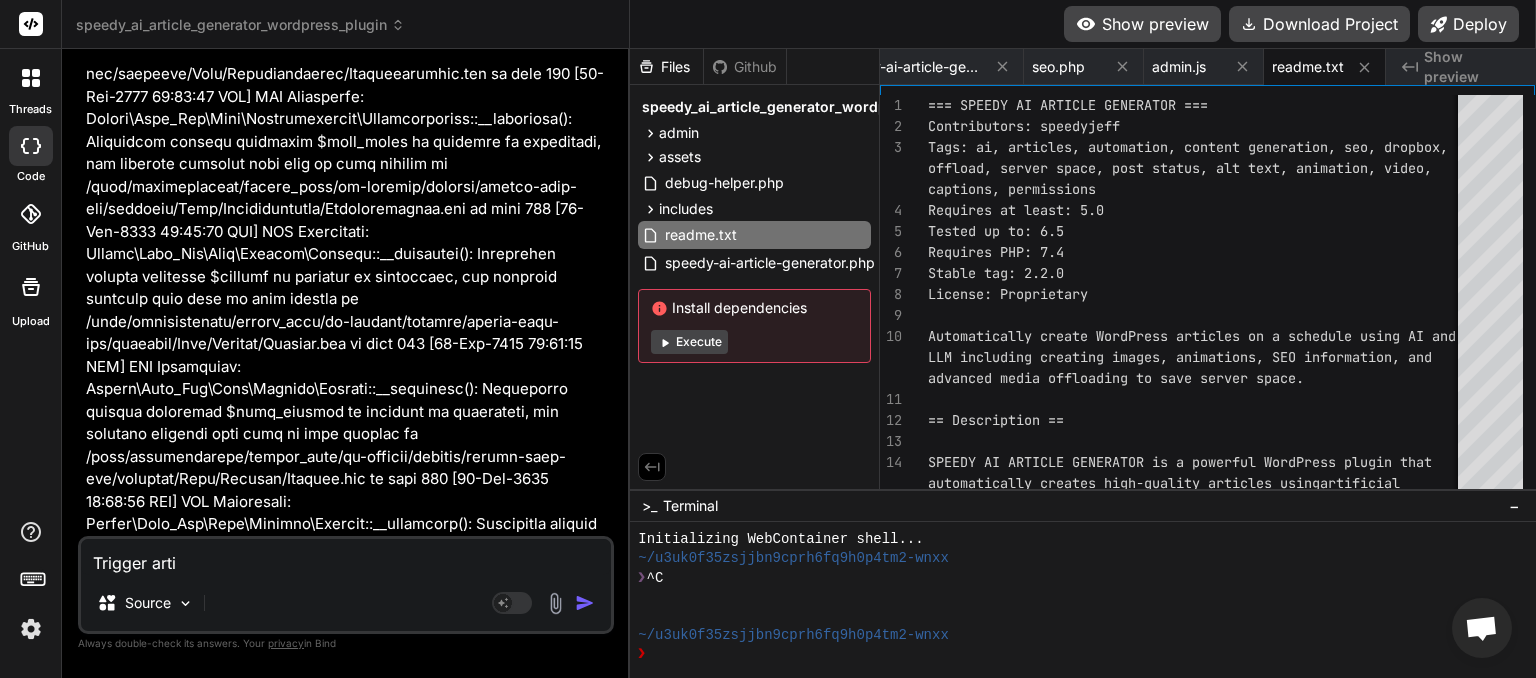 type on "Trigger artic" 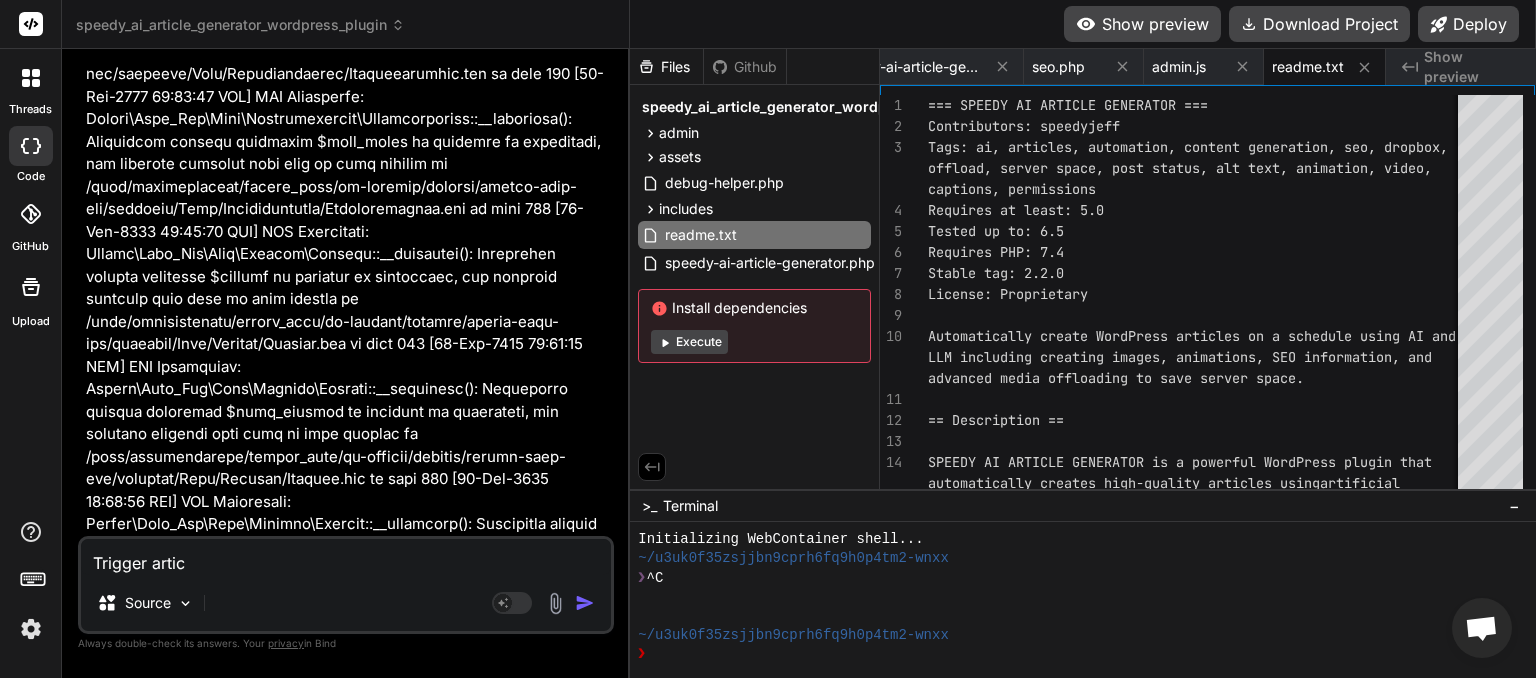 type on "Trigger articl" 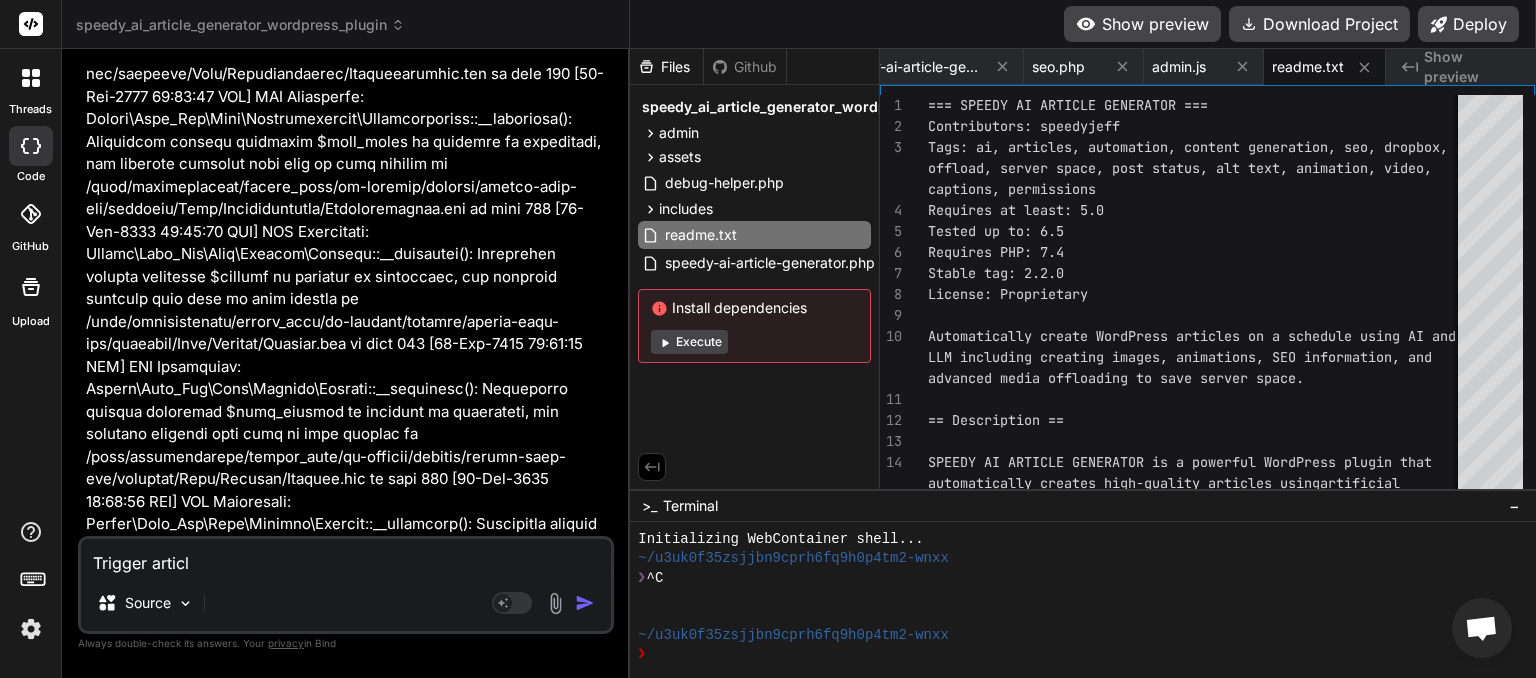 type on "Trigger article" 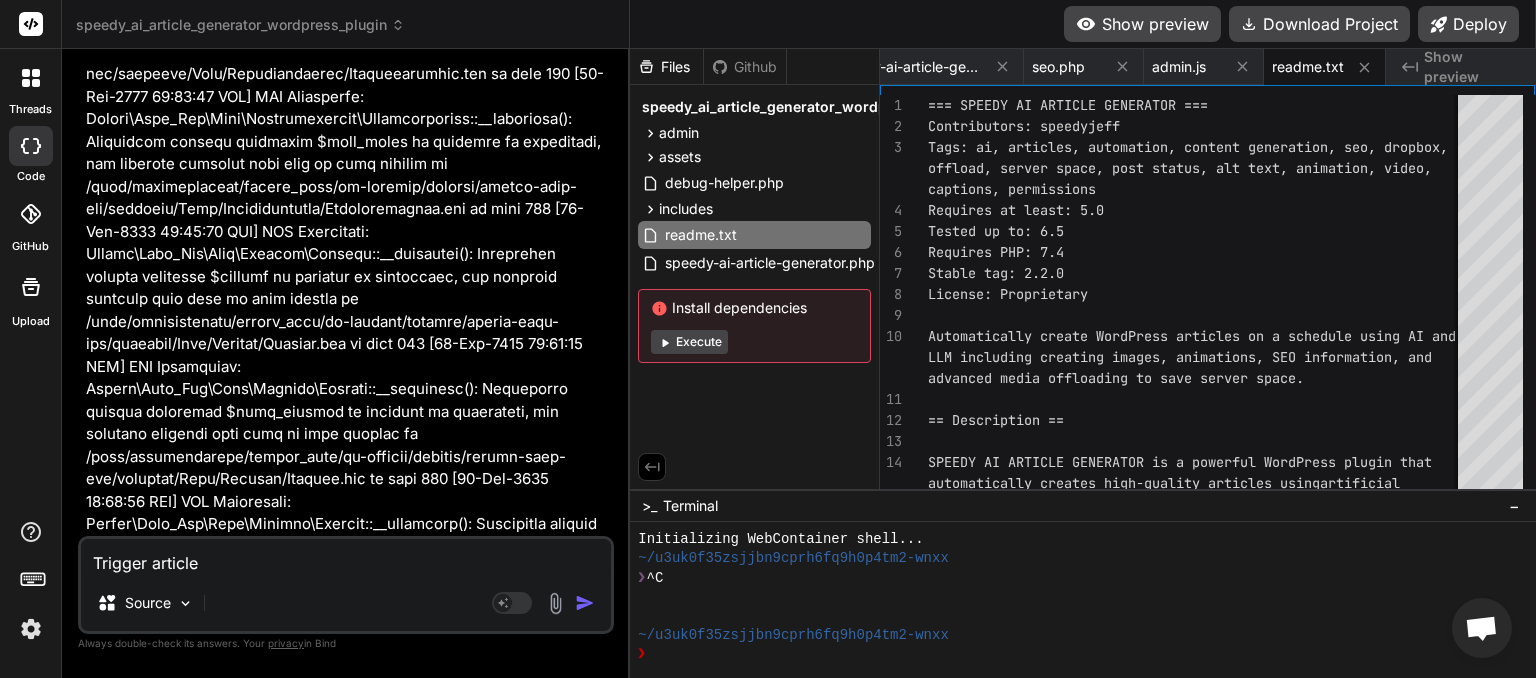 type on "Trigger article" 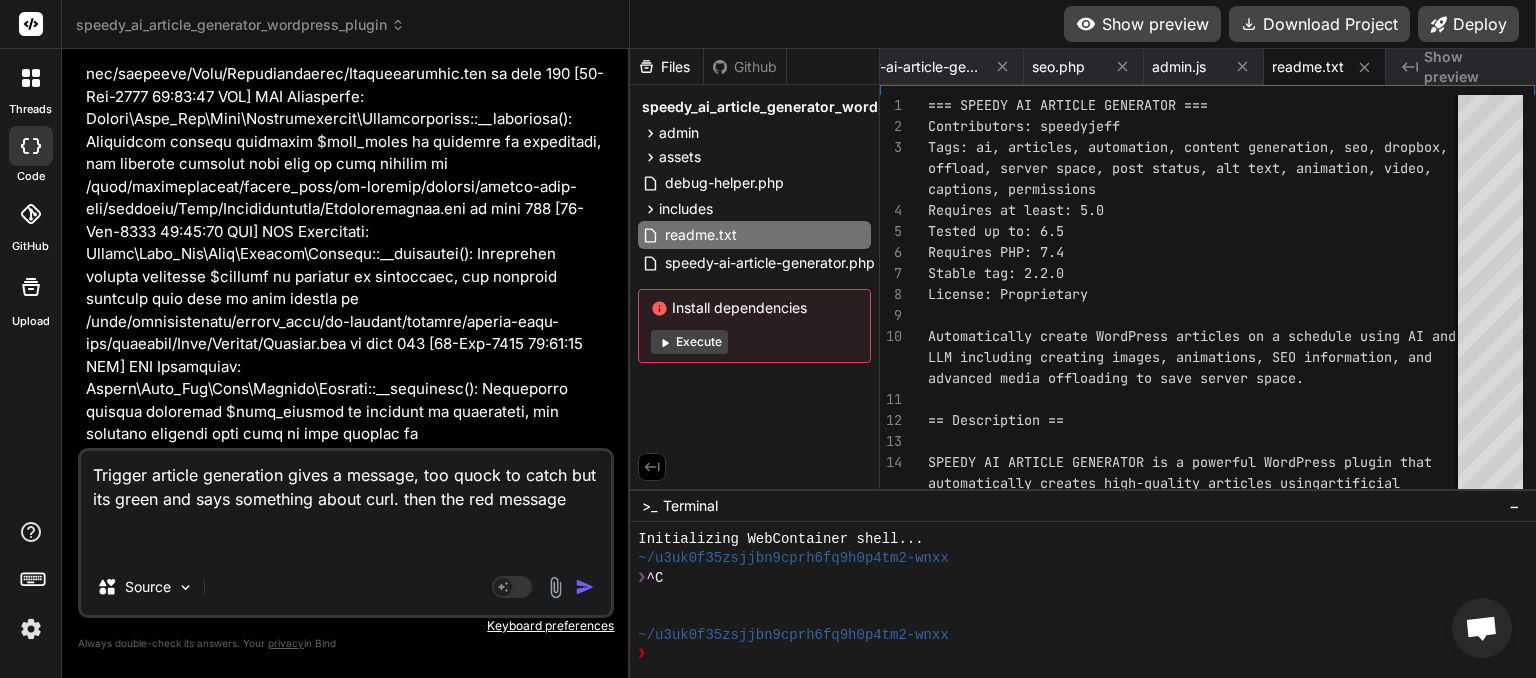 paste on "[DATE] [TIME] [PLUGIN_NAME]: Current plugin version: 2.2.0, New version: 2.2.0
[DATE] [TIME] [PLUGIN_NAME]: Plugin version is up to date. No update actions needed.
[DATE] [TIME] [PLUGIN_NAME]: Cleared invalid cron event for hook 'speedy_ai_generate_article' with unknown or missing schedule name ''. Original interval: N/A.
[DATE] [TIME] [PLUGIN_NAME]: Current plugin version: 2.2.0, New version: 2.2.0
[DATE] [TIME] [PLUGIN_NAME]: Plugin version is up to date. No update actions needed." 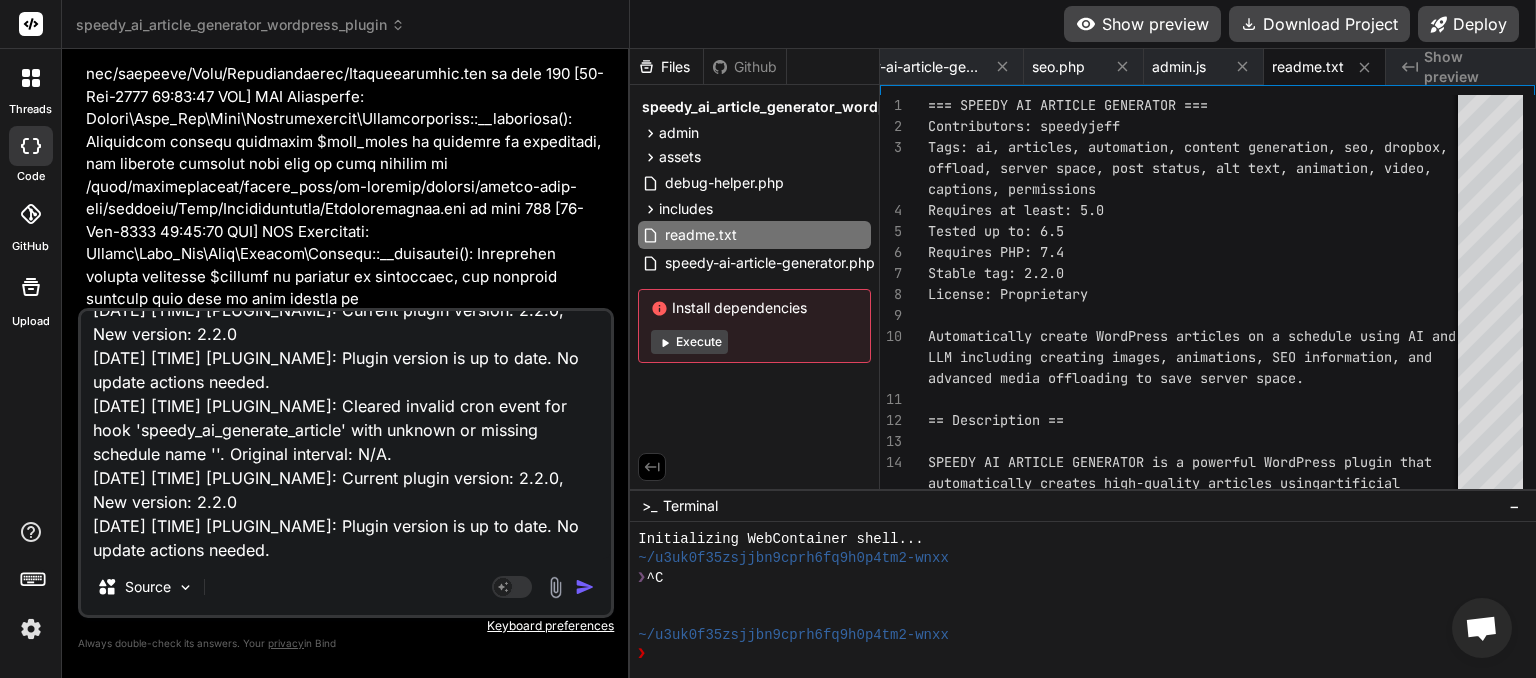 scroll, scrollTop: 0, scrollLeft: 0, axis: both 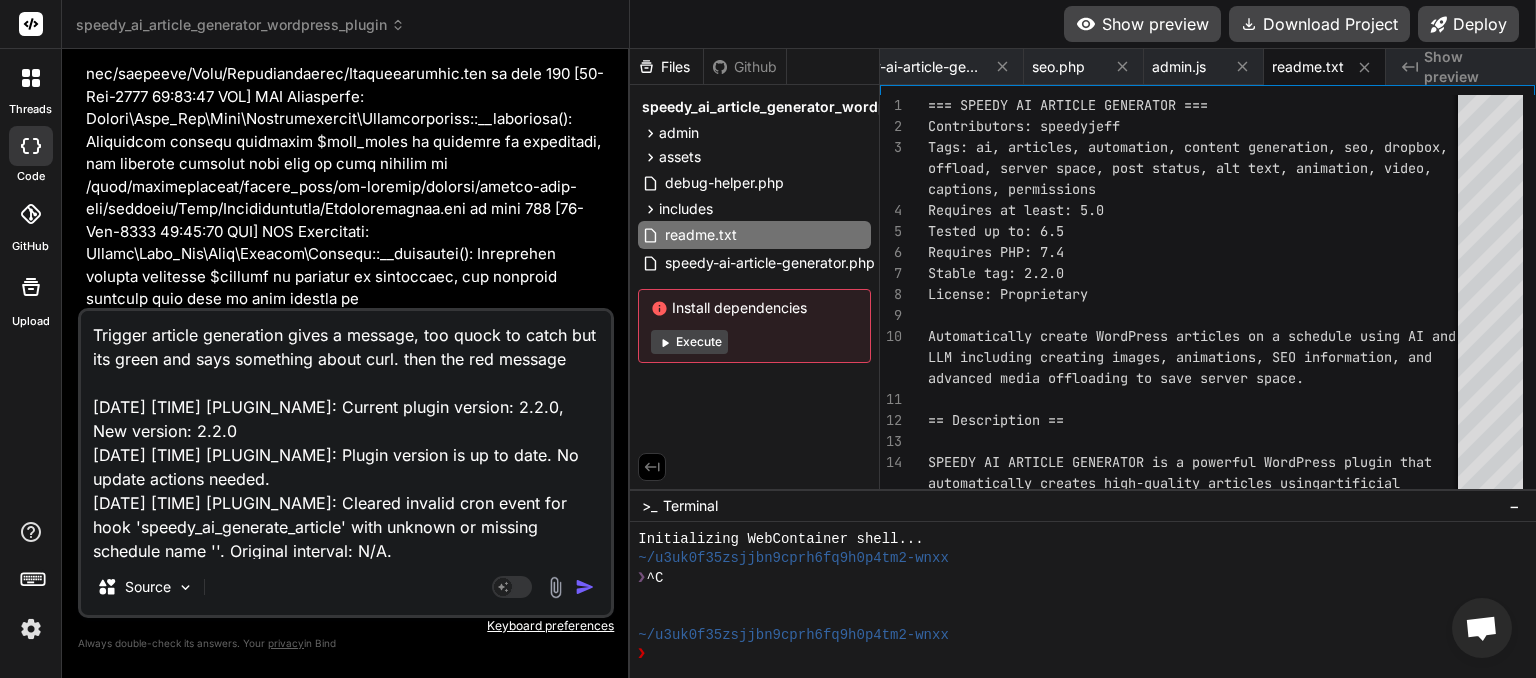 click on "Trigger article generation gives a message, too quock to catch but its green and says something about curl. then the red message
[DATE] [TIME] [PLUGIN_NAME]: Current plugin version: 2.2.0, New version: 2.2.0
[DATE] [TIME] [PLUGIN_NAME]: Plugin version is up to date. No update actions needed.
[DATE] [TIME] [PLUGIN_NAME]: Cleared invalid cron event for hook 'speedy_ai_generate_article' with unknown or missing schedule name ''. Original interval: N/A.
[DATE] [TIME] [PLUGIN_NAME]: Current plugin version: 2.2.0, New version: 2.2.0
[DATE] [TIME] [PLUGIN_NAME]: Plugin version is up to date. No update actions needed." at bounding box center (346, 435) 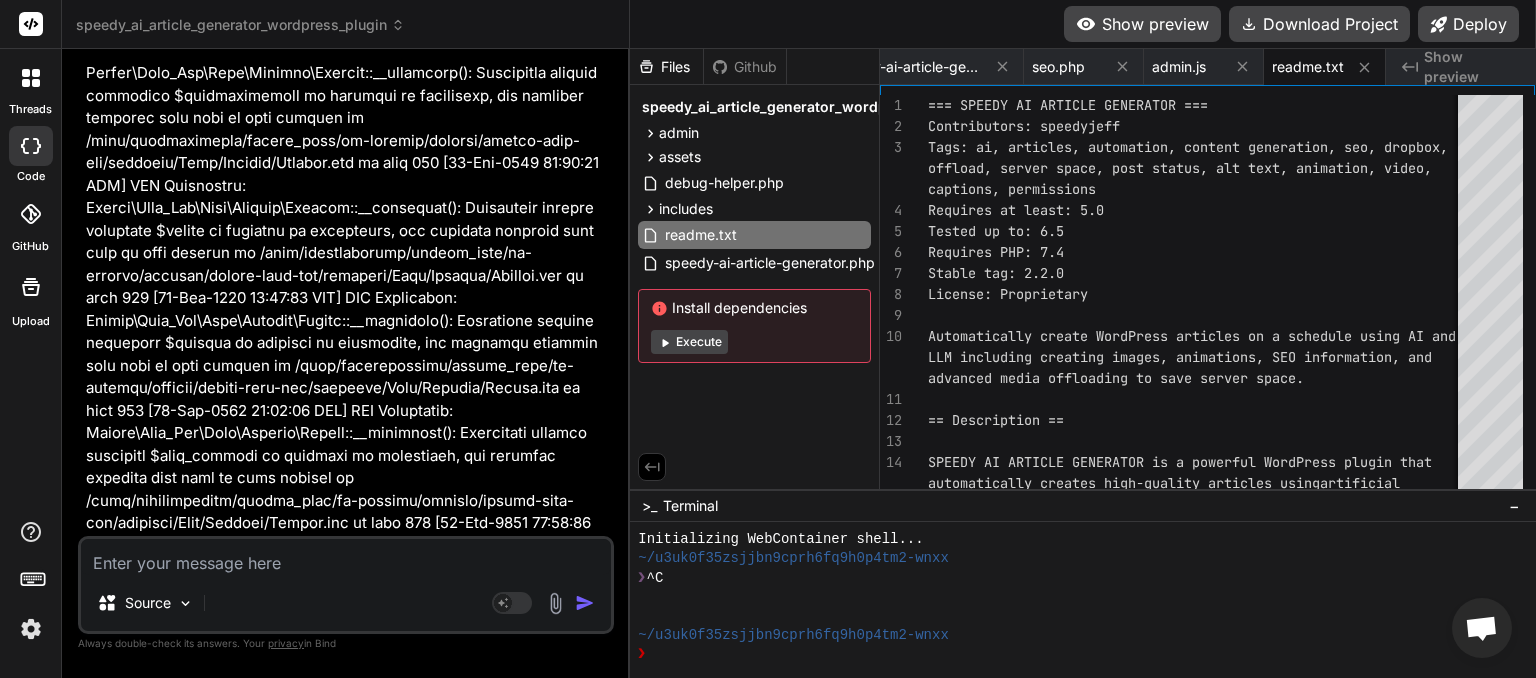 scroll, scrollTop: 765158, scrollLeft: 0, axis: vertical 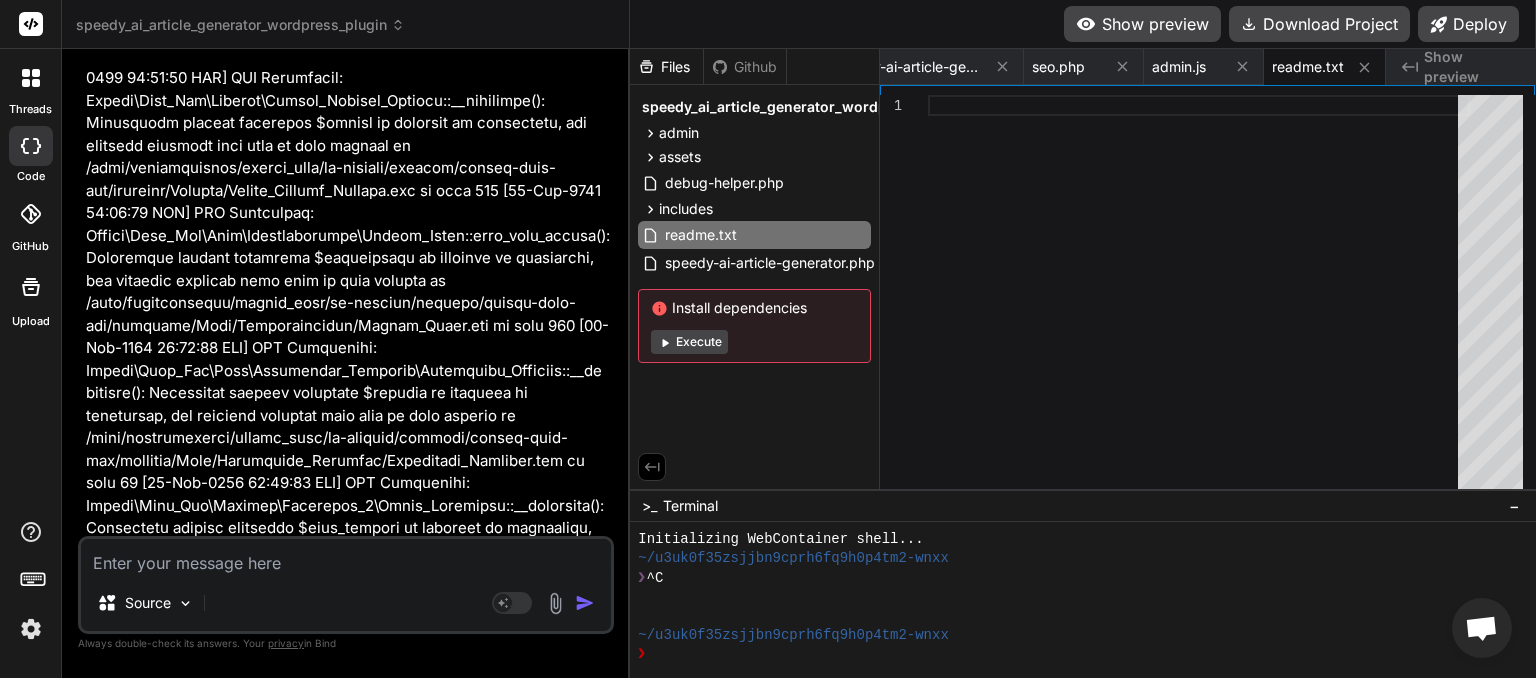 drag, startPoint x: 214, startPoint y: 374, endPoint x: 146, endPoint y: 361, distance: 69.2315 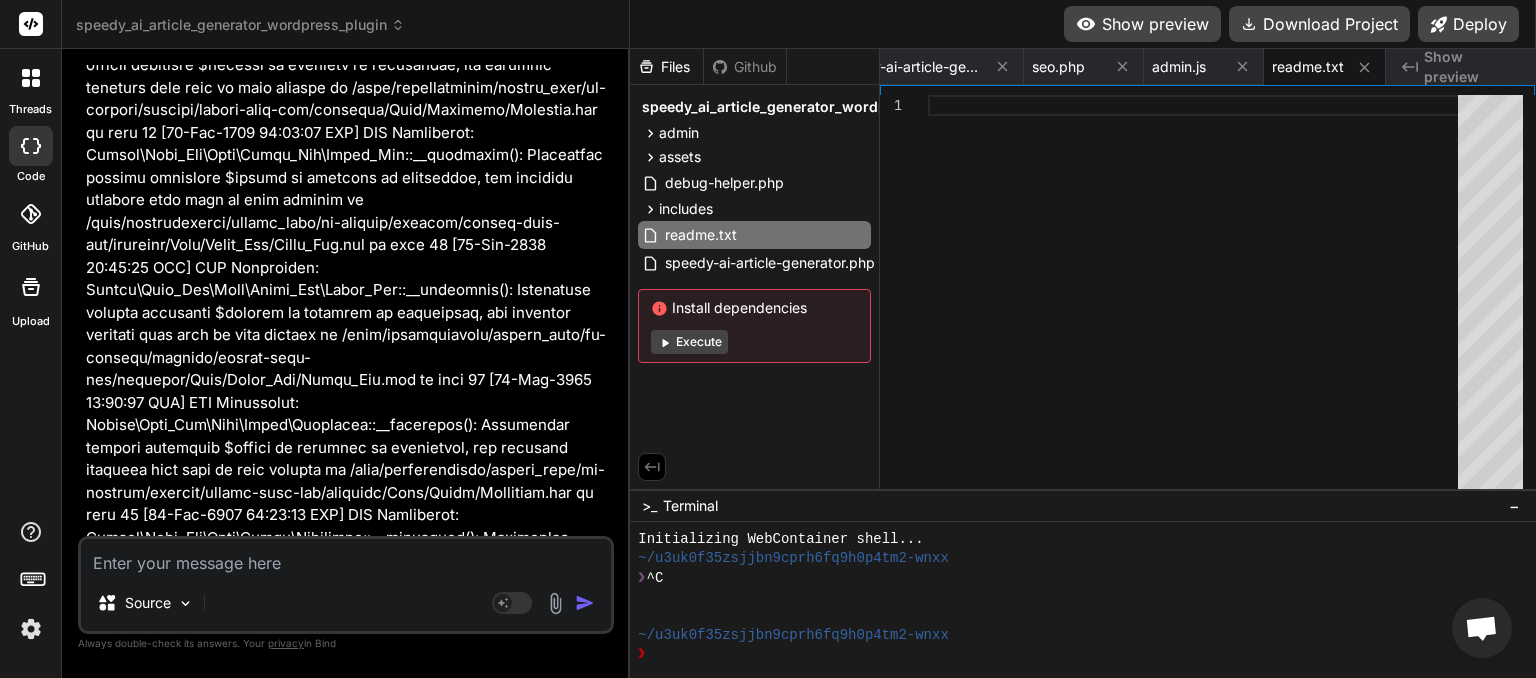 scroll, scrollTop: 769812, scrollLeft: 0, axis: vertical 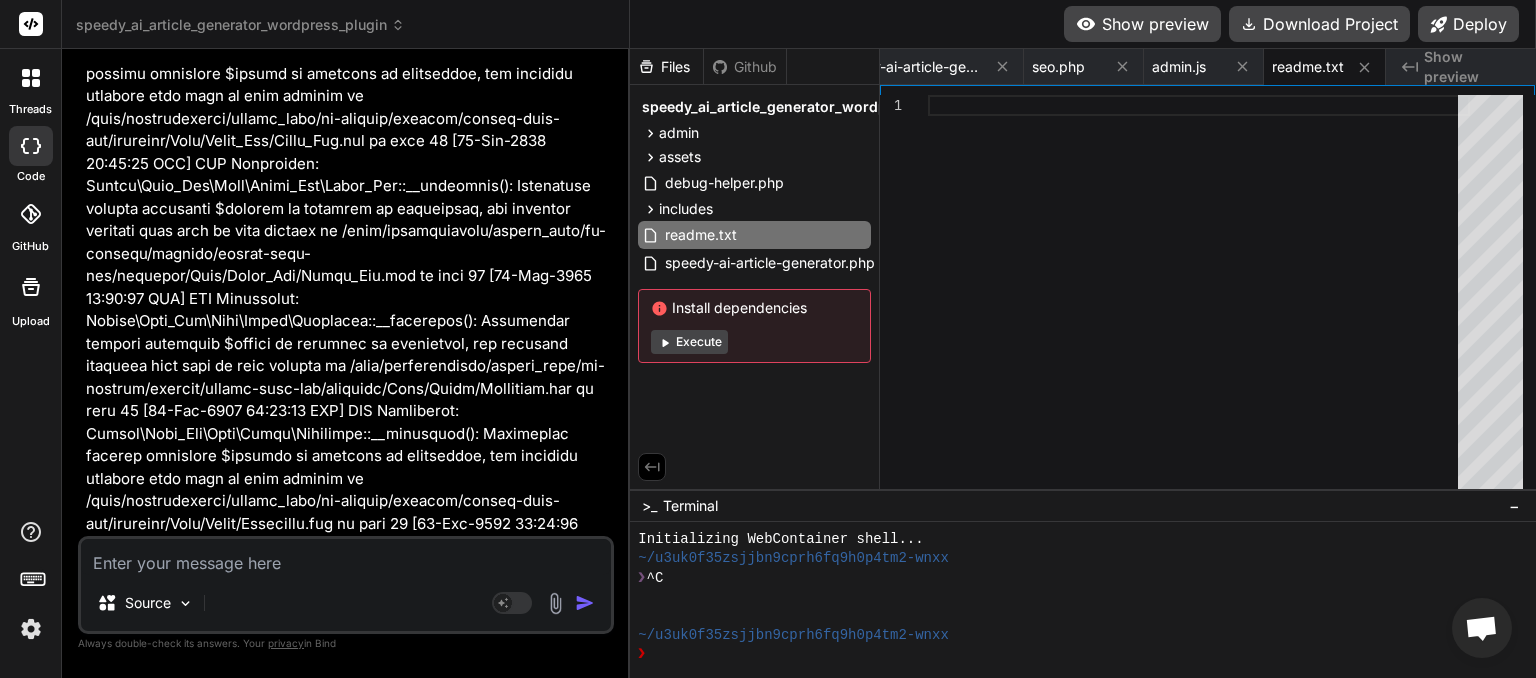 paste on "This message appears to be truncated. The response may be incomplete." 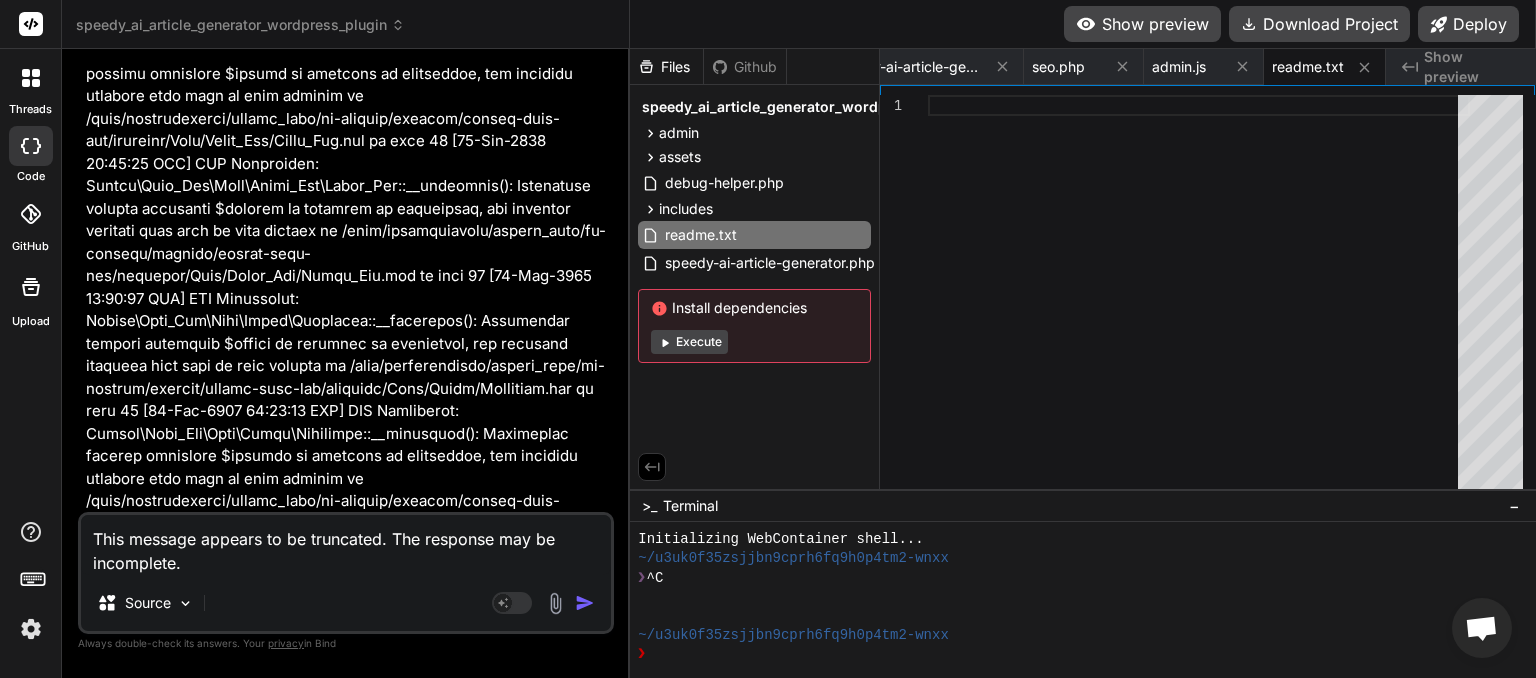 click at bounding box center (585, 603) 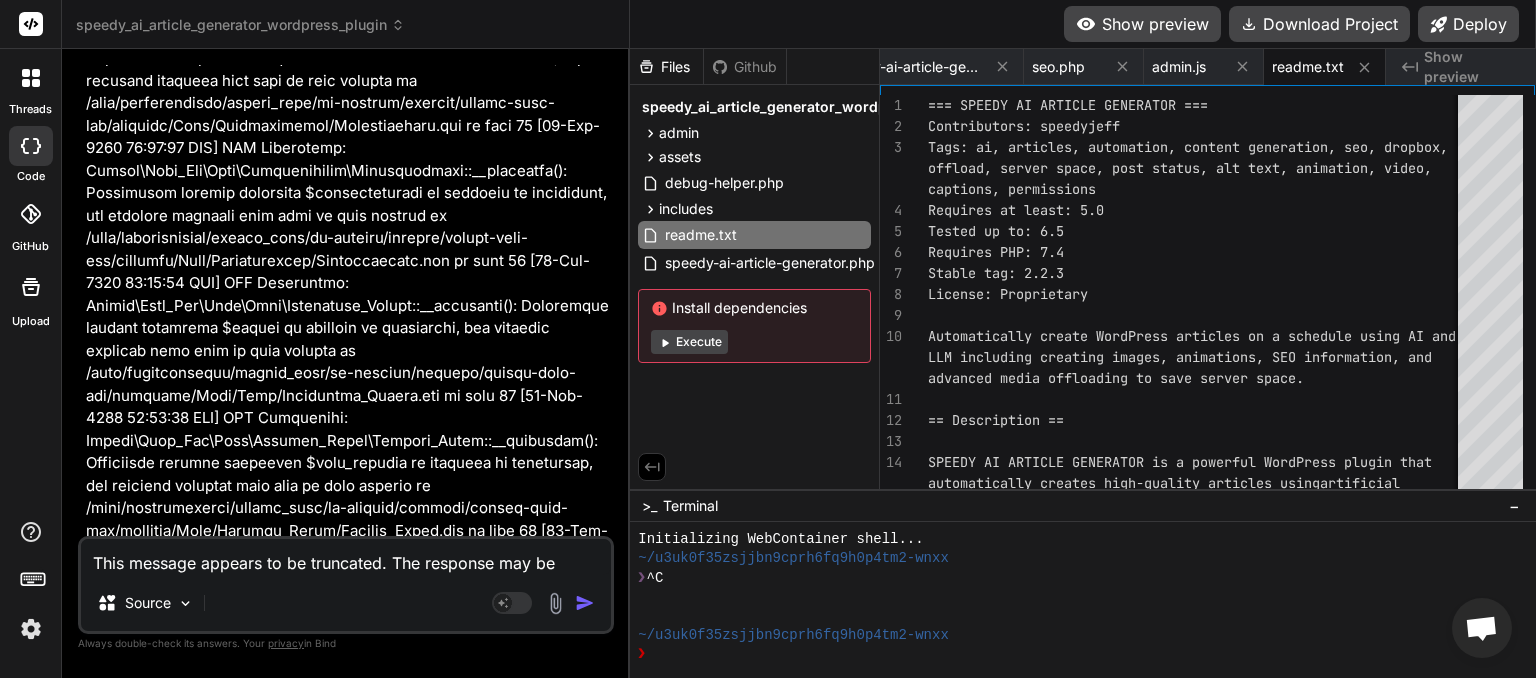 scroll, scrollTop: 770668, scrollLeft: 0, axis: vertical 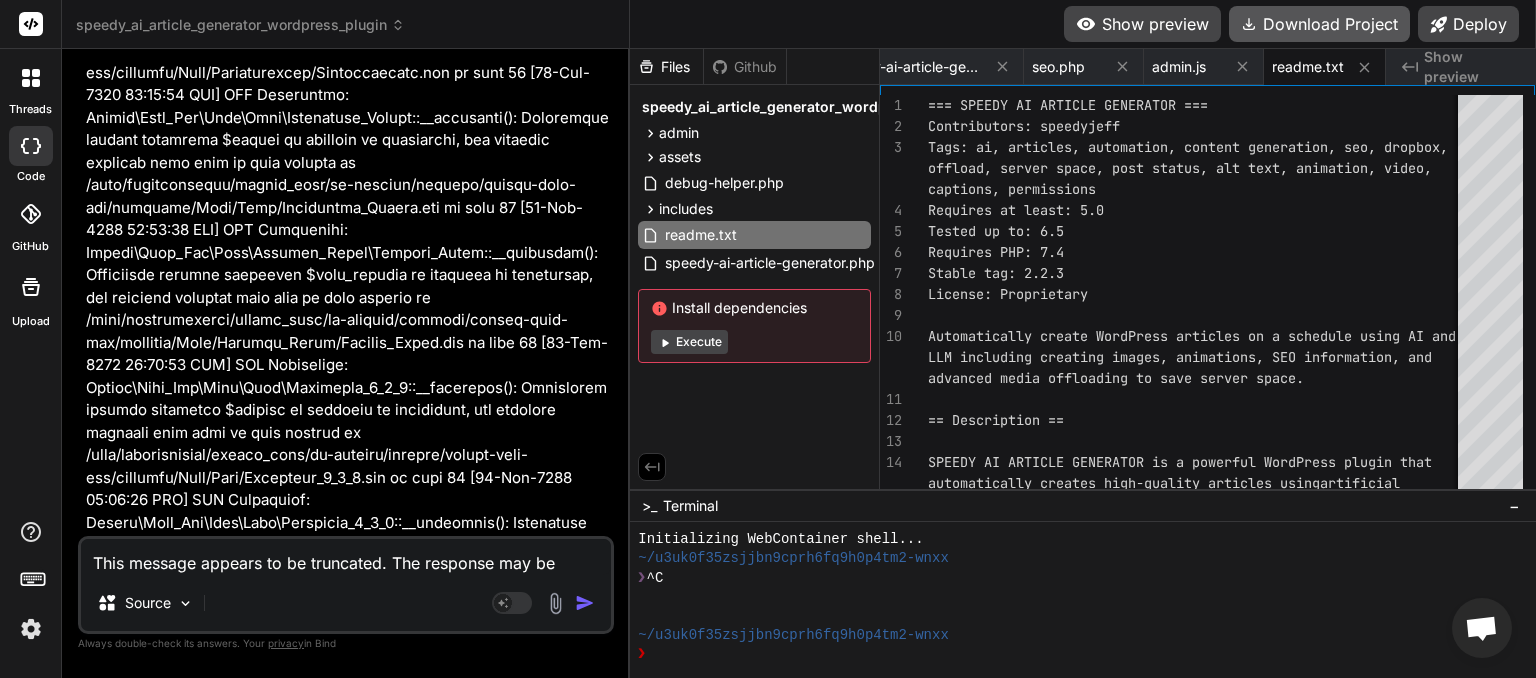 click on "Download Project" at bounding box center [1319, 24] 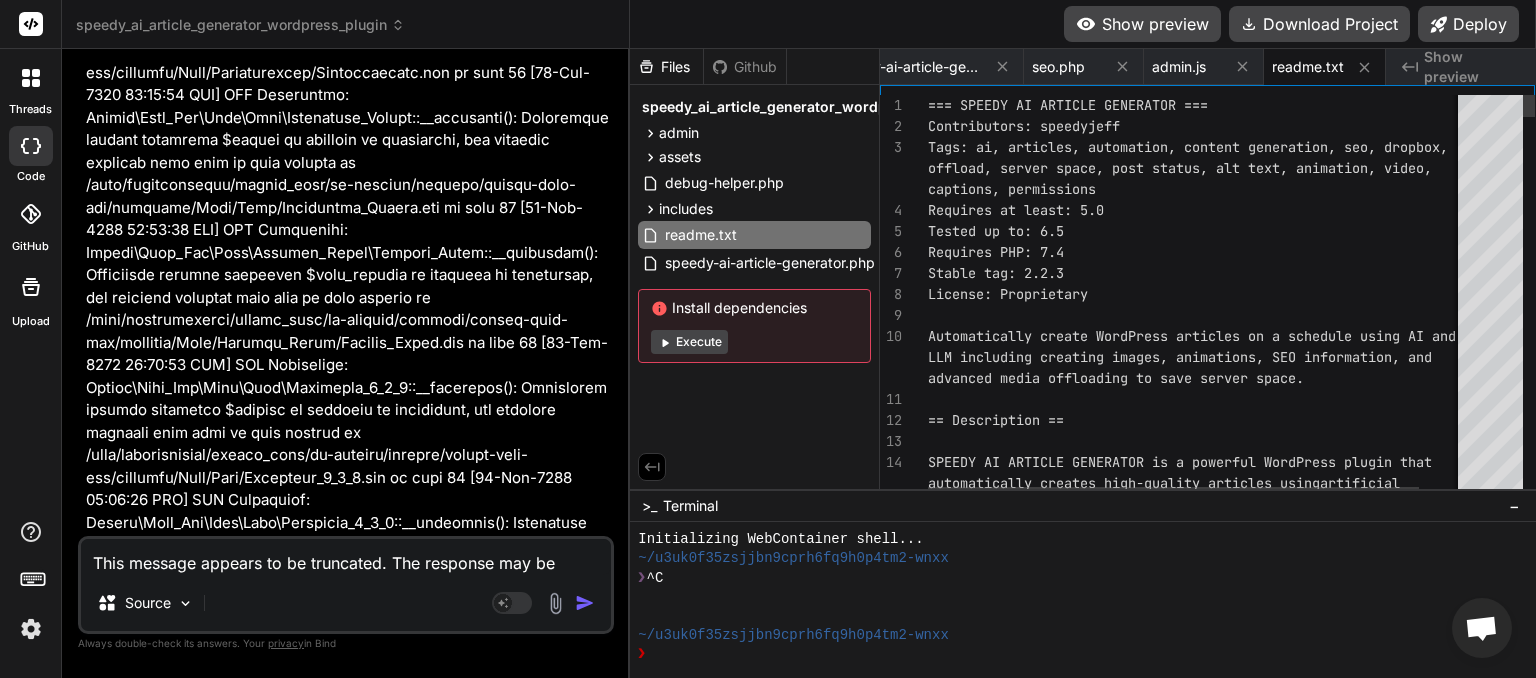 scroll, scrollTop: 0, scrollLeft: 56, axis: horizontal 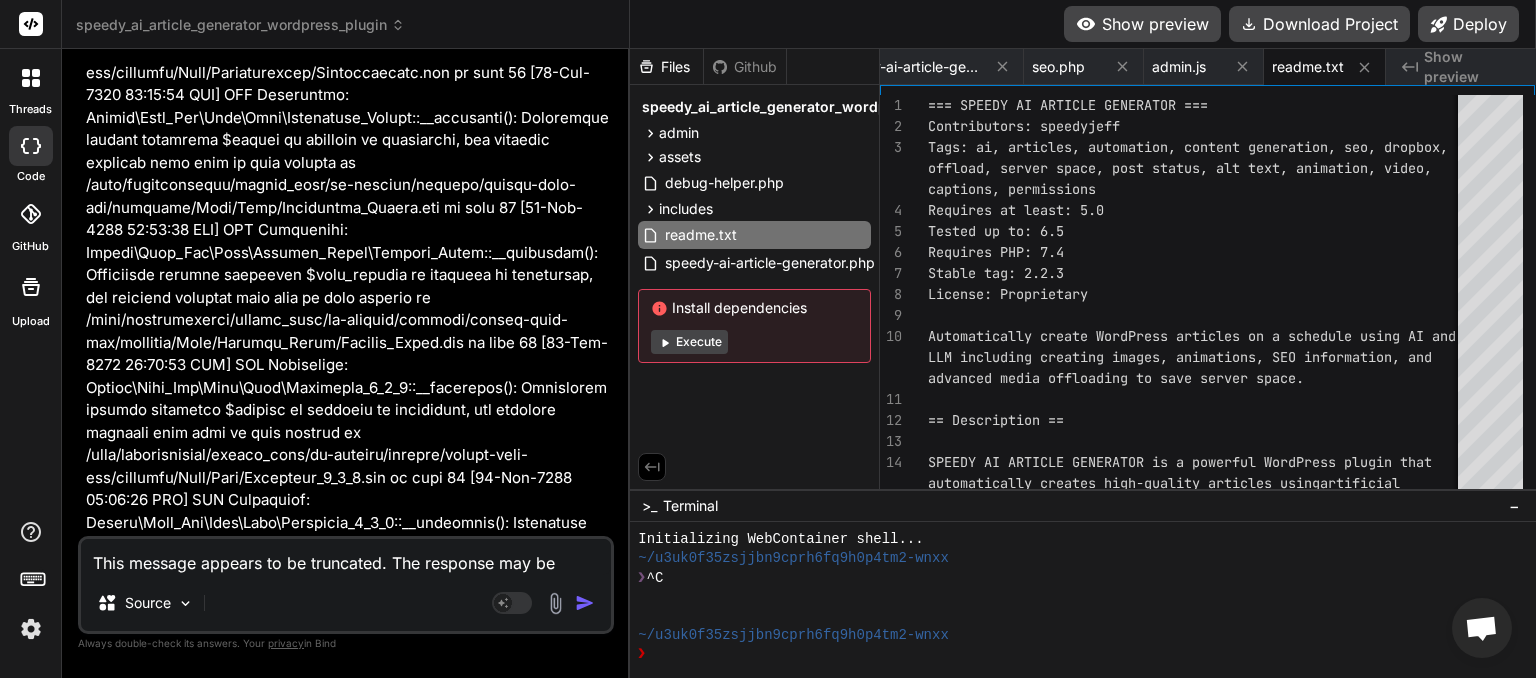 paste on "PHP Parse error:  syntax error, unexpected fully qualified name "\n", expecting "function" in /home/wisteriahomes/public_html/wp-content/plugins/speedy_ai_article_generator_wordpress_plugin/speedy-ai-article-generator.php on line 66" 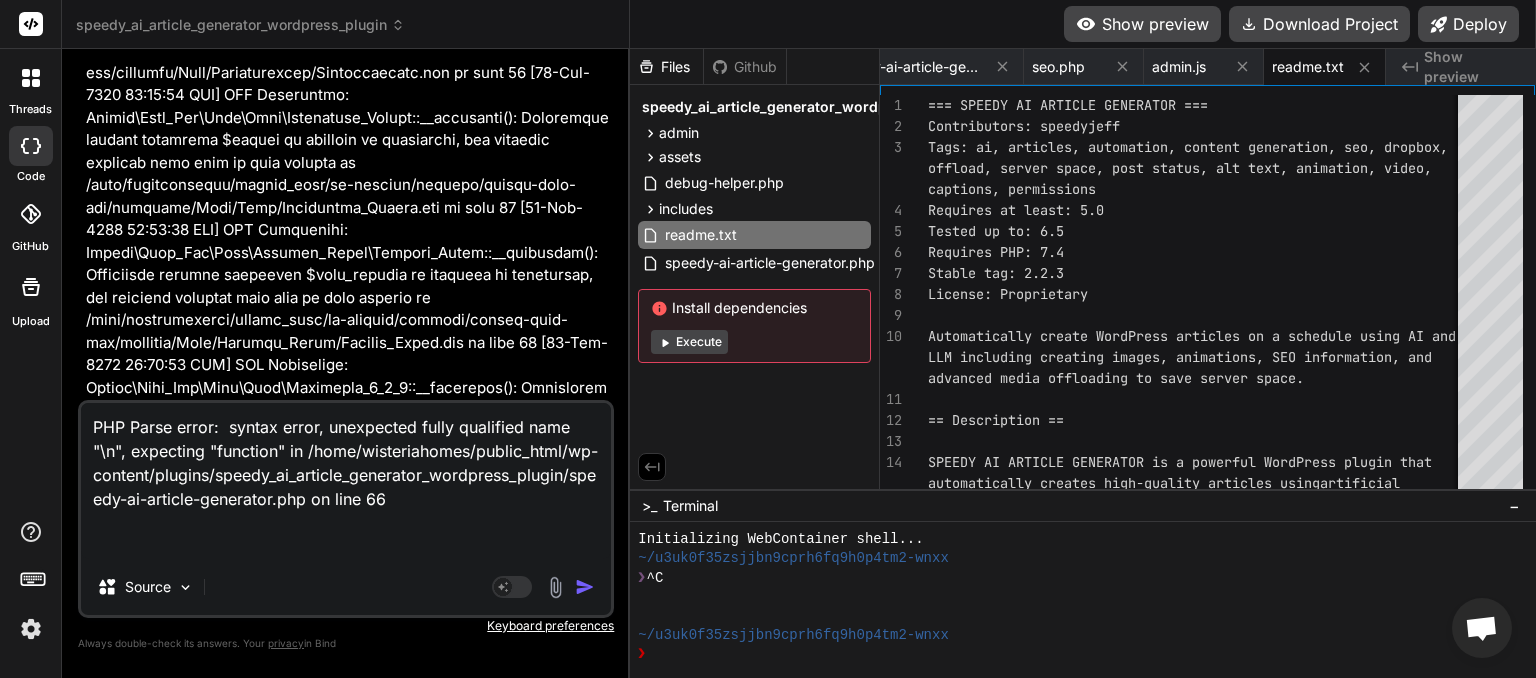 click at bounding box center [585, 587] 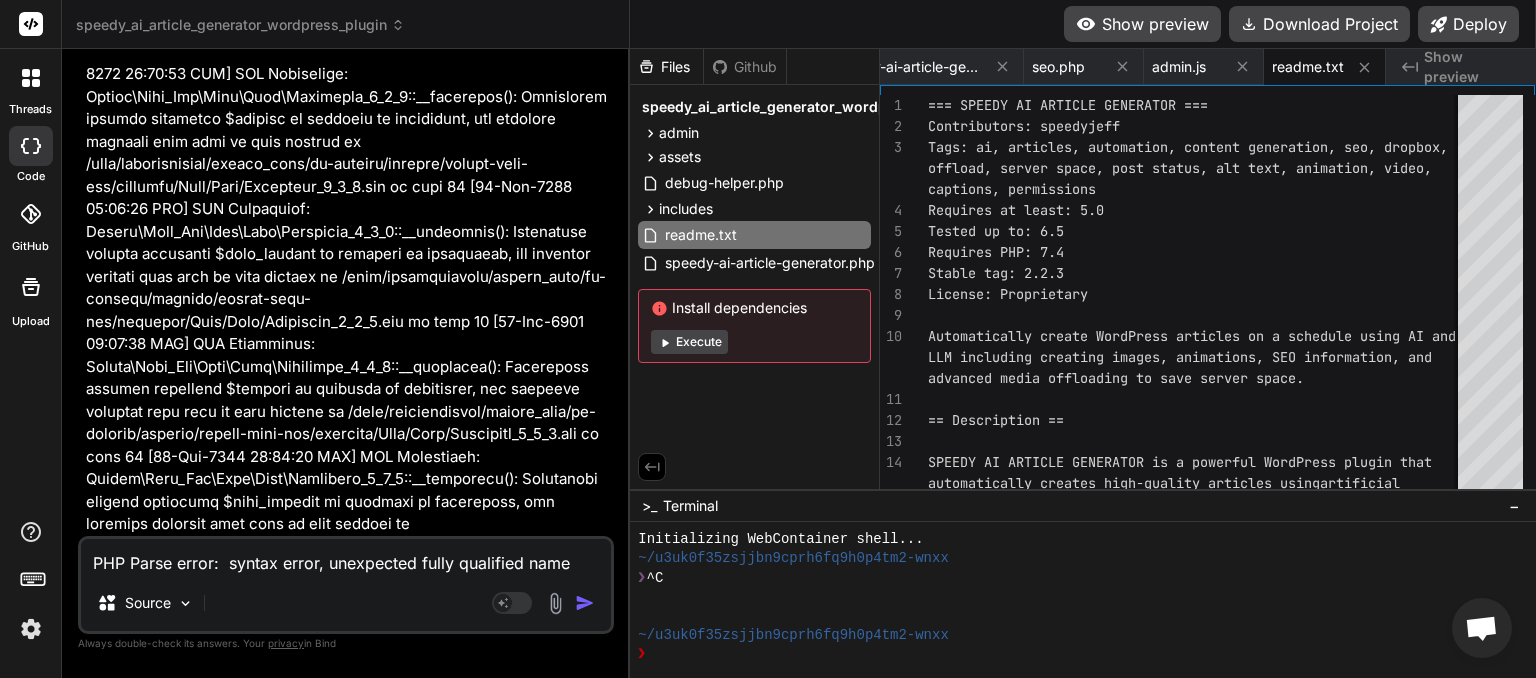 scroll, scrollTop: 770965, scrollLeft: 0, axis: vertical 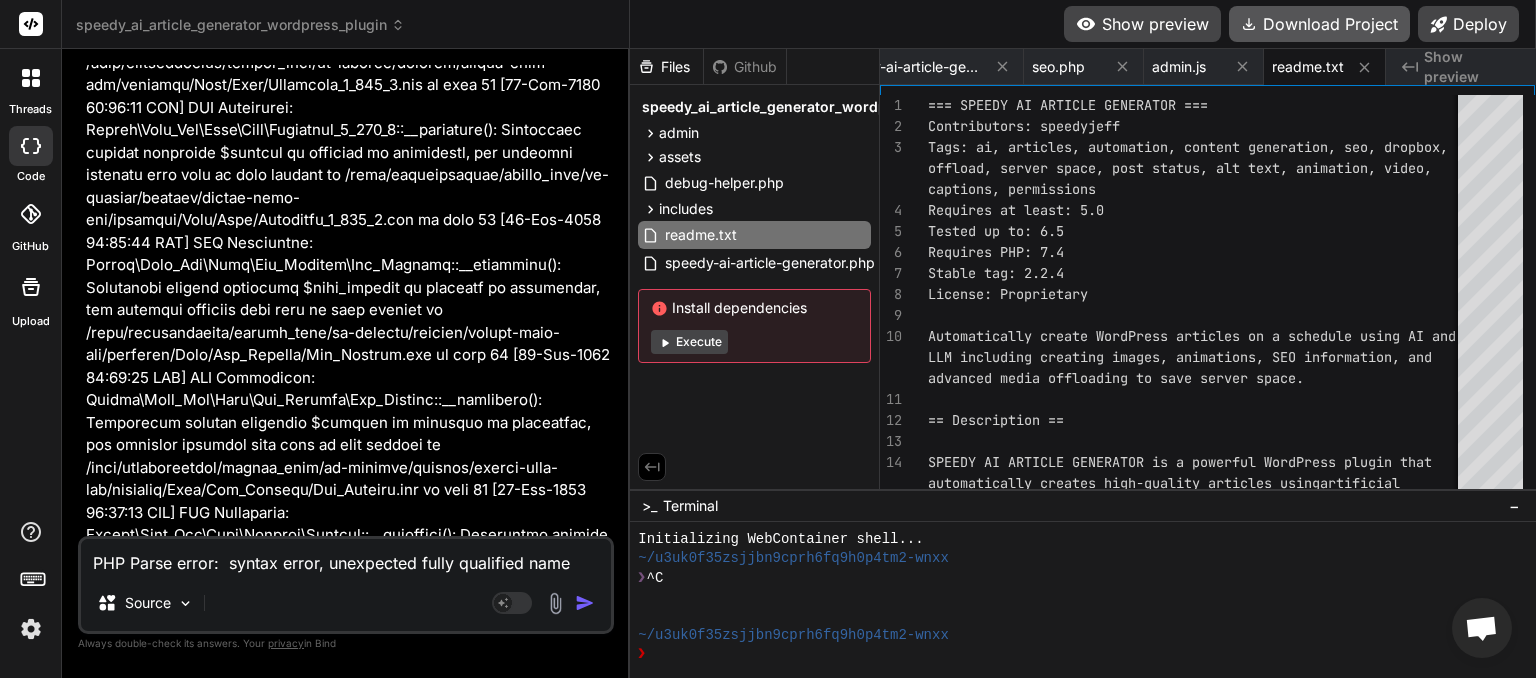 click on "Download Project" at bounding box center [1319, 24] 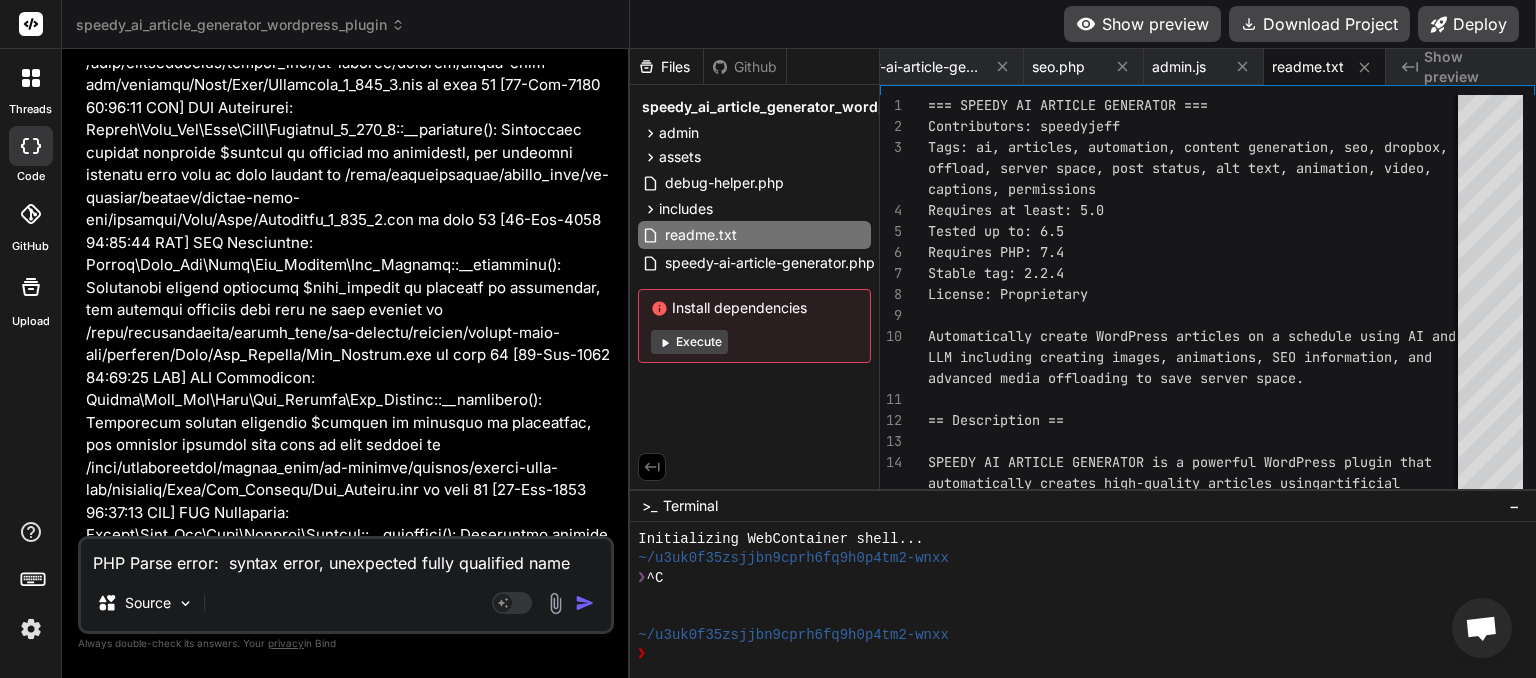 paste on "[05-Aug-2025 01:51:06 UTC] Speedy AI: Cleared invalid cron event for hook 'speedy_ai_generate_article' with unknown or missing schedule name ''. Original interval: N/A." 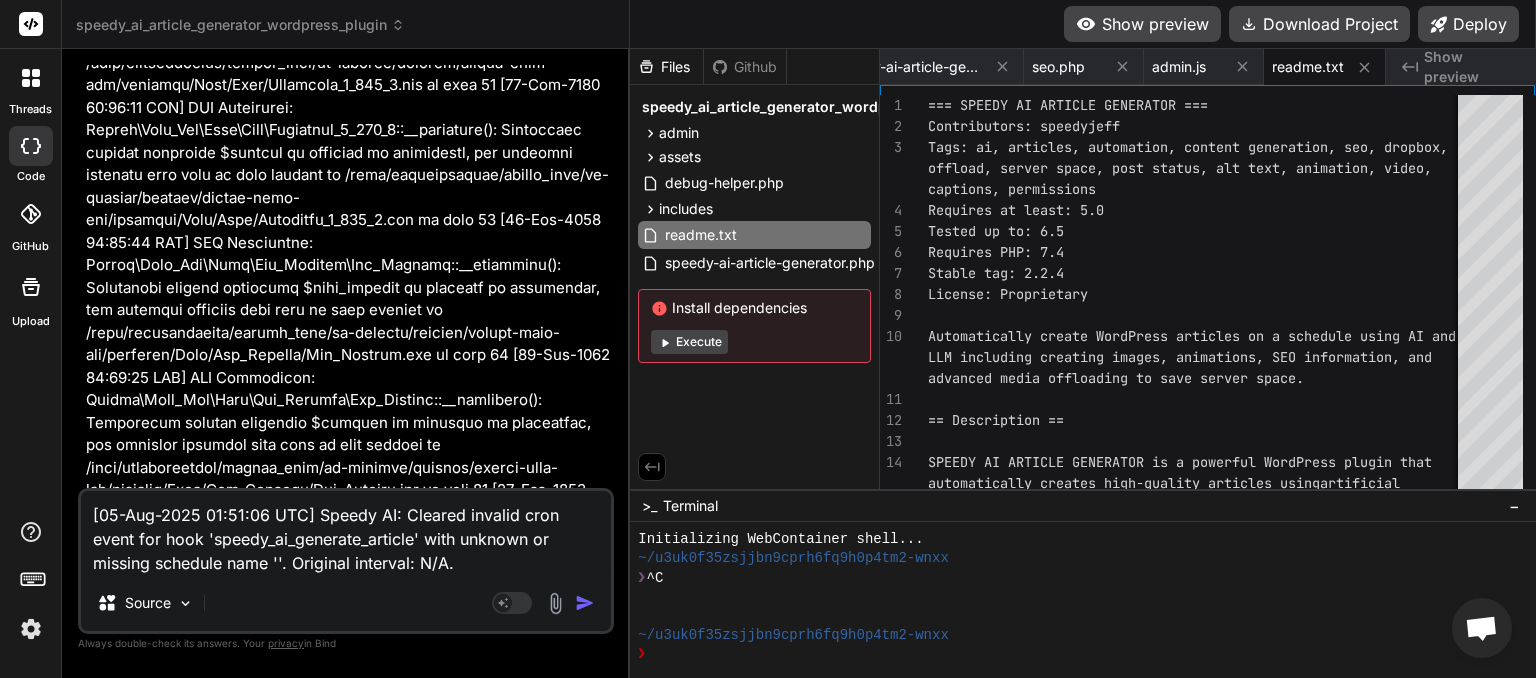 click at bounding box center [585, 603] 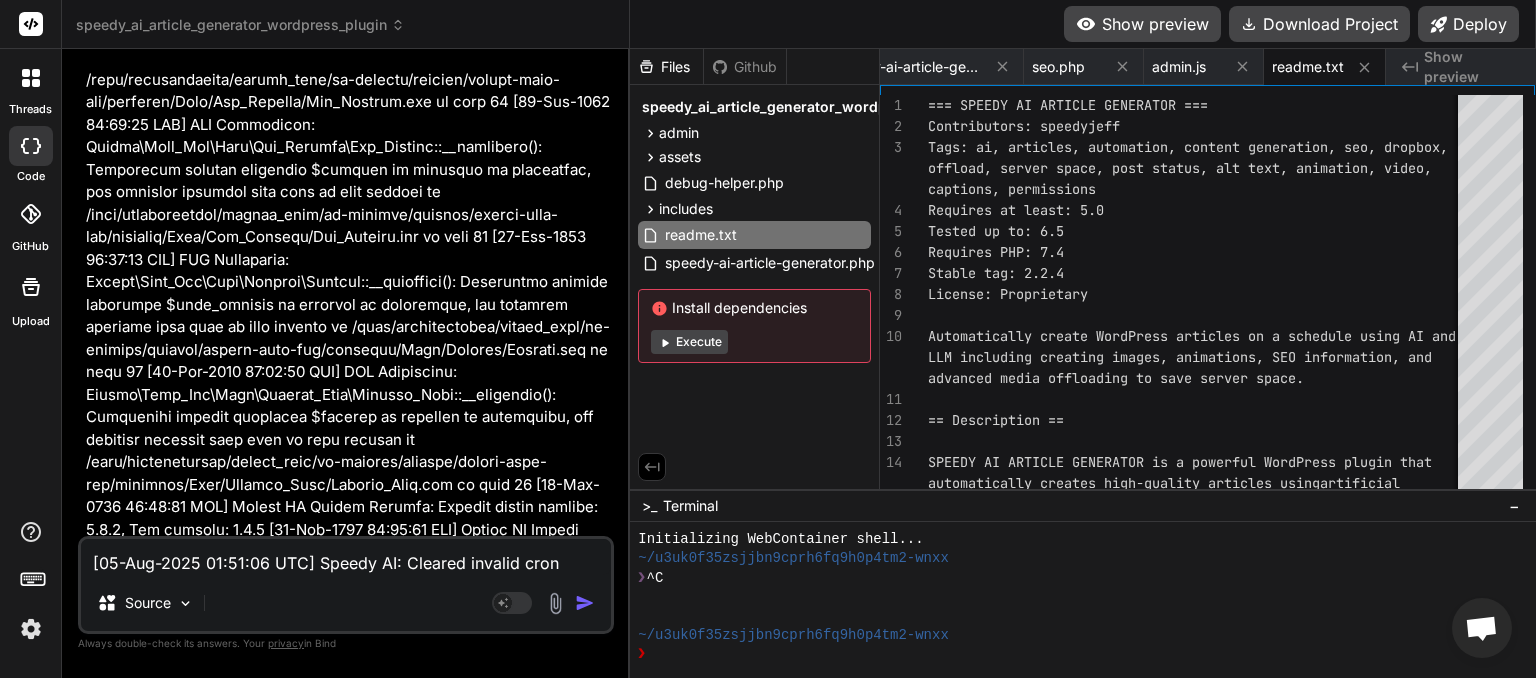 scroll, scrollTop: 772080, scrollLeft: 0, axis: vertical 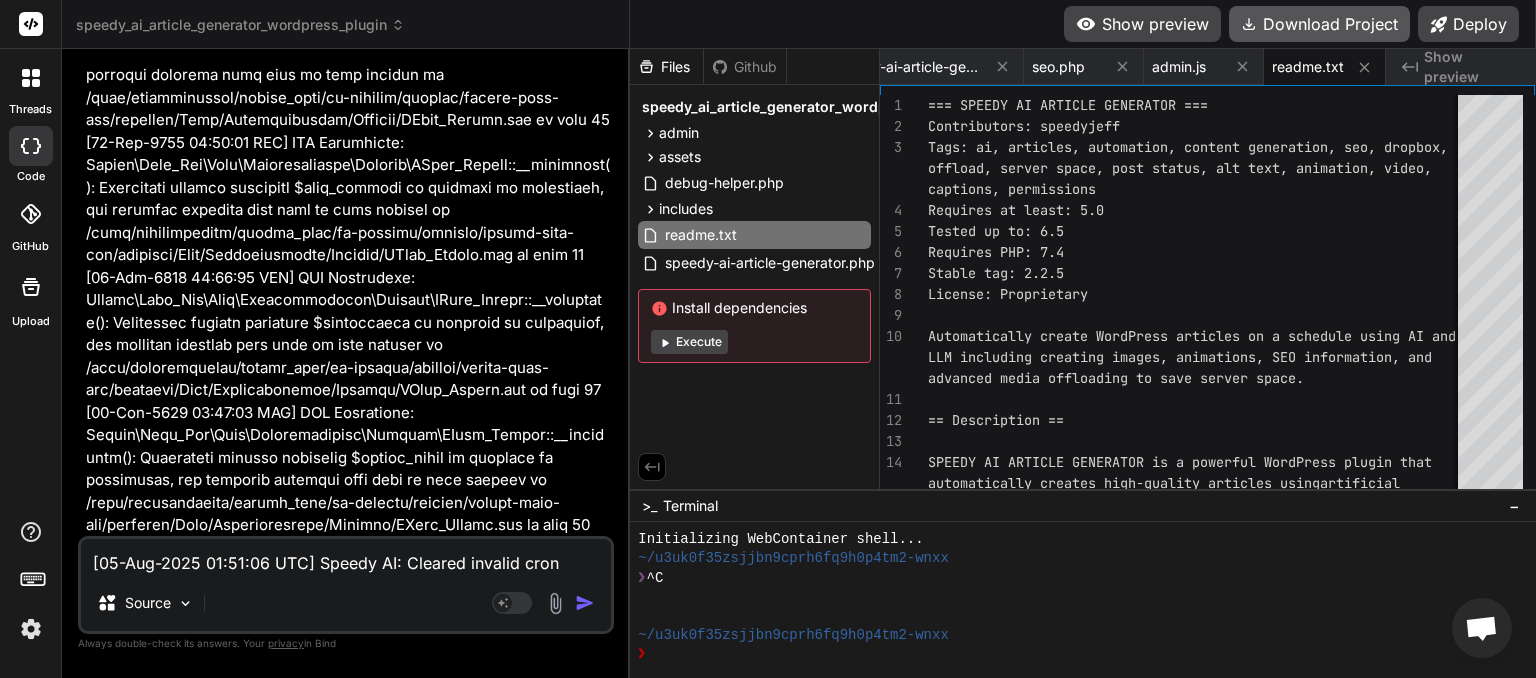 click on "Download Project" at bounding box center (1319, 24) 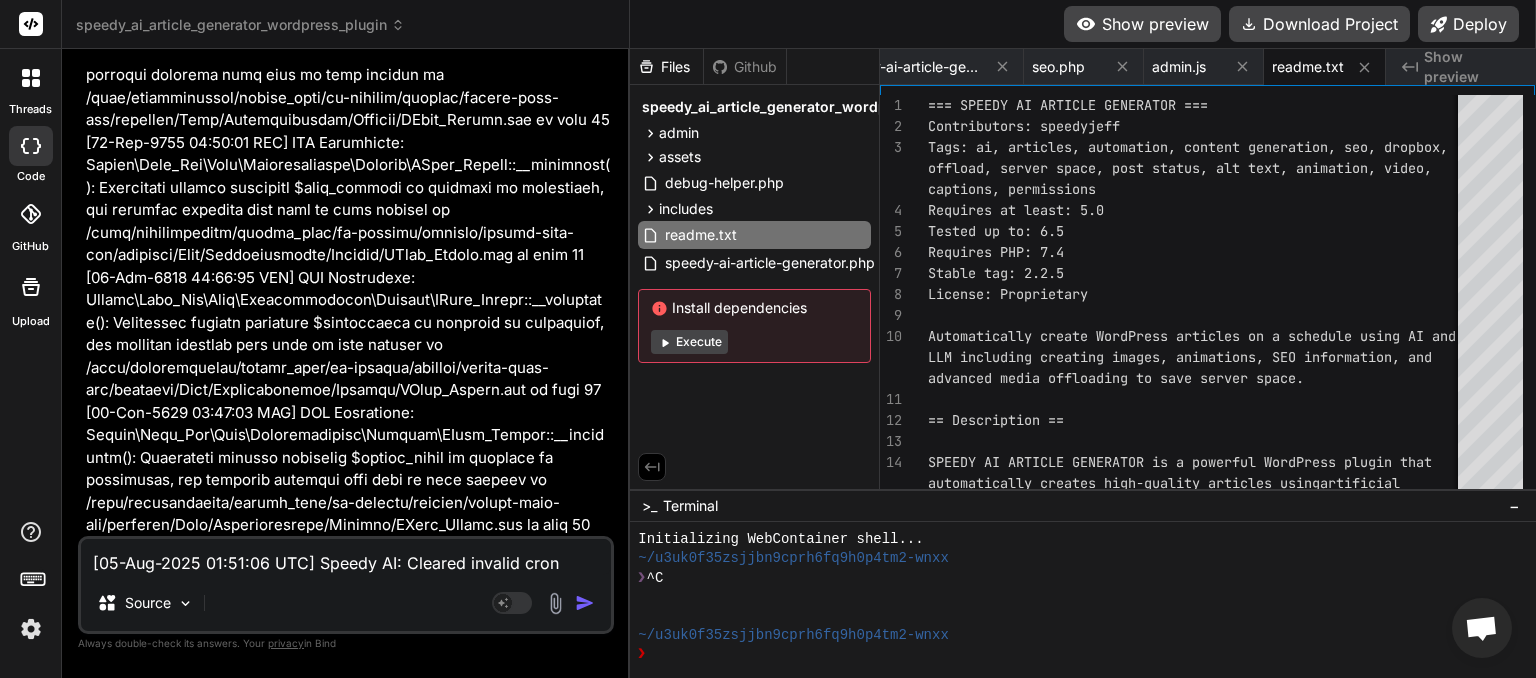 click on "[05-Aug-2025 01:51:06 UTC] Speedy AI: Cleared invalid cron event for hook 'speedy_ai_generate_article' with unknown or missing schedule name ''. Original interval: N/A." at bounding box center [346, 557] 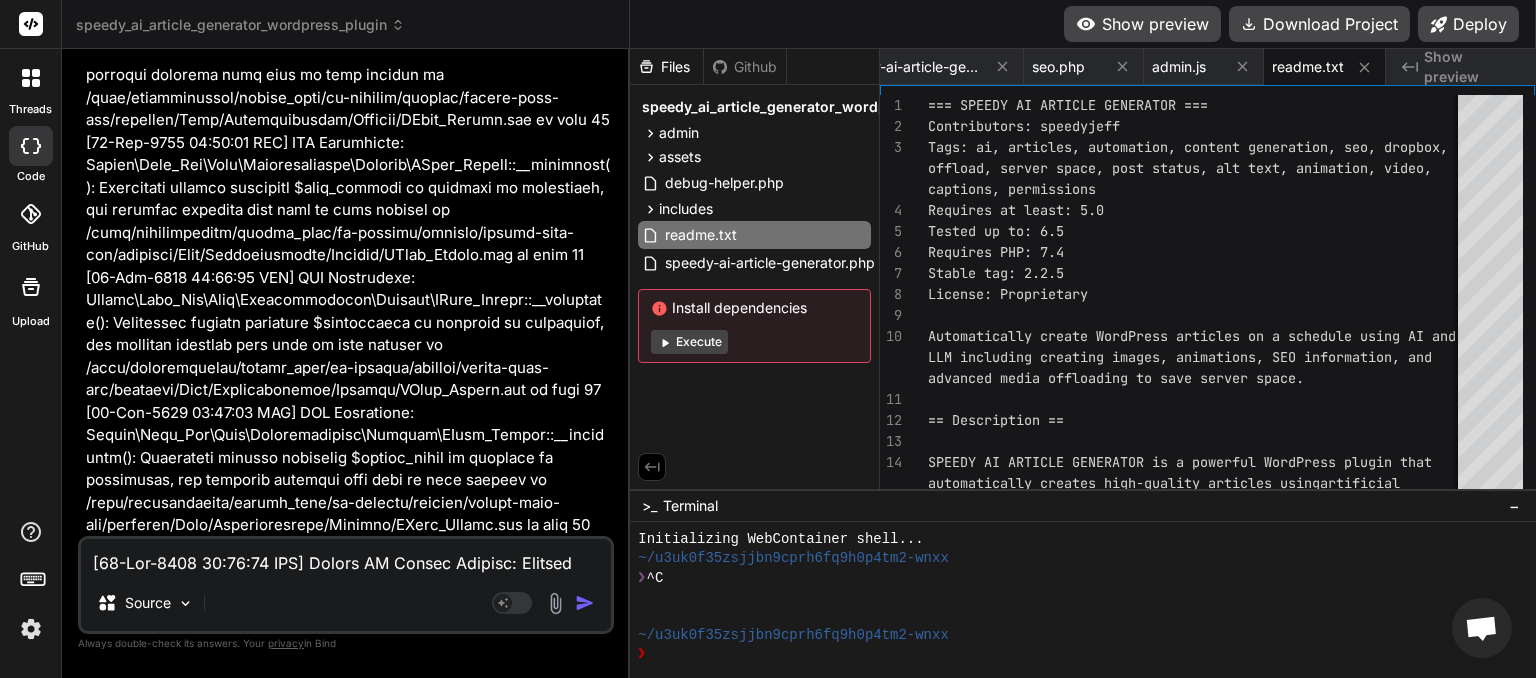 scroll, scrollTop: 892, scrollLeft: 0, axis: vertical 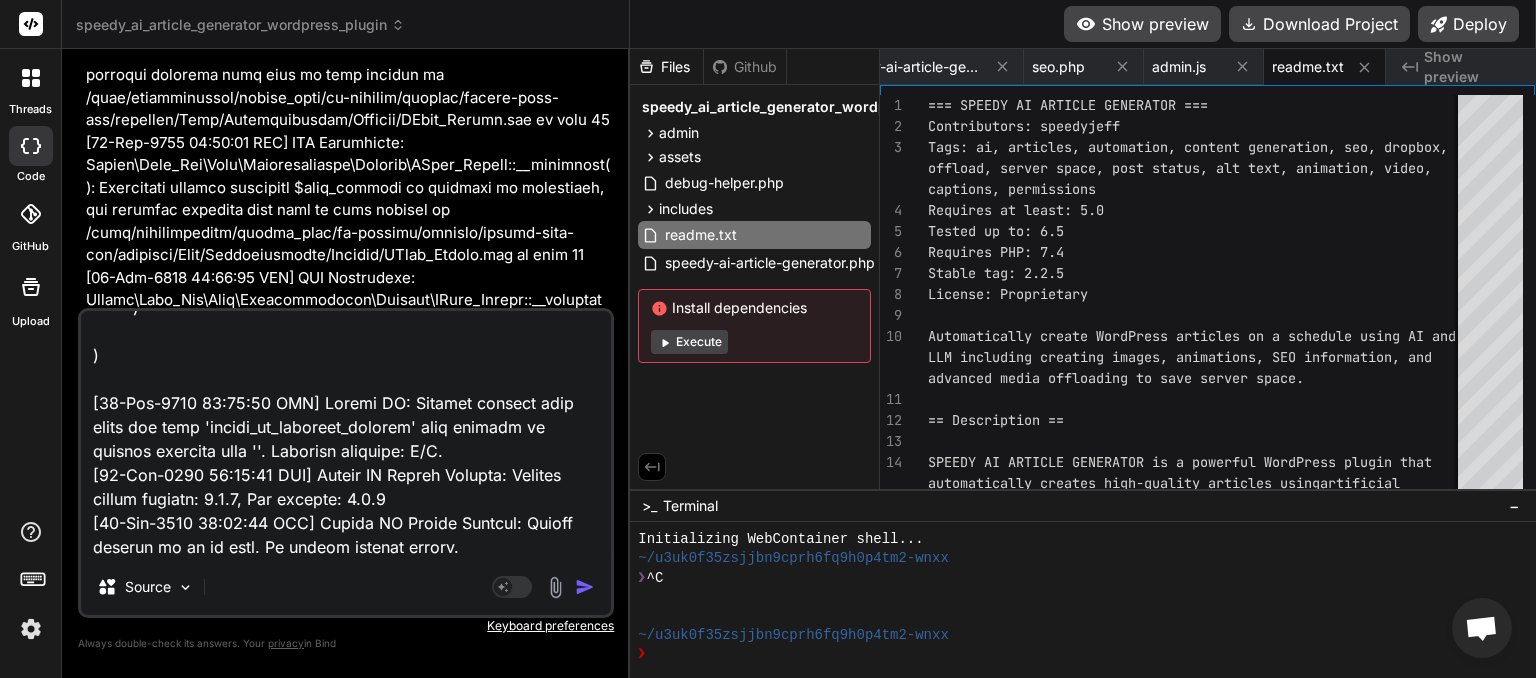 click on "Agent Mode. When this toggle is activated, AI automatically makes decisions, reasons, creates files, and runs terminal commands. Almost full autopilot." at bounding box center (545, 587) 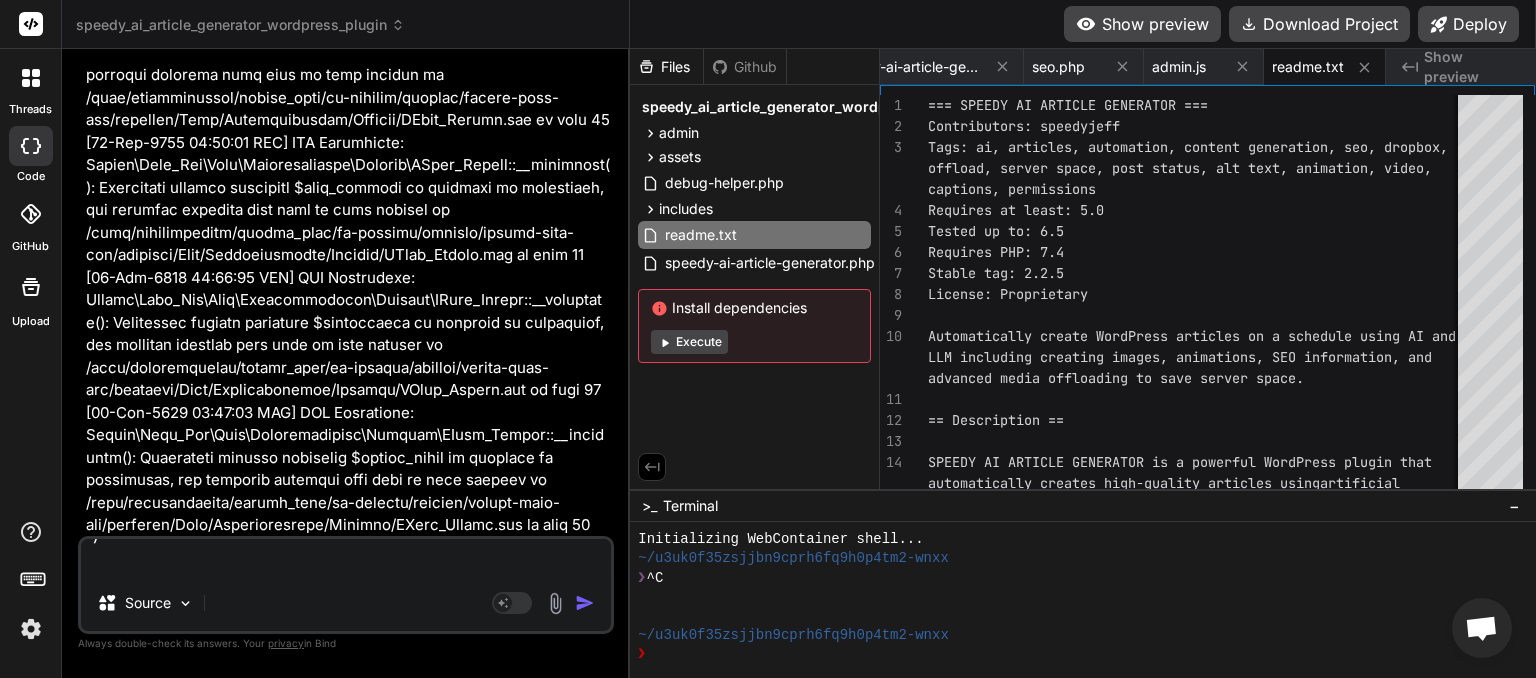 scroll, scrollTop: 0, scrollLeft: 0, axis: both 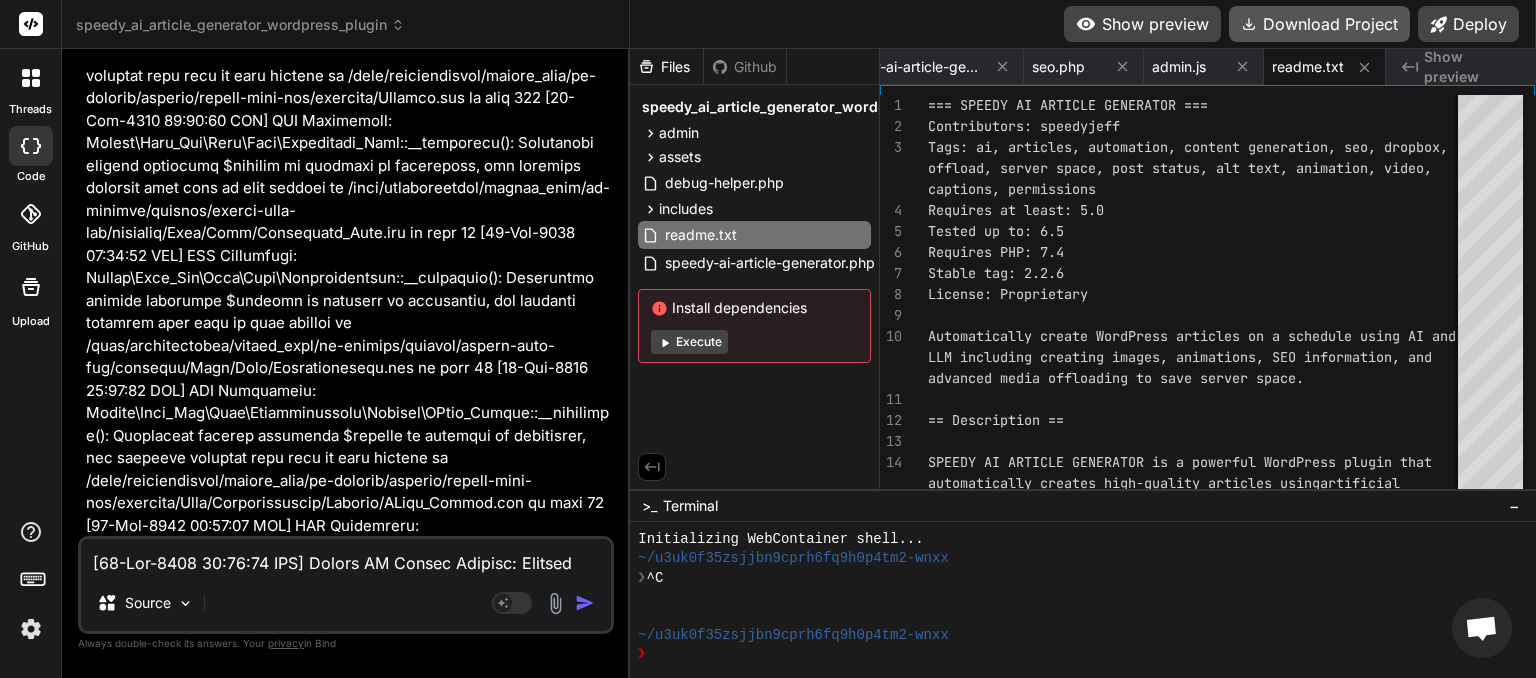 click on "Download Project" at bounding box center [1319, 24] 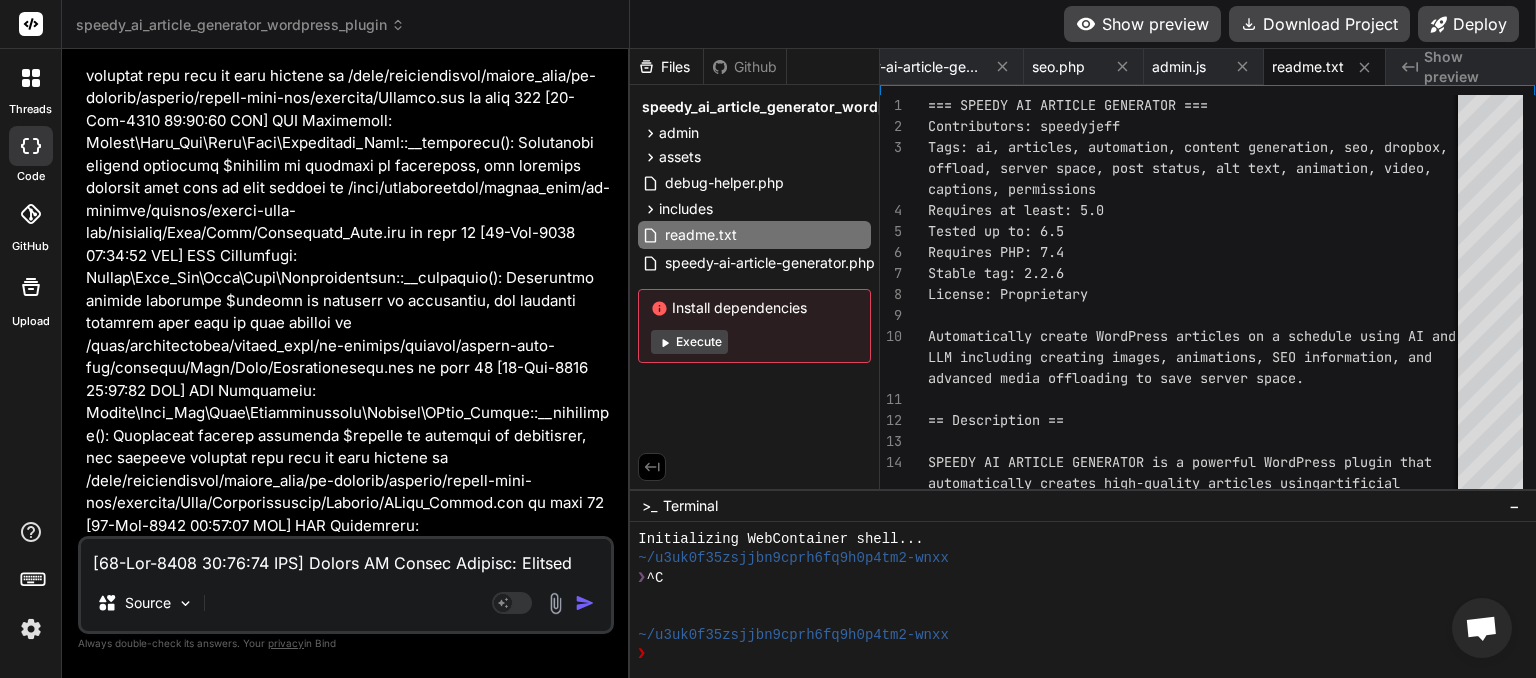 click on "speedy_ai_article_generator_wordpress_plugin" at bounding box center [240, 25] 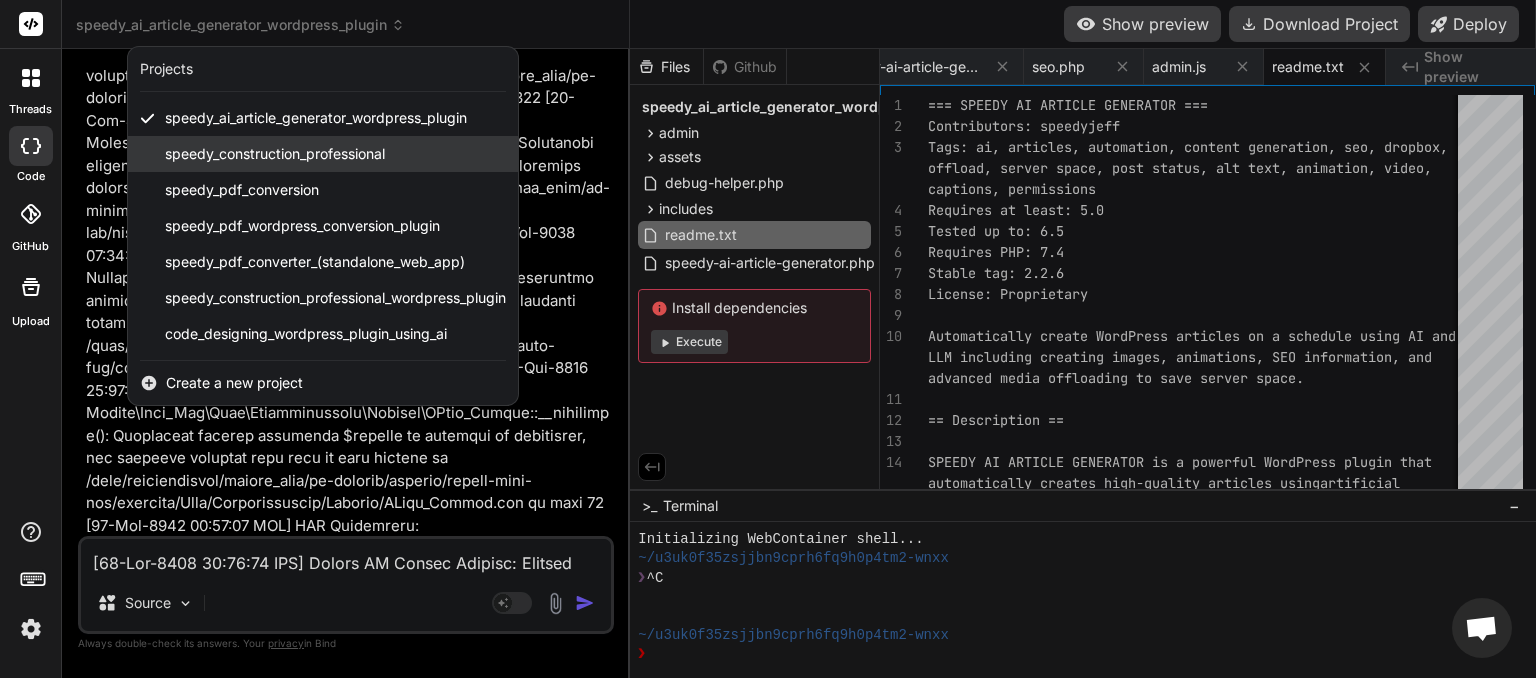 click on "speedy_construction_professional" at bounding box center [275, 154] 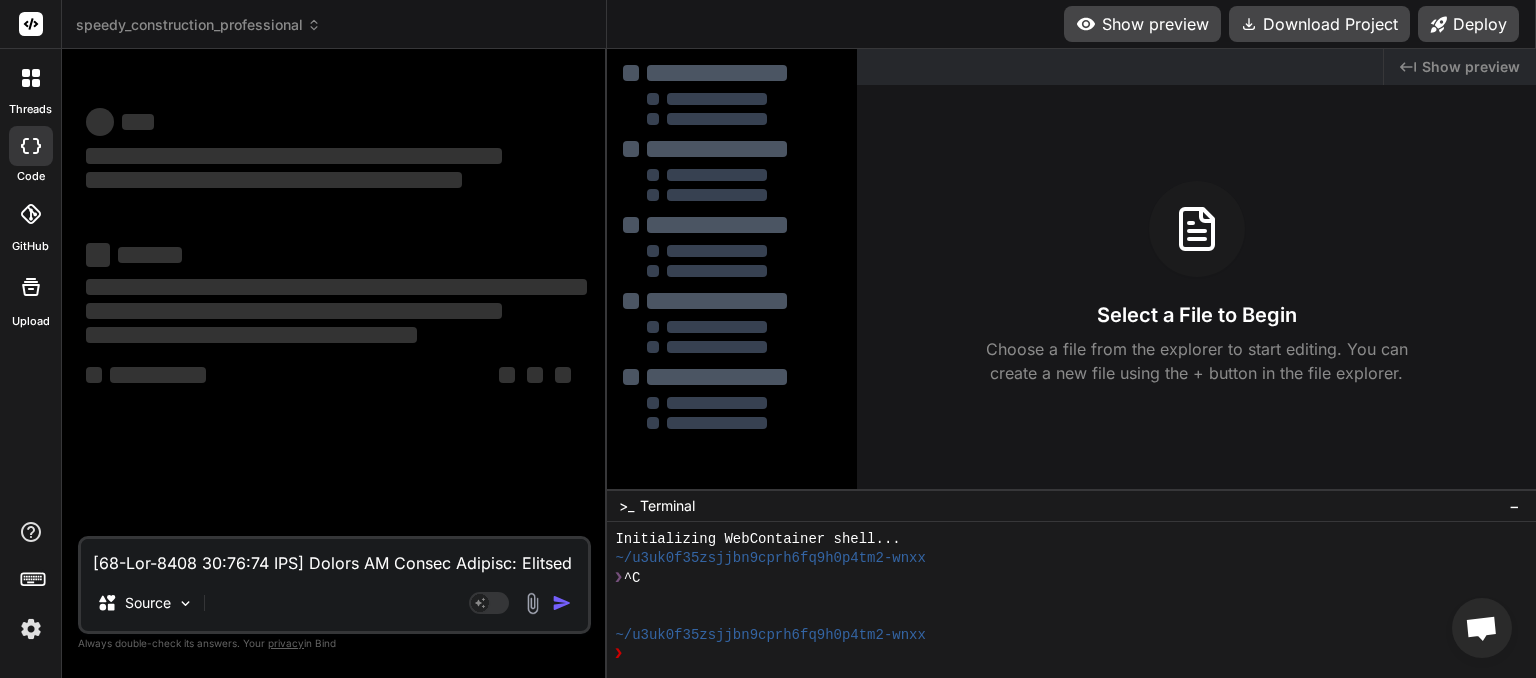 scroll, scrollTop: 0, scrollLeft: 0, axis: both 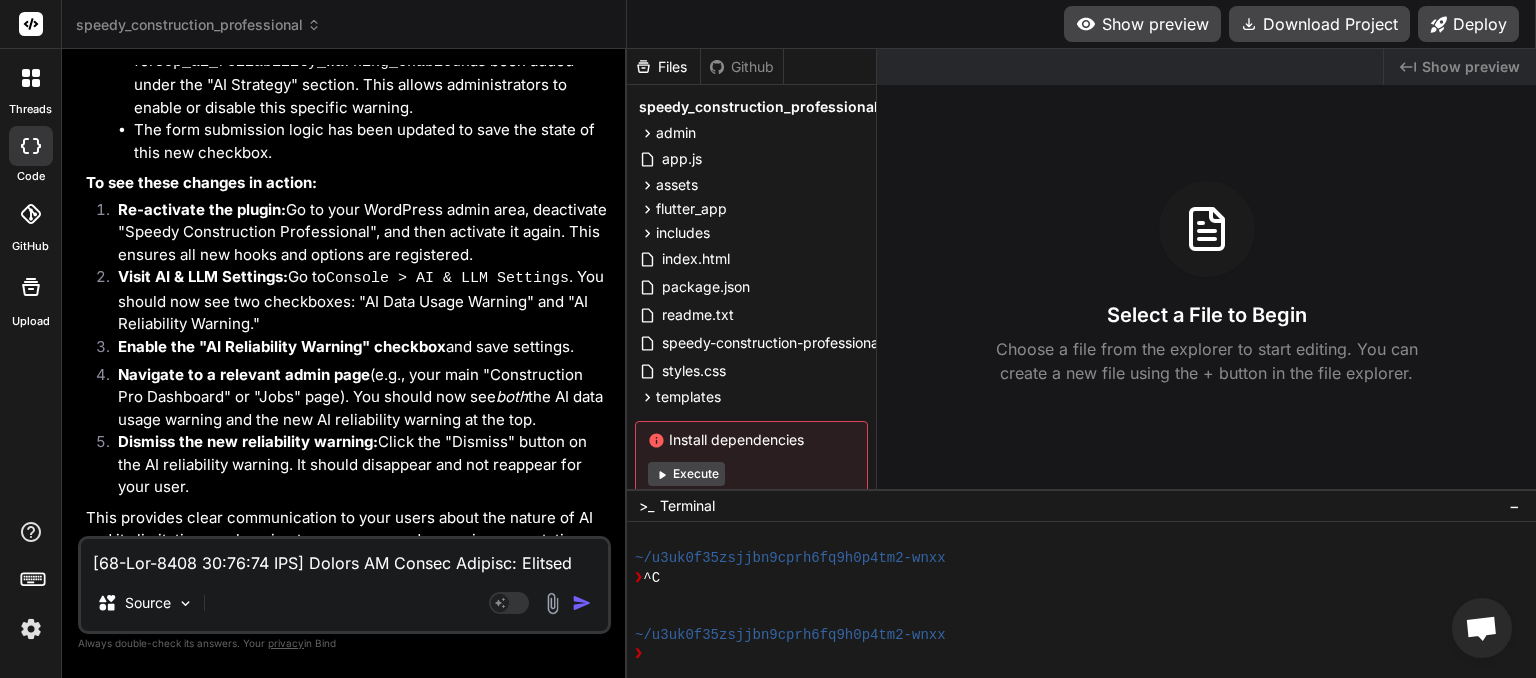 click at bounding box center (344, 557) 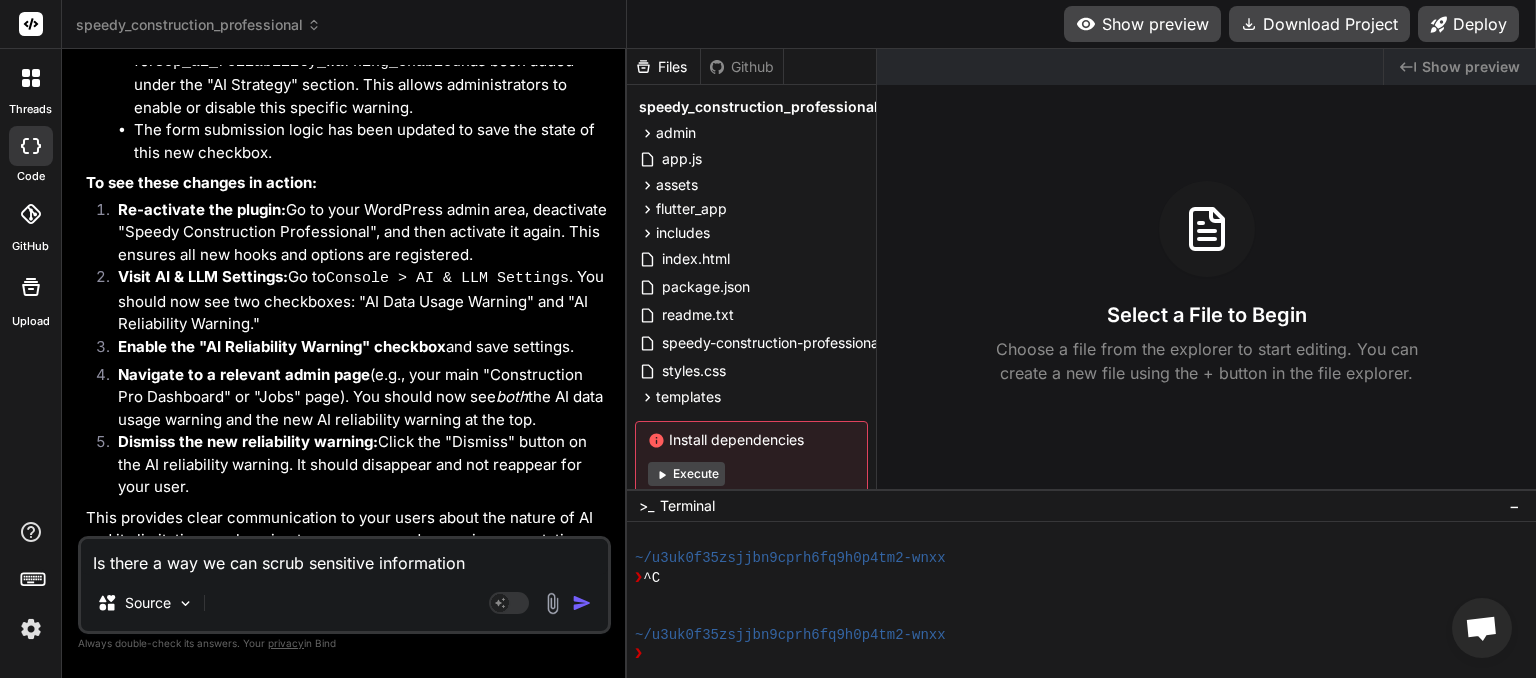 drag, startPoint x: 501, startPoint y: 560, endPoint x: 76, endPoint y: 553, distance: 425.05765 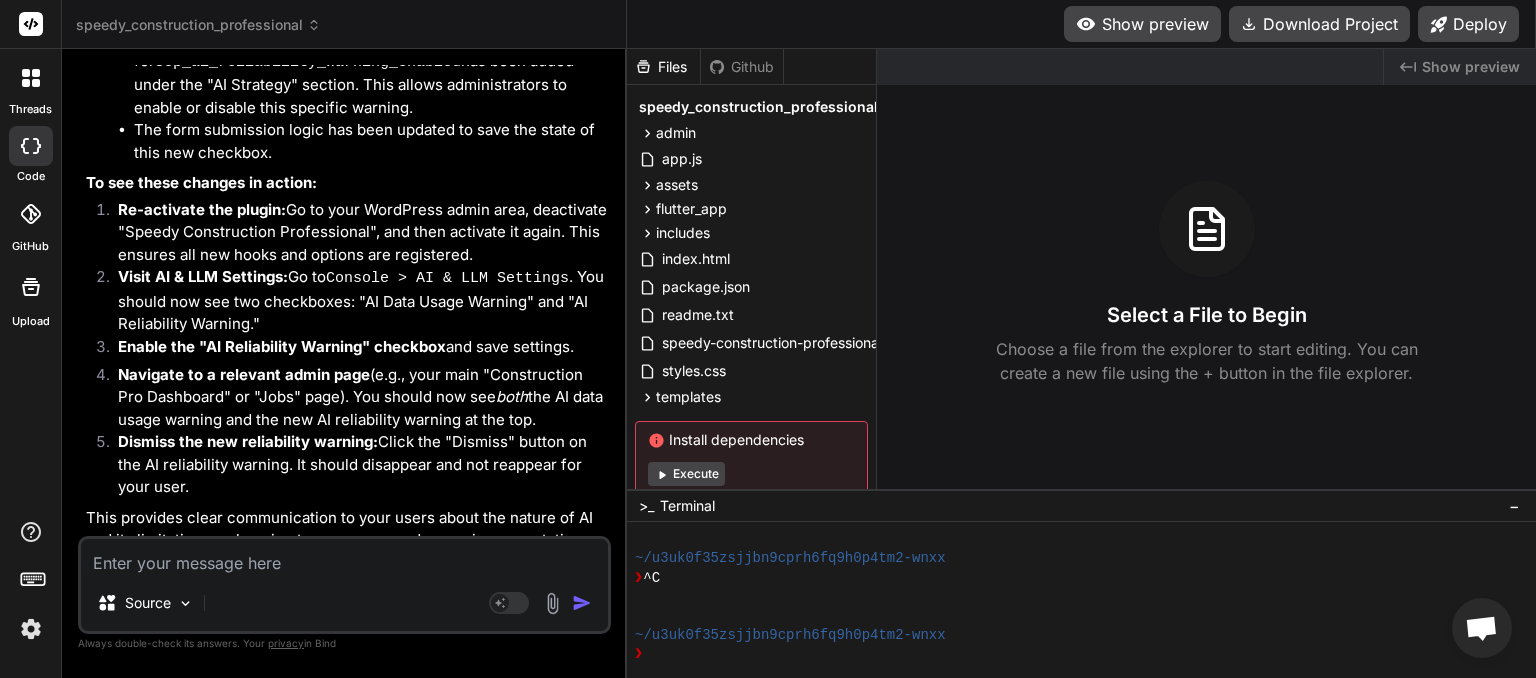 click on "speedy_construction_professional" at bounding box center [198, 25] 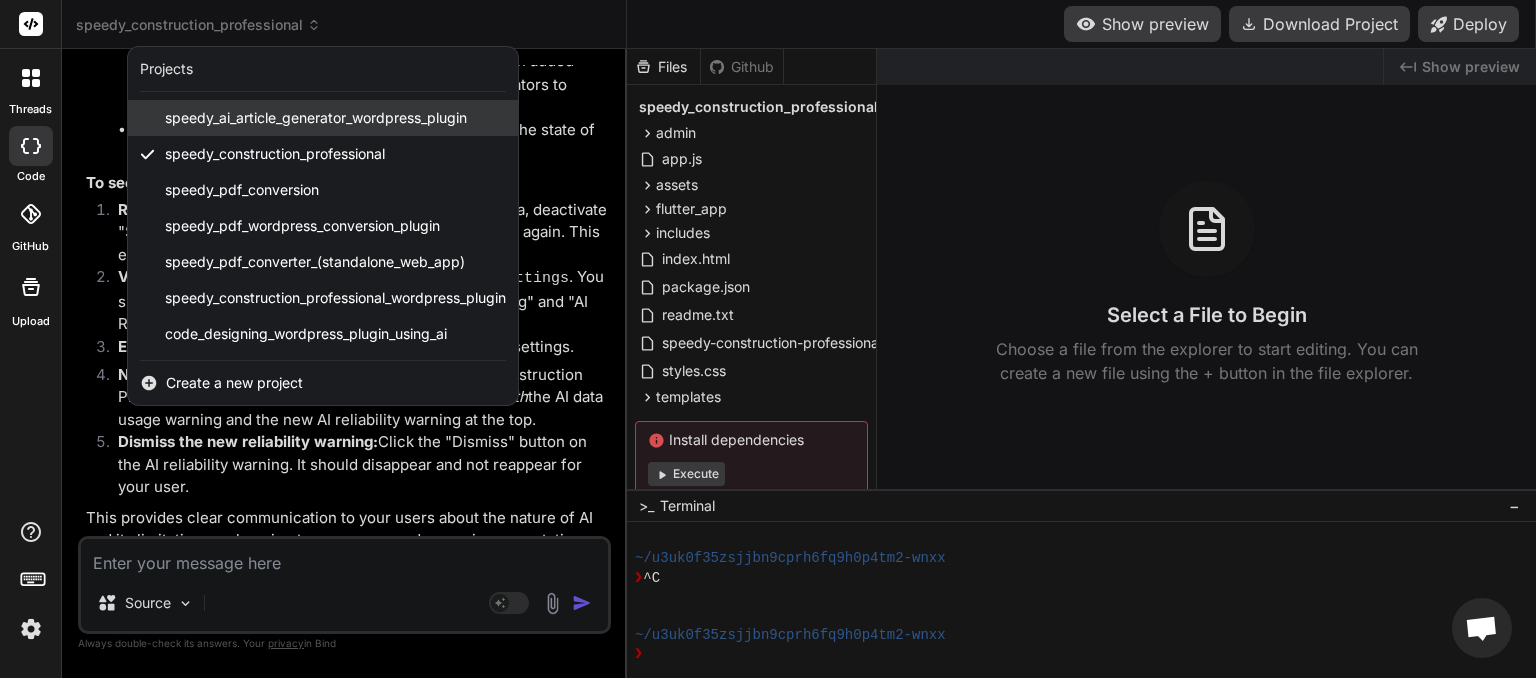 click on "speedy_ai_article_generator_wordpress_plugin" at bounding box center [316, 118] 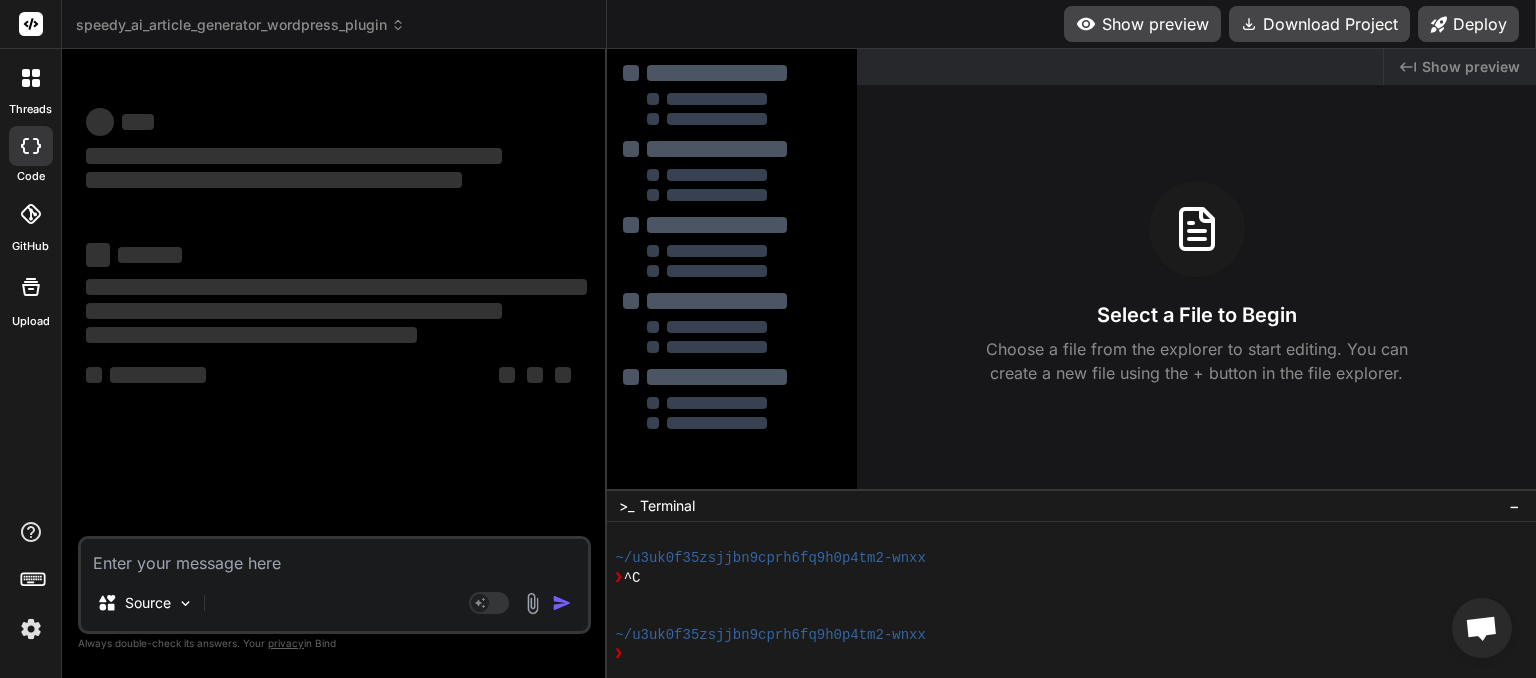 scroll, scrollTop: 0, scrollLeft: 0, axis: both 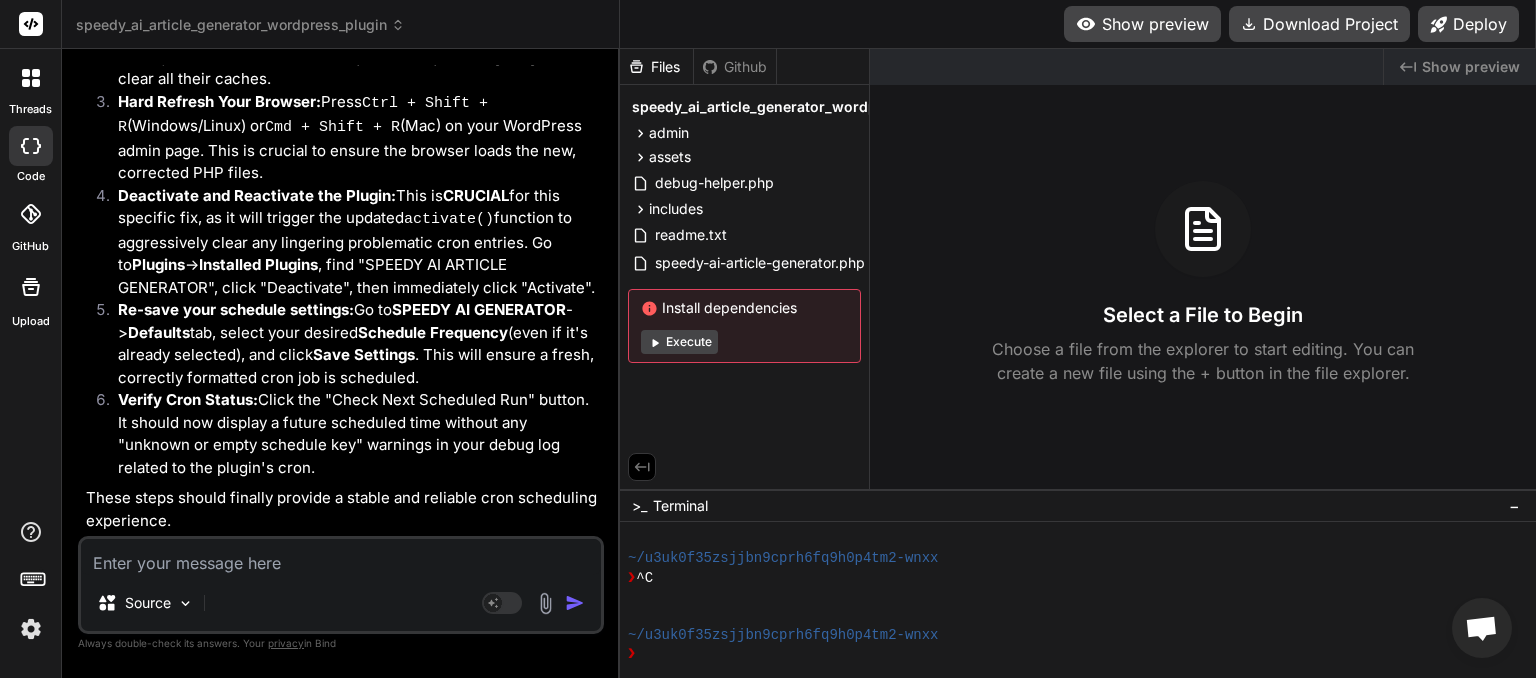 paste on "[05-AUG-2025 02:00:00 UTC] Speedy AI Update Handler: Current plugin version: 2.2.6, New version: 2.2.6
[05-AUG-2025 02:00:00 UTC] Speedy AI Update Handler: Plugin version is up to date. No update actions needed.
[05-AUG-2025 02:00:00 UTC] Speedy AI API Error (cohere): HTTP 429 - {"id":"63c12b70-c3ce-48e9-bfde-db411f970bcb","message":"You are using a Trial key, which is limited to 1000 API calls / month. You can continue to use the Trial key for free or upgrade to a Production key with higher rate limits at 'https://dashboard.cohere.com/api-keys'. Contact us on 'https://discord.gg/XW44jPfYJu' or email us at support@cohere.com with any questions"}" 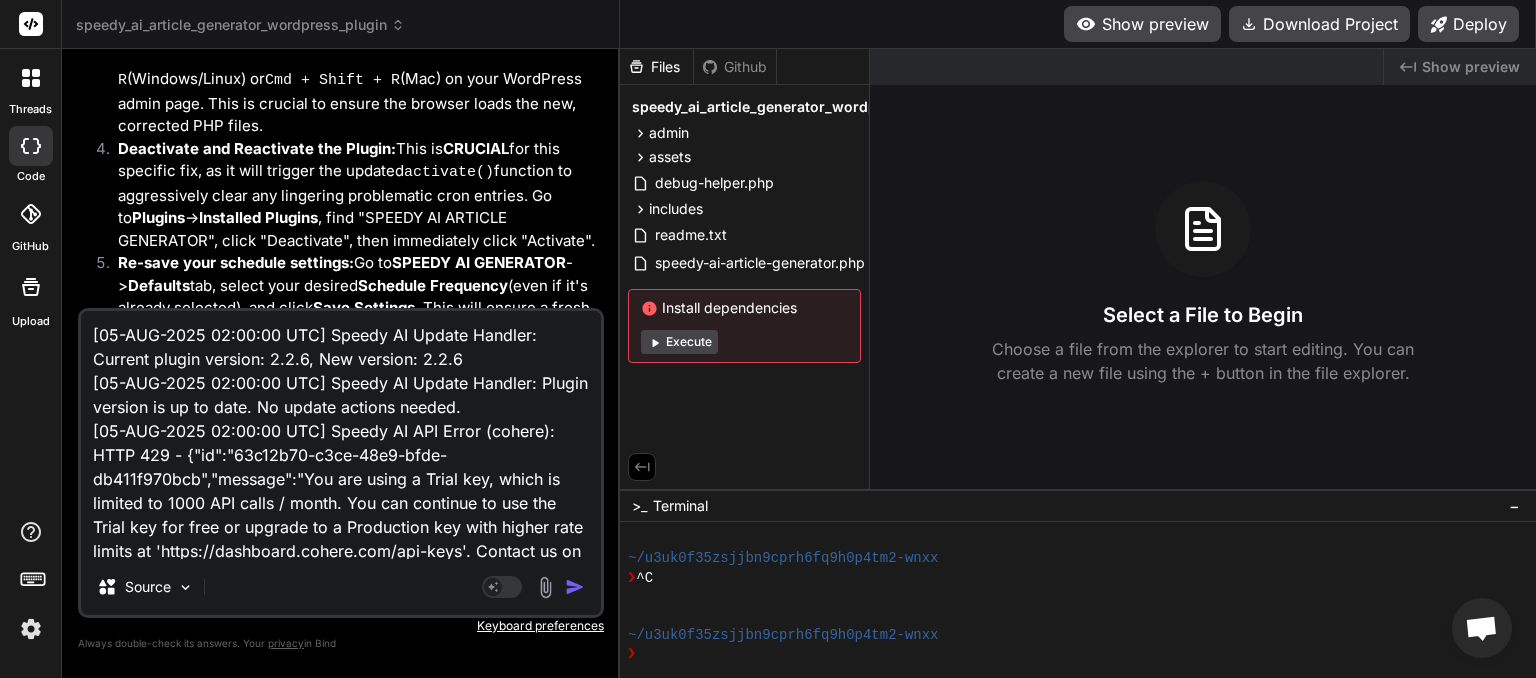 scroll, scrollTop: 49, scrollLeft: 0, axis: vertical 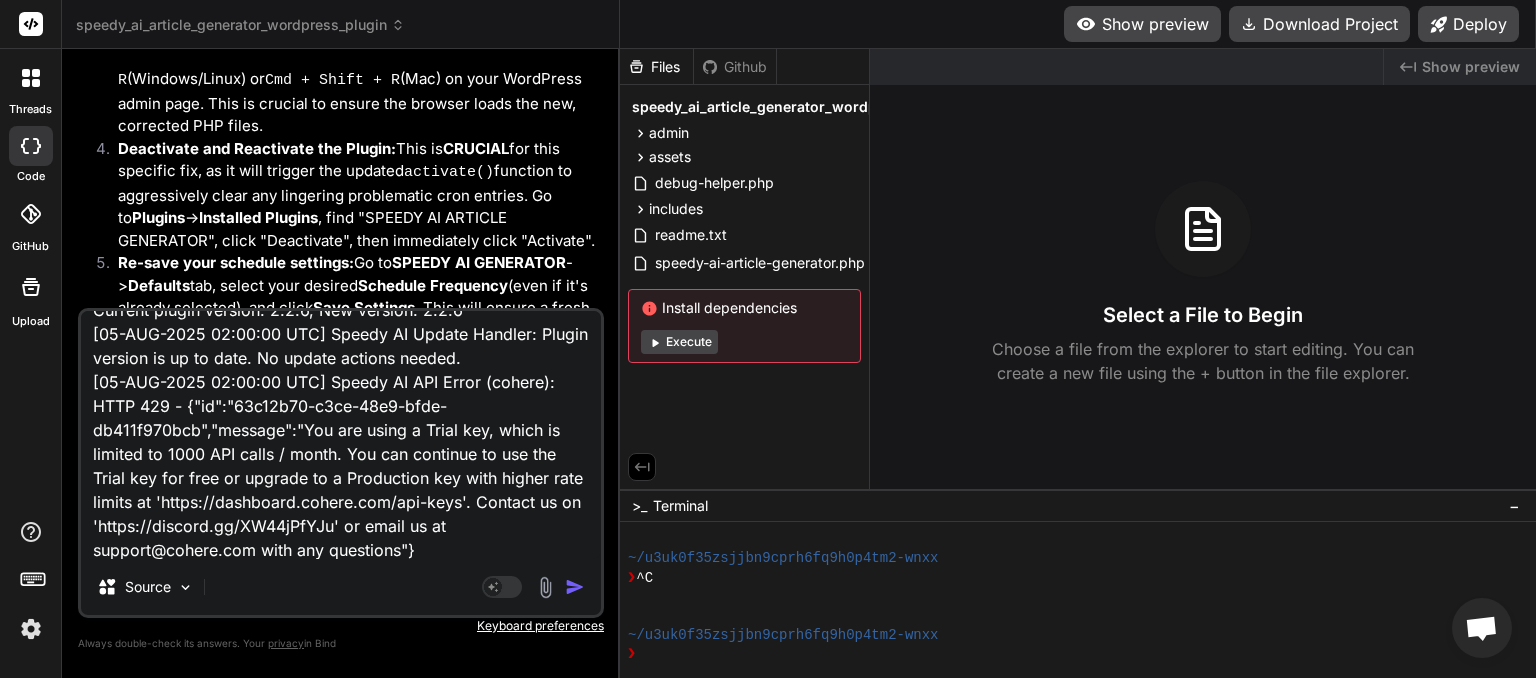 click at bounding box center [575, 587] 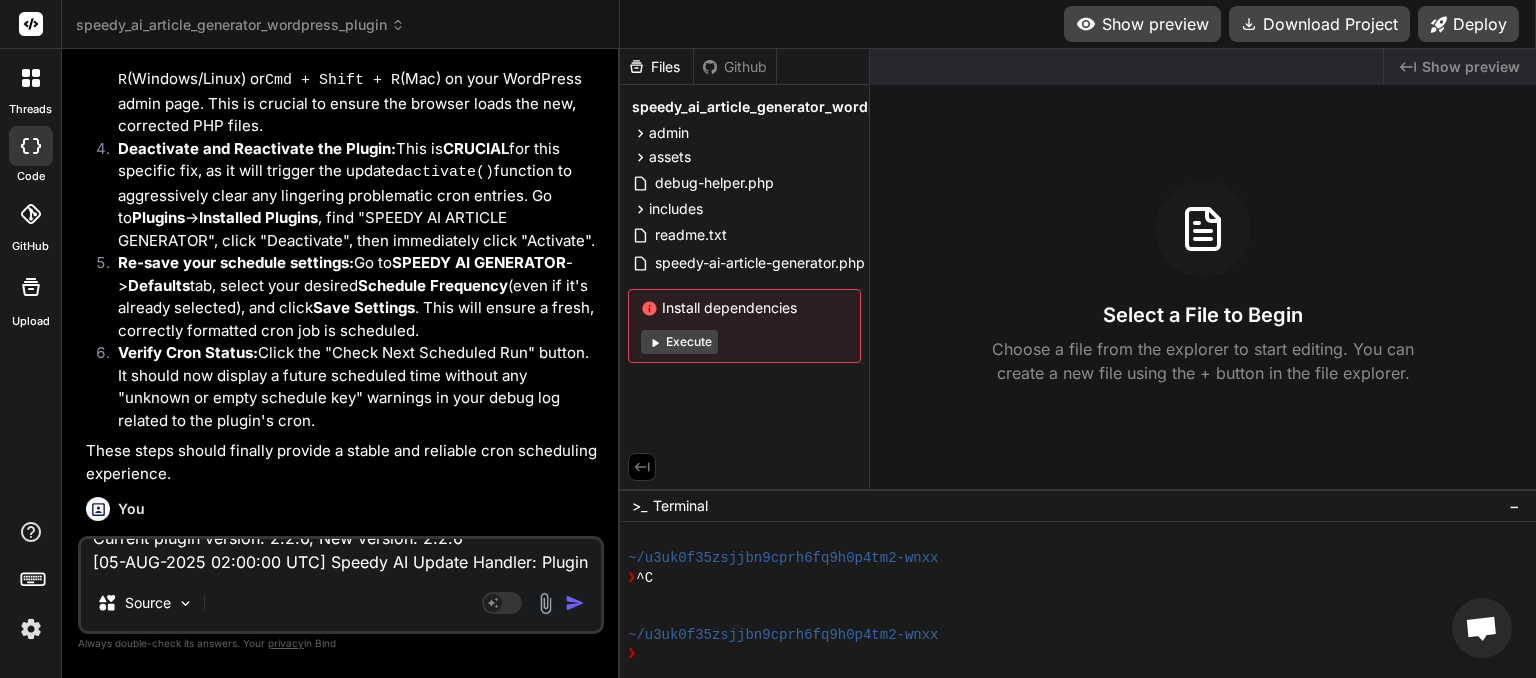 scroll, scrollTop: 0, scrollLeft: 0, axis: both 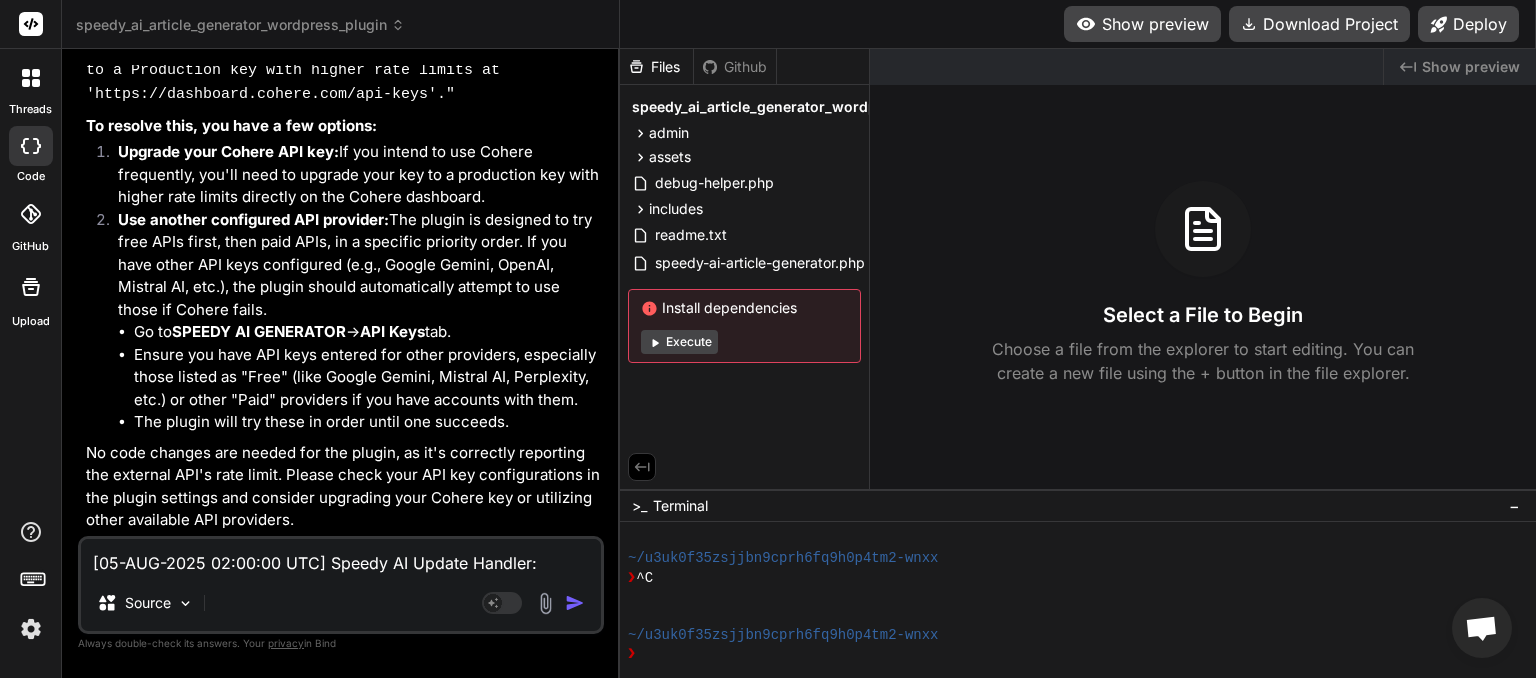 click on "[05-AUG-2025 02:00:00 UTC] Speedy AI Update Handler: Current plugin version: 2.2.6, New version: 2.2.6
[05-AUG-2025 02:00:00 UTC] Speedy AI Update Handler: Plugin version is up to date. No update actions needed.
[05-AUG-2025 02:00:00 UTC] Speedy AI API Error (cohere): HTTP 429 - {"id":"63c12b70-c3ce-48e9-bfde-db411f970bcb","message":"You are using a Trial key, which is limited to 1000 API calls / month. You can continue to use the Trial key for free or upgrade to a Production key with higher rate limits at 'https://dashboard.cohere.com/api-keys'. Contact us on 'https://discord.gg/XW44jPfYJu' or email us at support@cohere.com with any questions"}" at bounding box center (341, 557) 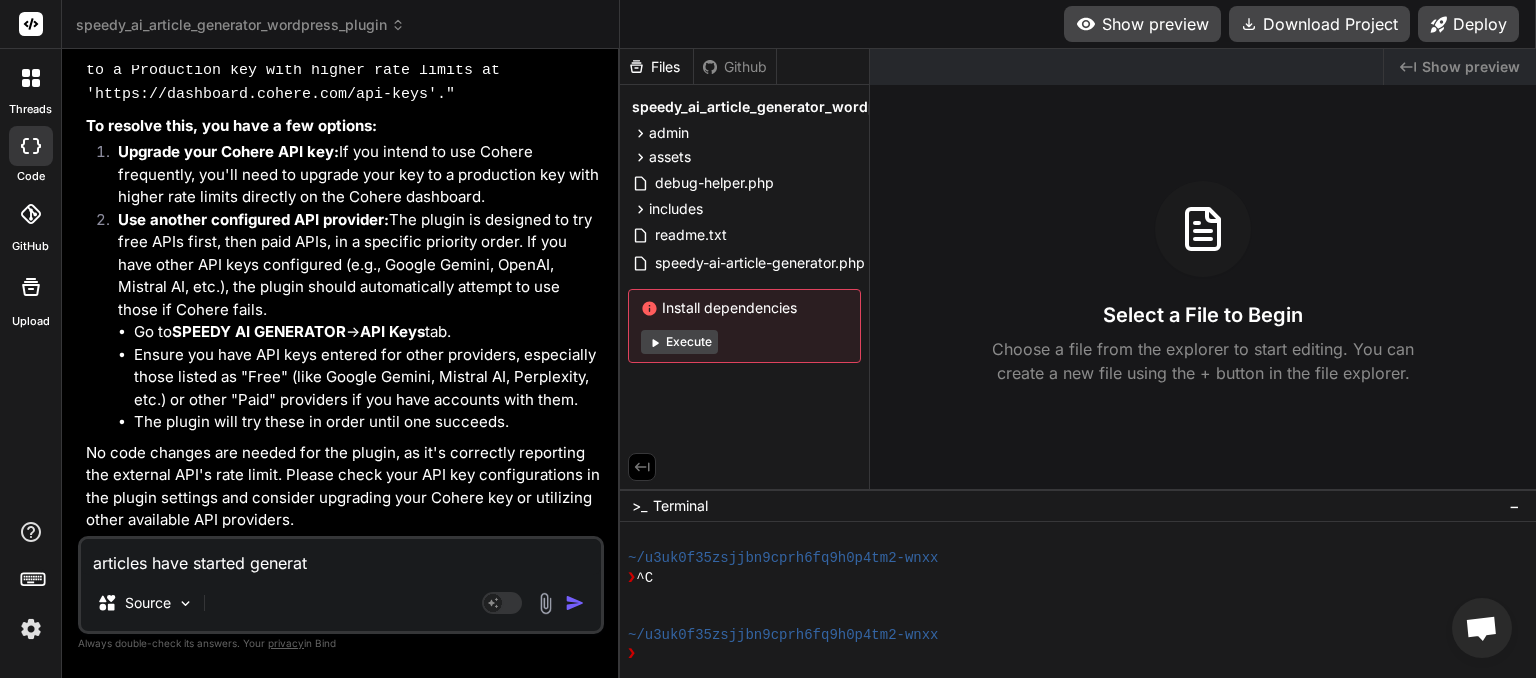 drag, startPoint x: 342, startPoint y: 564, endPoint x: 0, endPoint y: 566, distance: 342.00586 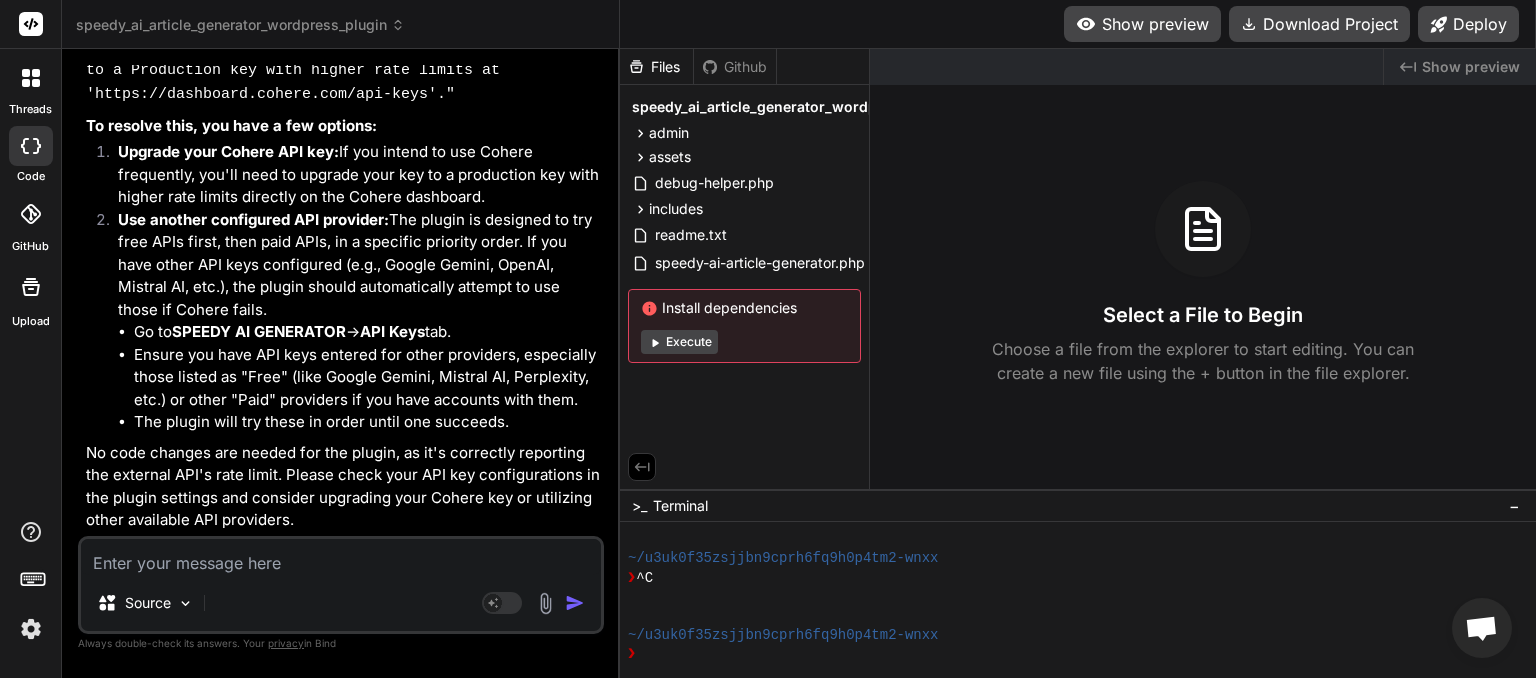 click at bounding box center [341, 557] 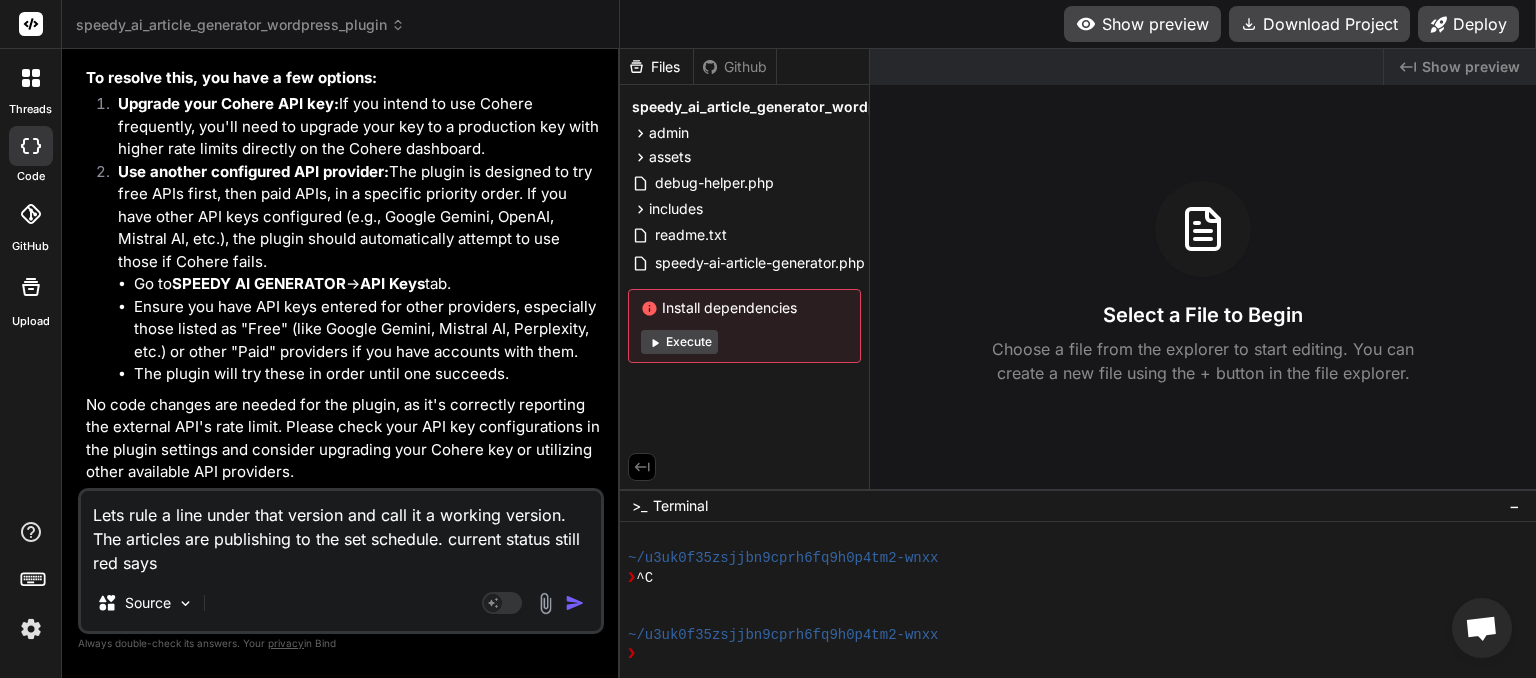 paste on "Current Status: No article generation event currently scheduled." 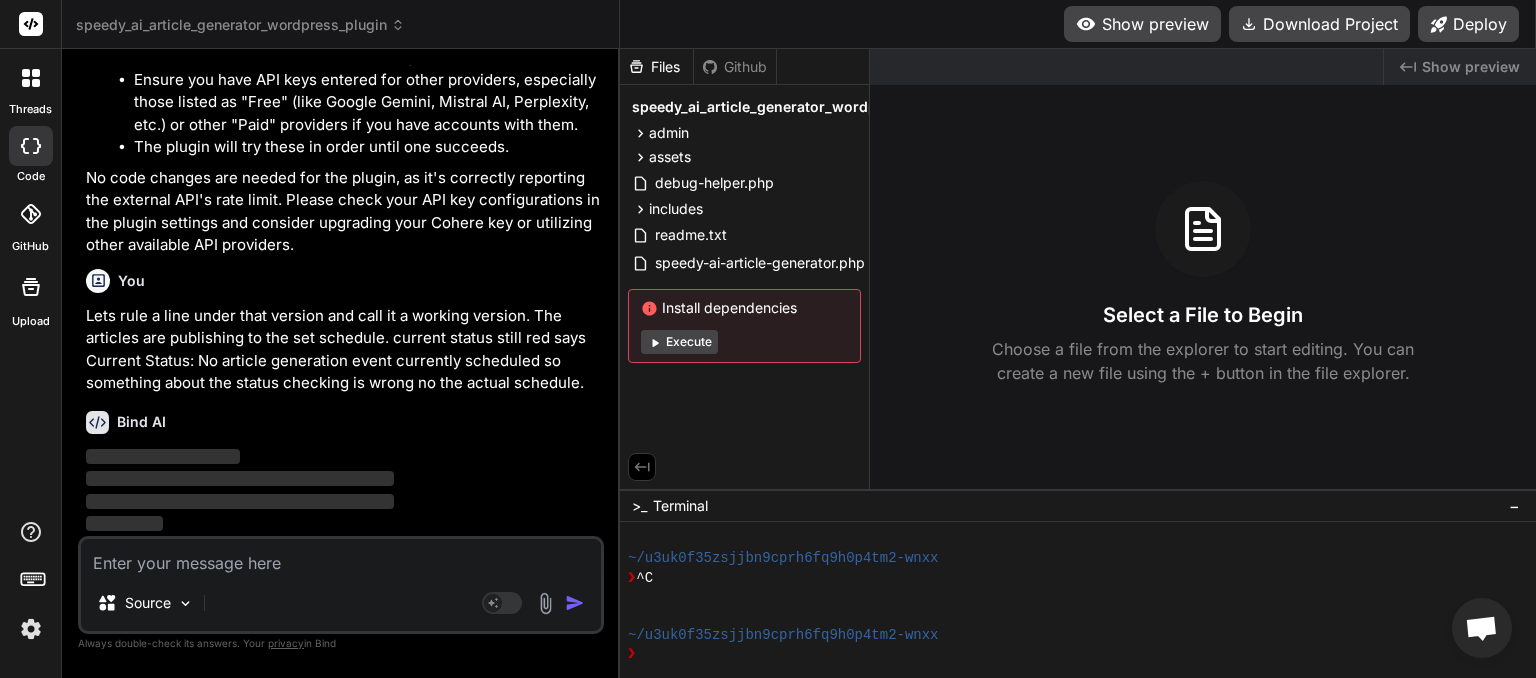 scroll, scrollTop: 12584, scrollLeft: 0, axis: vertical 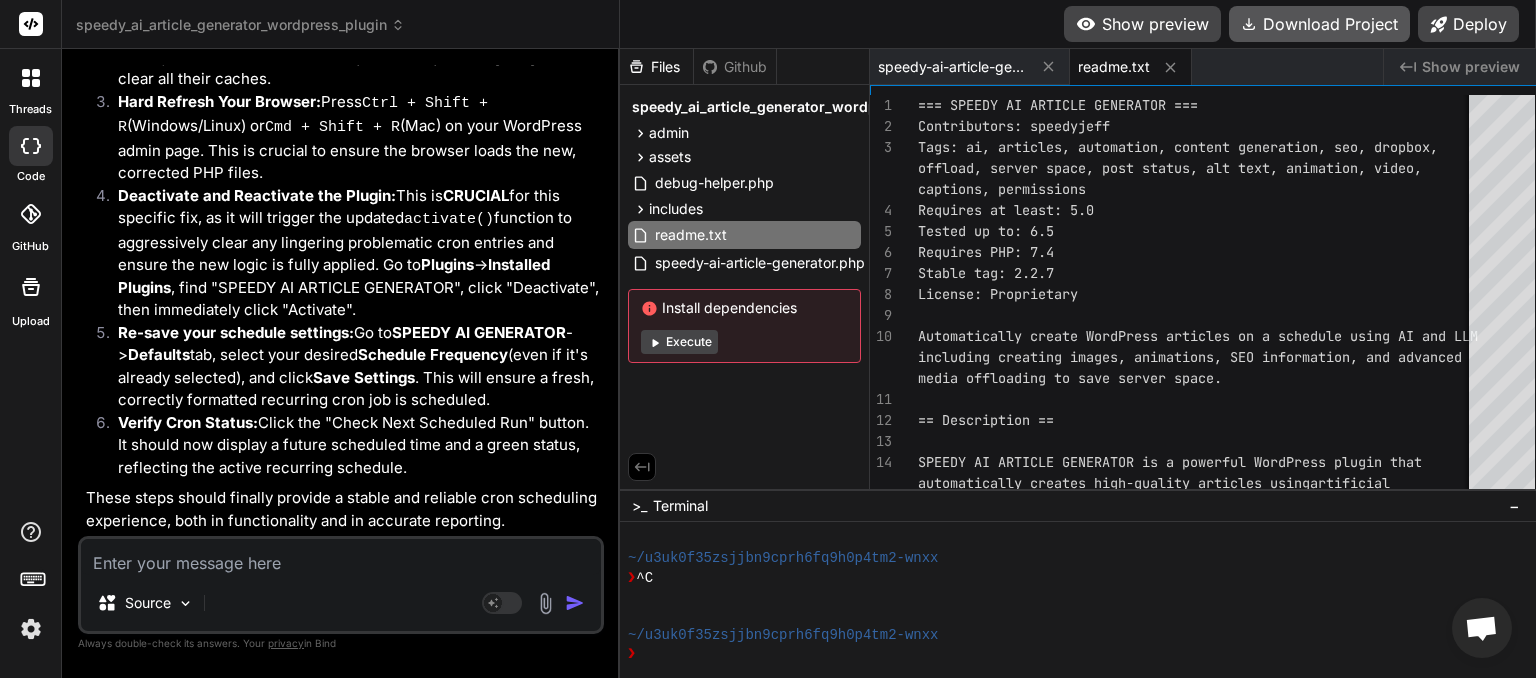 click on "Download Project" at bounding box center (1319, 24) 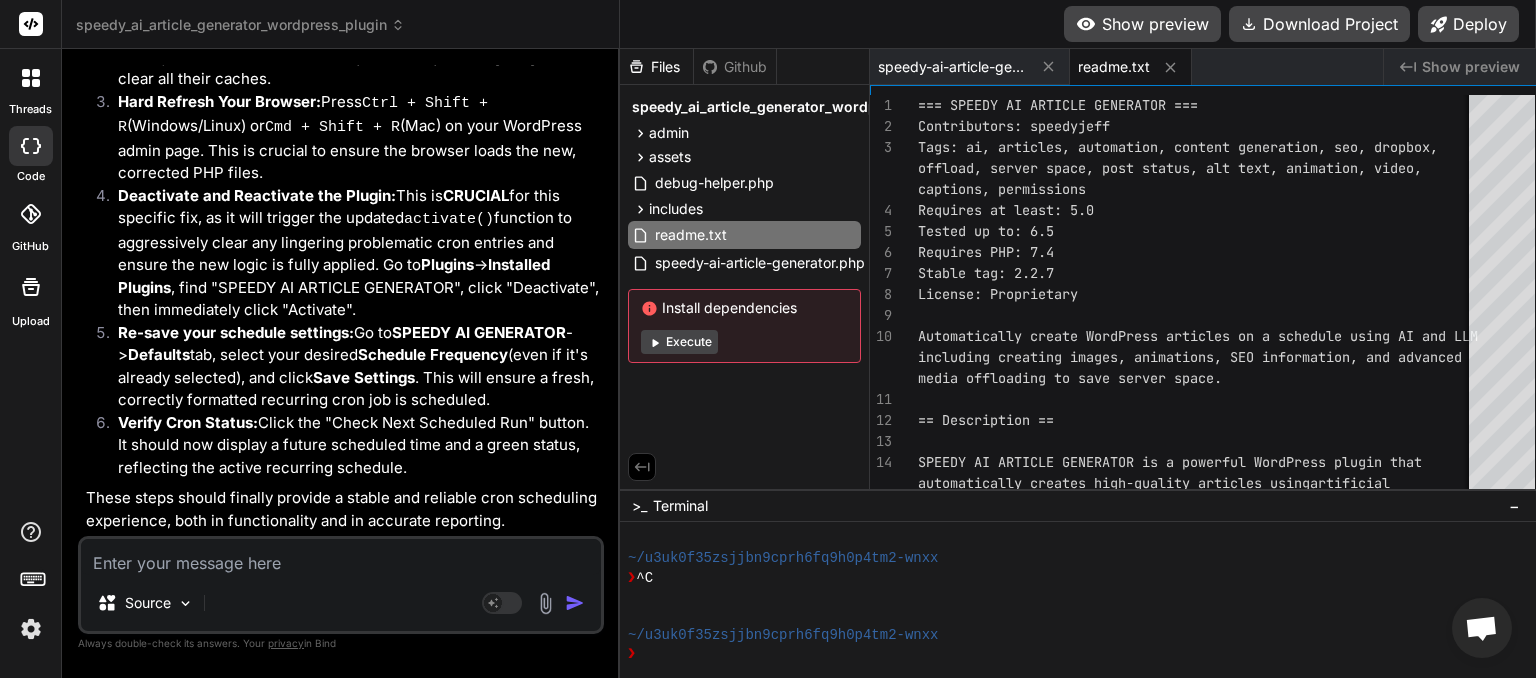 click at bounding box center [341, 557] 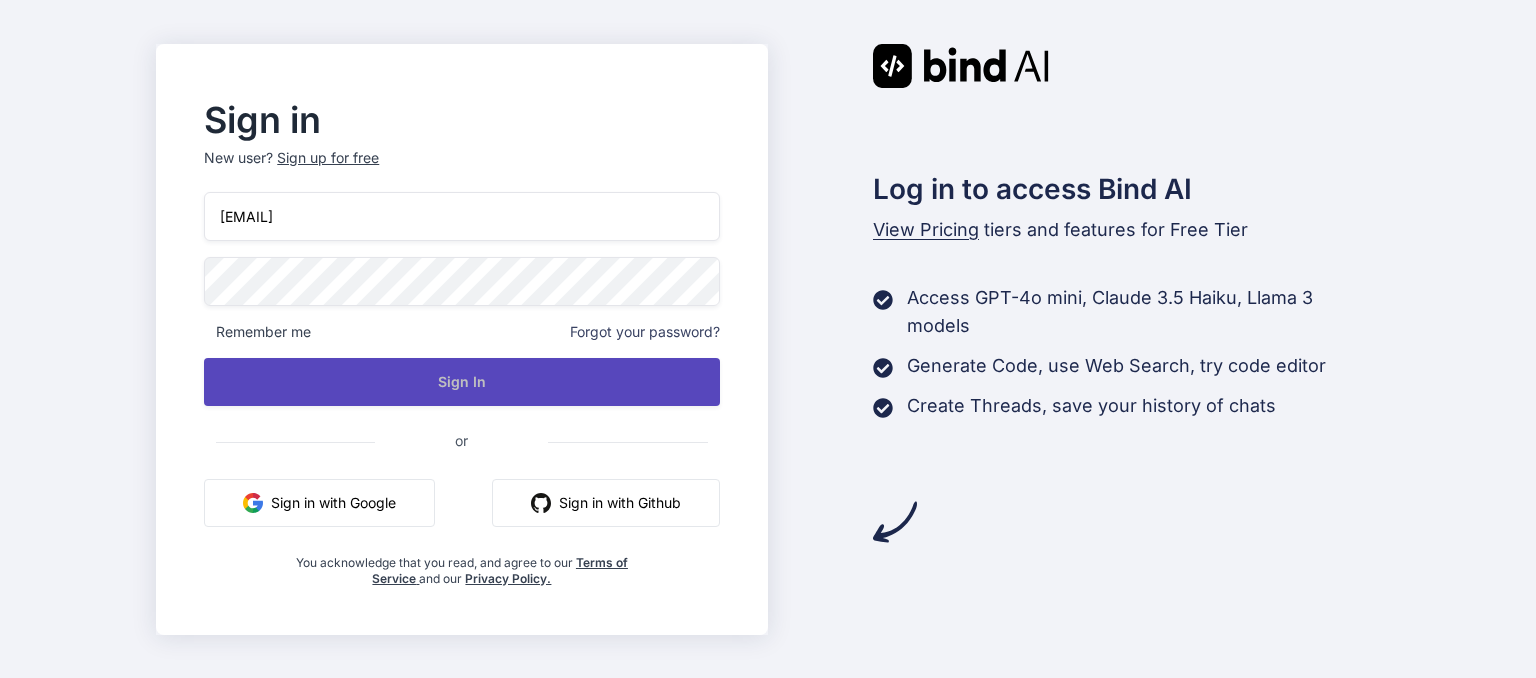 scroll, scrollTop: 0, scrollLeft: 0, axis: both 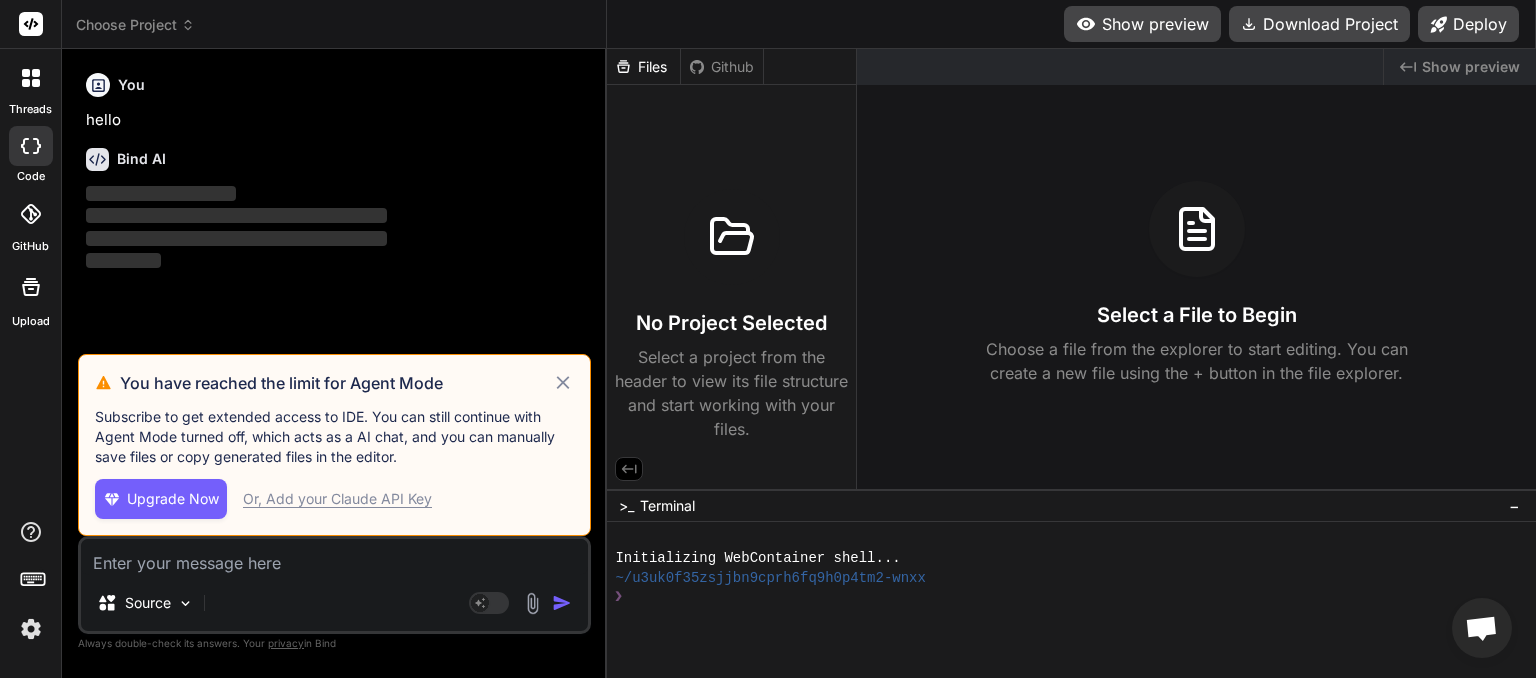 click 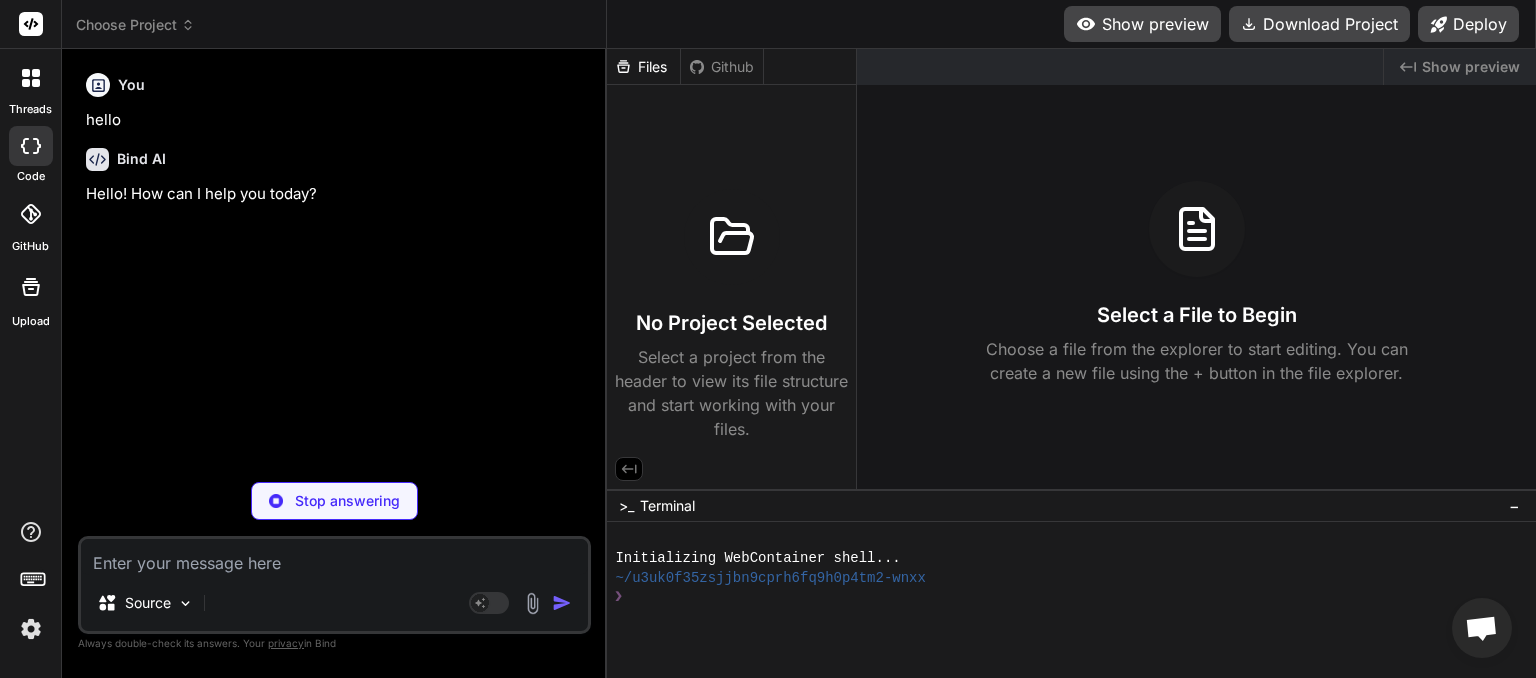 click 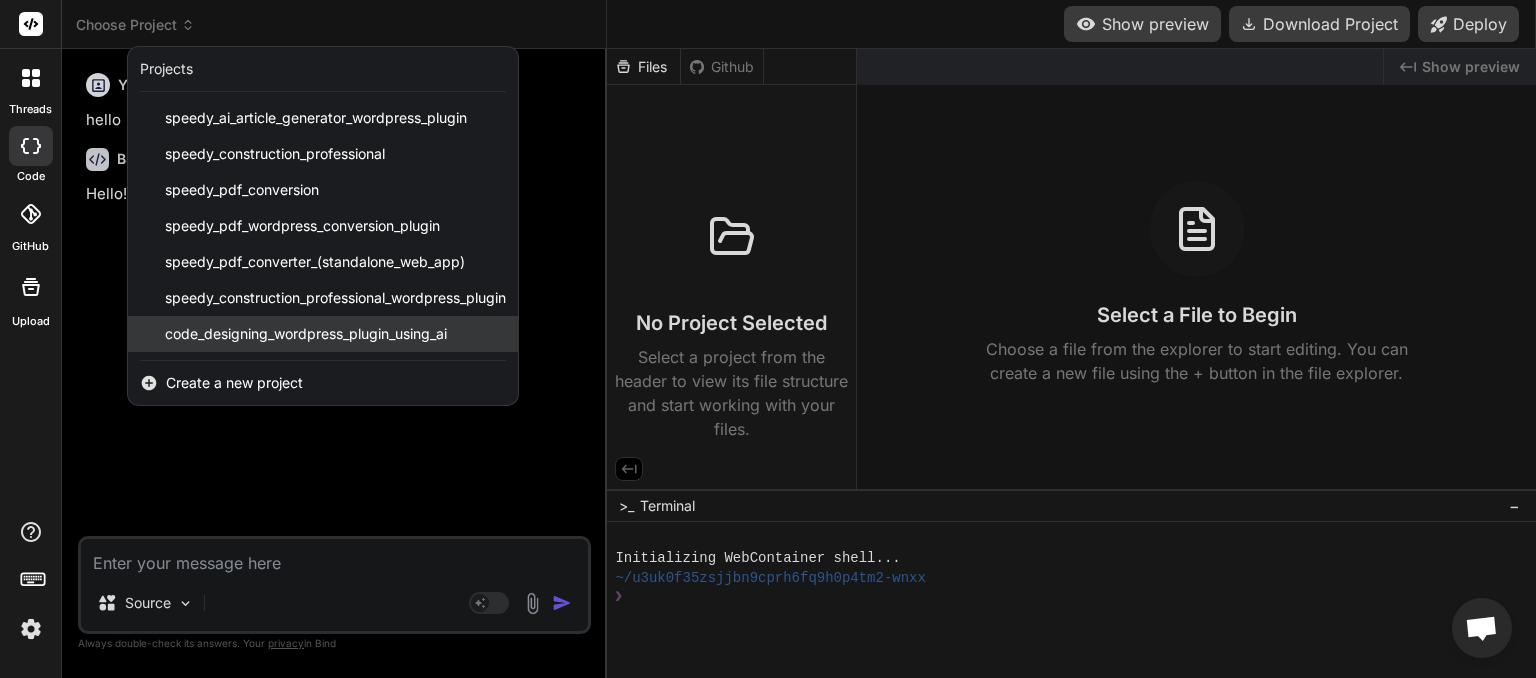 click on "code_designing_wordpress_plugin_using_ai" at bounding box center (306, 334) 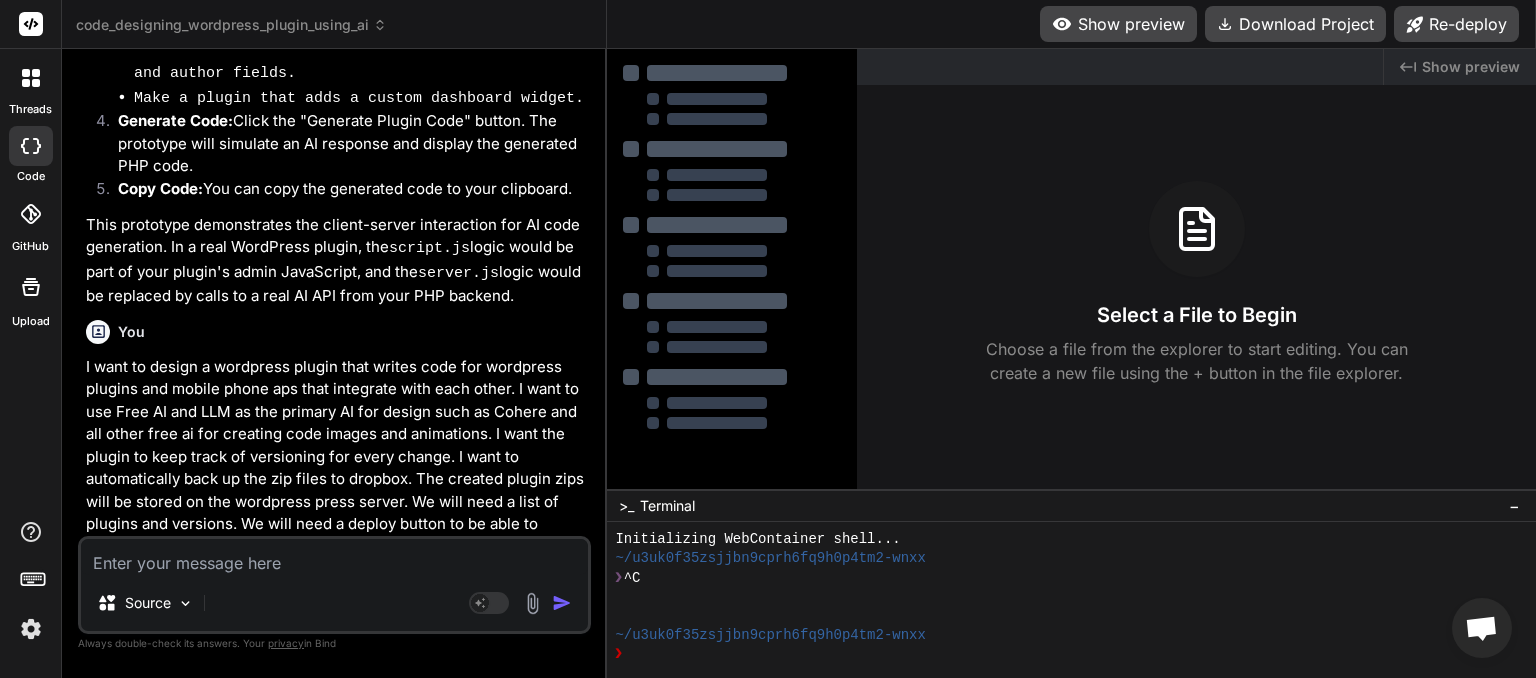 scroll, scrollTop: 1884, scrollLeft: 0, axis: vertical 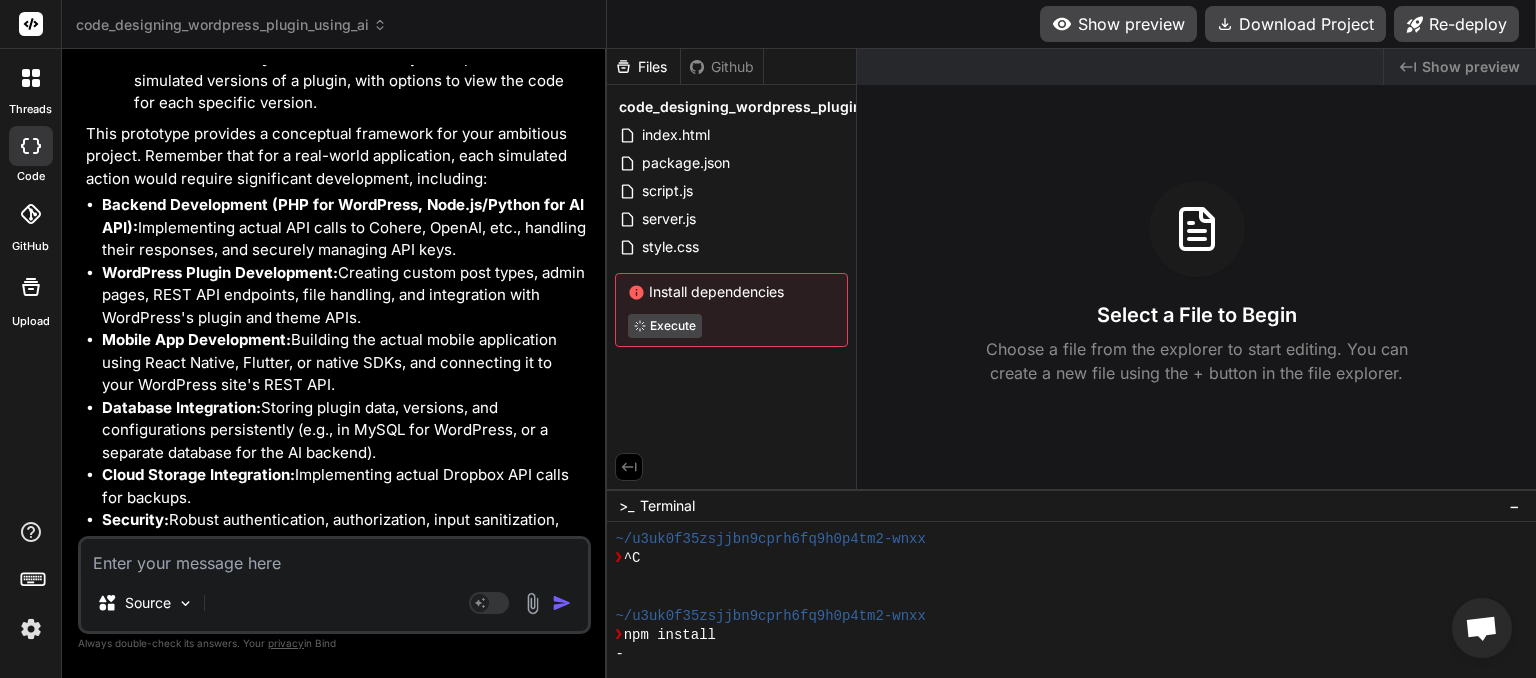 click on "Show preview" at bounding box center [1118, 24] 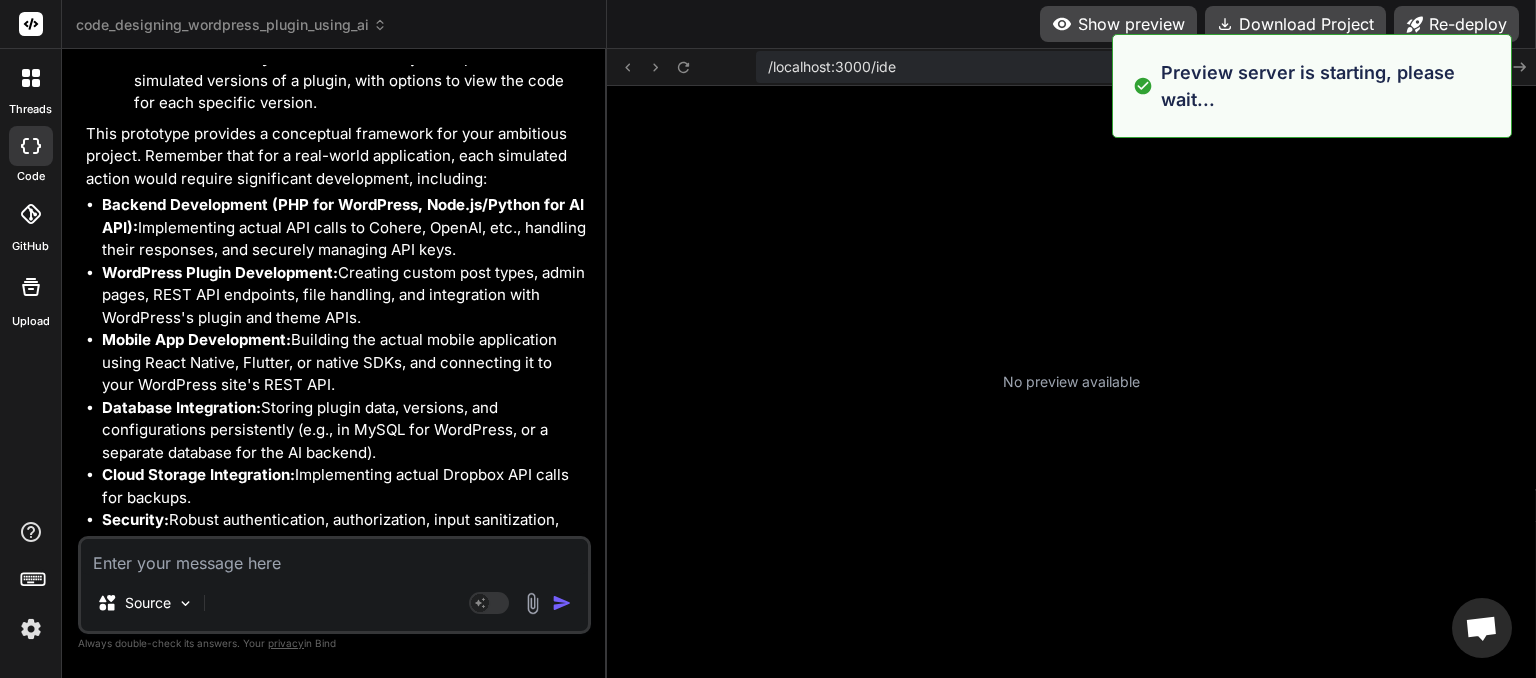 scroll, scrollTop: 384, scrollLeft: 0, axis: vertical 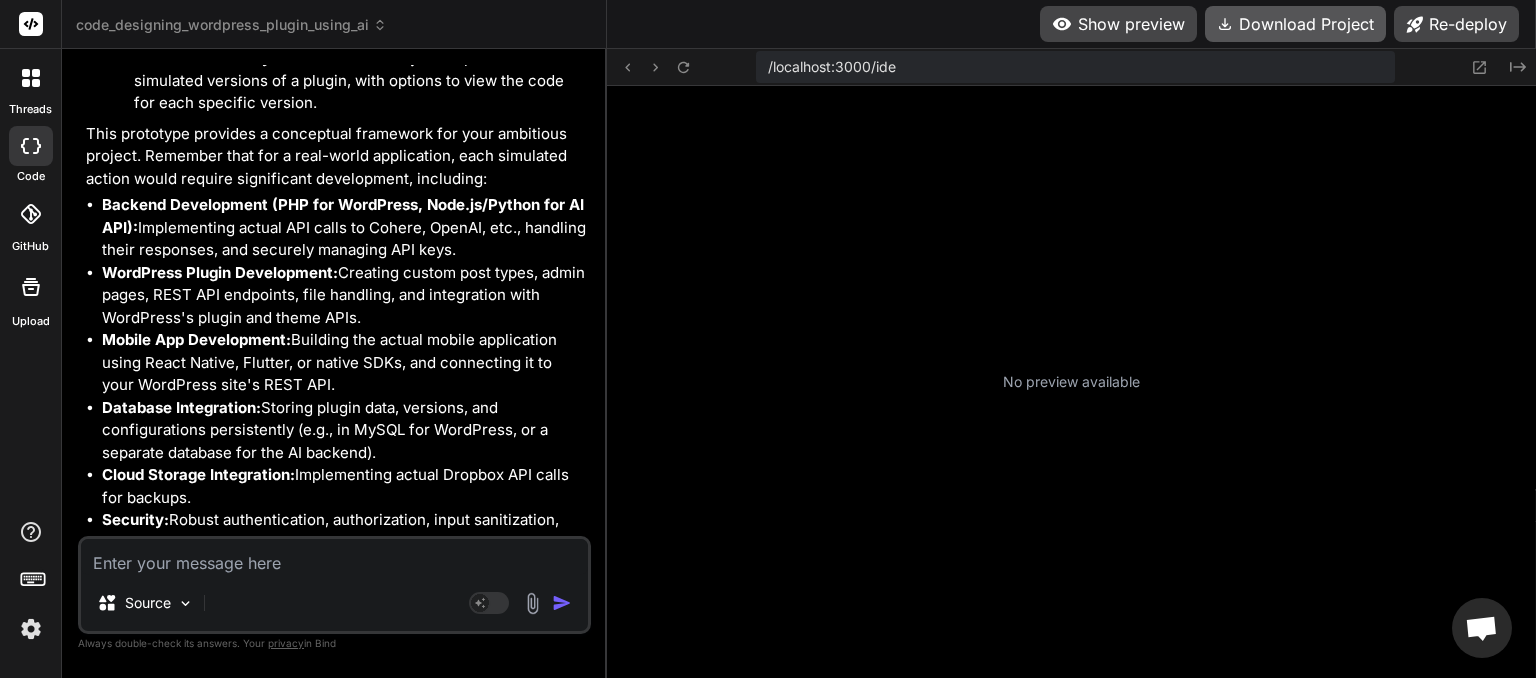 click on "Download Project" at bounding box center (1295, 24) 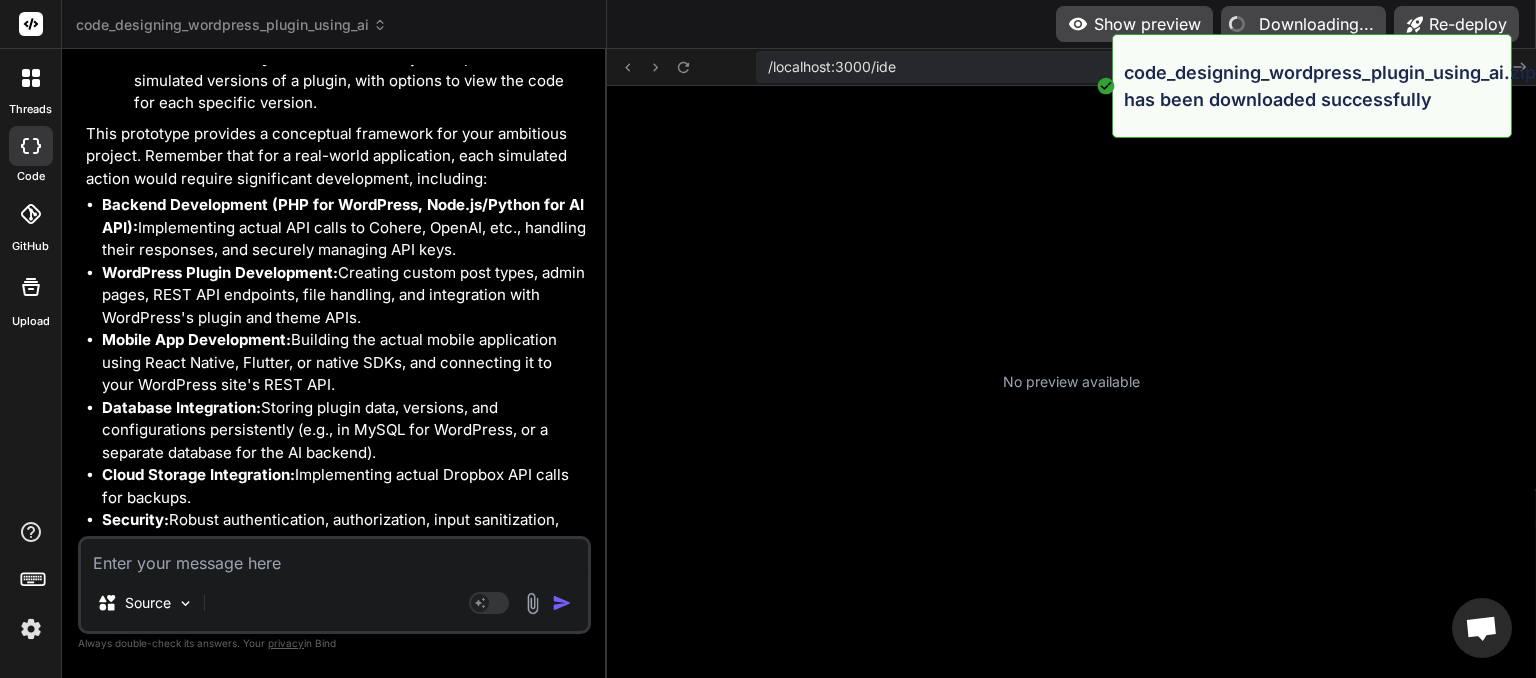 type on "x" 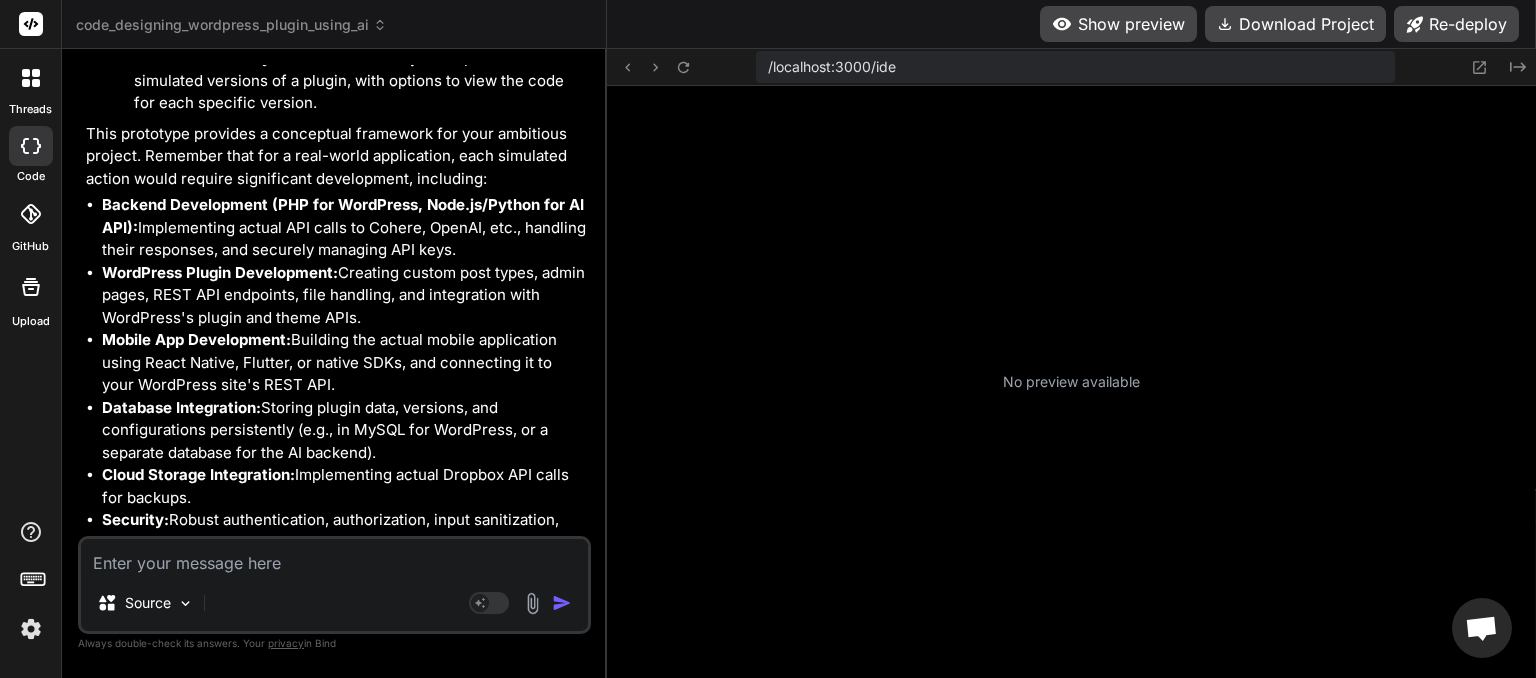 click at bounding box center (334, 557) 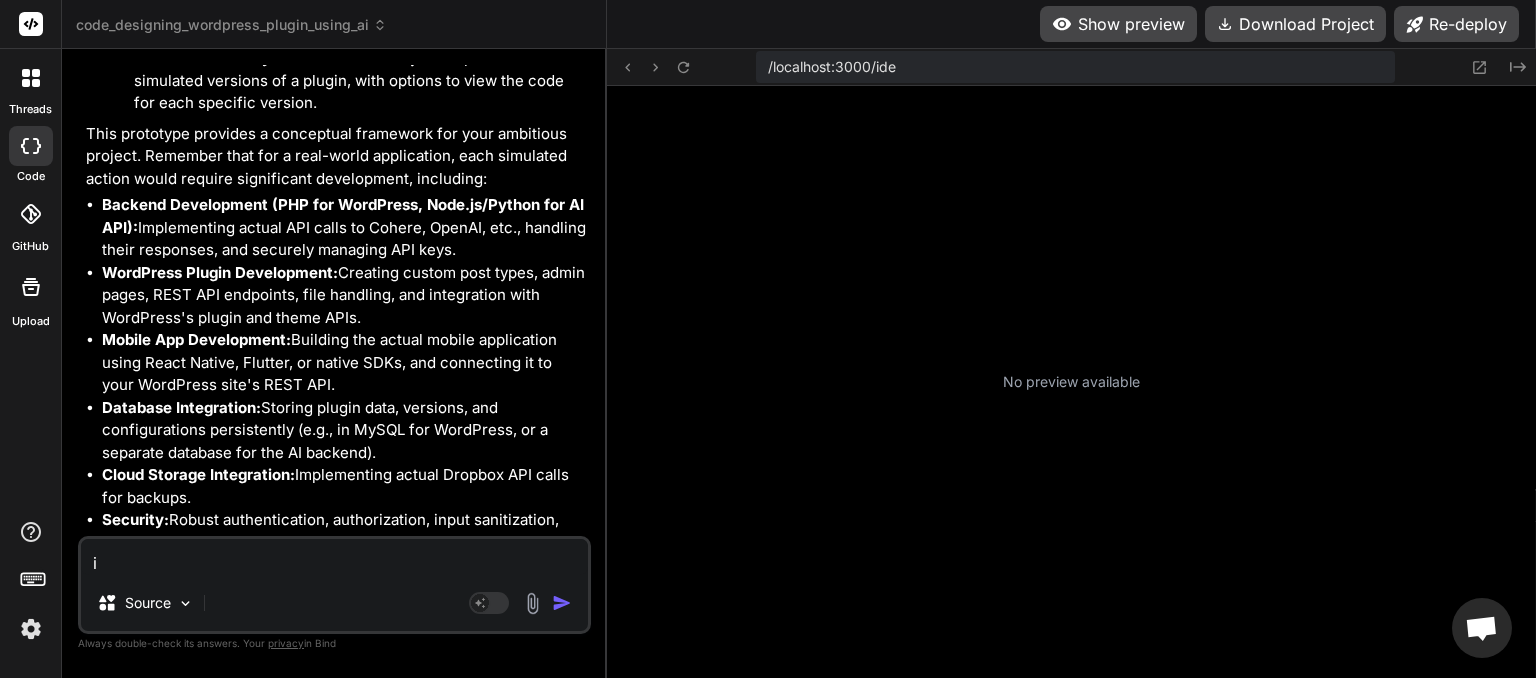 type on "i" 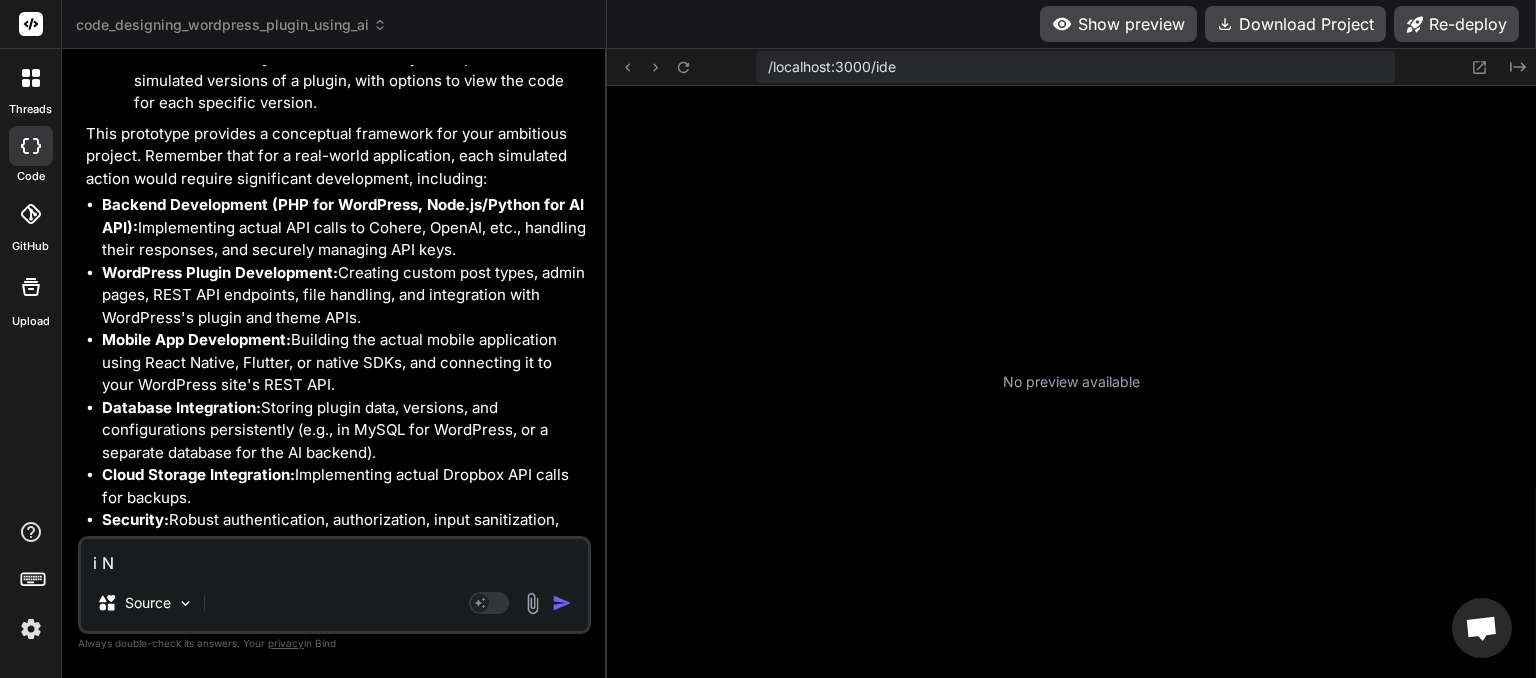 type on "i NE" 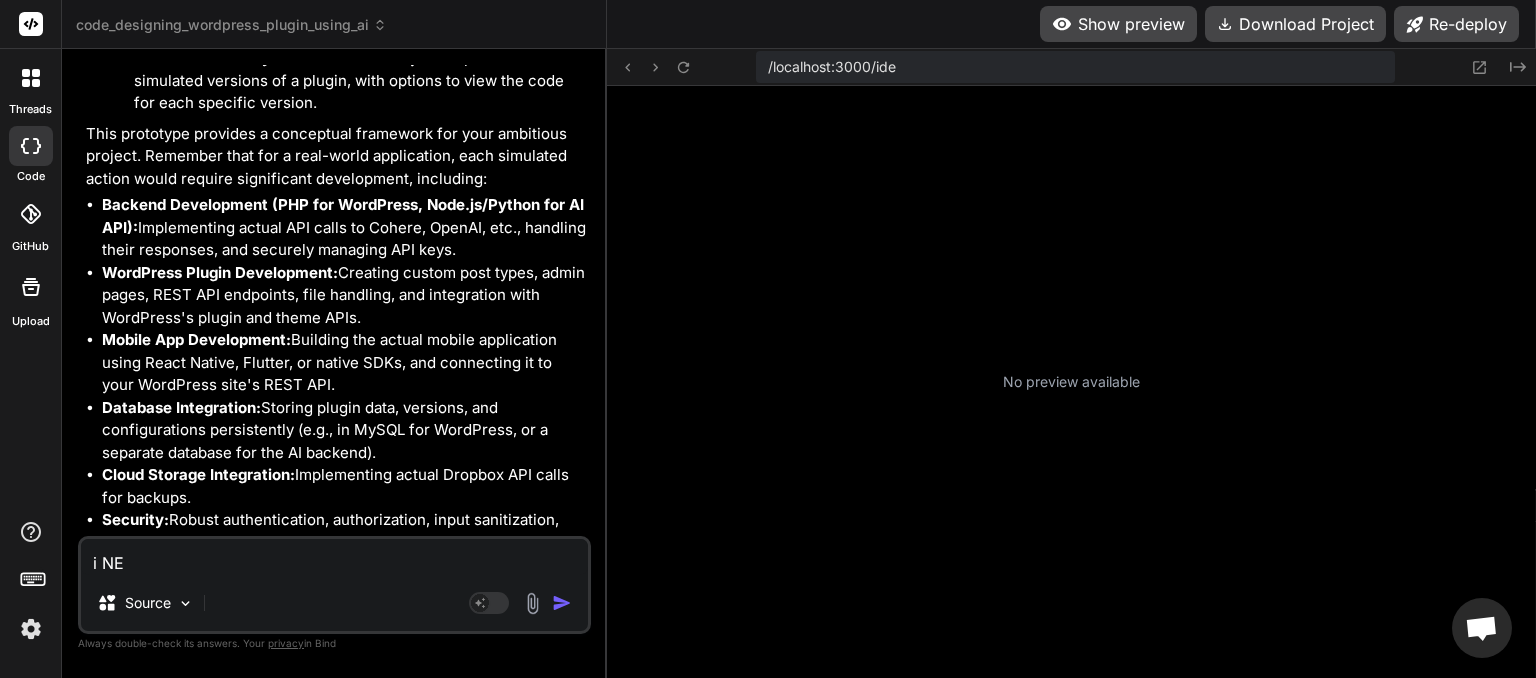 type on "i NEE" 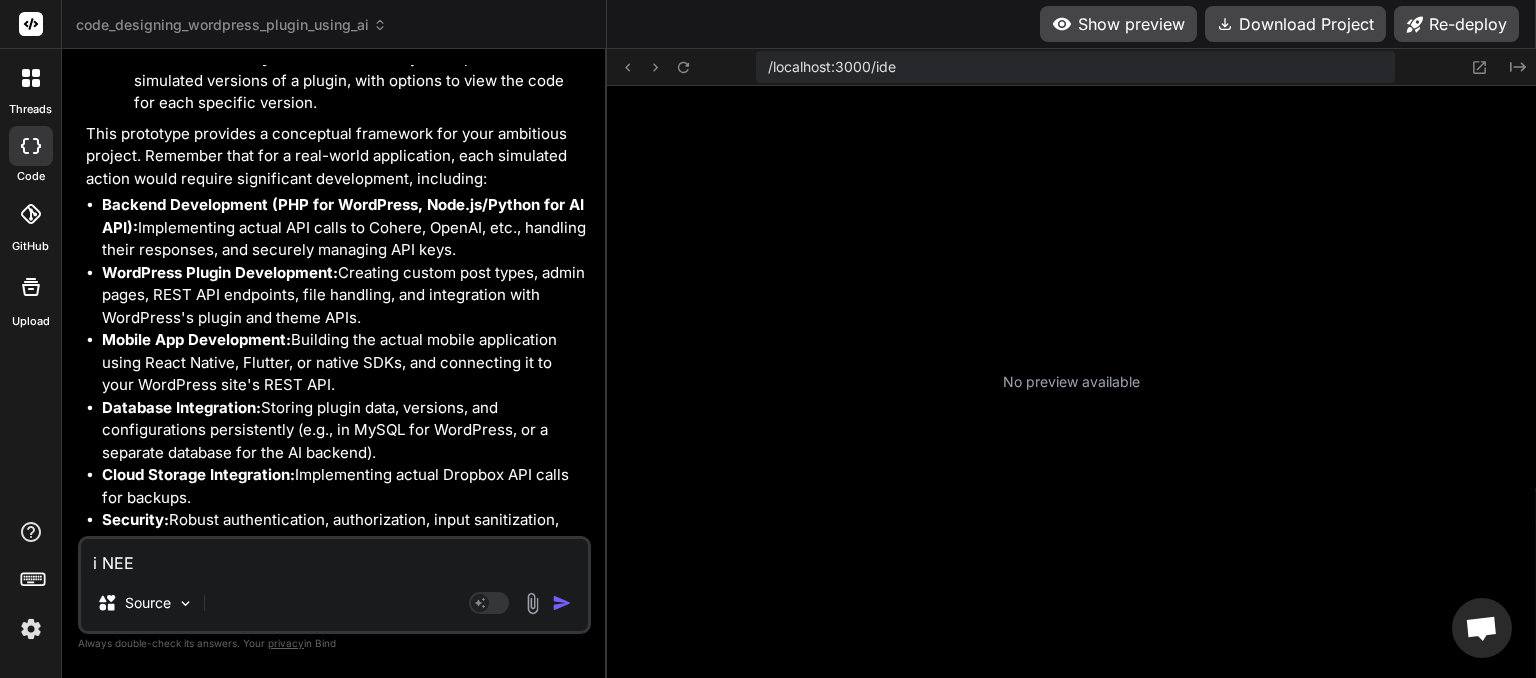 type on "i NEED" 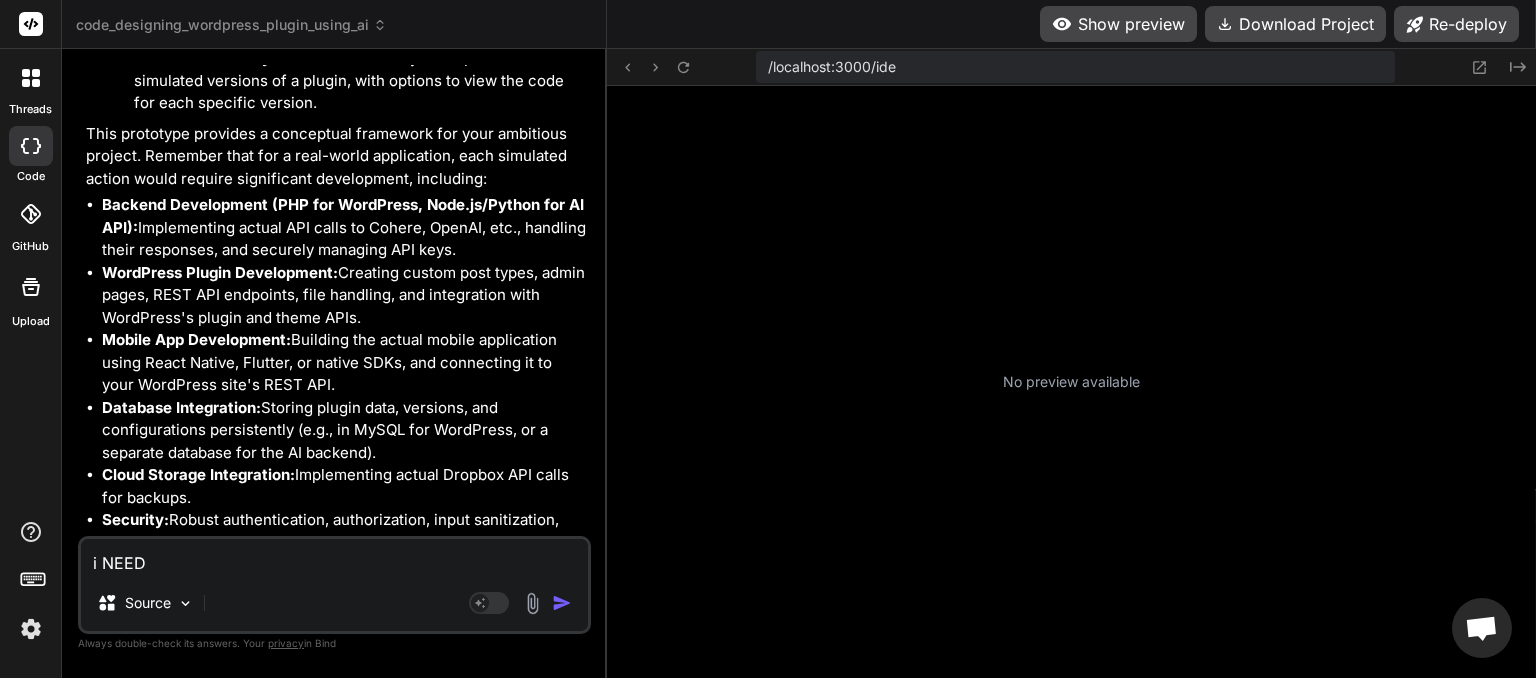 type on "i NEED" 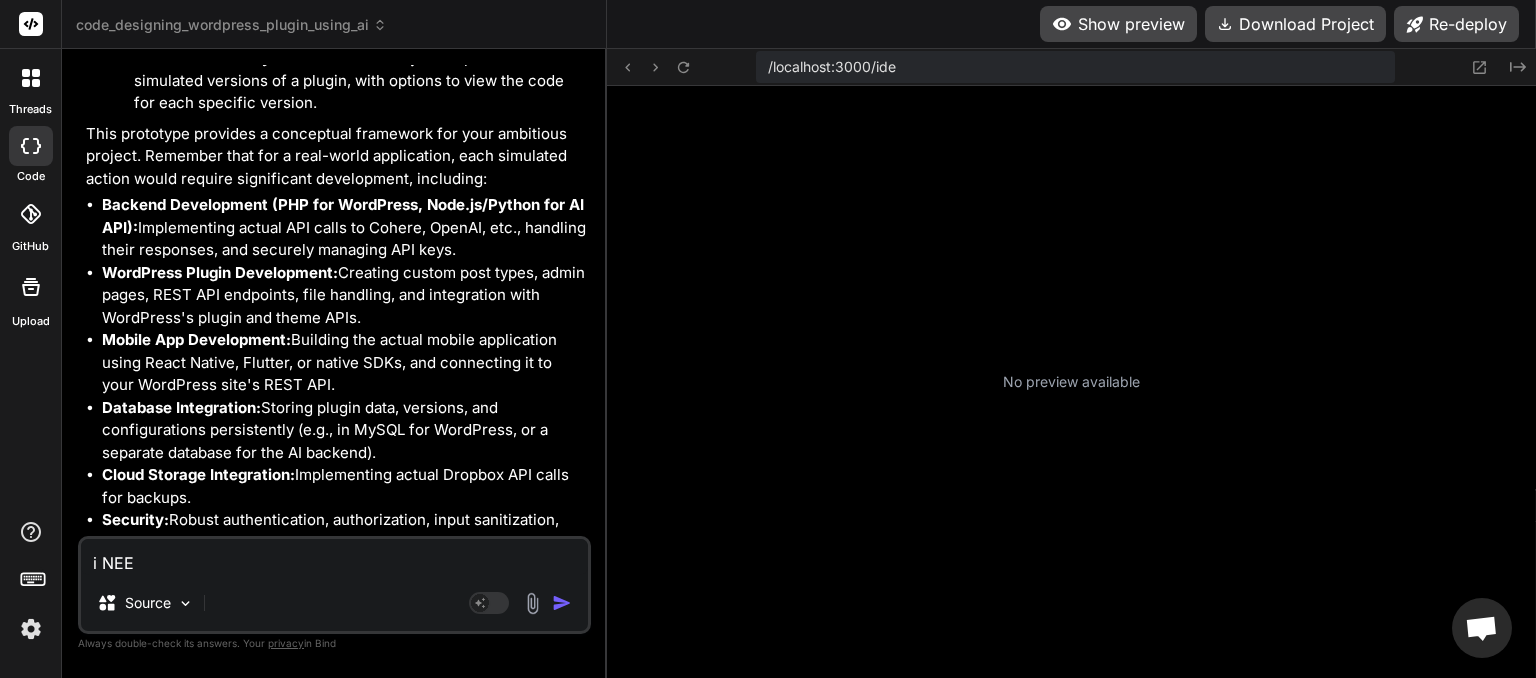 type on "i NE" 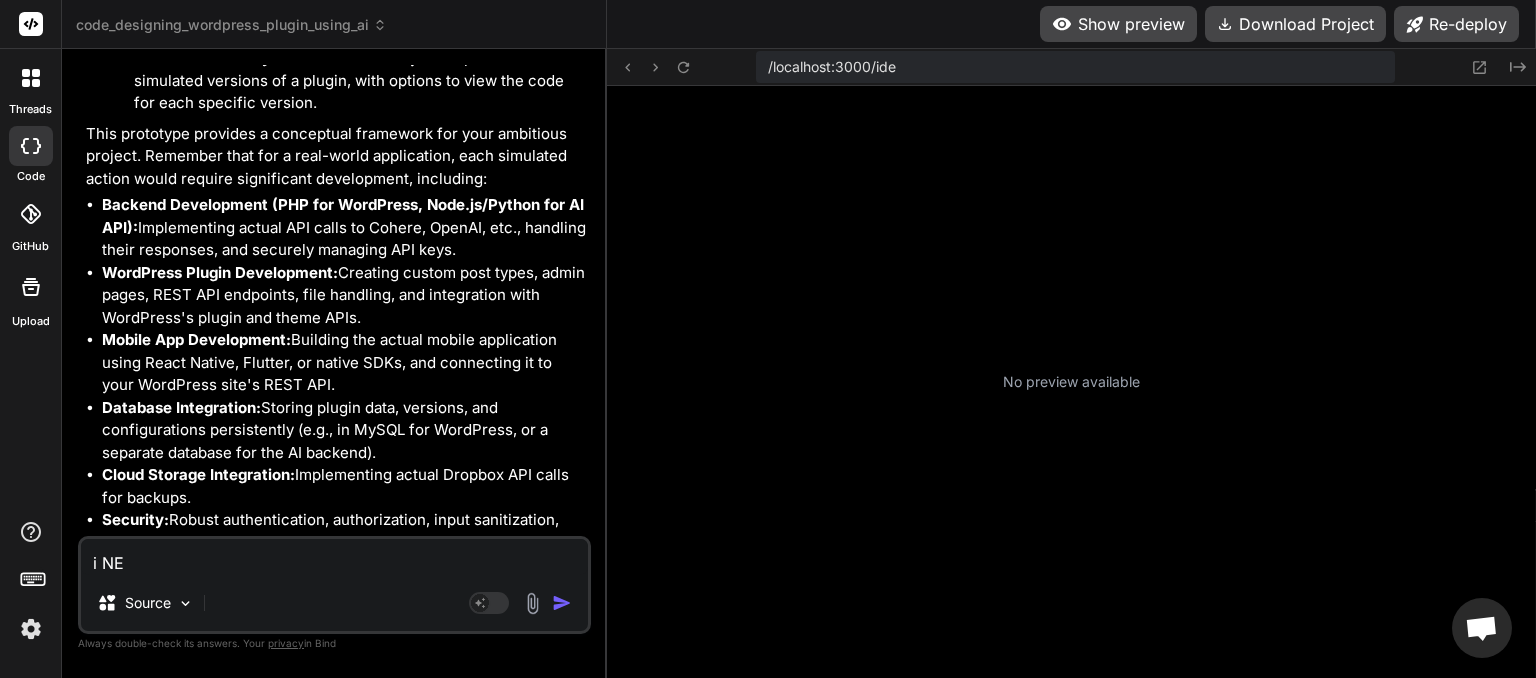 type on "i N" 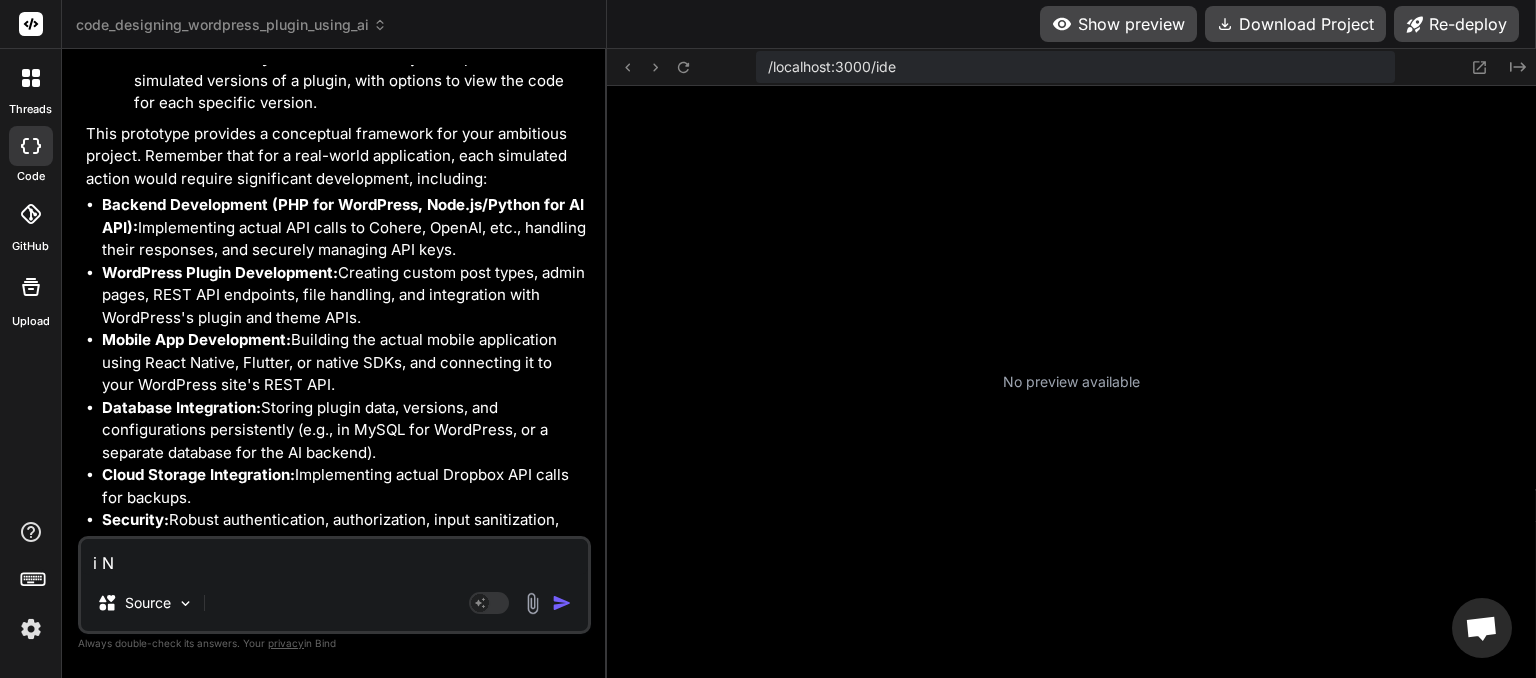 type on "x" 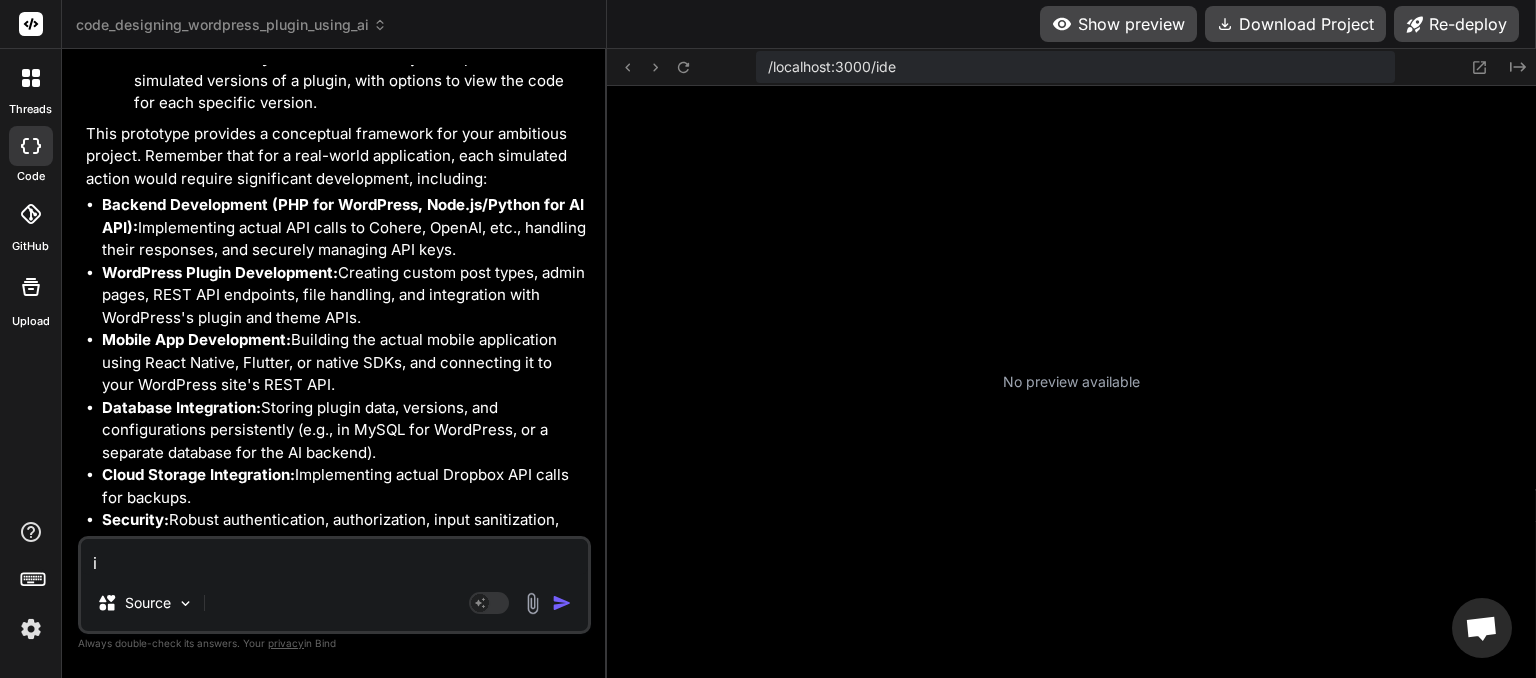 type on "i" 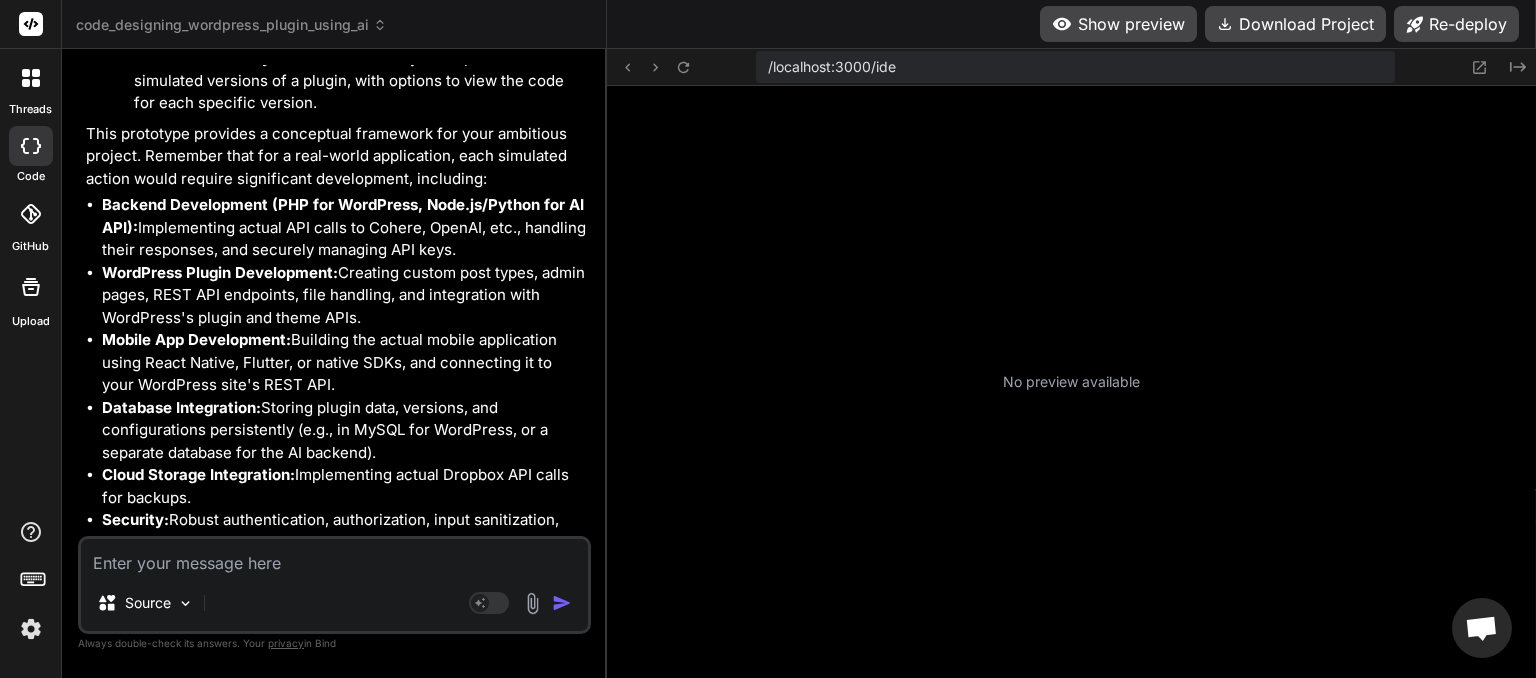 type on "i" 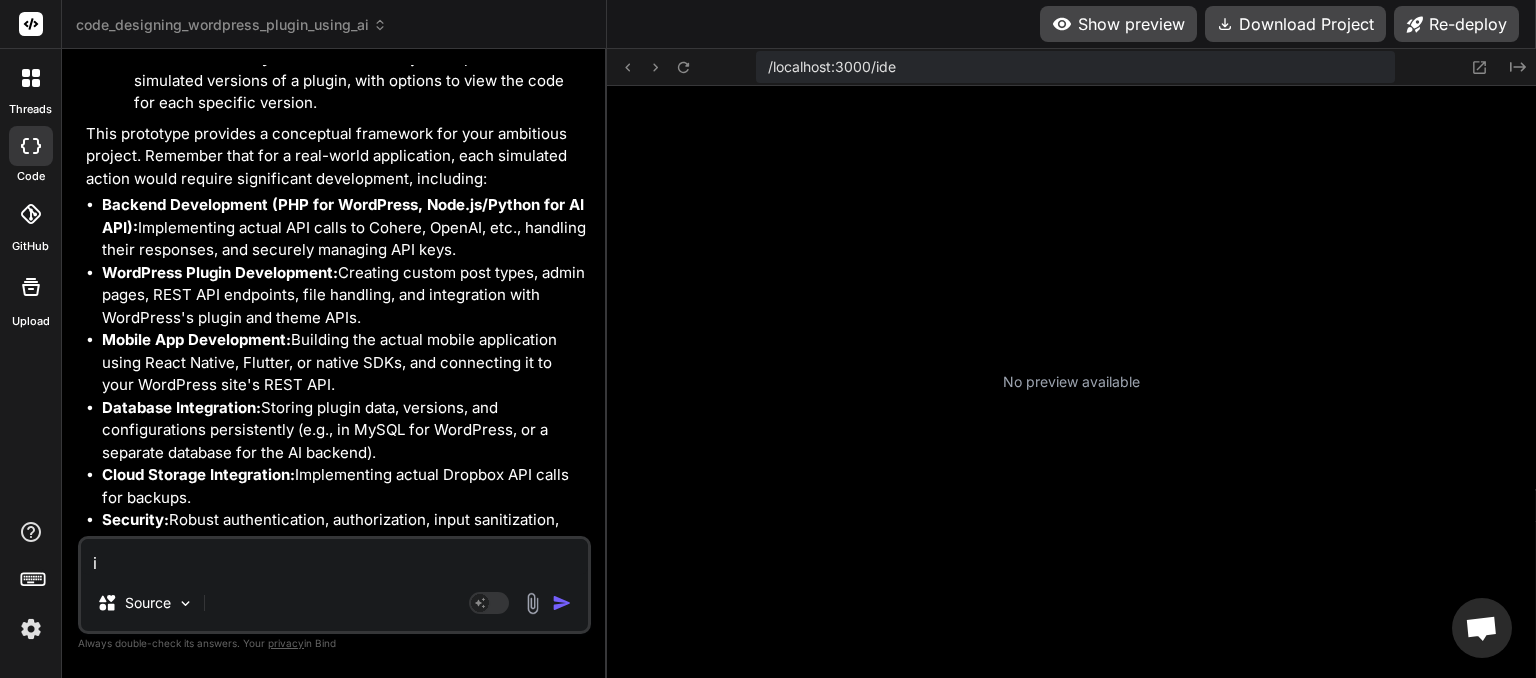 type on "i" 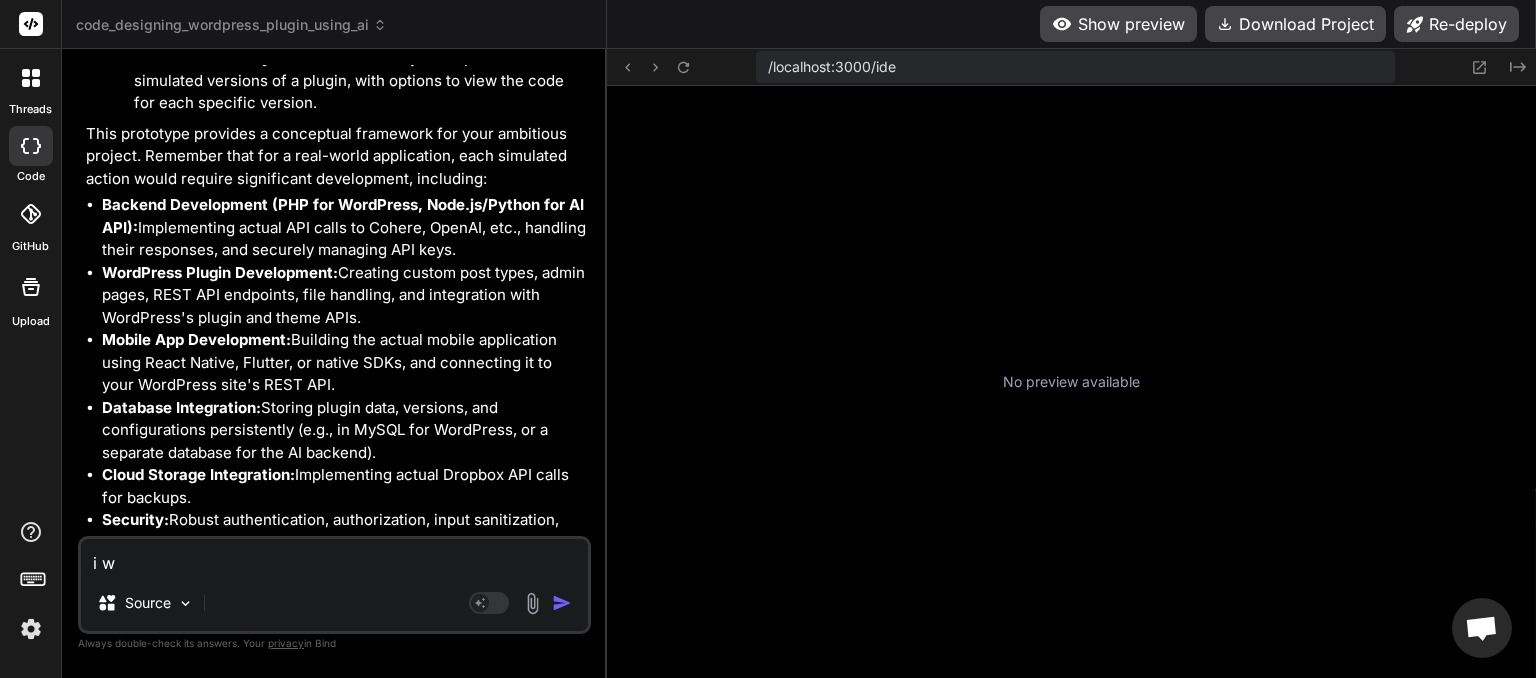 type on "i" 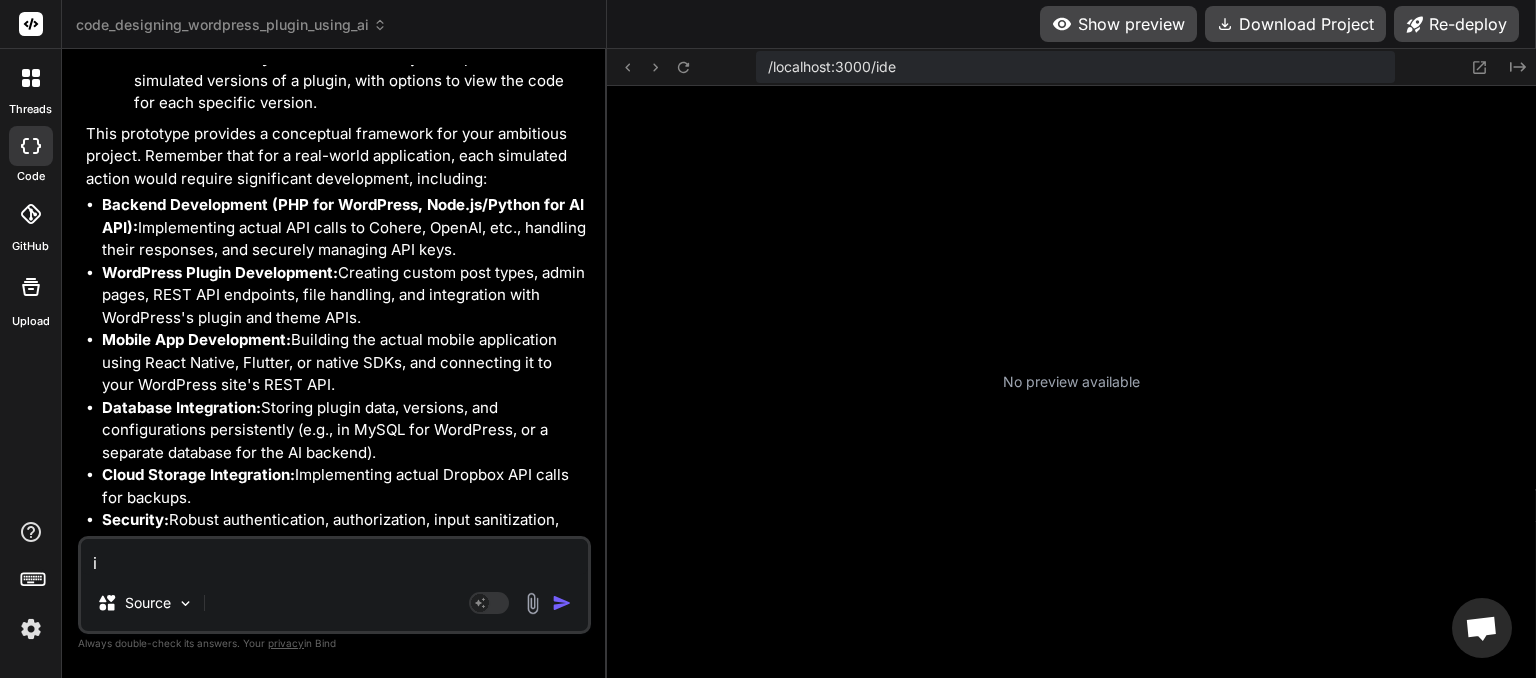 type on "i n" 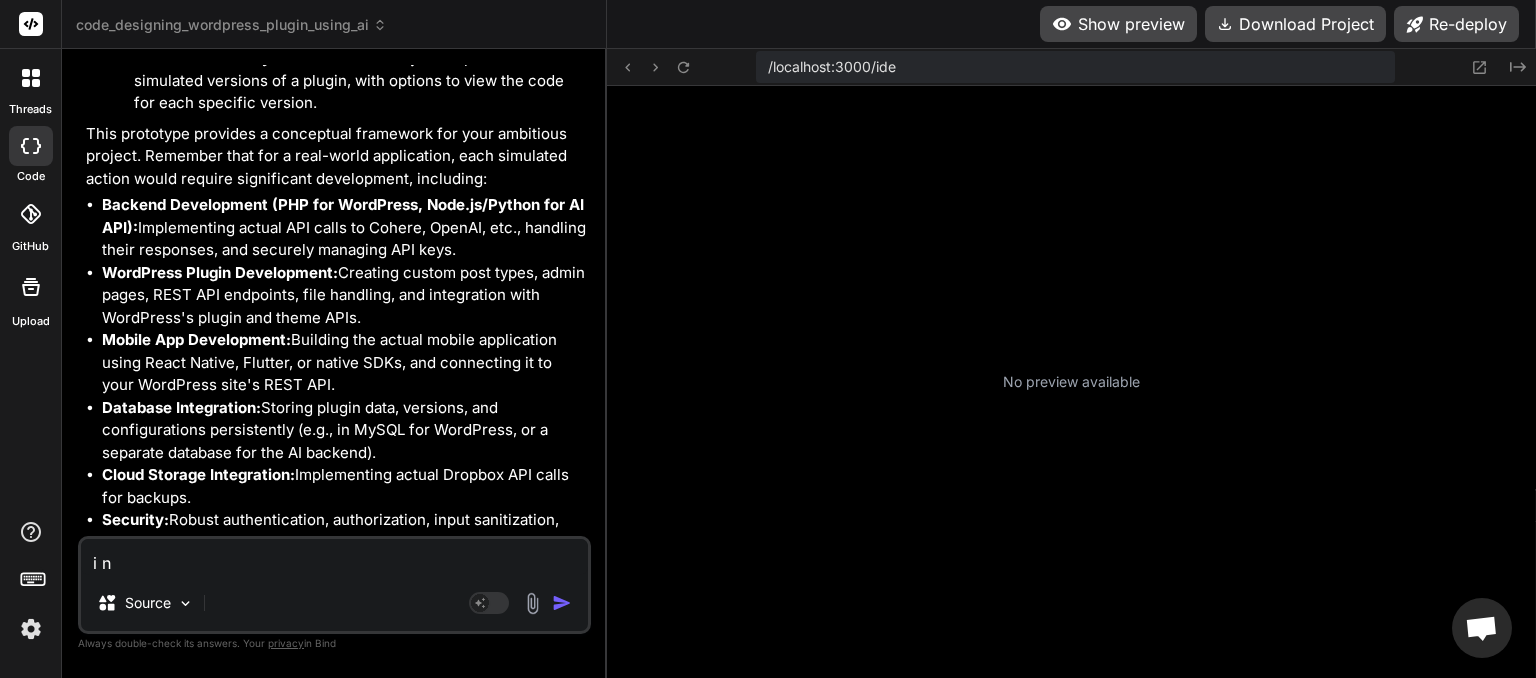 type on "i ne" 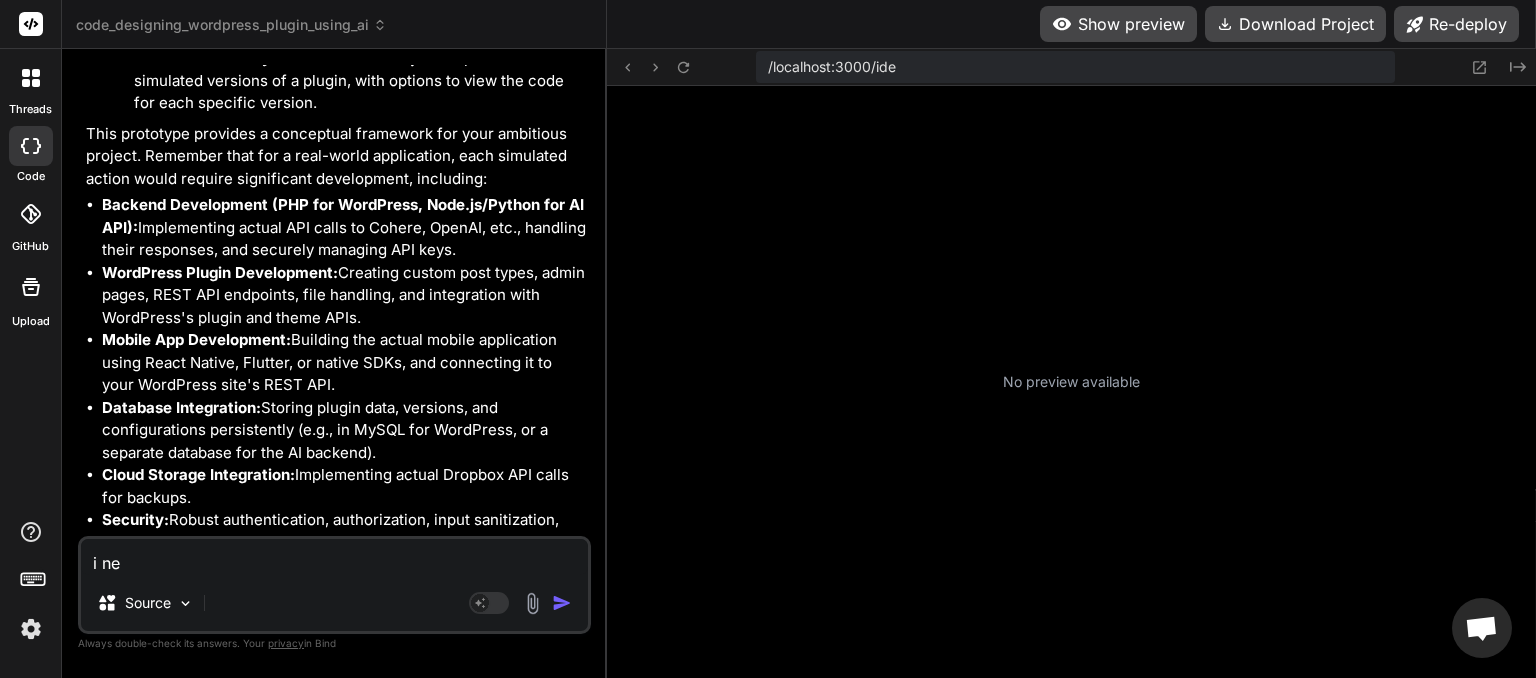 type on "i nee" 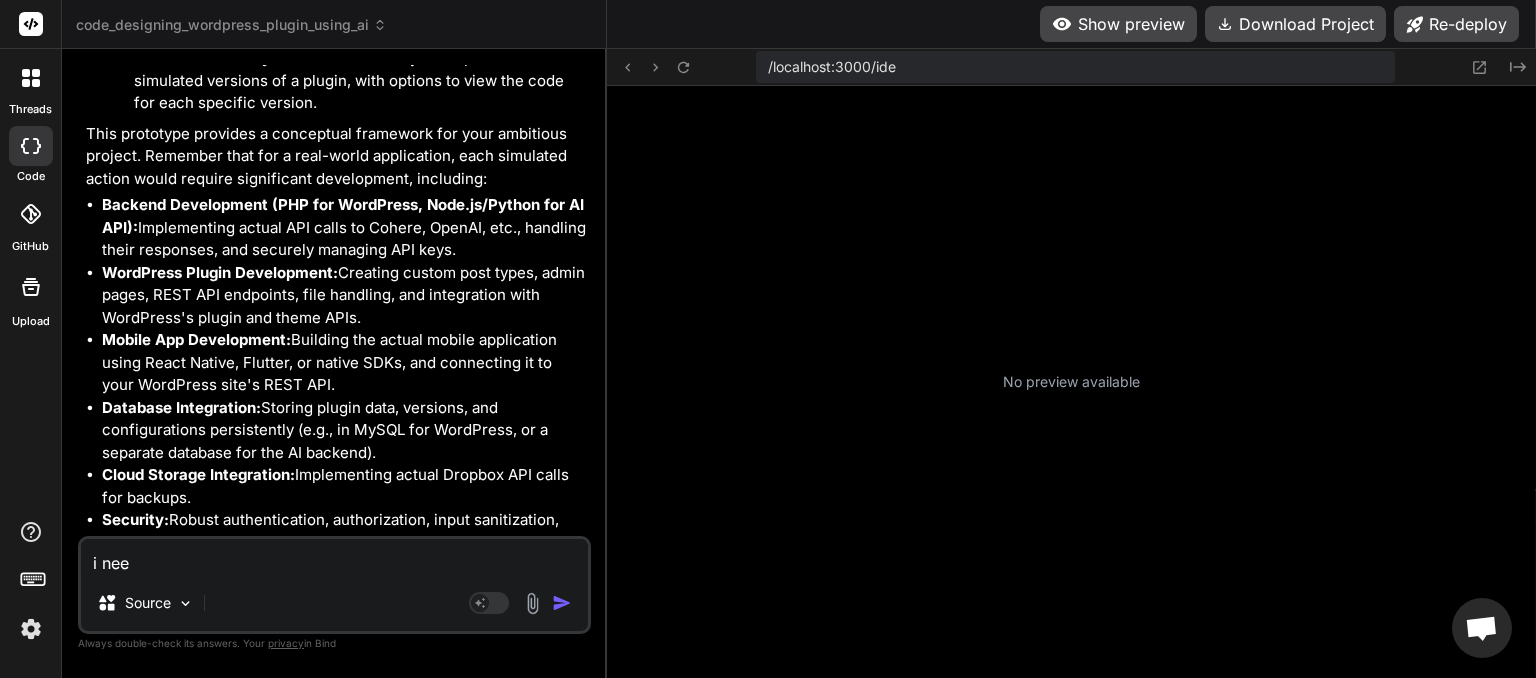 type on "i need" 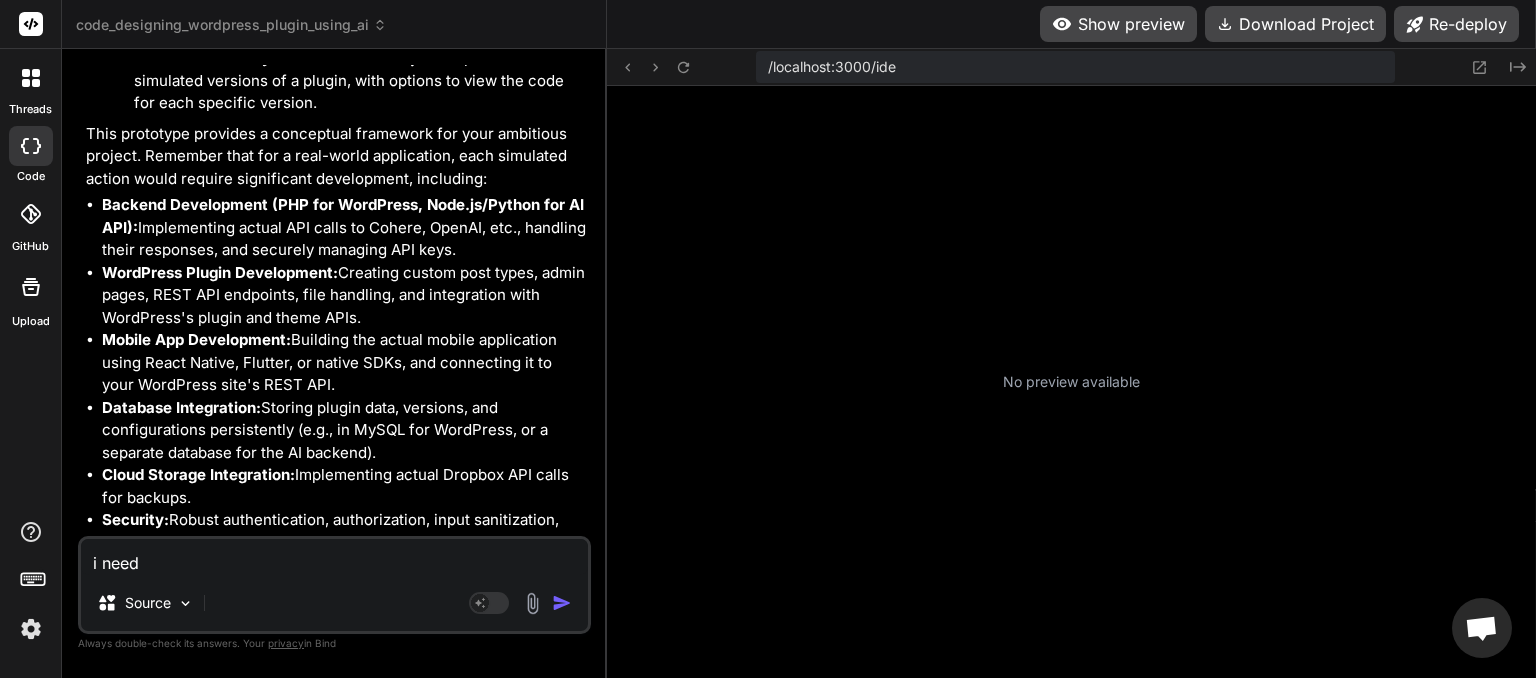 type on "i need" 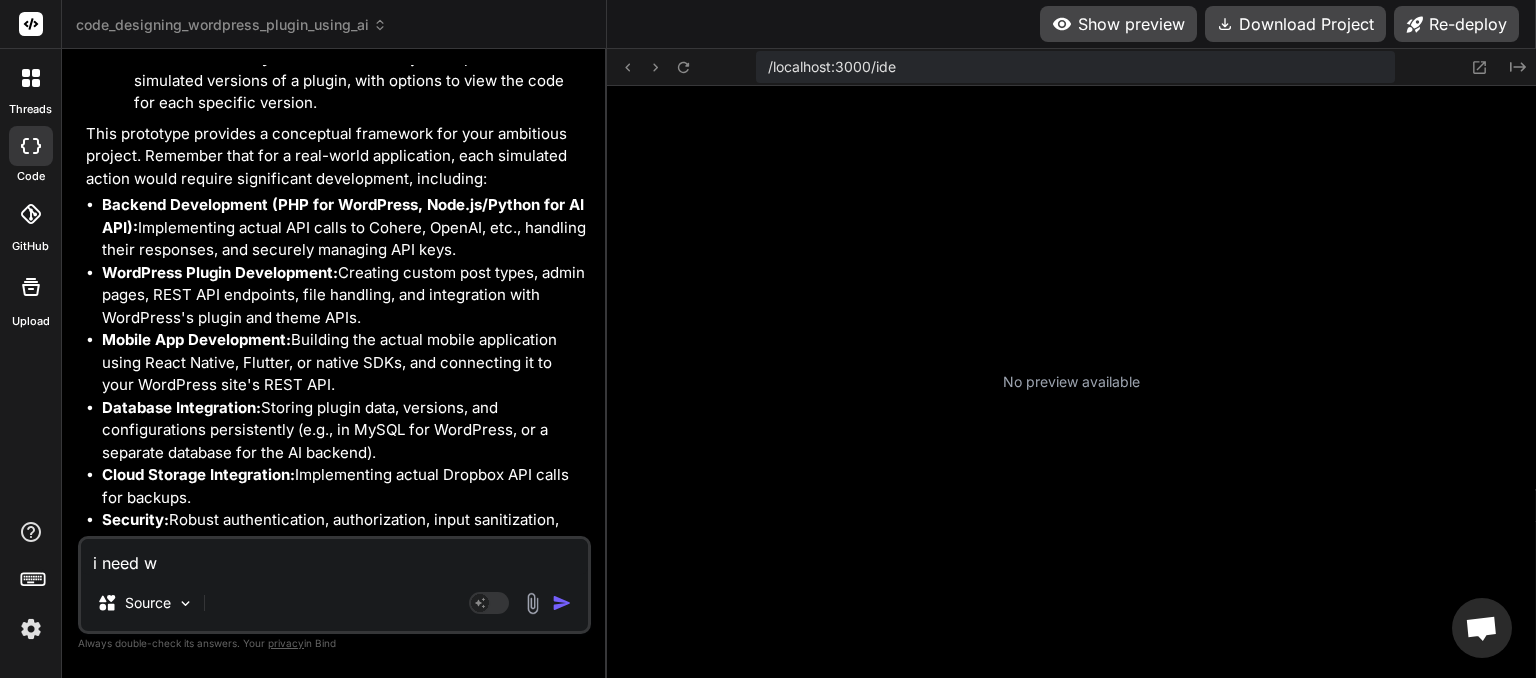 type on "i need wo" 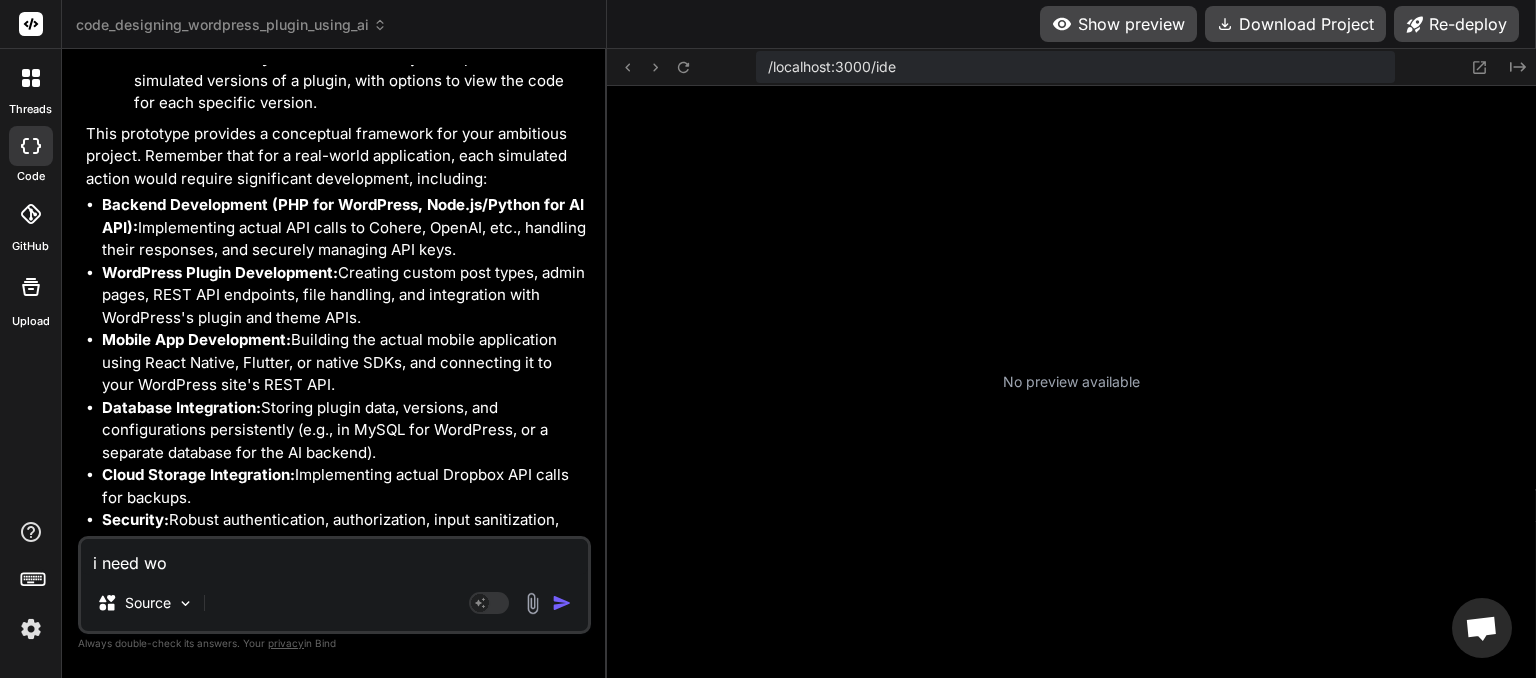 type on "i need wor" 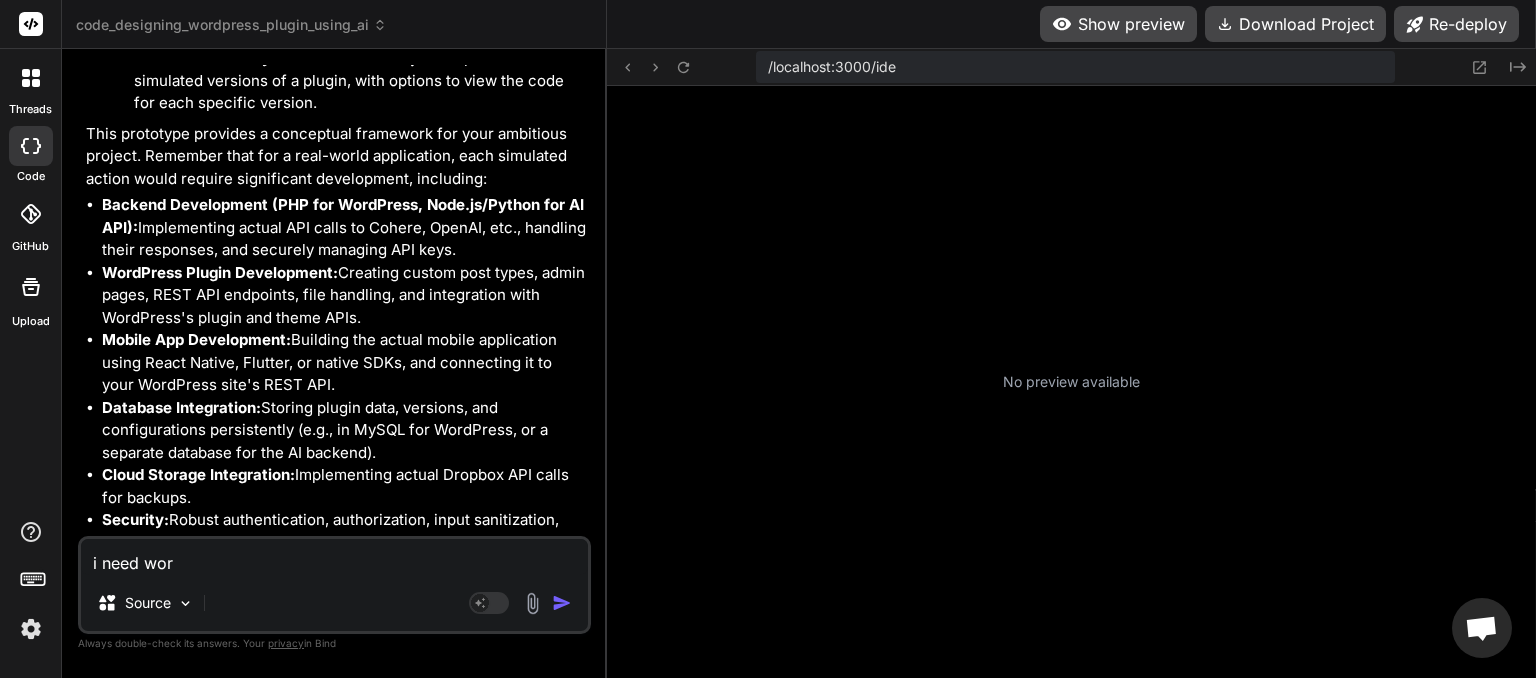 type on "i need word" 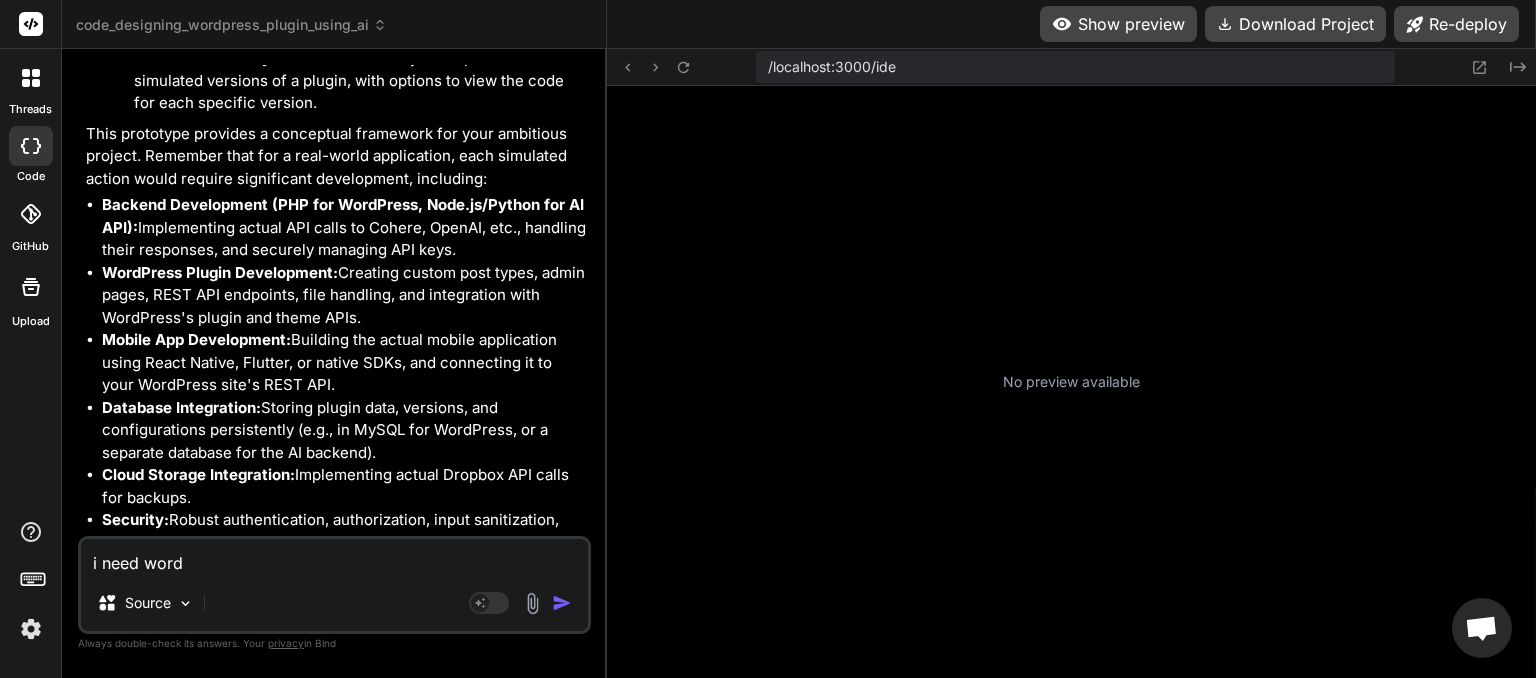 type on "i need wordp" 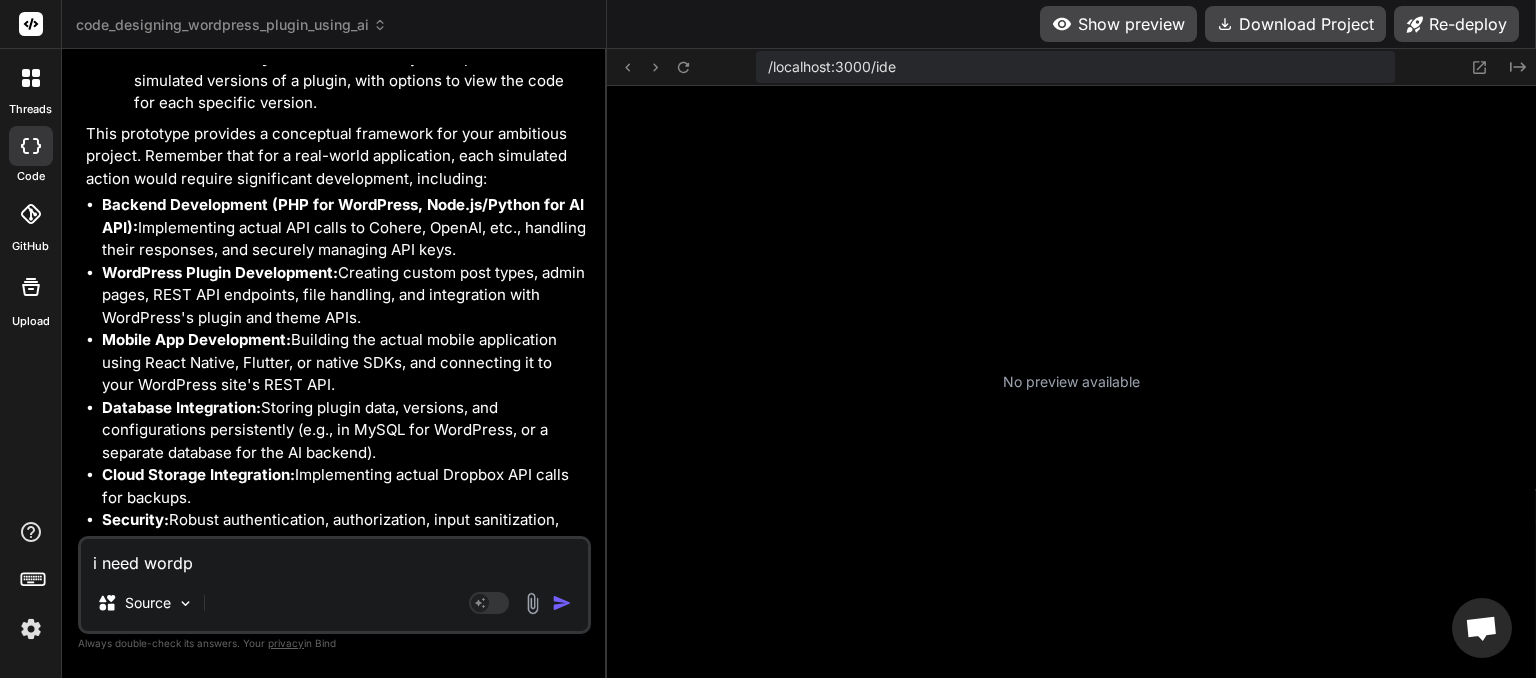 type on "i need wordpr" 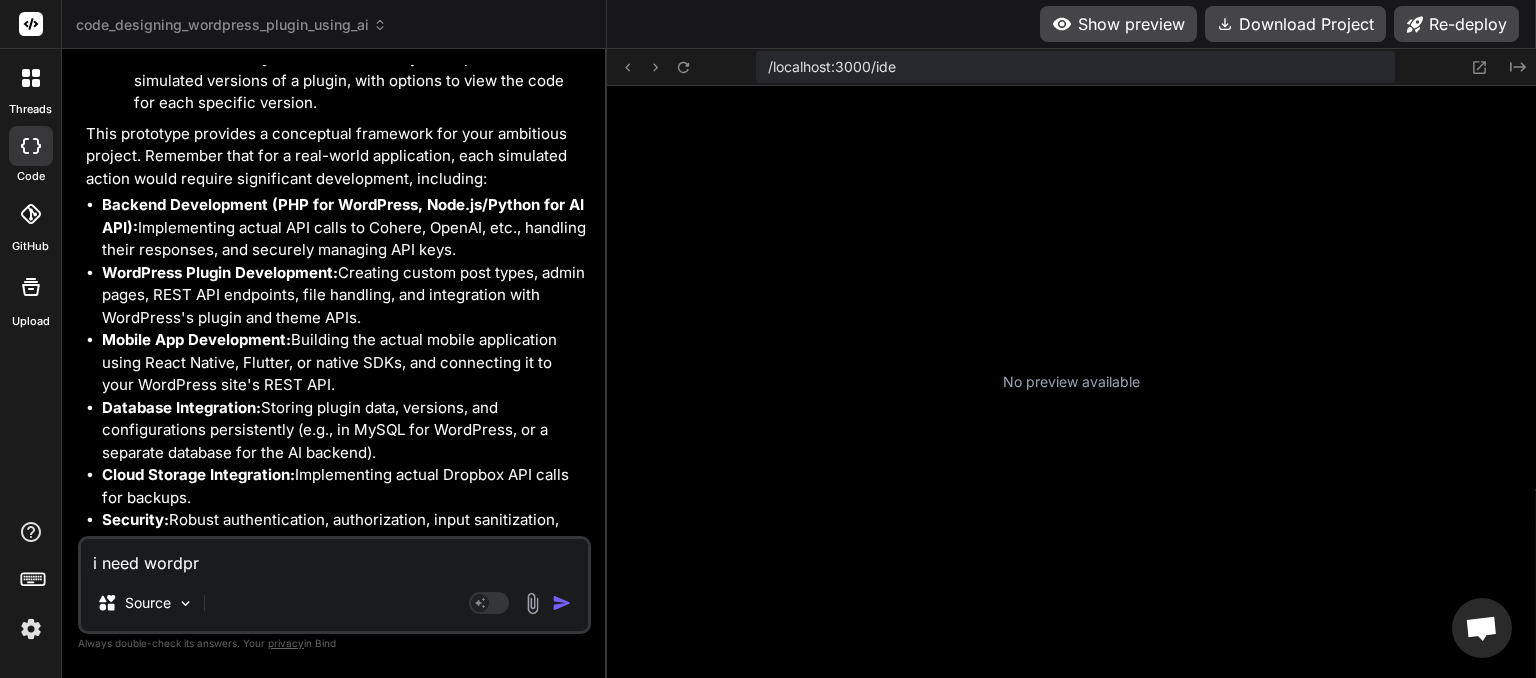 type on "i need wordpre" 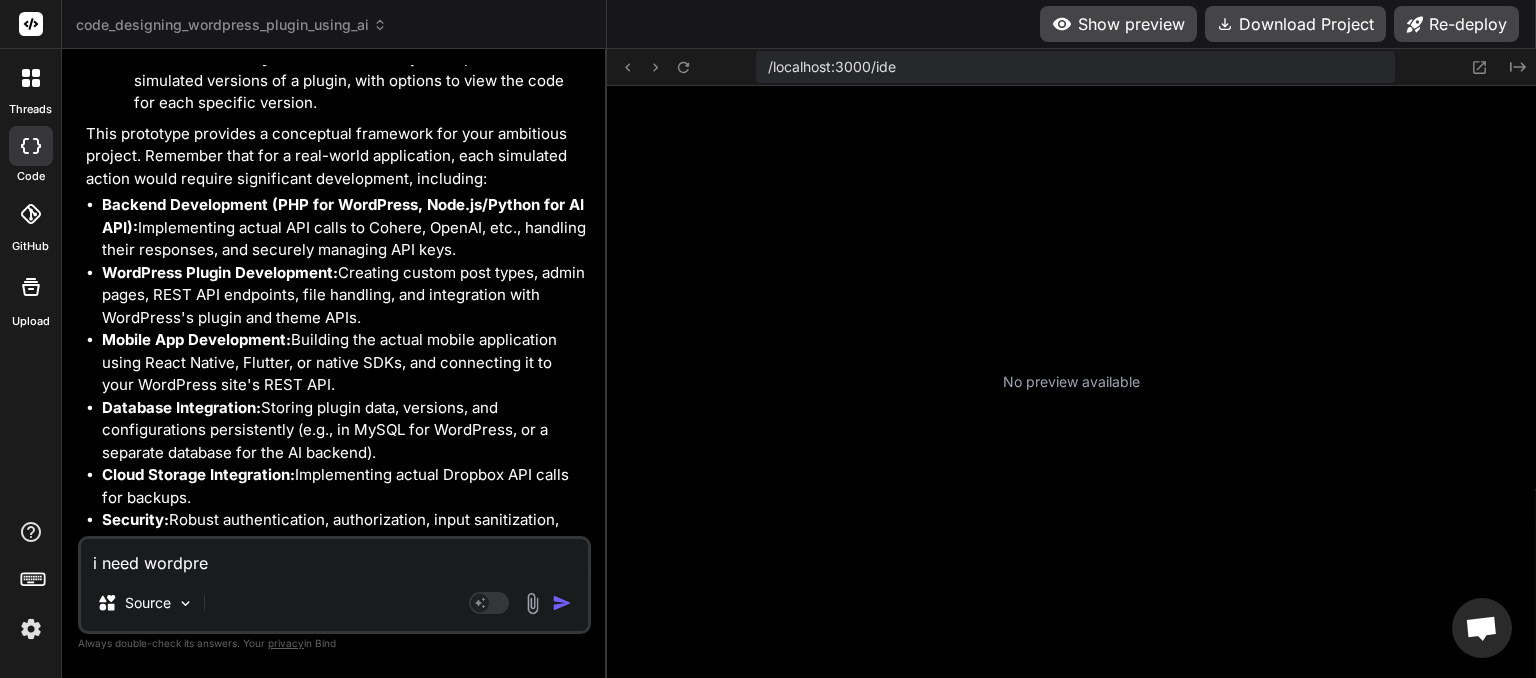 type on "i need wordpres" 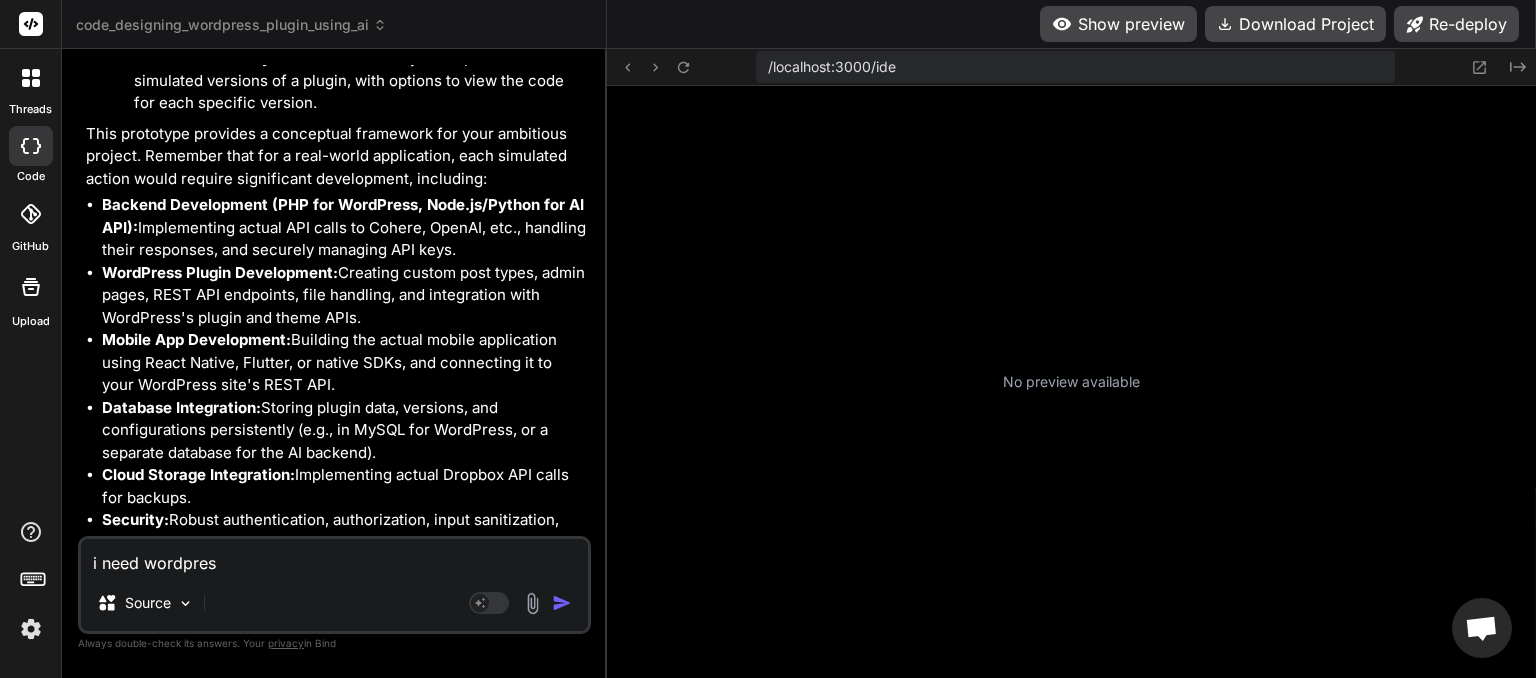 type on "i need wordpress" 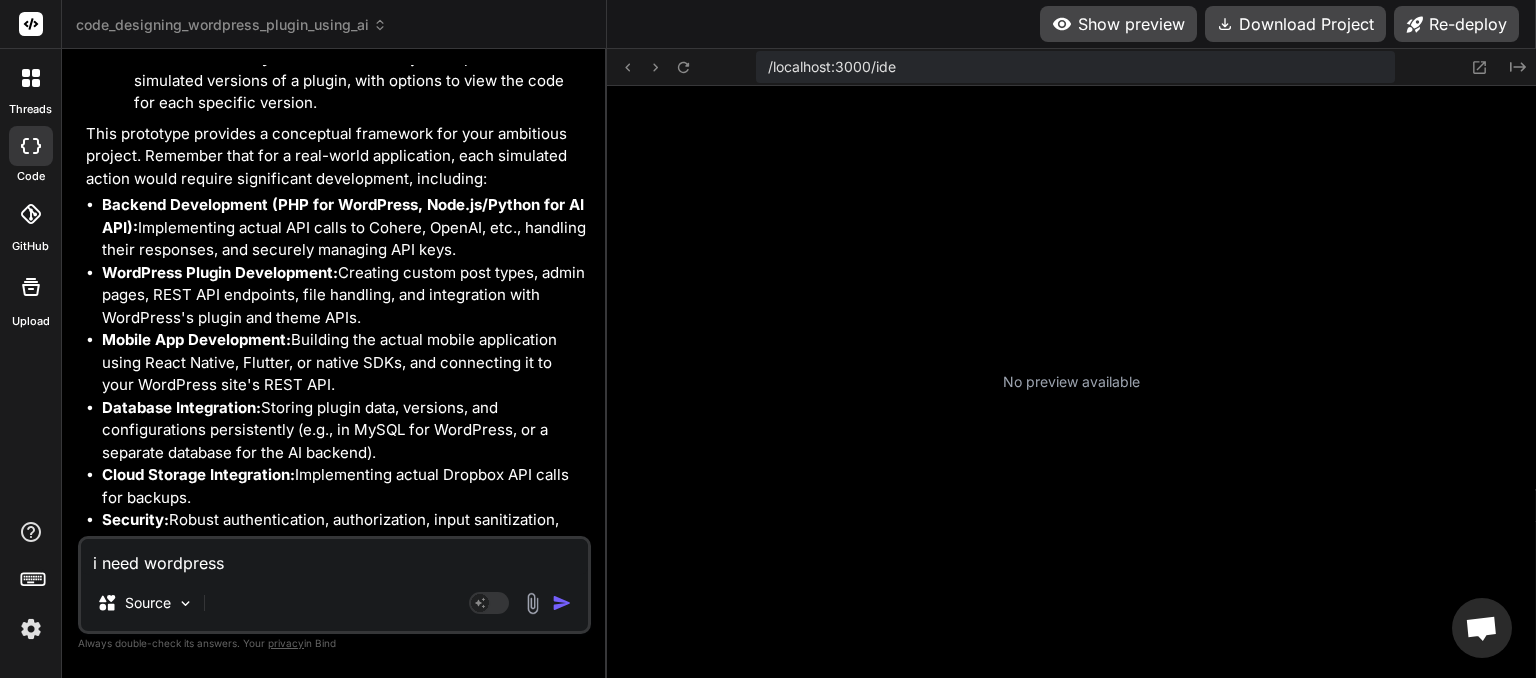 type on "i need wordpress" 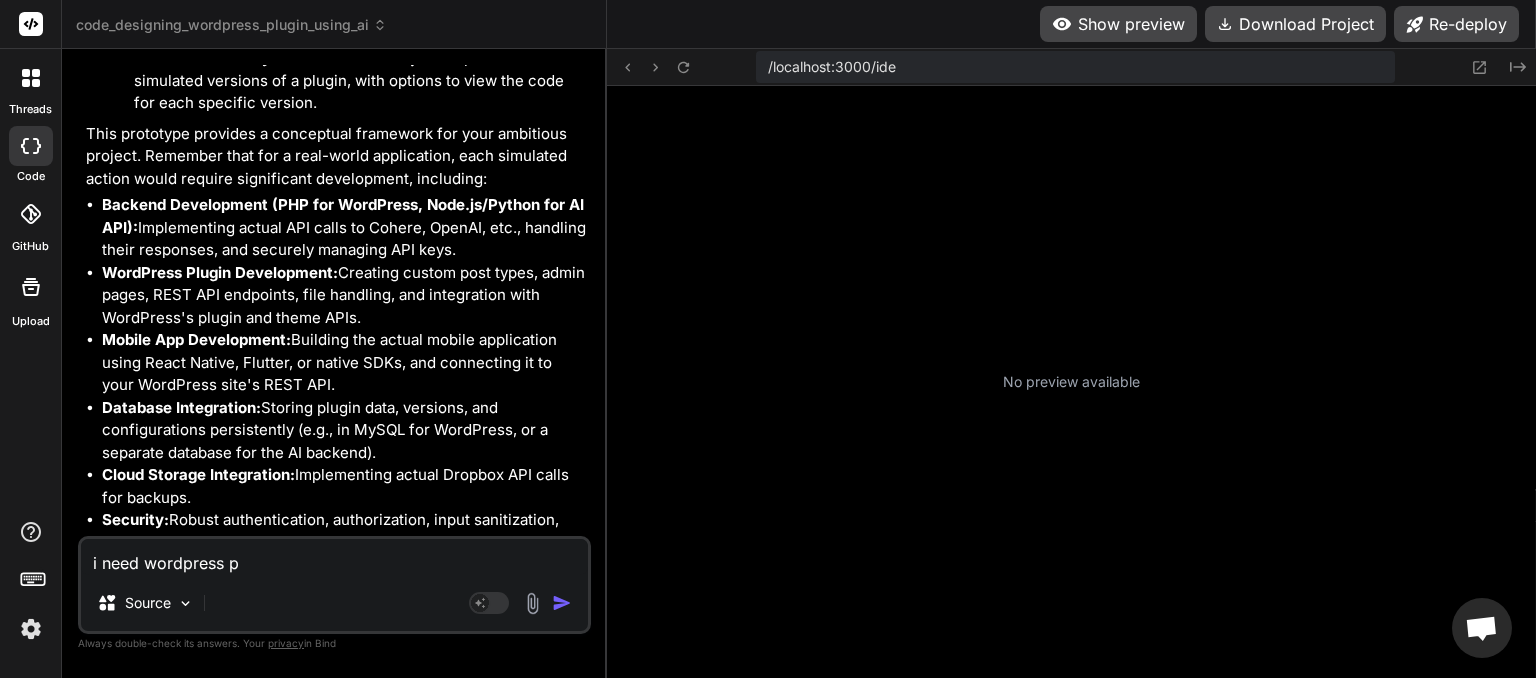 type on "i need wordpress pl" 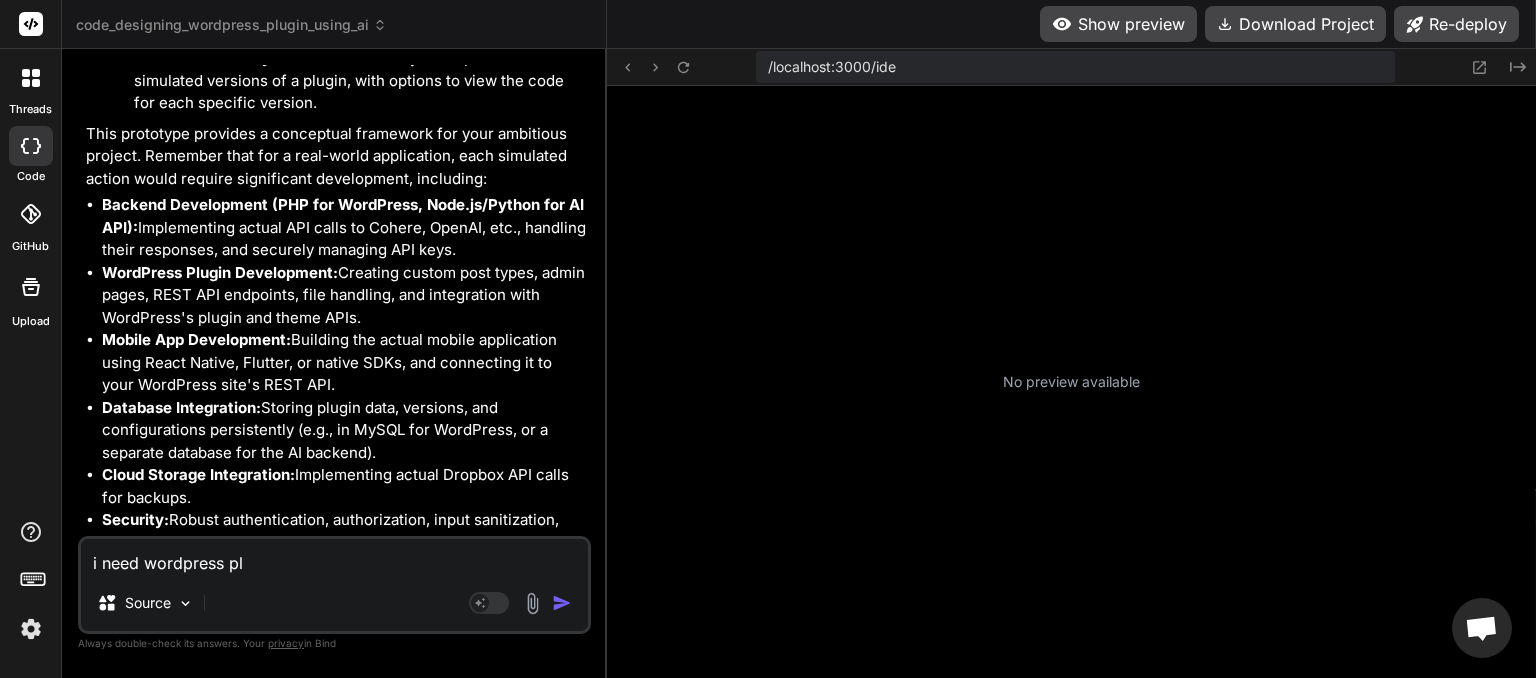 type on "i need wordpress plu" 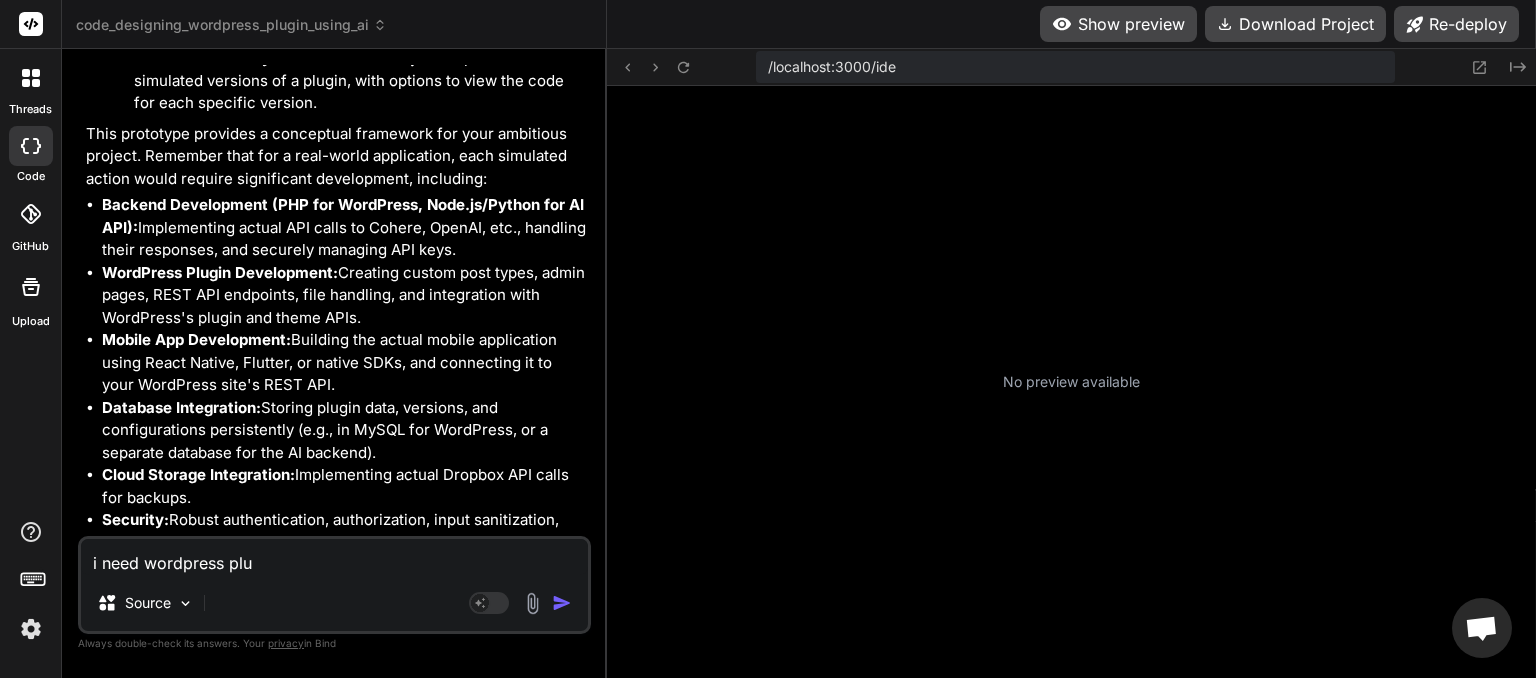 type on "i need wordpress plug" 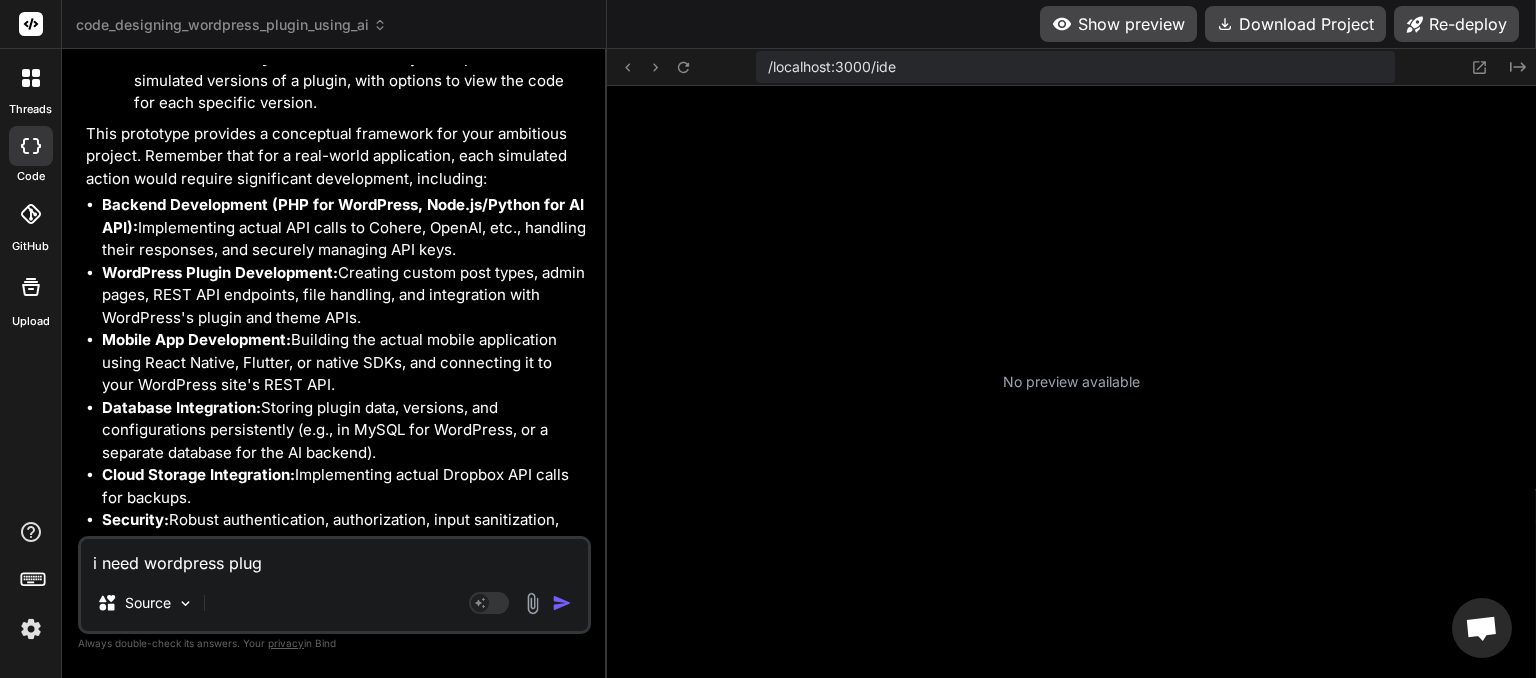 type on "i need wordpress plugi" 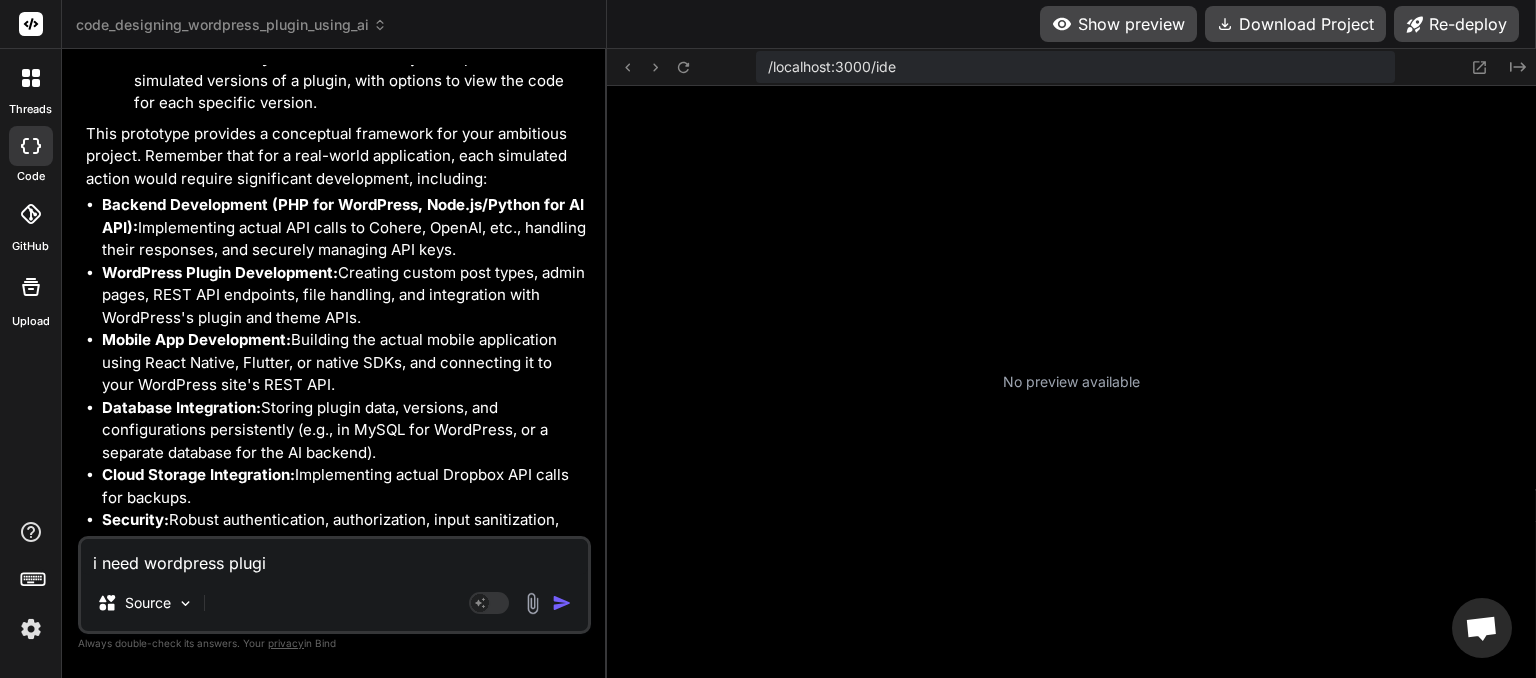 type on "i need wordpress plugin" 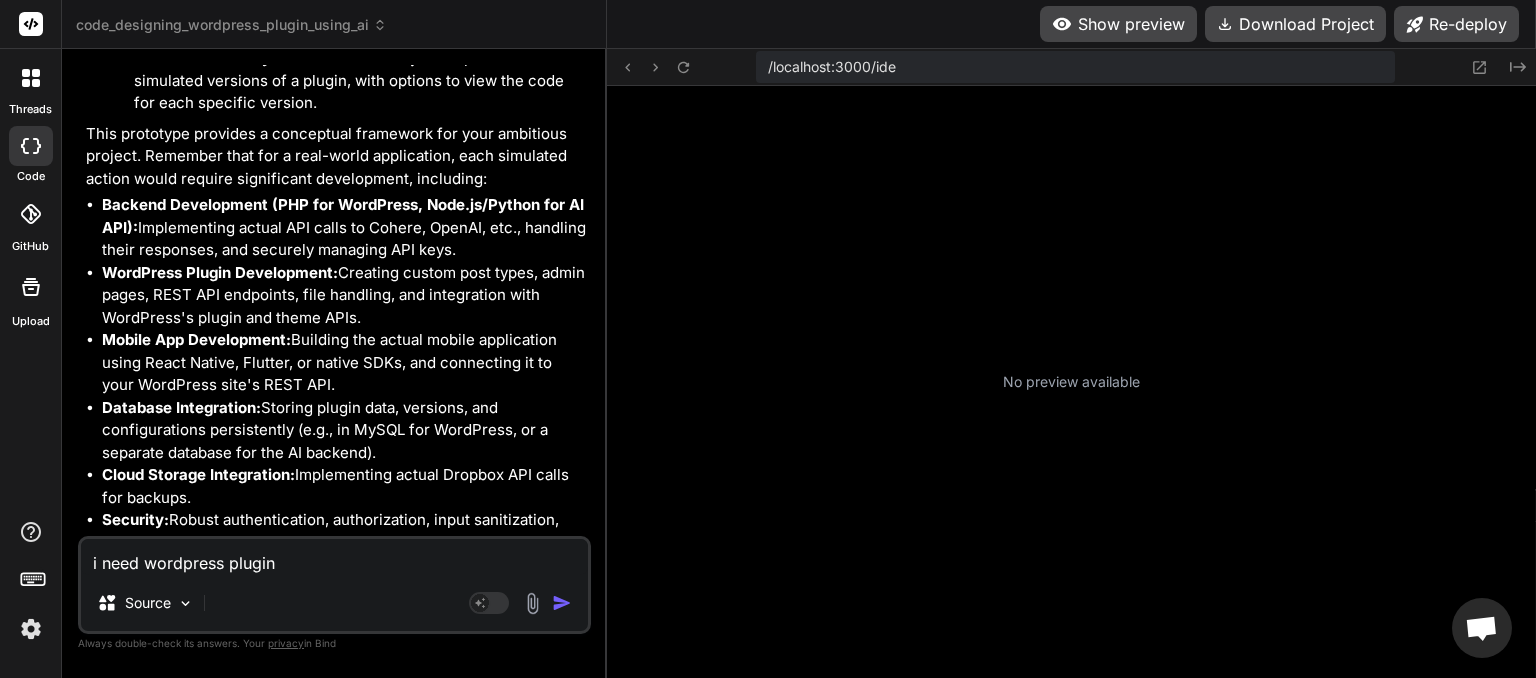 type on "i need wordpress plugin" 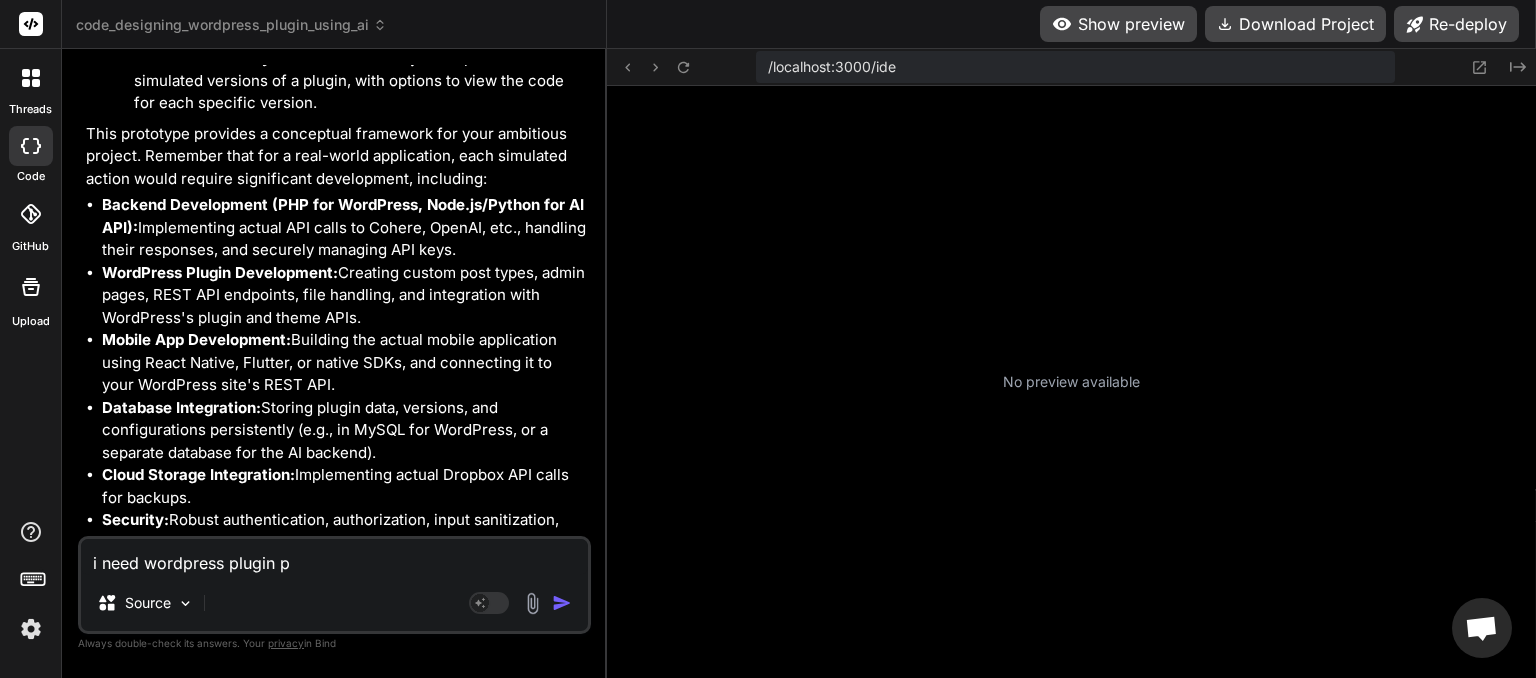 type on "i need wordpress plugin pl" 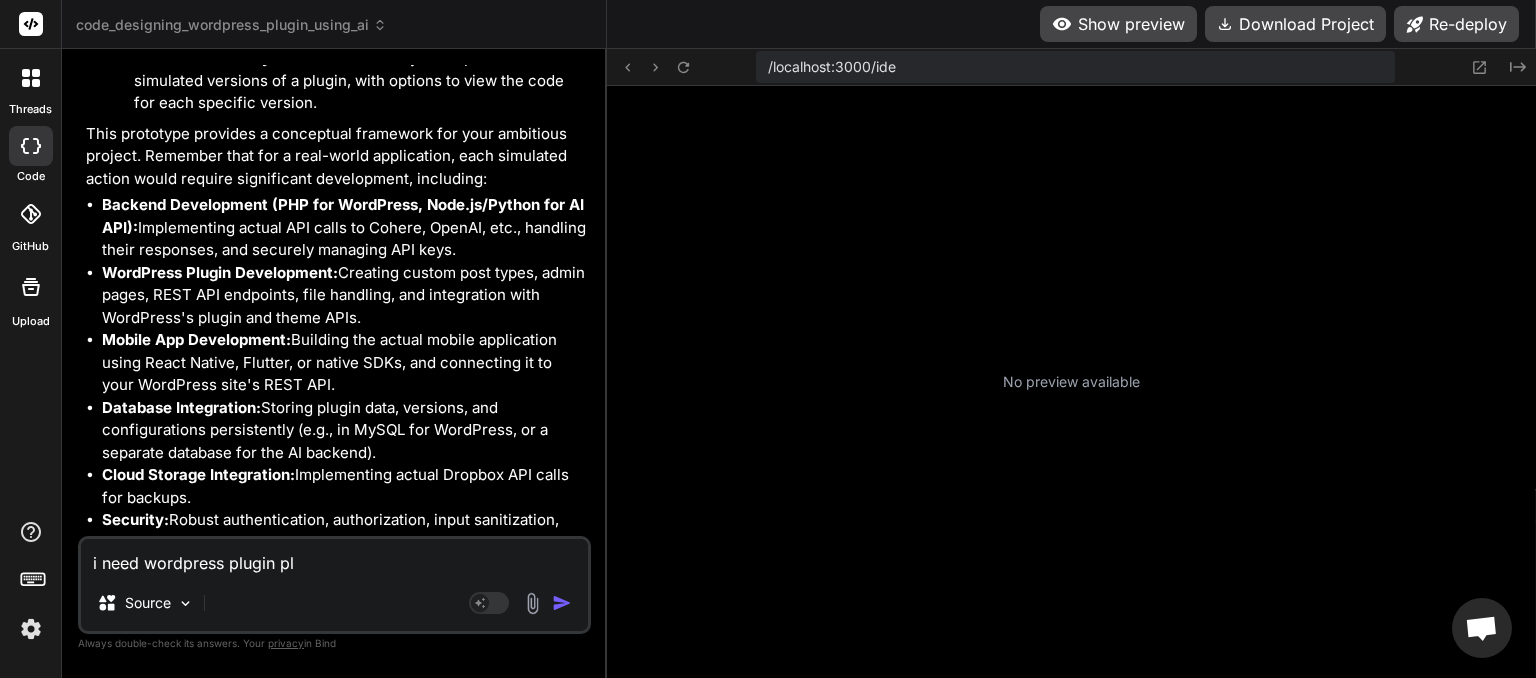 type on "i need wordpress plugin ple" 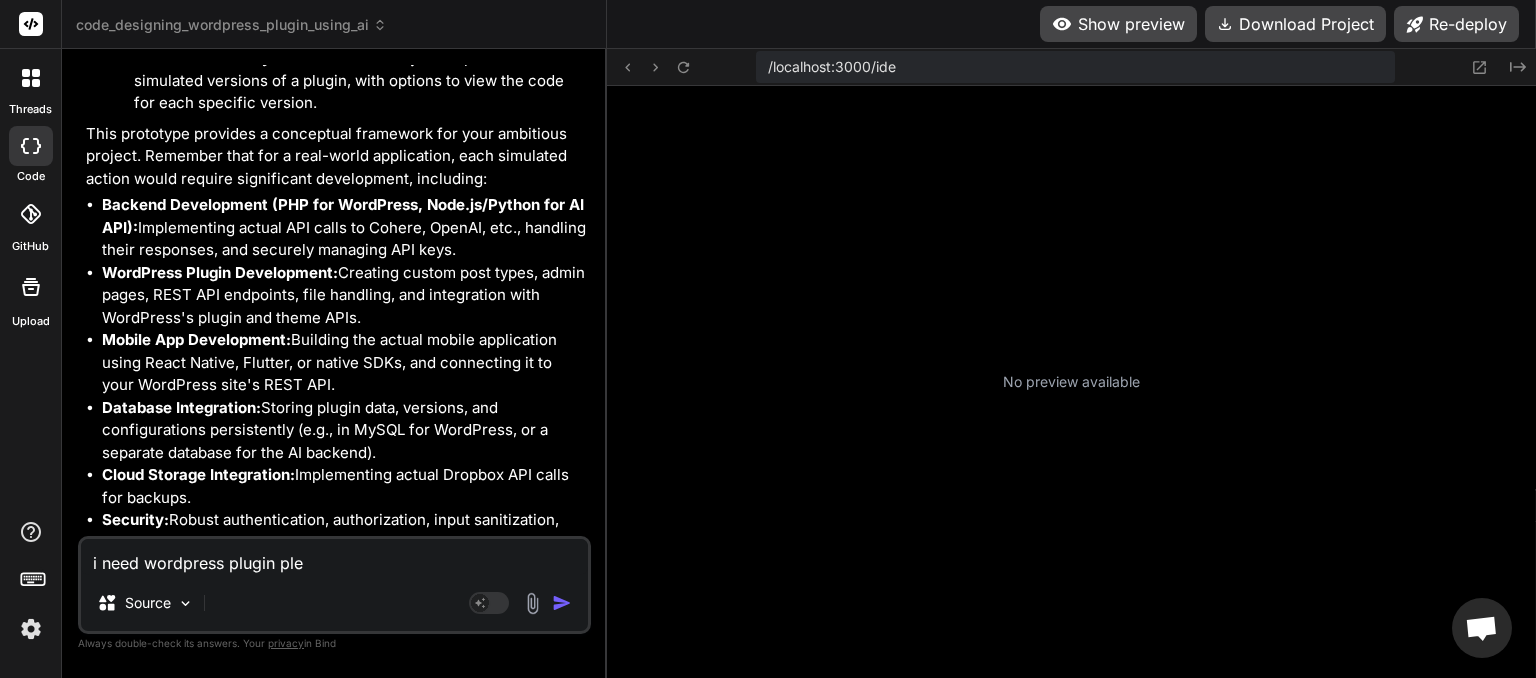 type on "i need wordpress plugin plea" 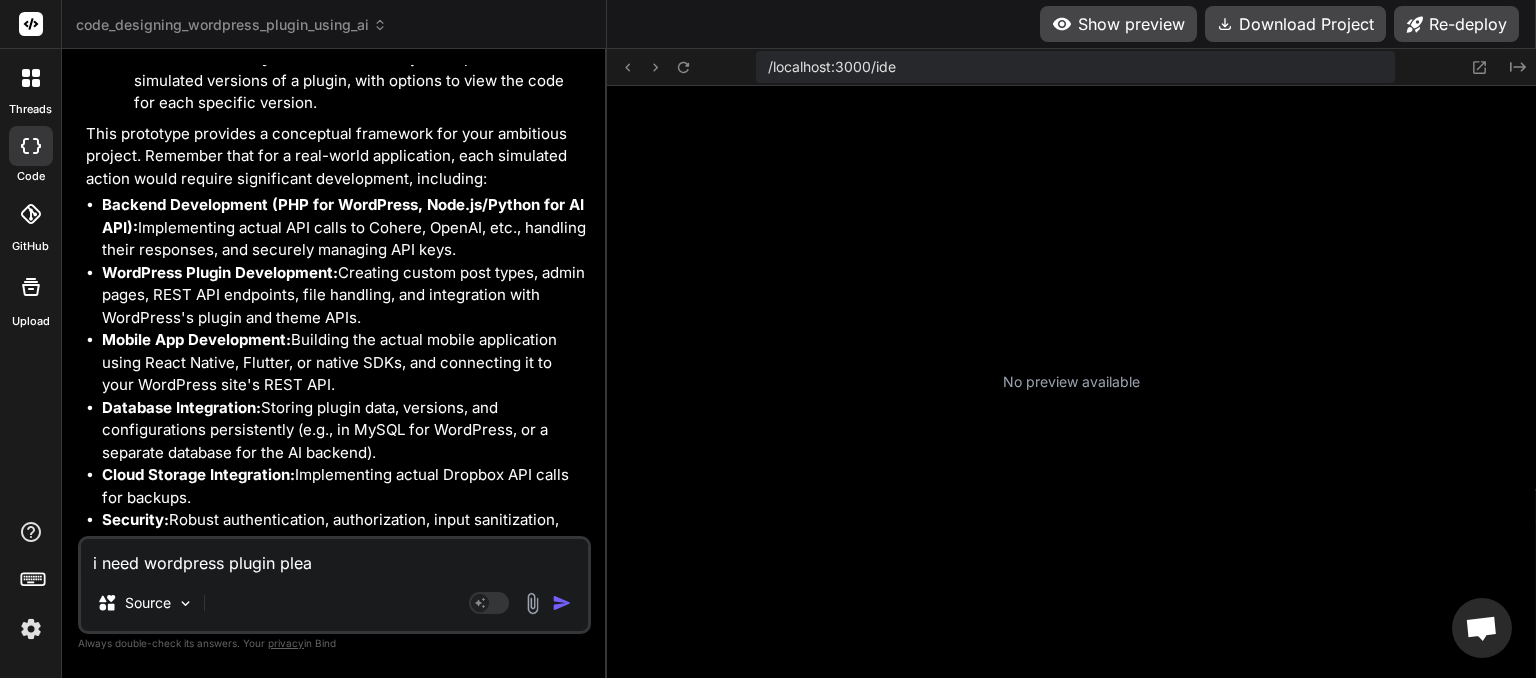 type on "i need wordpress plugin pleas" 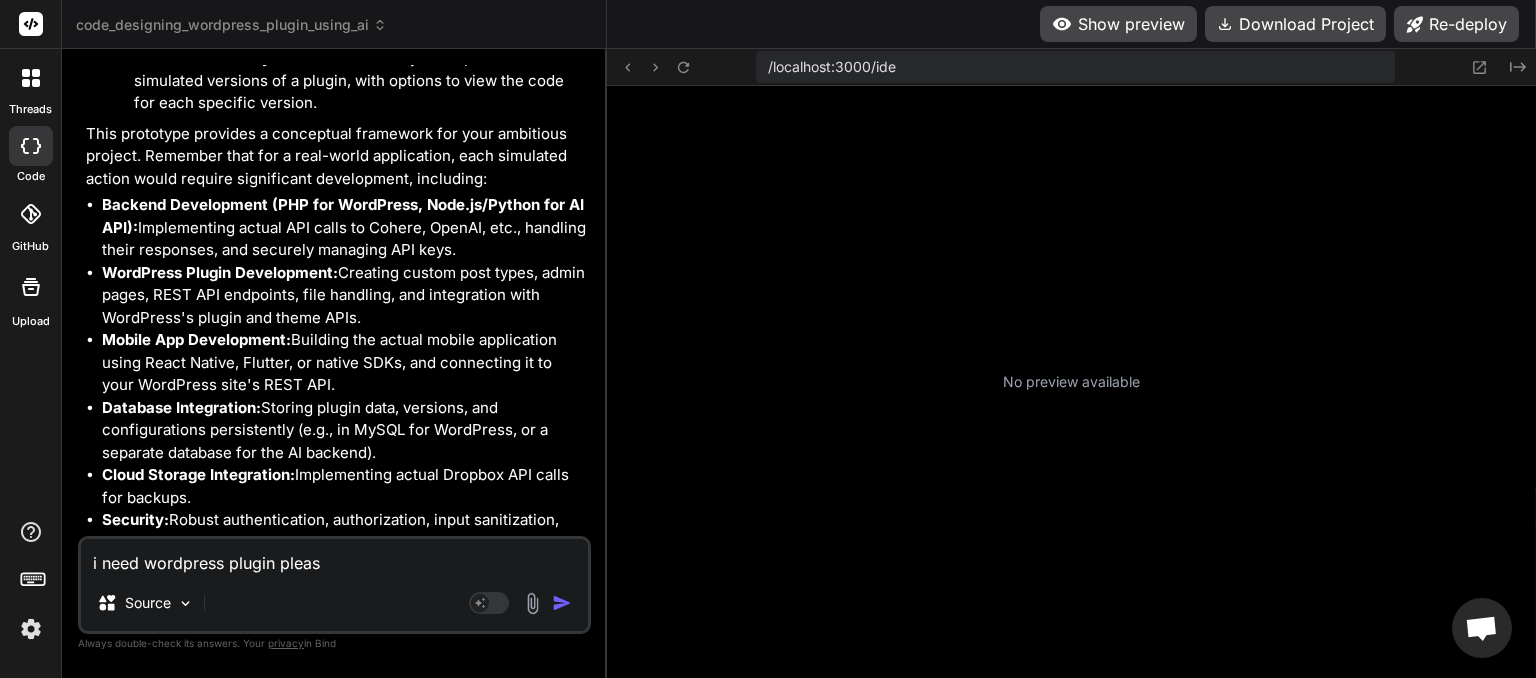 type on "i need wordpress plugin please" 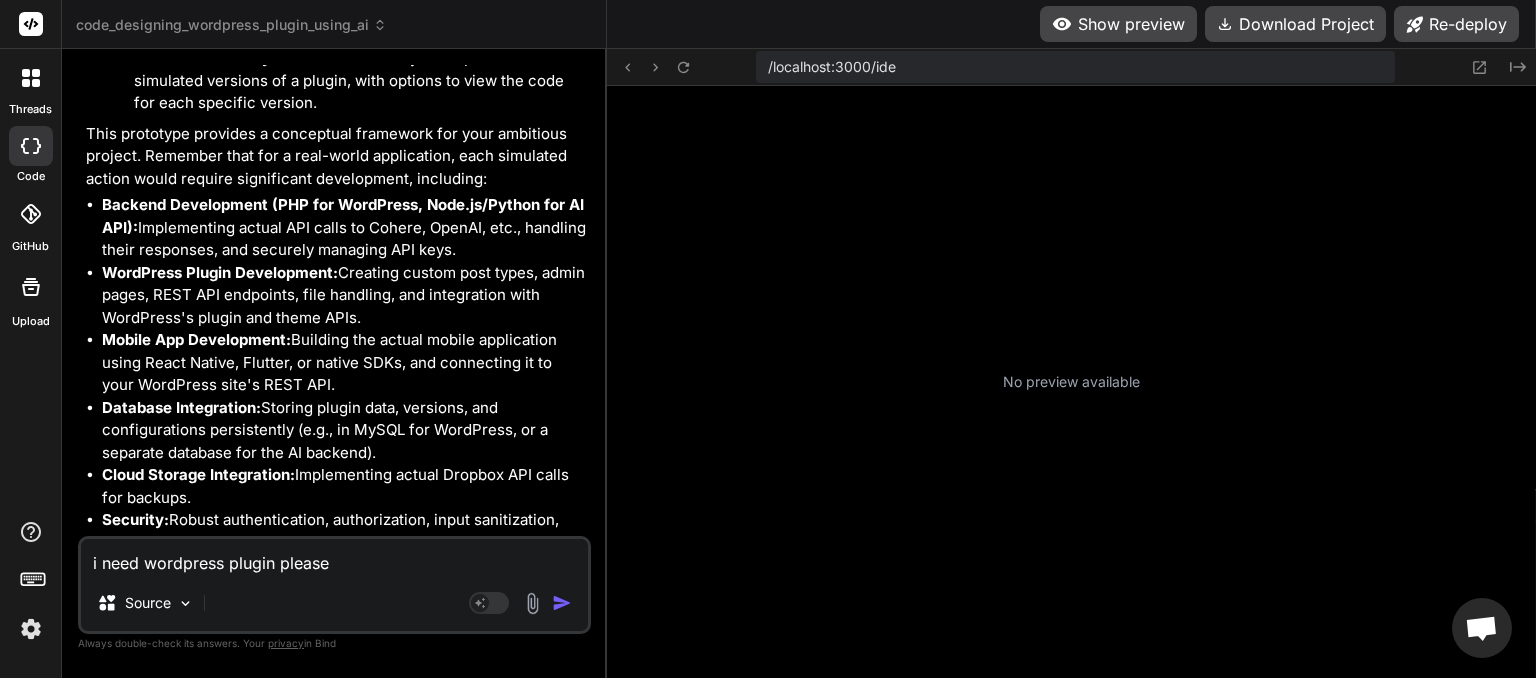 type on "x" 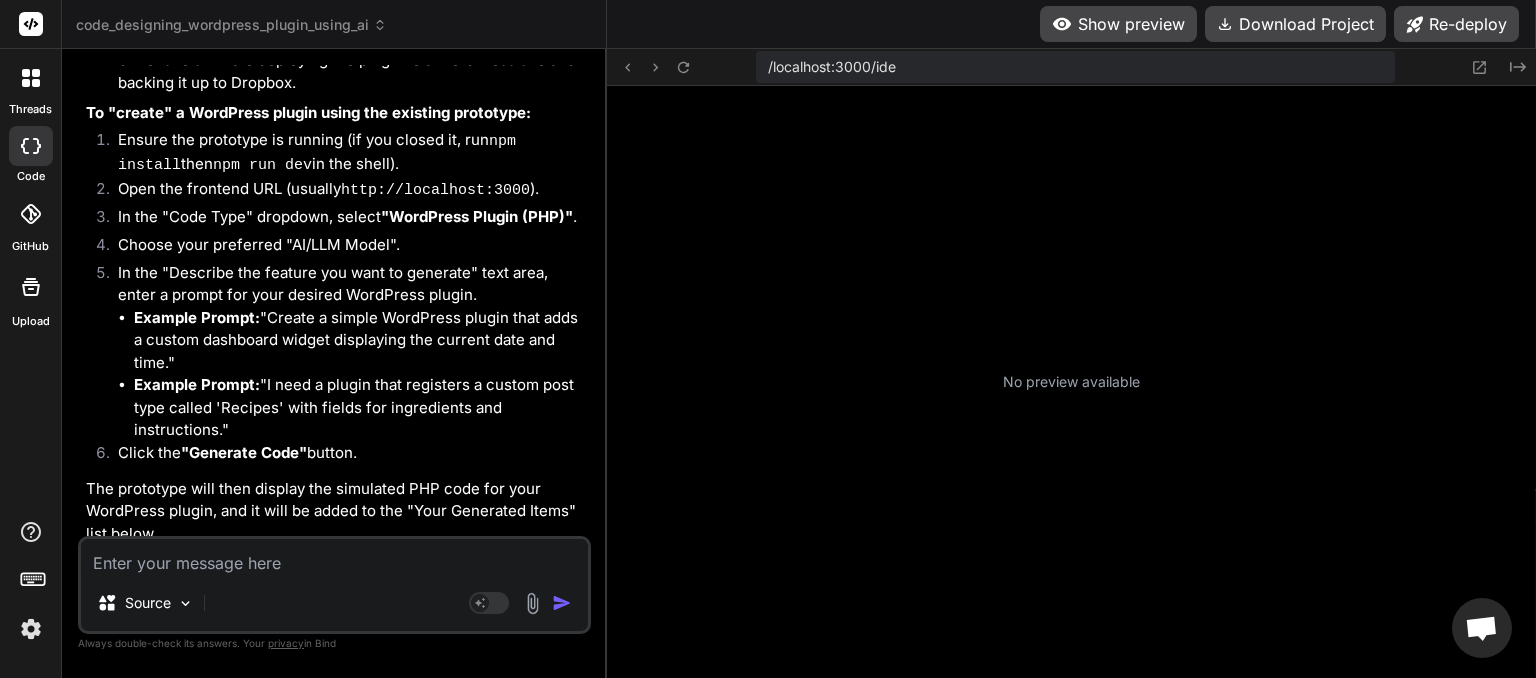 scroll, scrollTop: 6022, scrollLeft: 0, axis: vertical 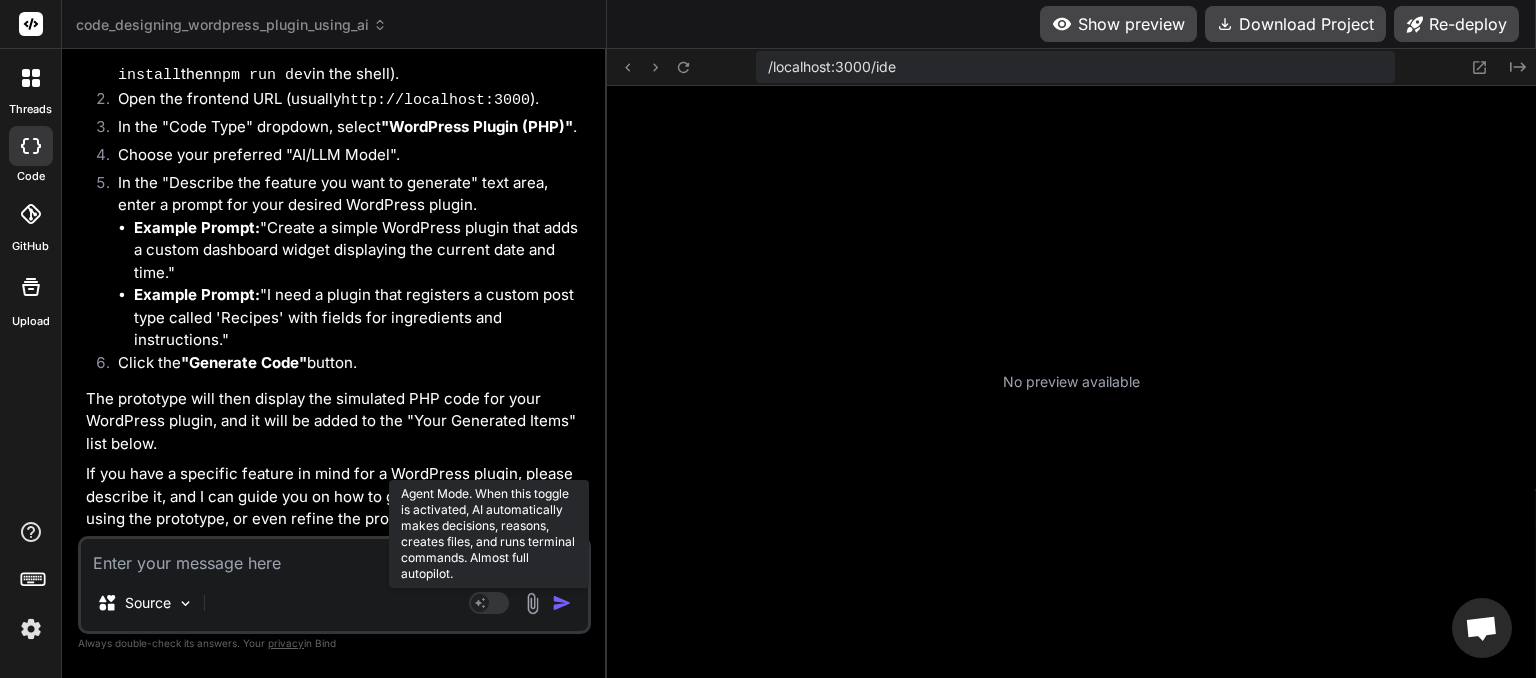 click 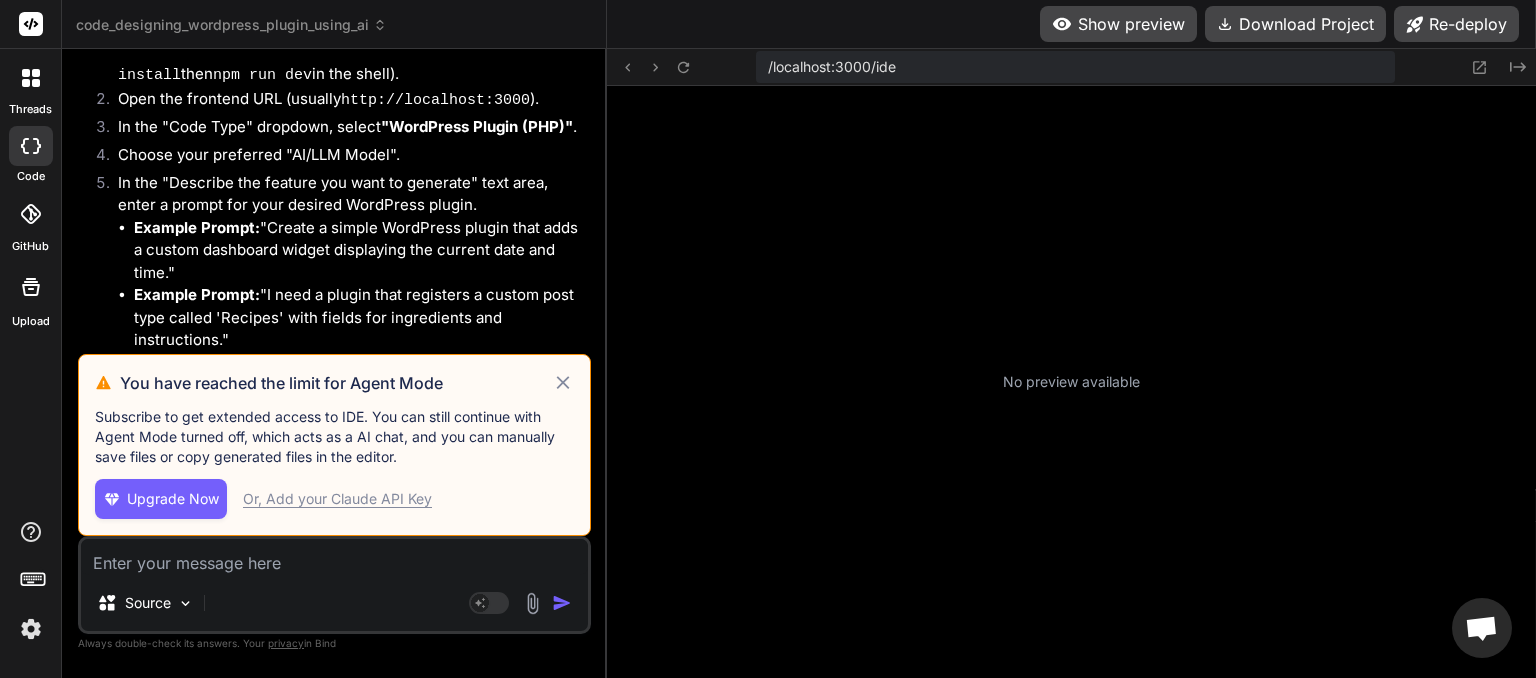 click on "Or, Add your Claude API Key" at bounding box center [337, 499] 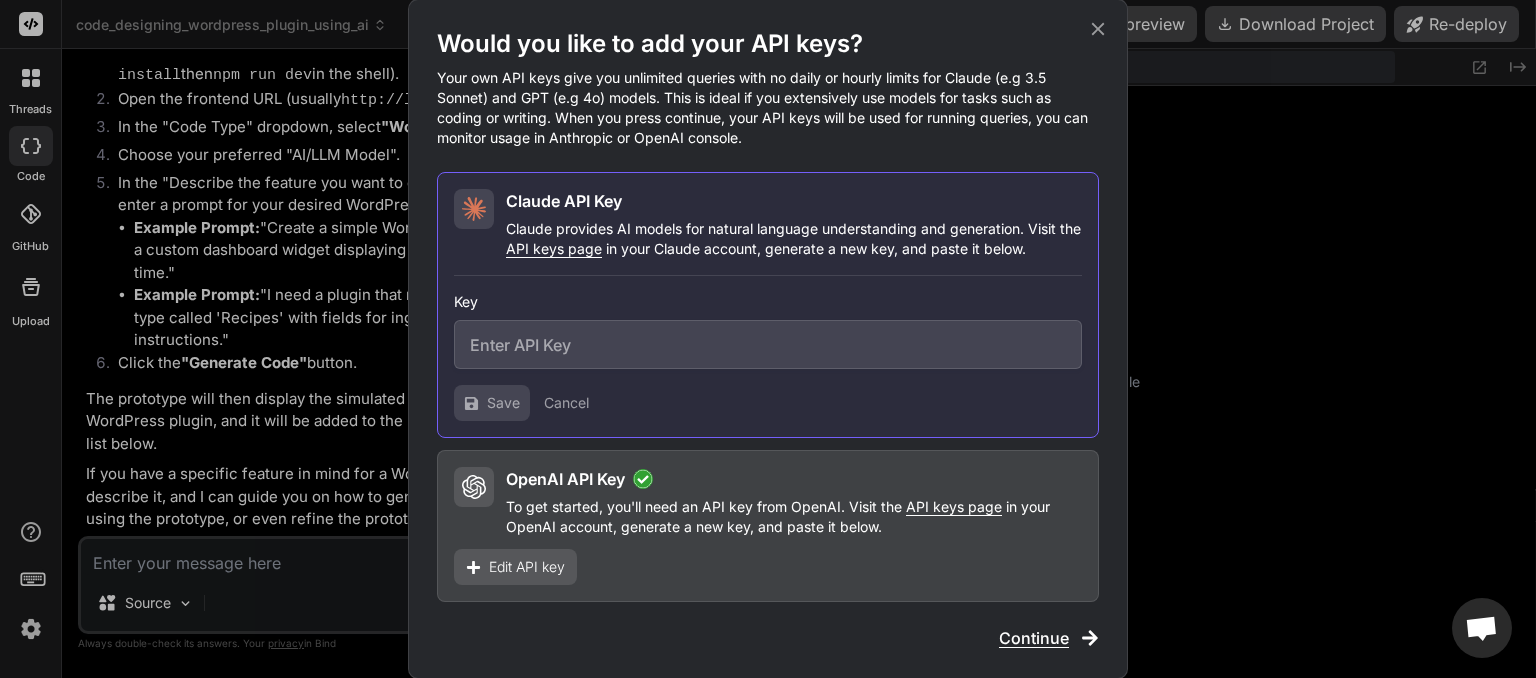 type on "x" 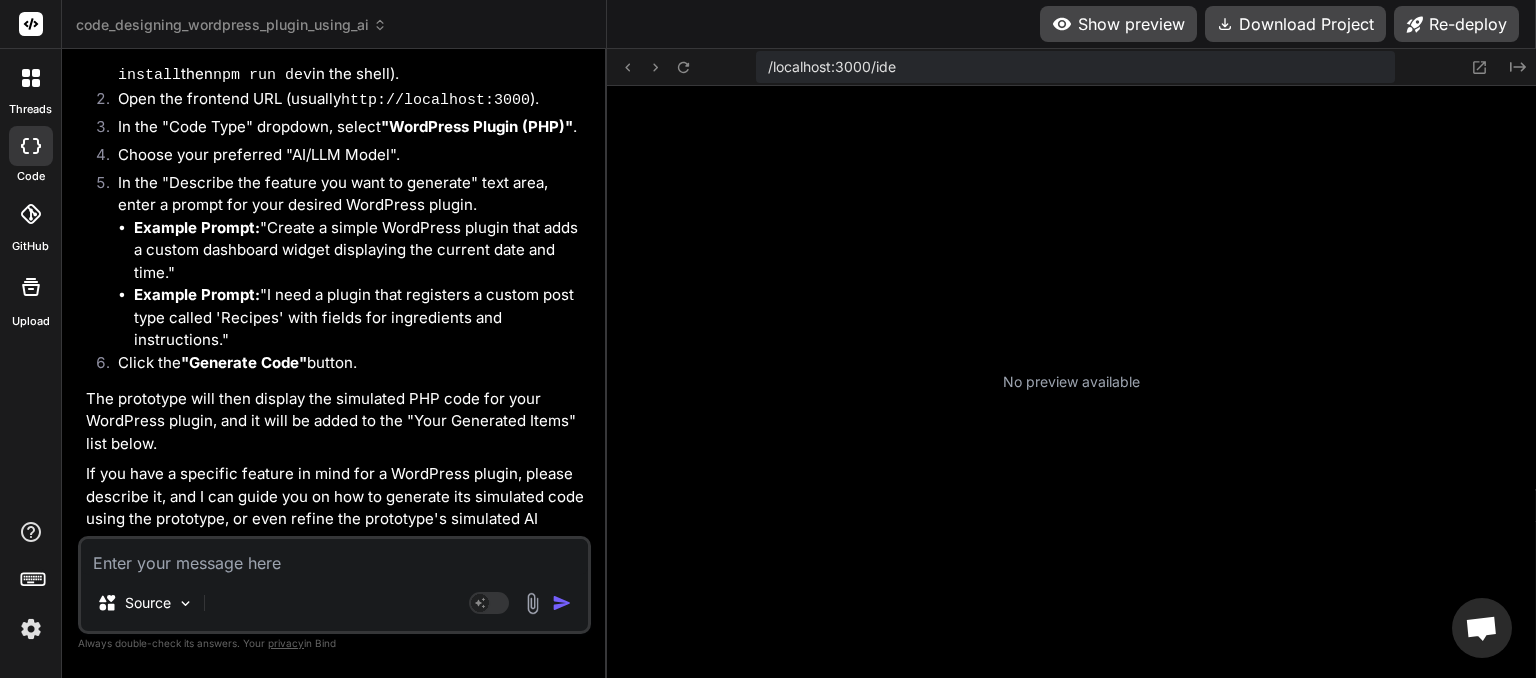 click at bounding box center (334, 557) 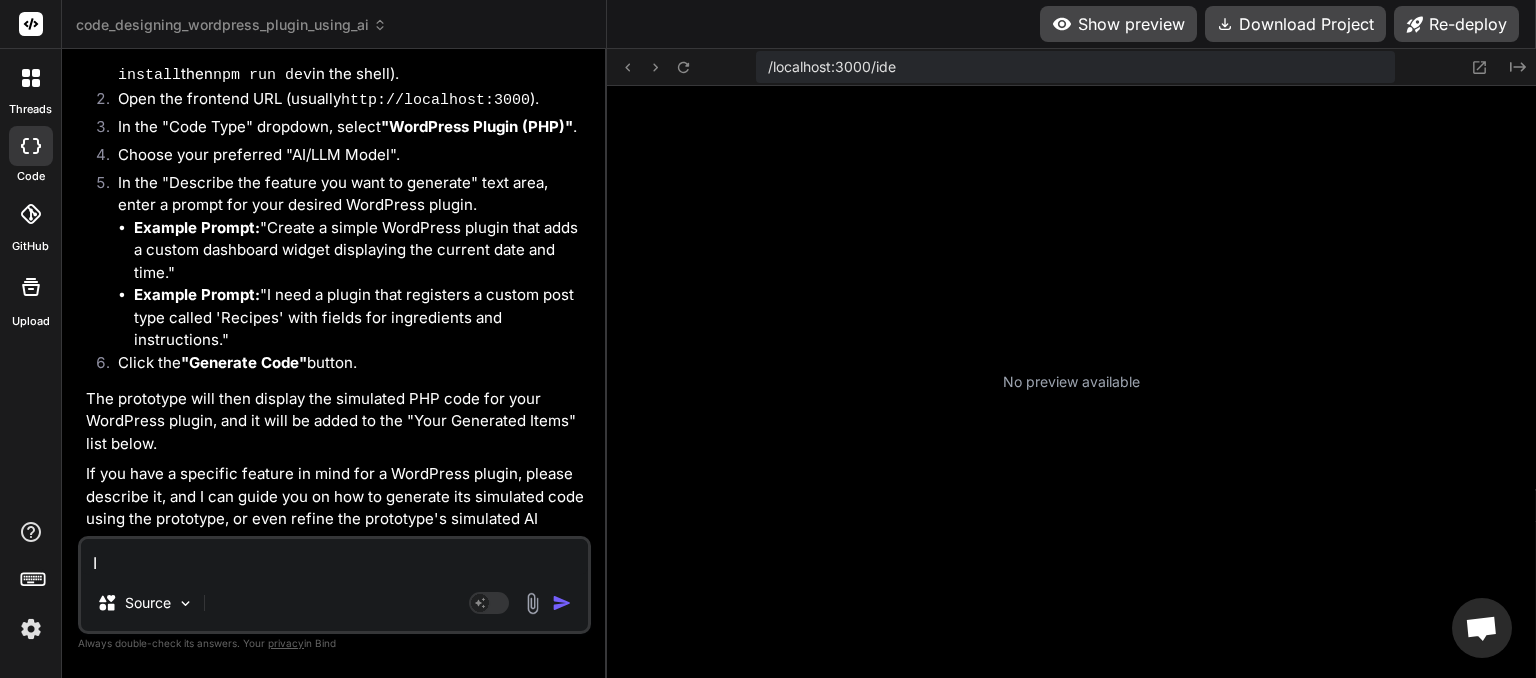 type on "I" 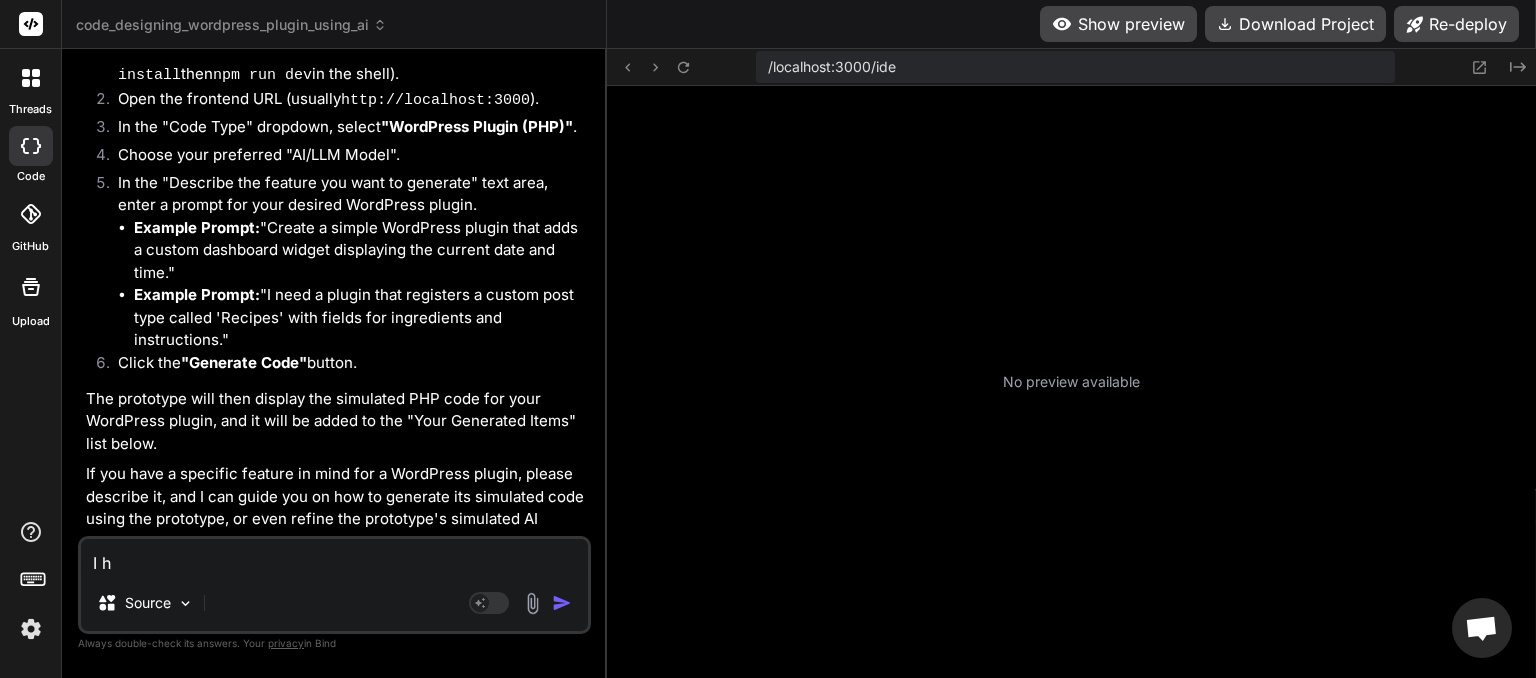 type on "I ha" 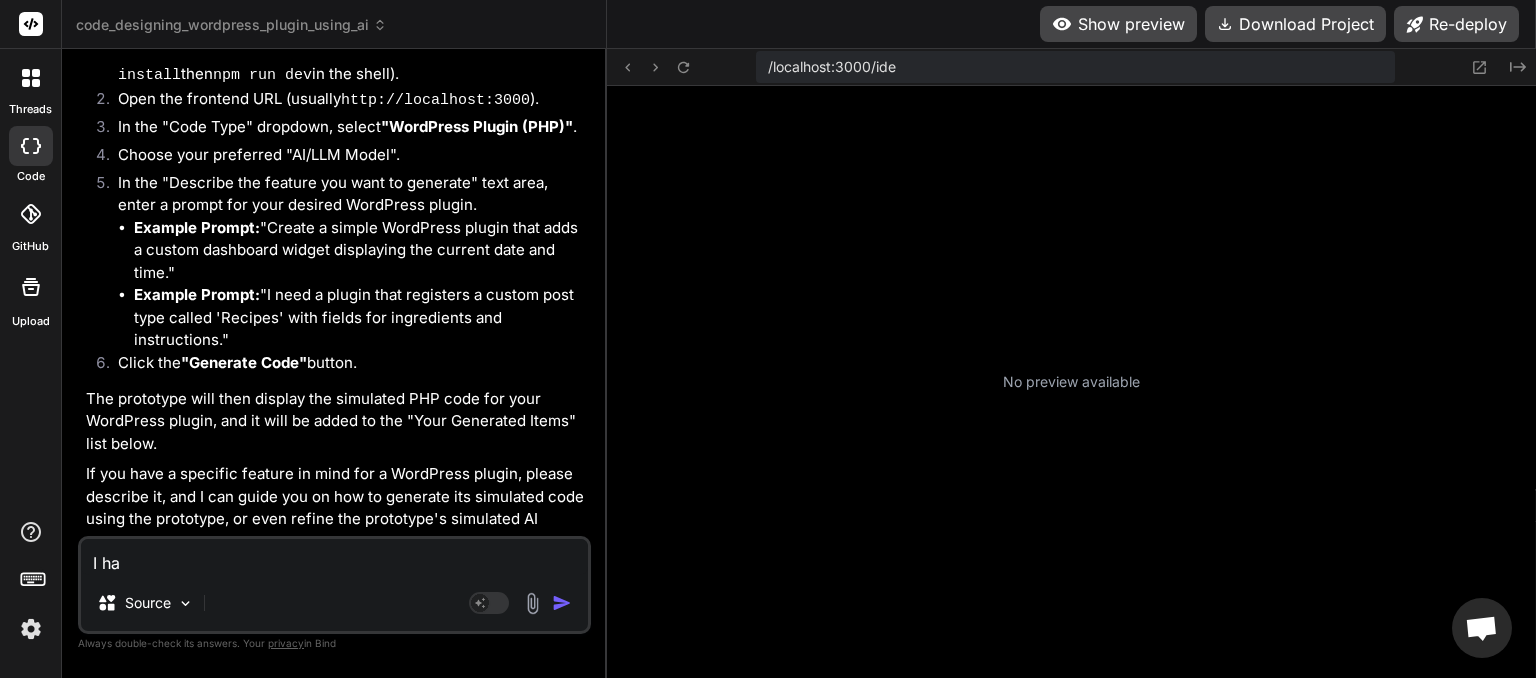type on "I hav" 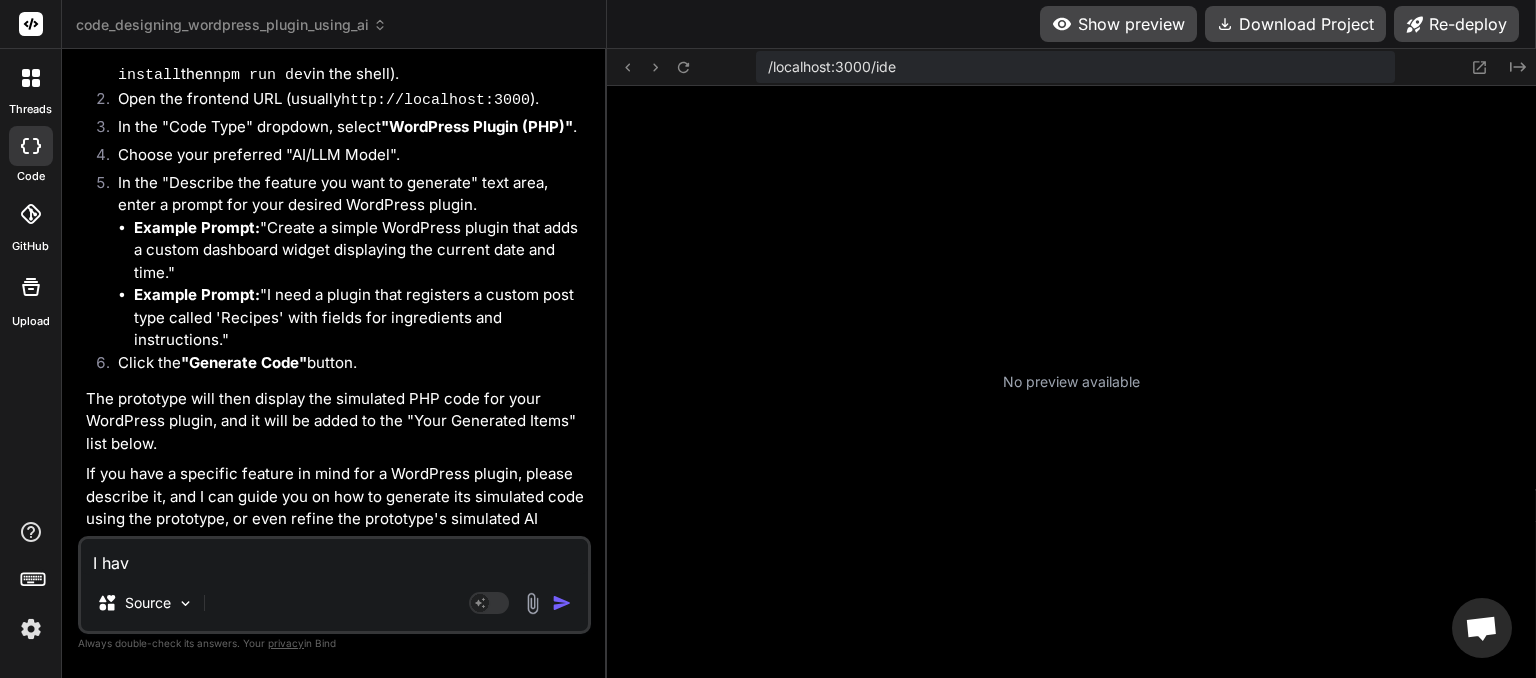 type on "I have" 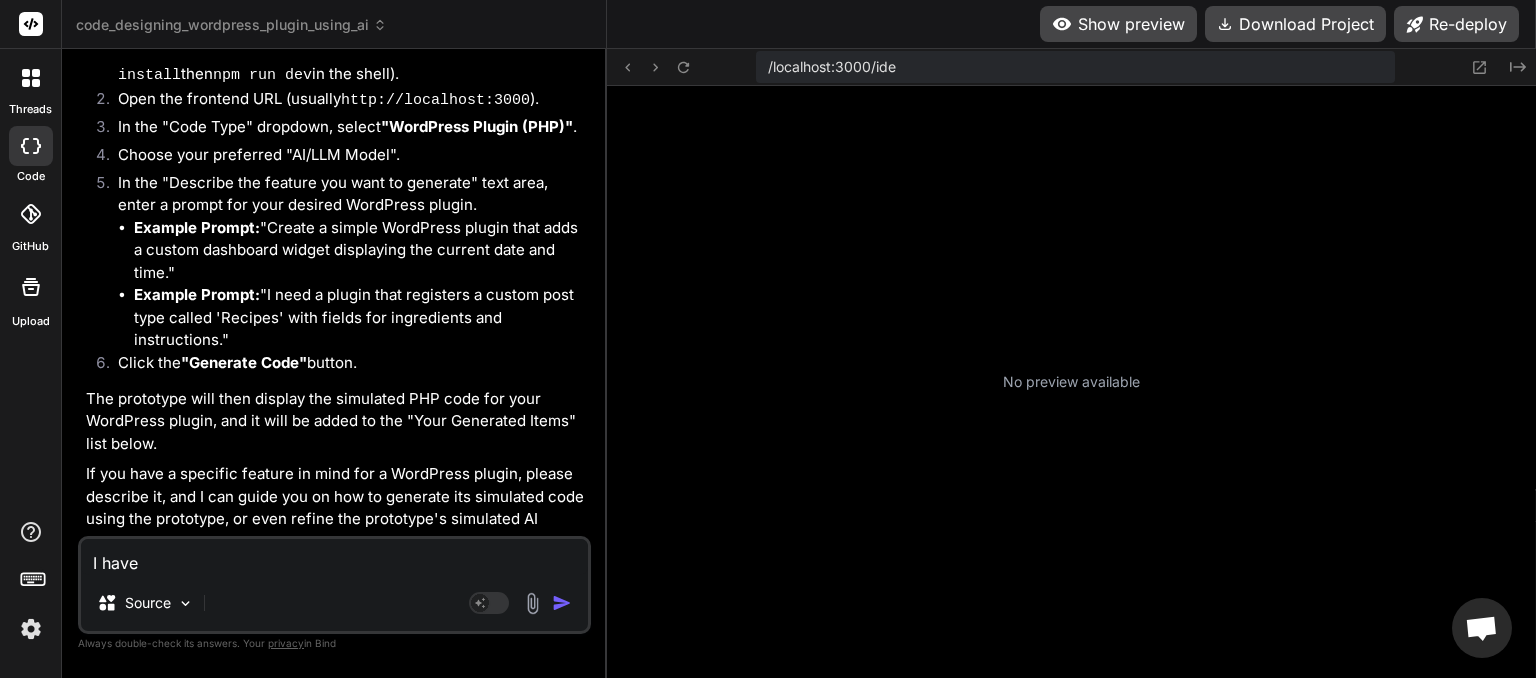 type on "I have" 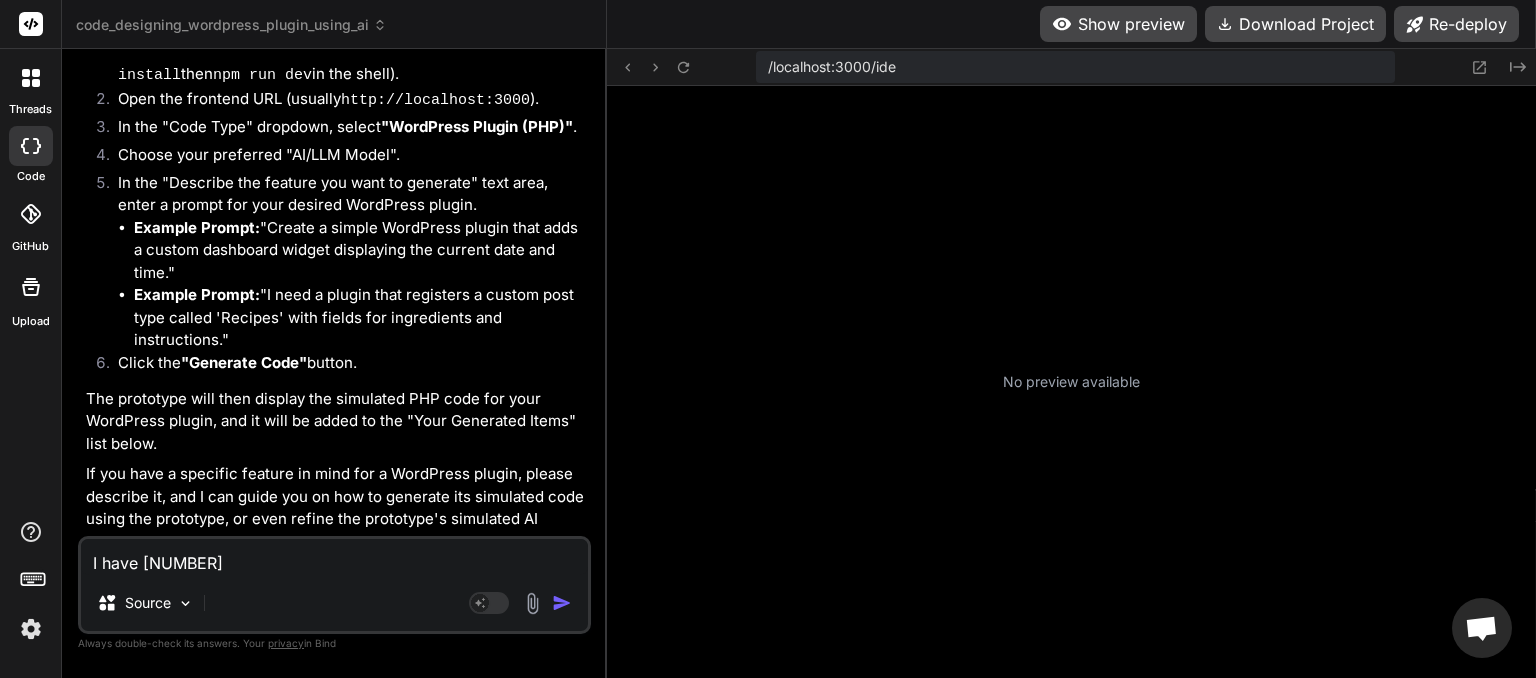 type on "I have 2" 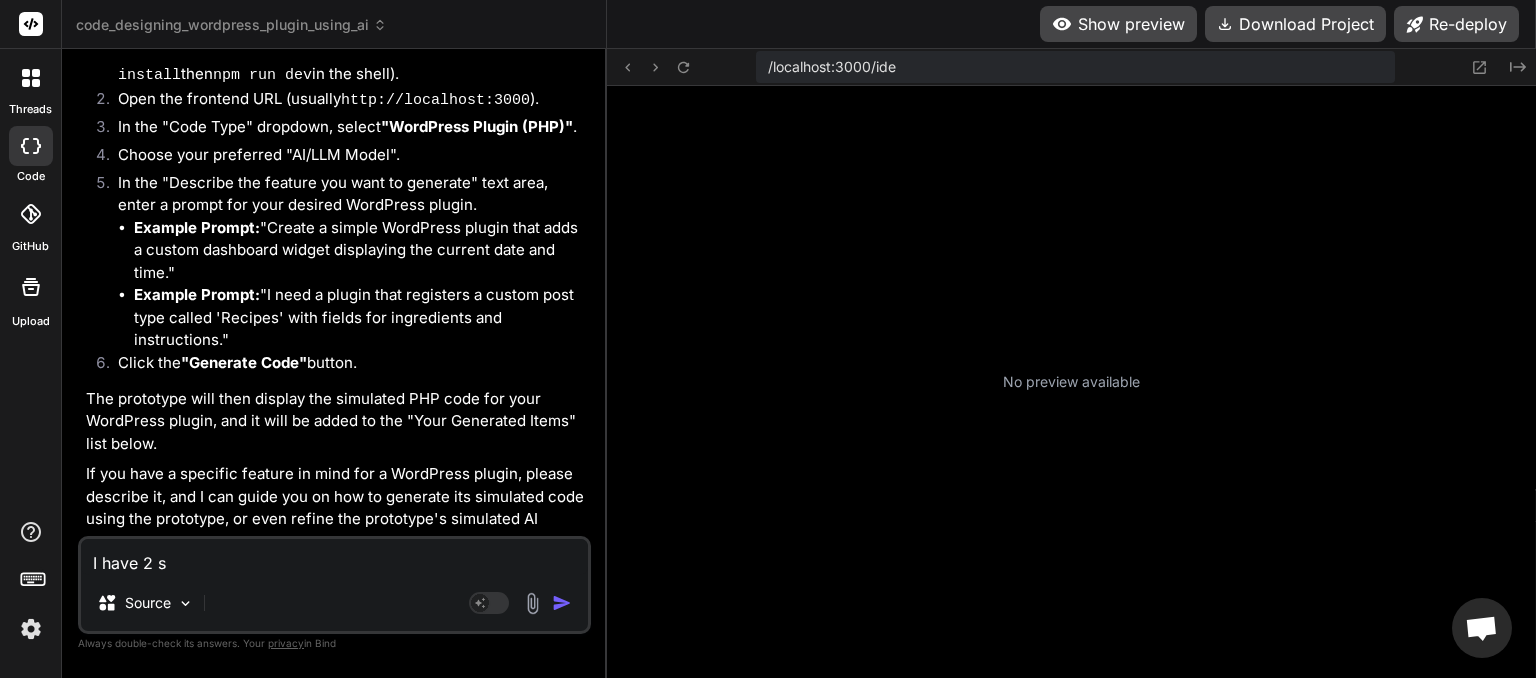 type on "I have 2 se" 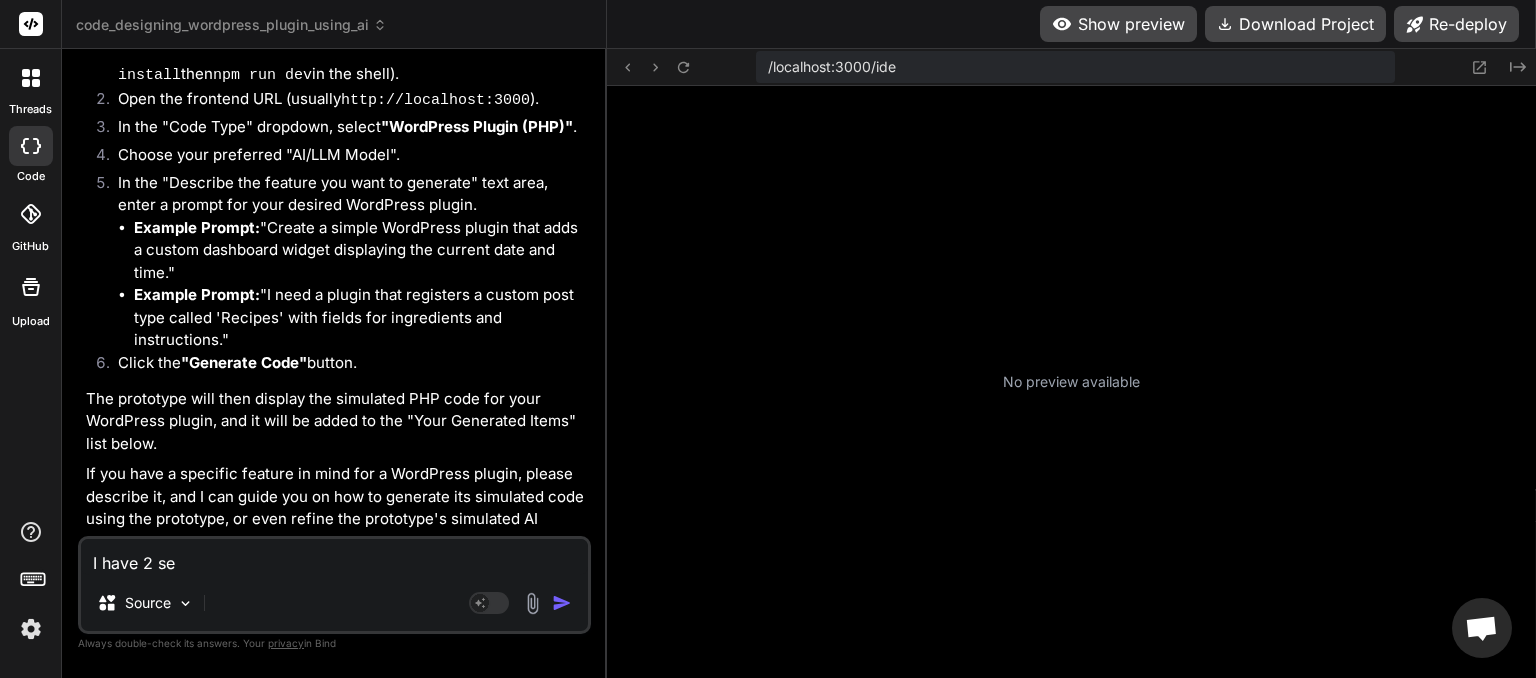 type on "I have 2 ser" 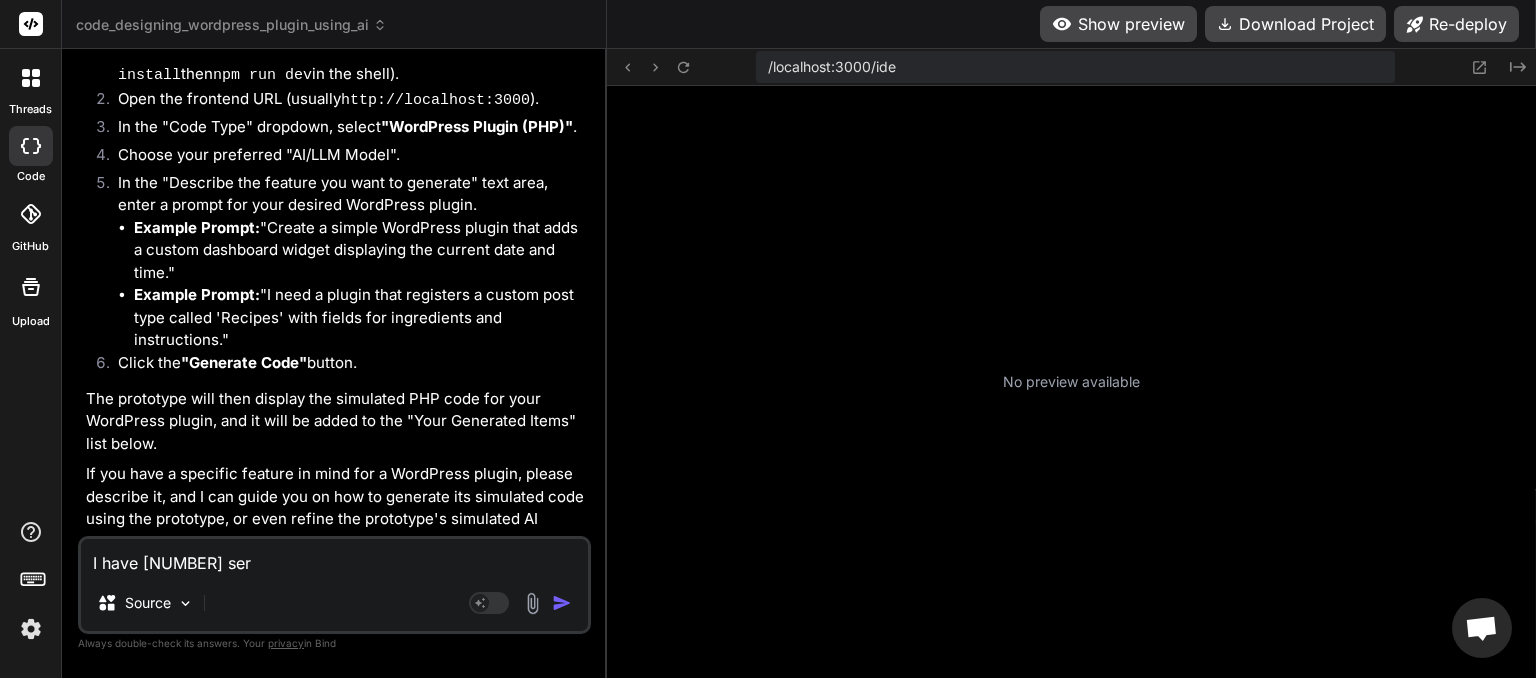 type on "I have 2 serv" 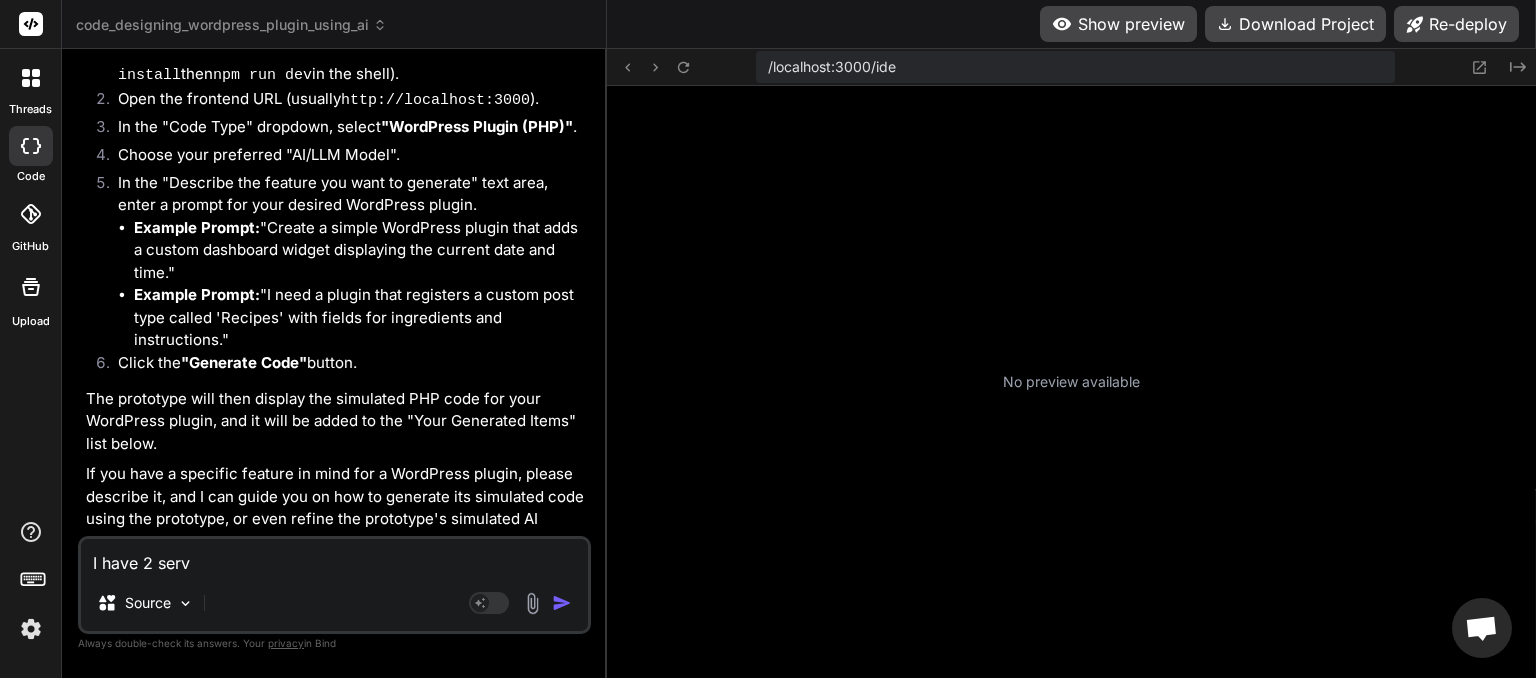 type on "I have 2 serve" 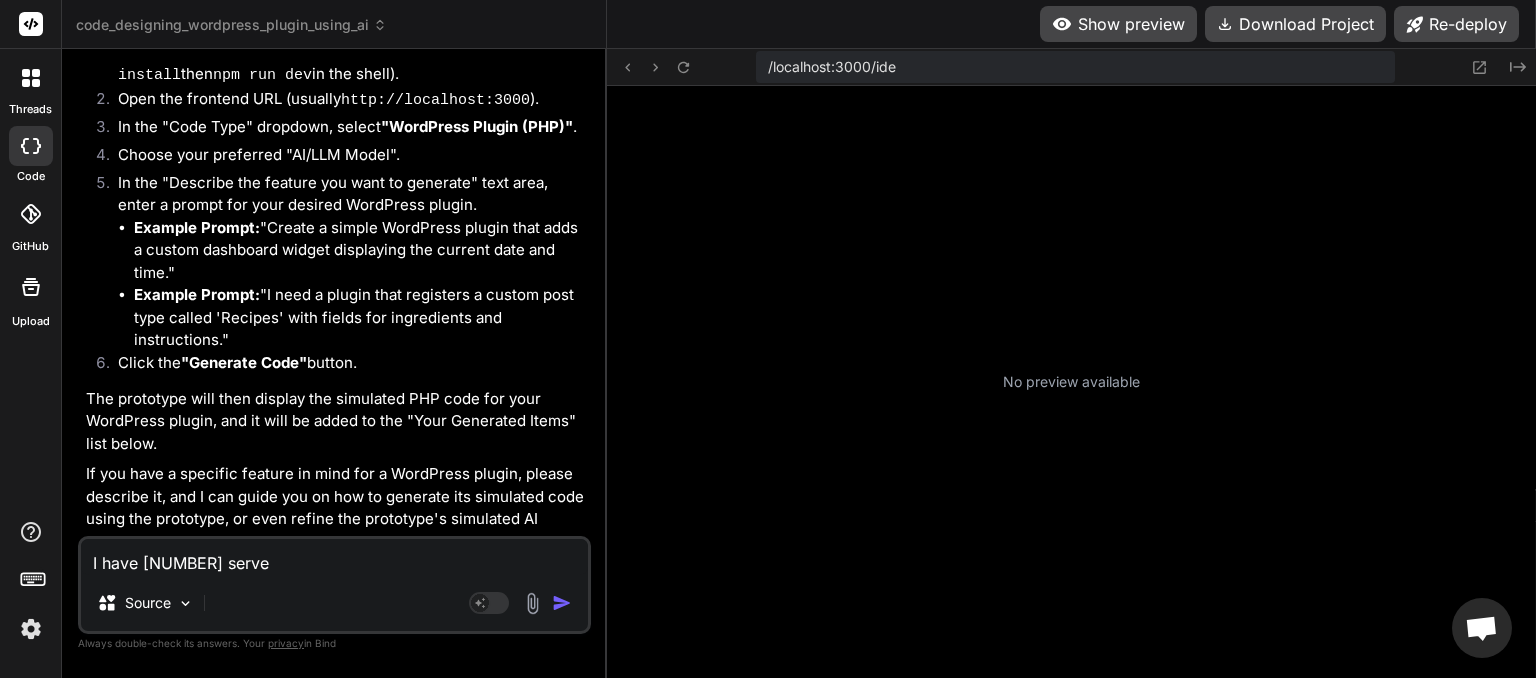 type on "I have 2 server" 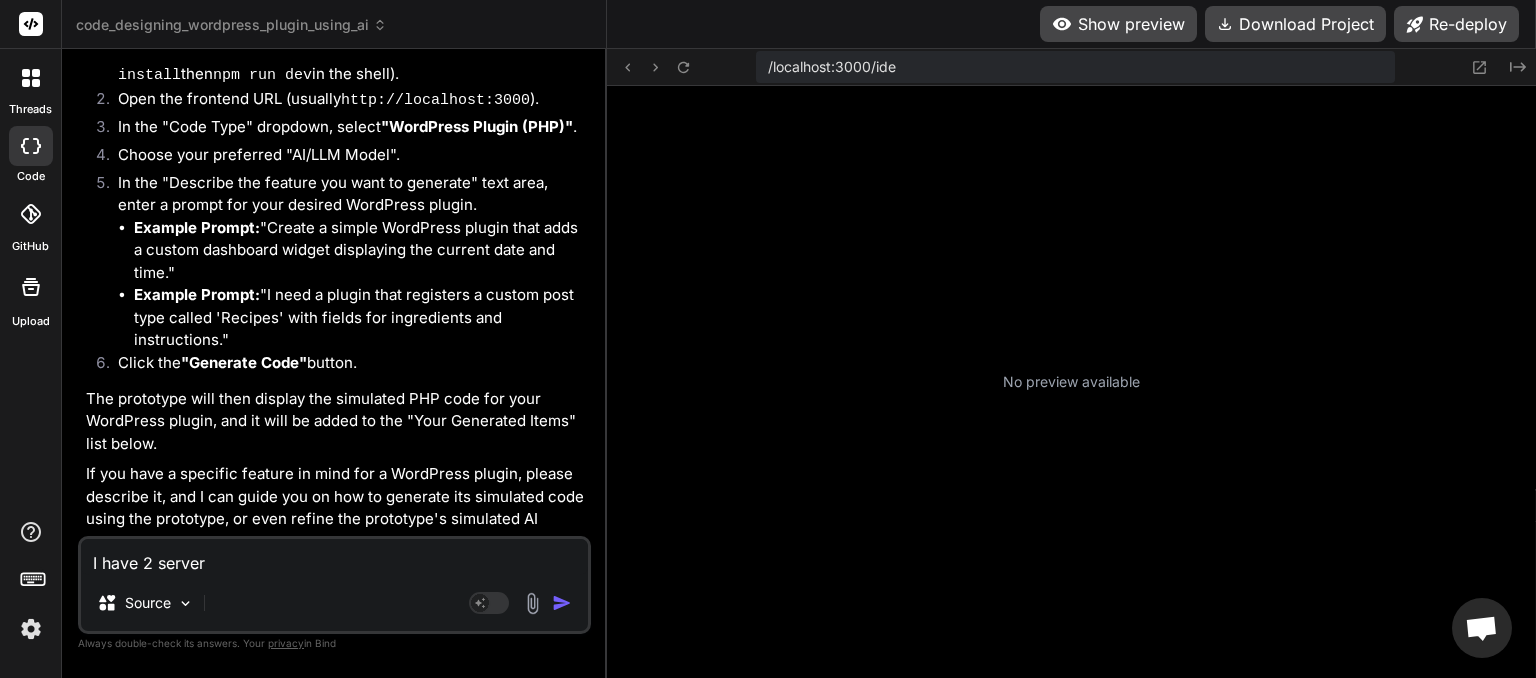 type on "I have 2 servers" 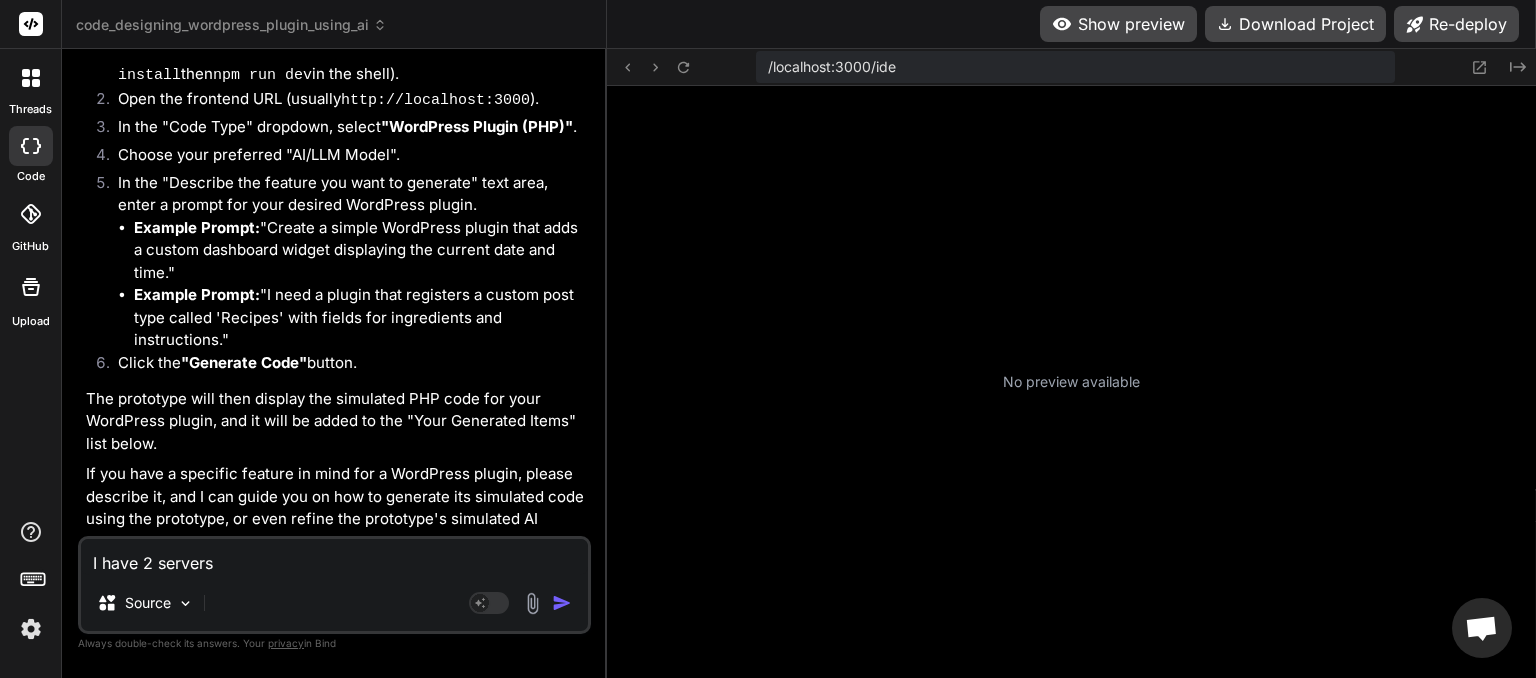 type on "I have 2 servers" 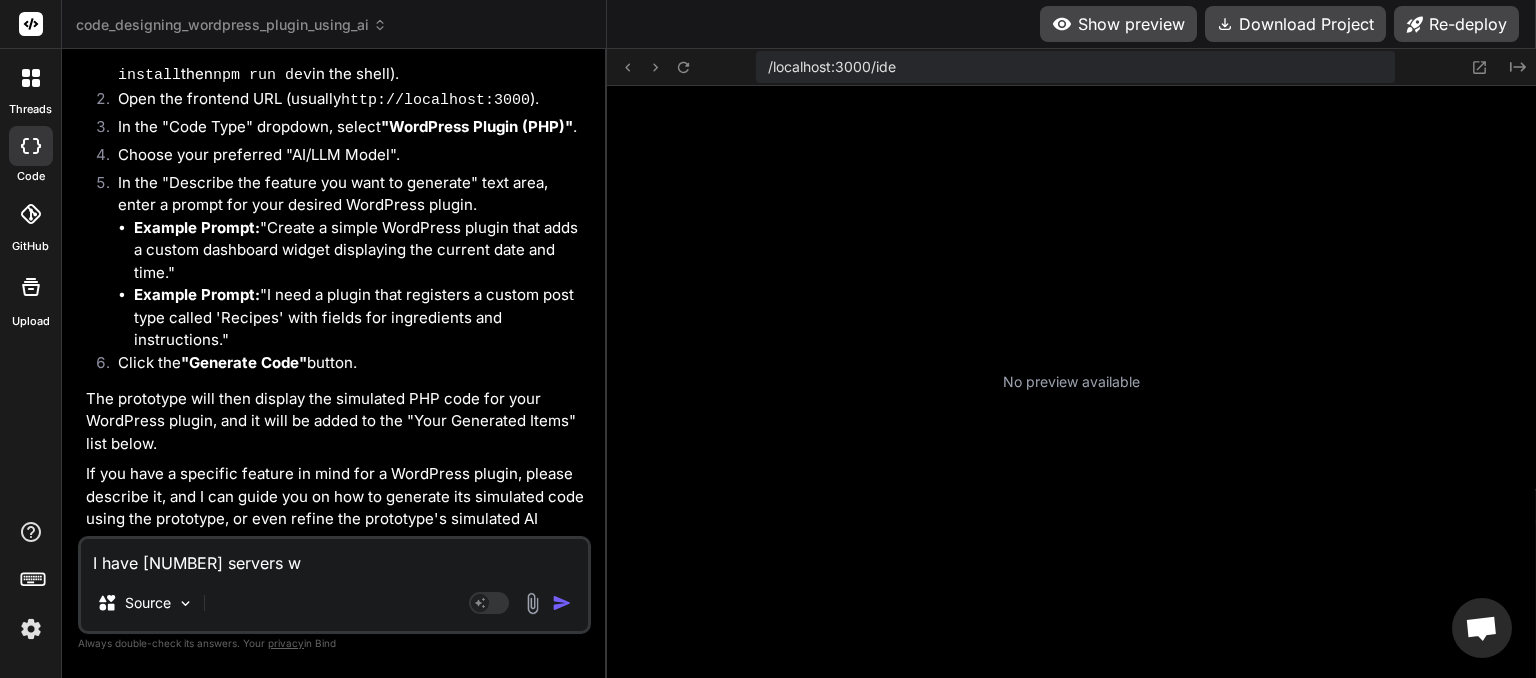 type on "I have 2 servers wi" 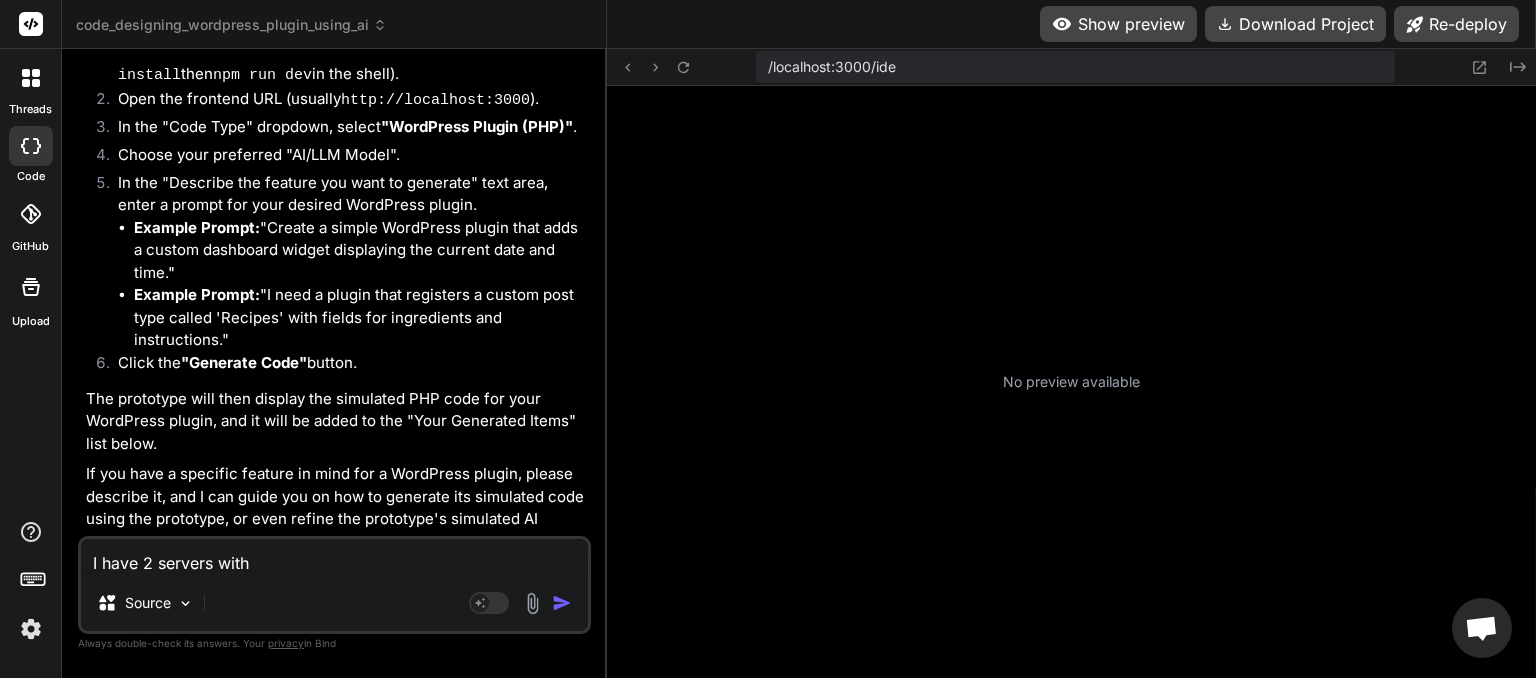 type on "I have 2 servers wit" 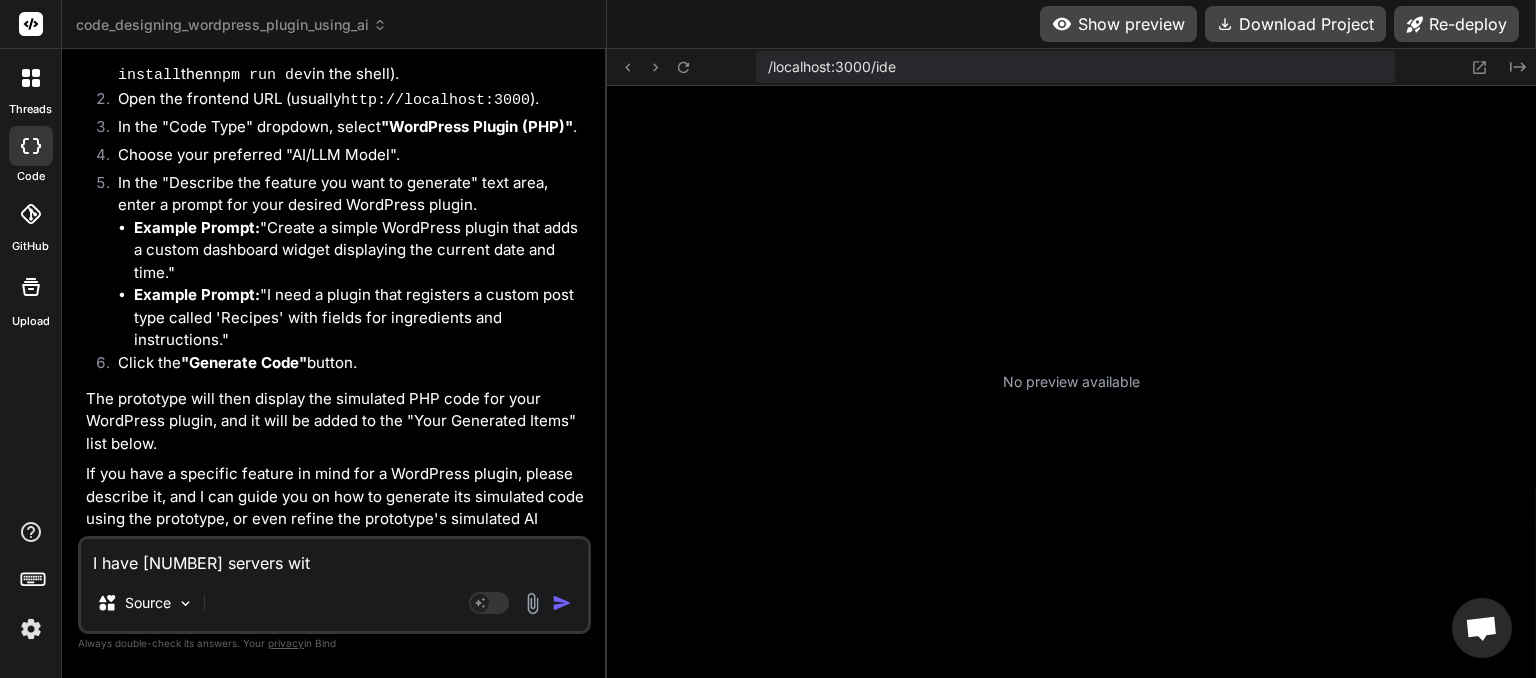type on "I have 2 servers with" 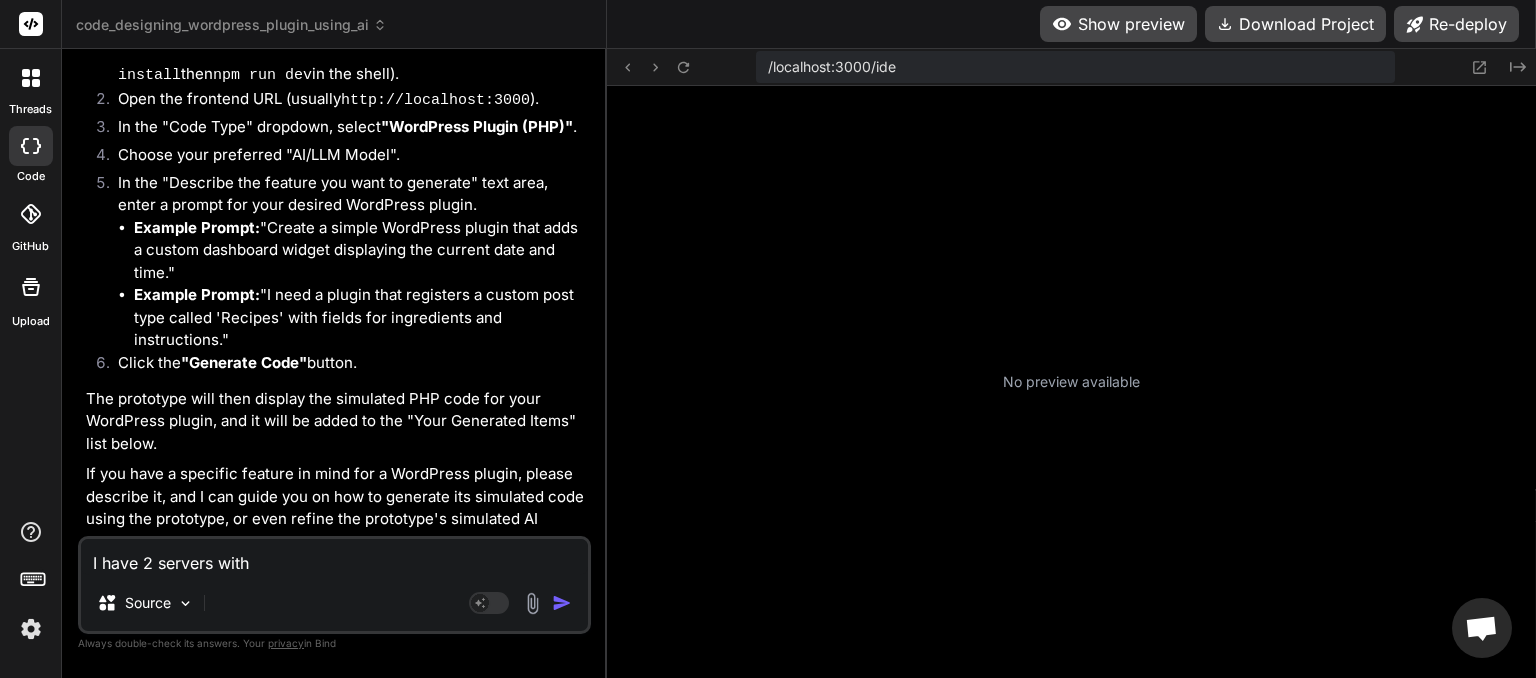 type on "I have 2 servers with" 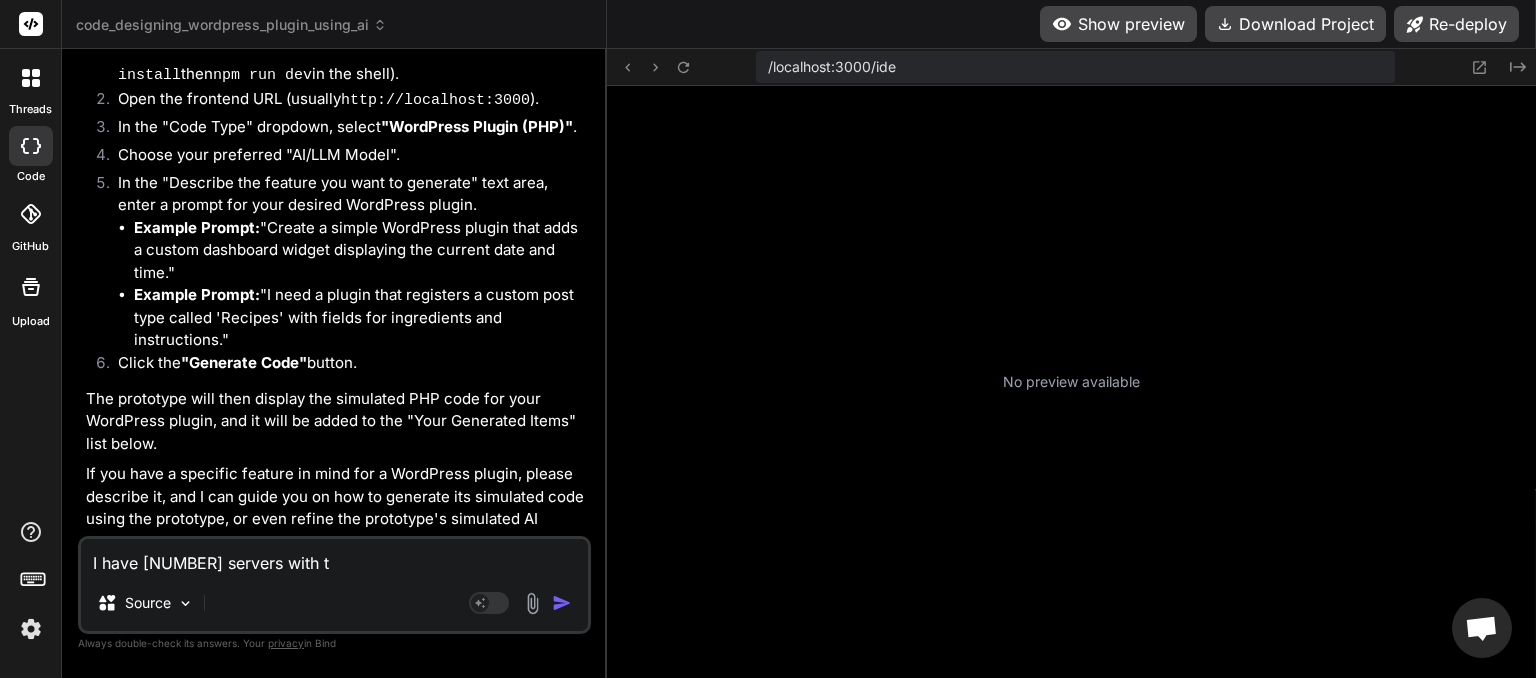 type on "I have 2 servers with th" 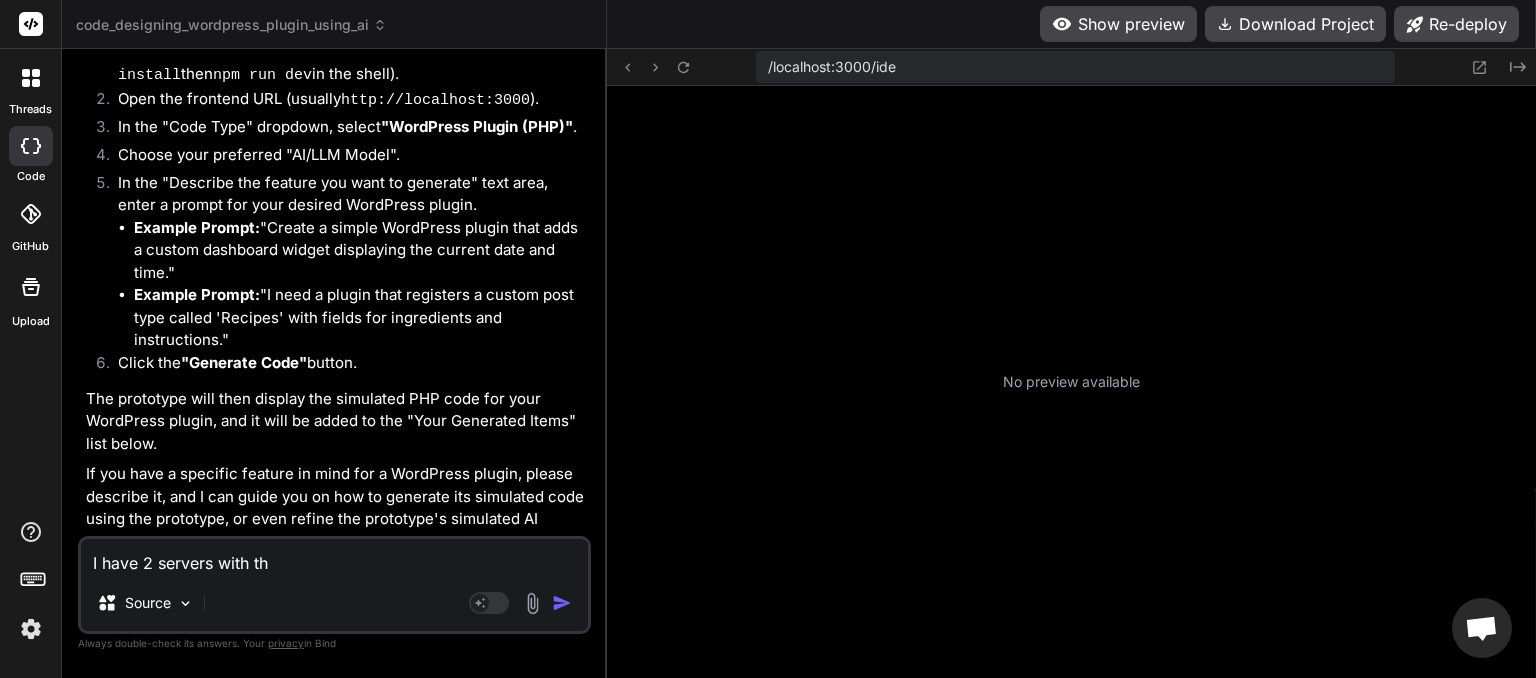 type on "I have 2 servers with the" 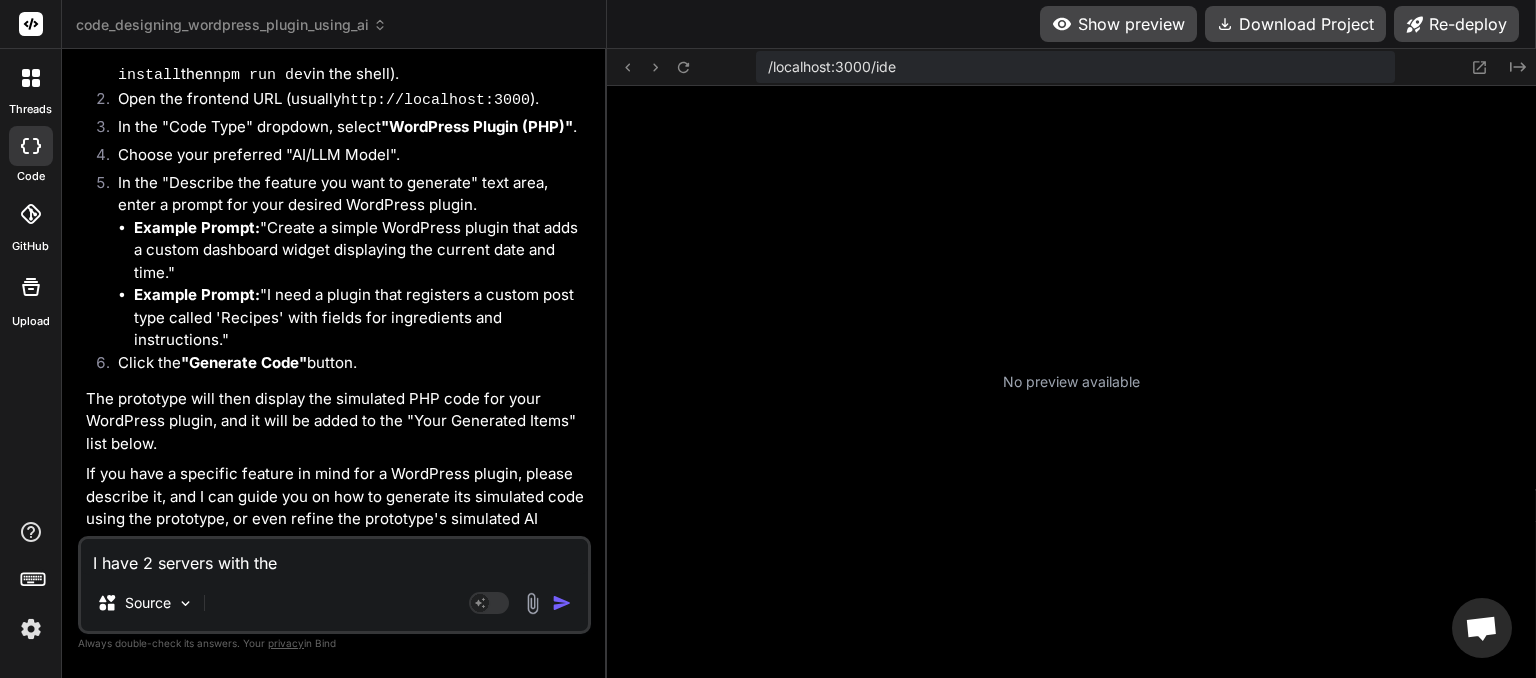 type on "I have 2 servers with the" 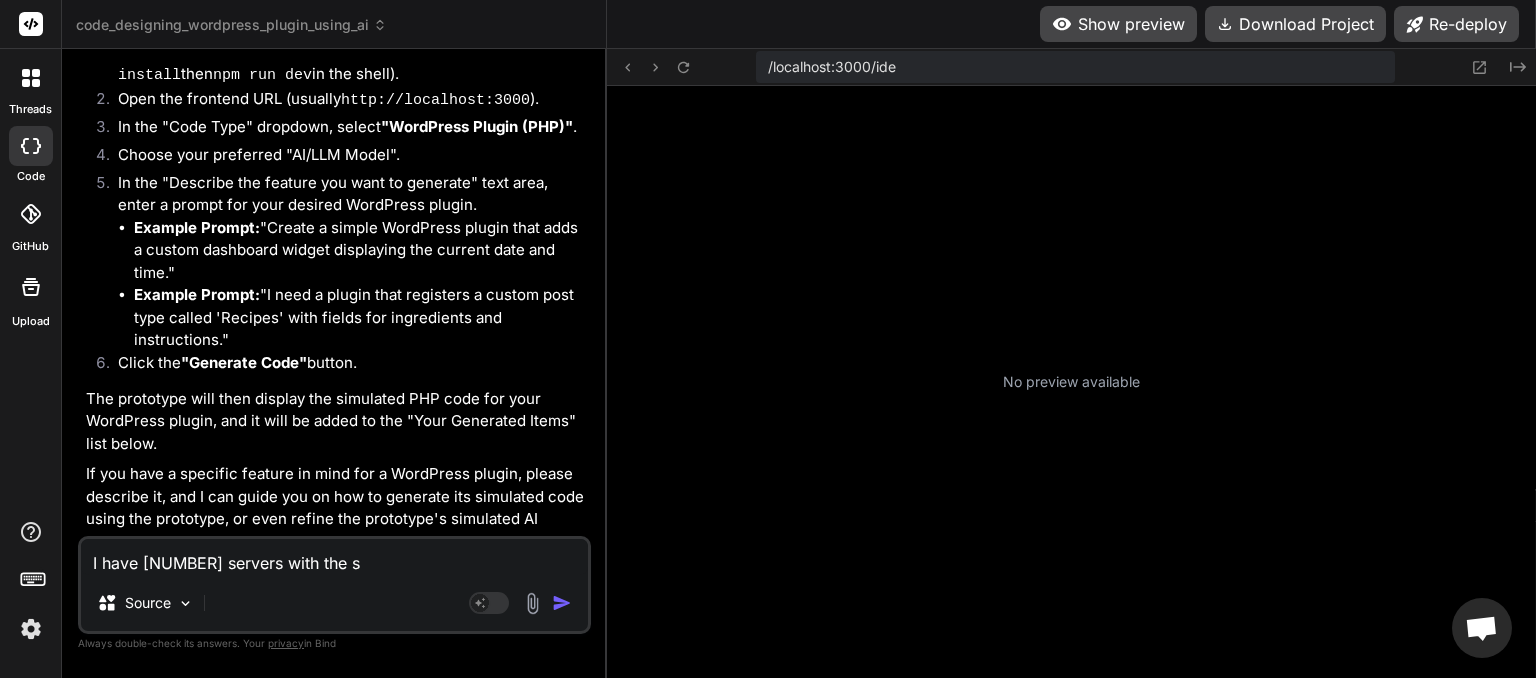 type on "I have 2 servers with the sa" 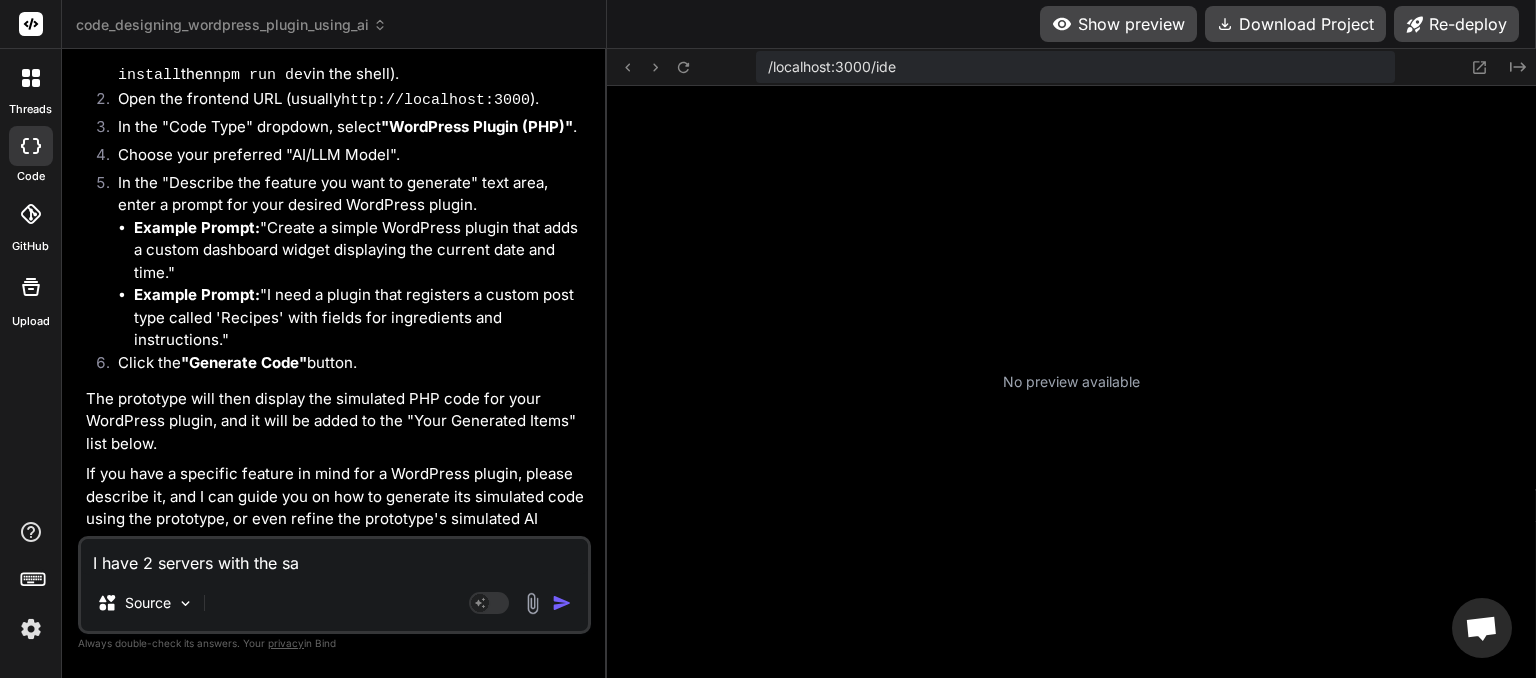 type on "I have 2 servers with the sam" 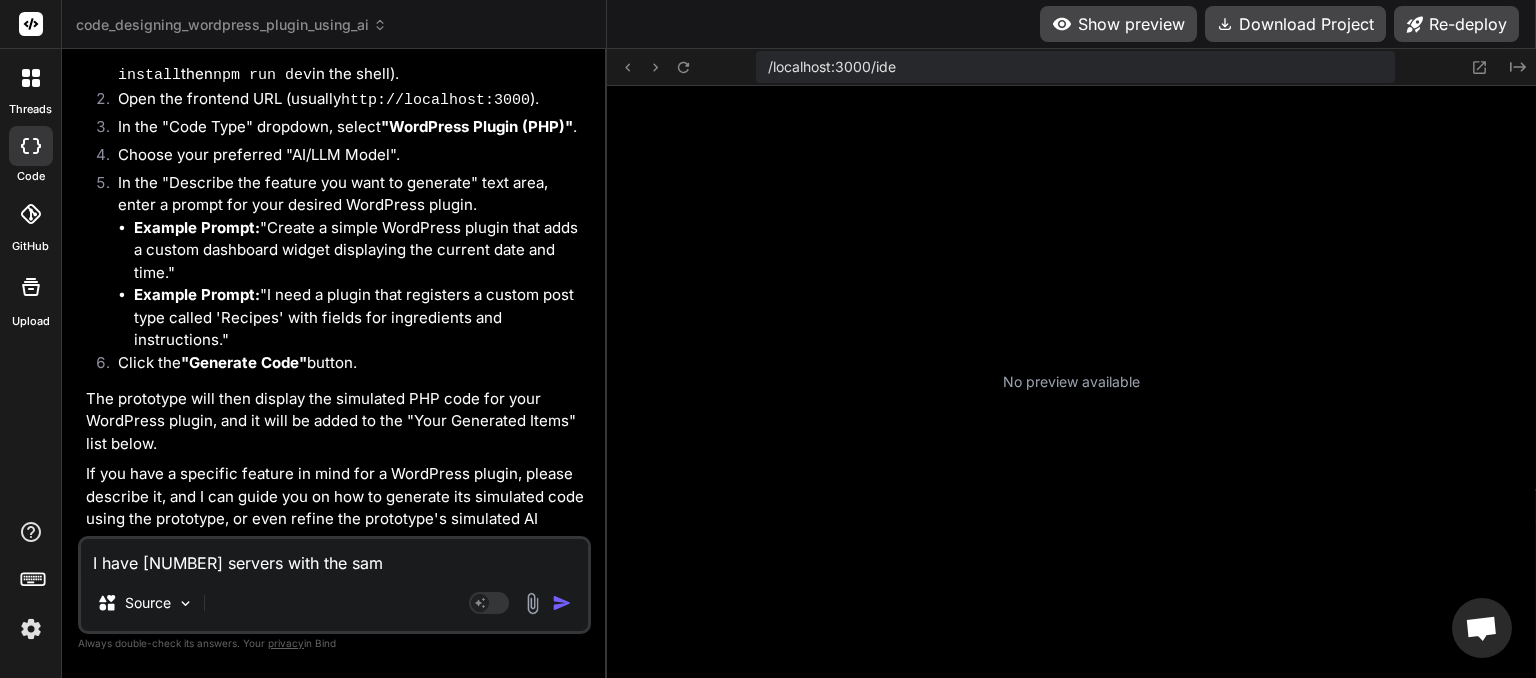 type on "I have 2 servers with the same" 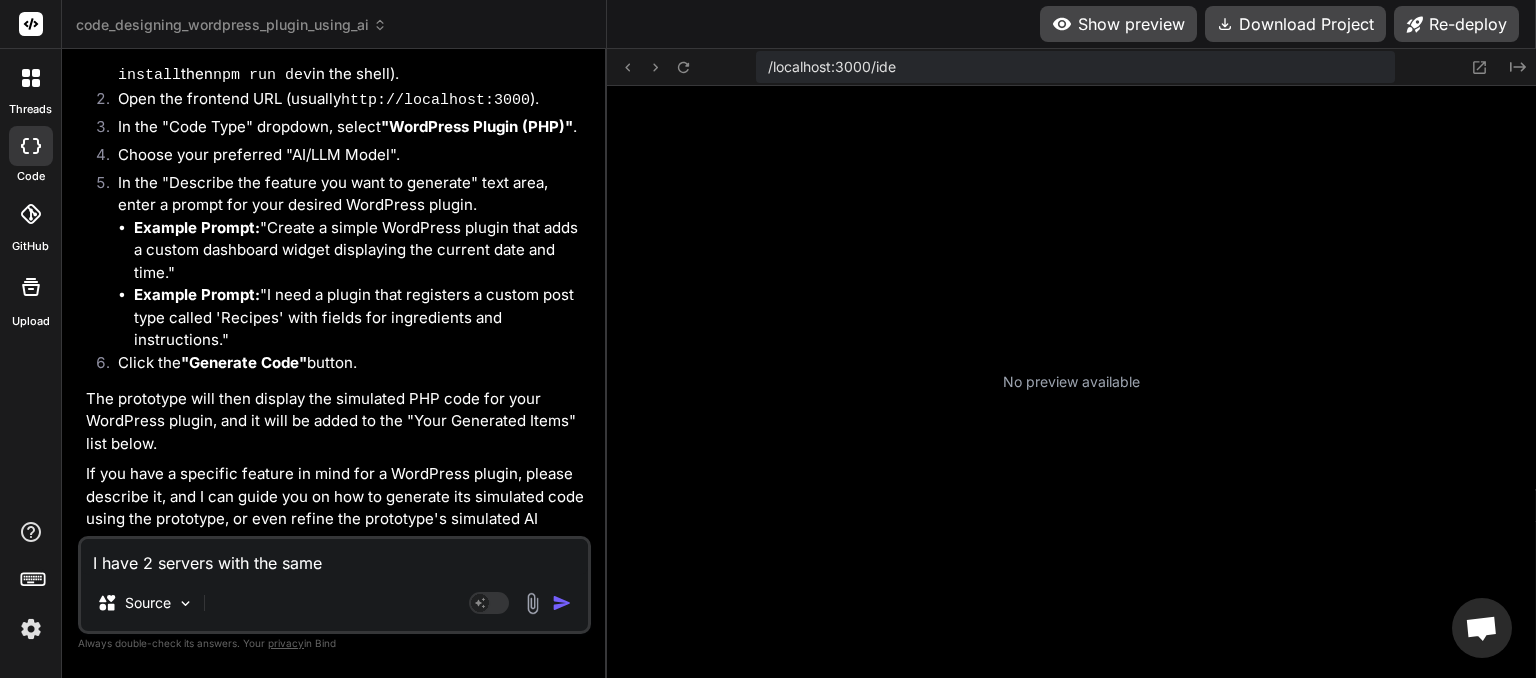 type on "I have 2 servers with the same" 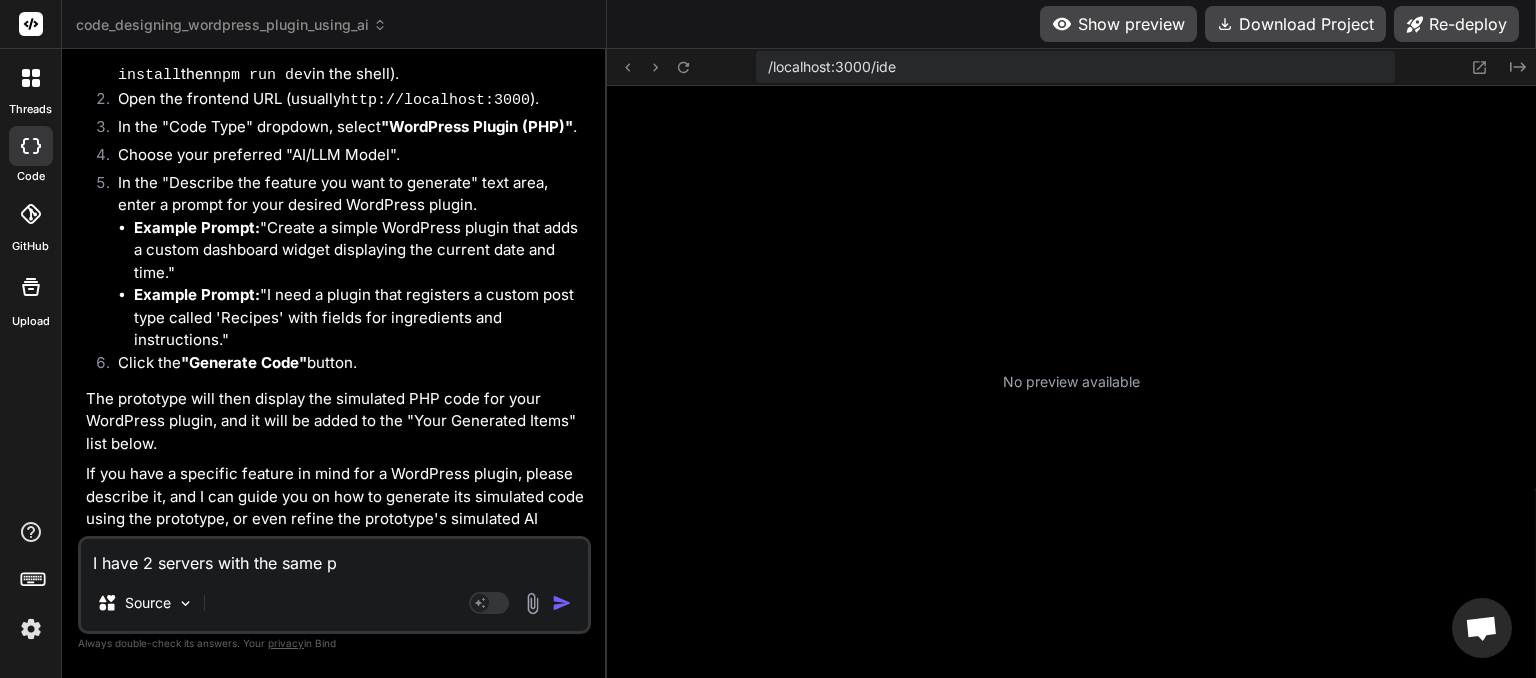 type on "I have 2 servers with the same pl" 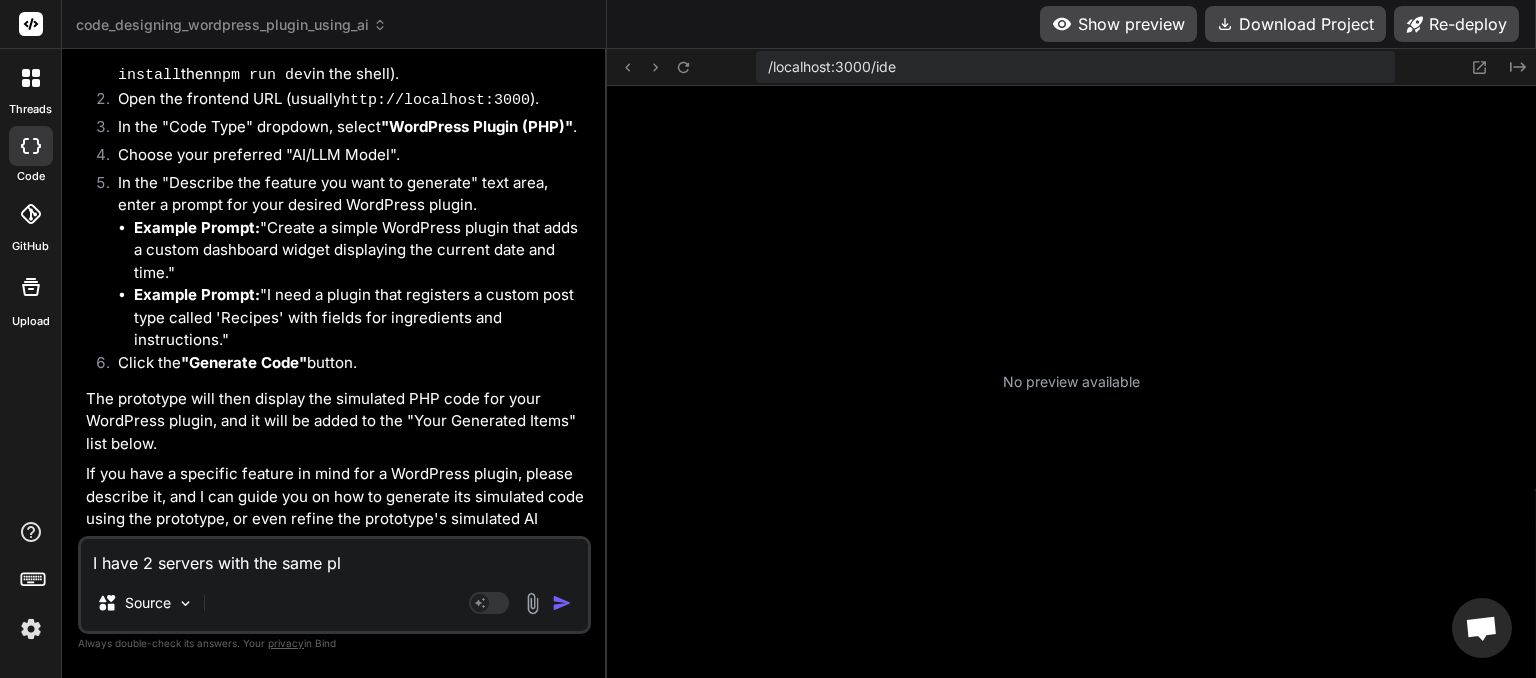 type on "I have 2 servers with the same plu" 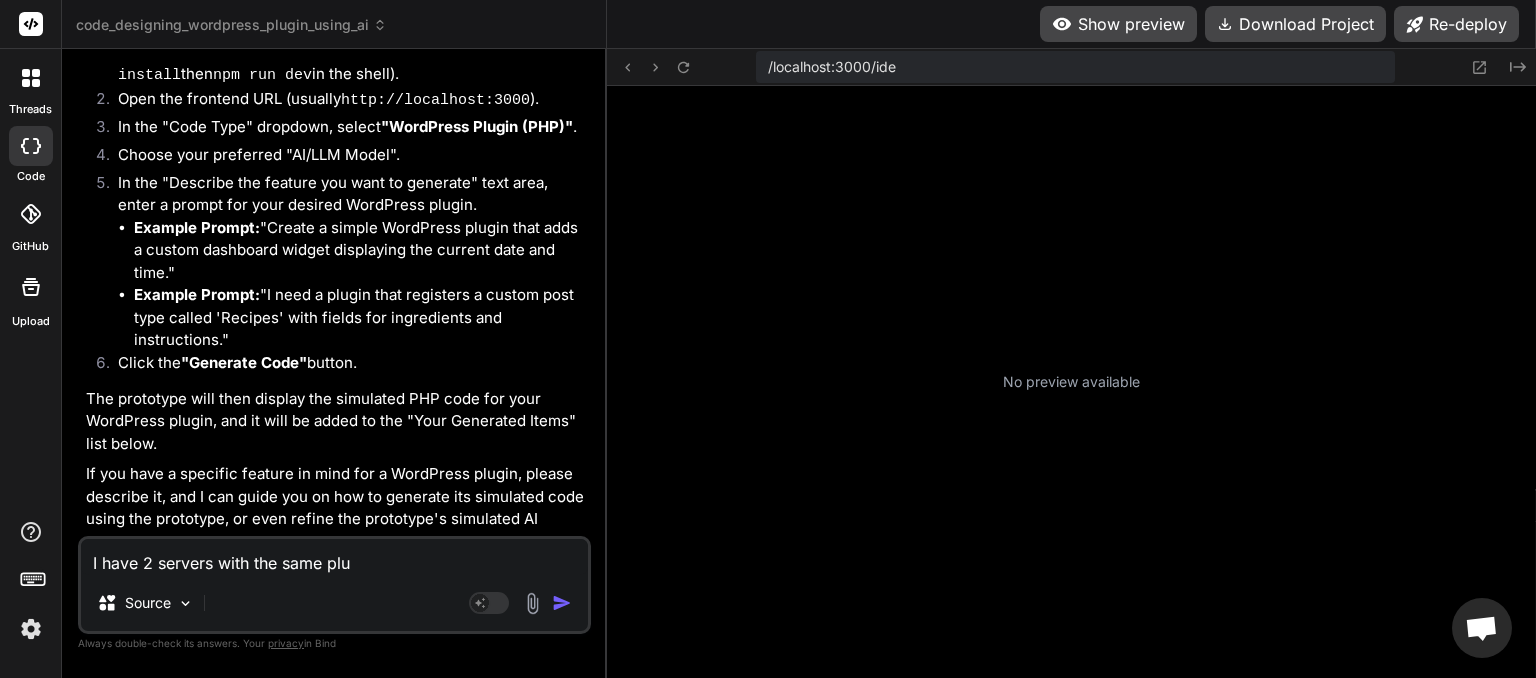 type on "I have 2 servers with the same plug" 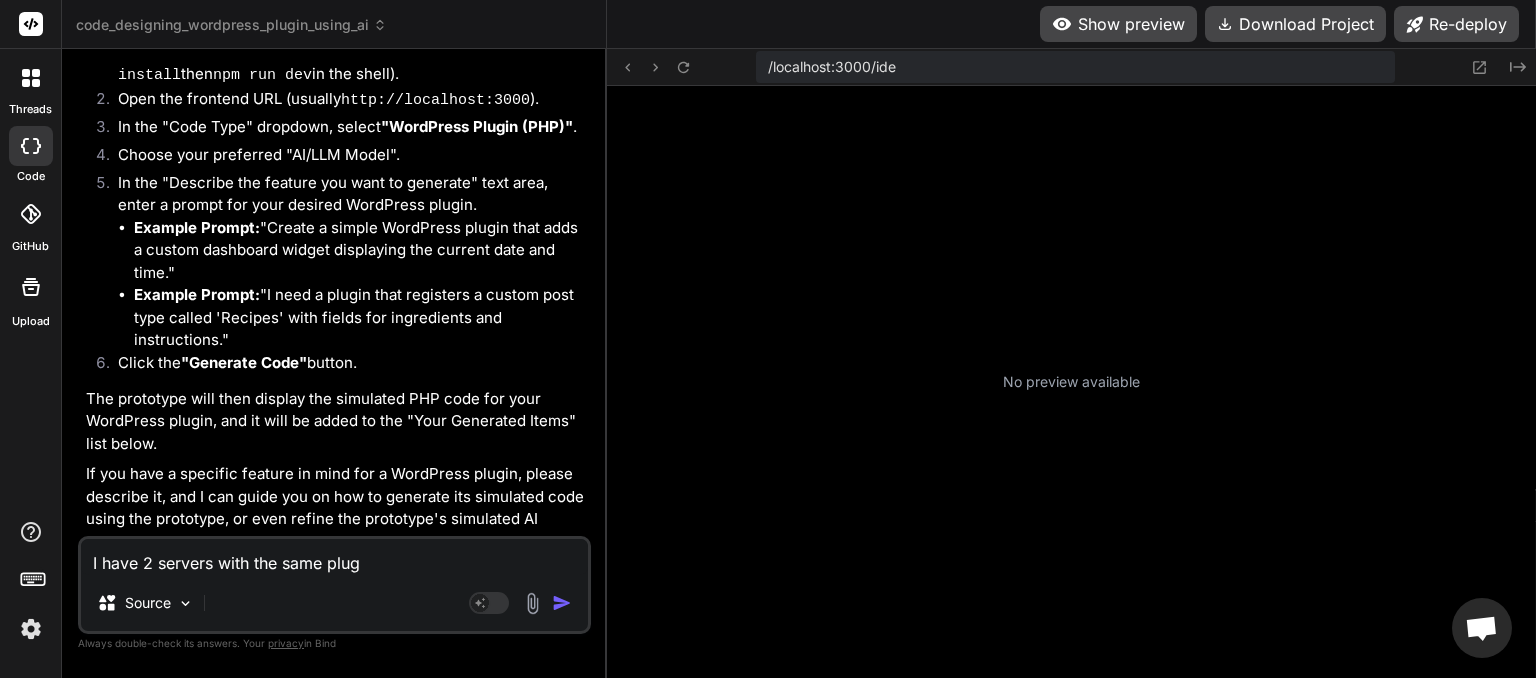 type on "I have 2 servers with the same plugi" 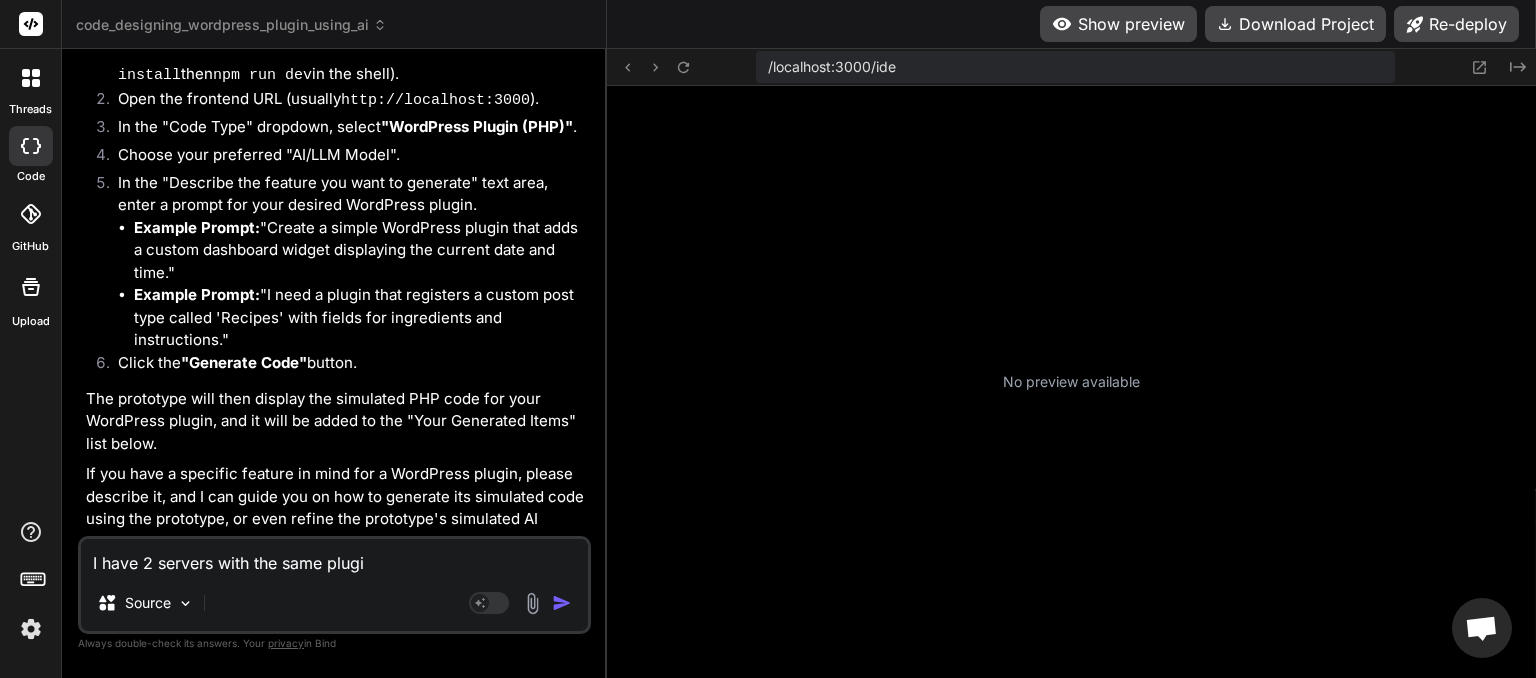 type on "I have 2 servers with the same plugin" 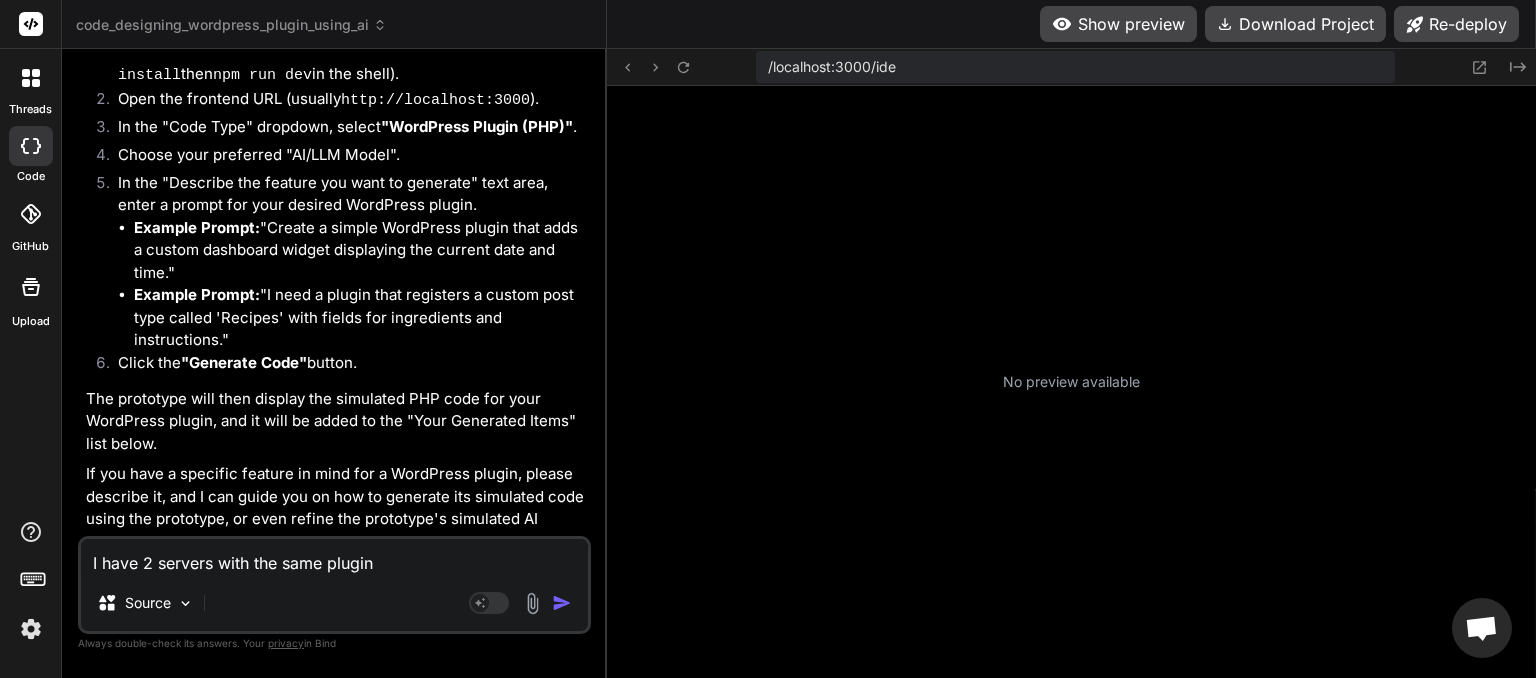 type on "I have 2 servers with the same plugin" 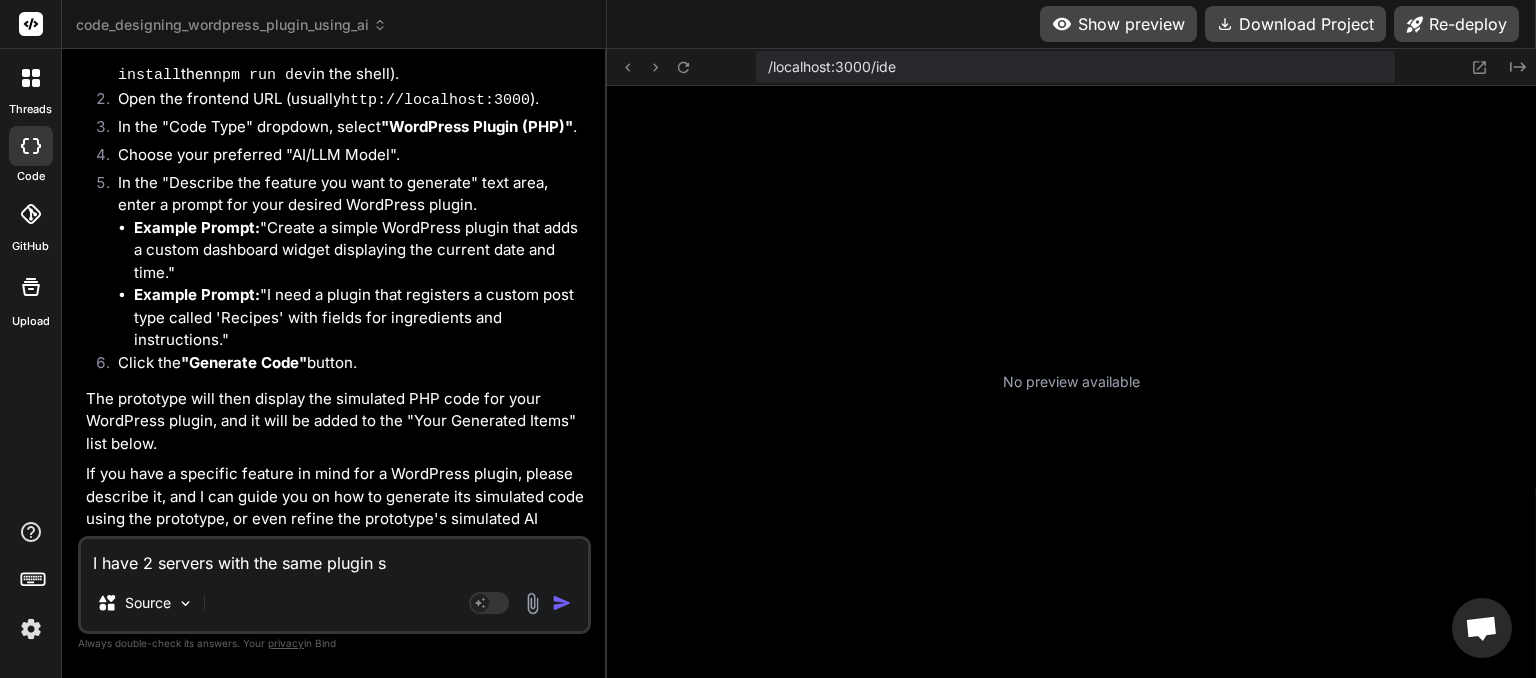 type on "I have 2 servers with the same plugin se" 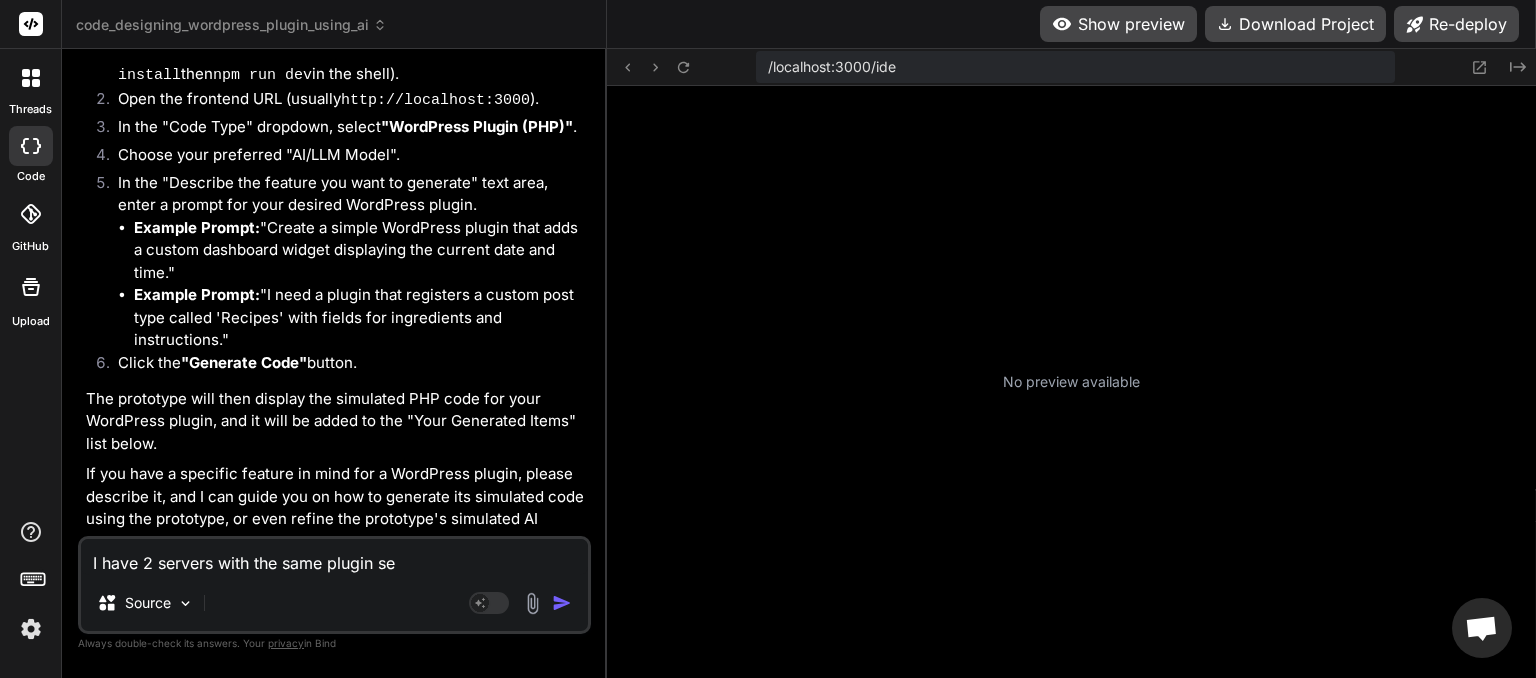 type on "I have 2 servers with the same plugin set" 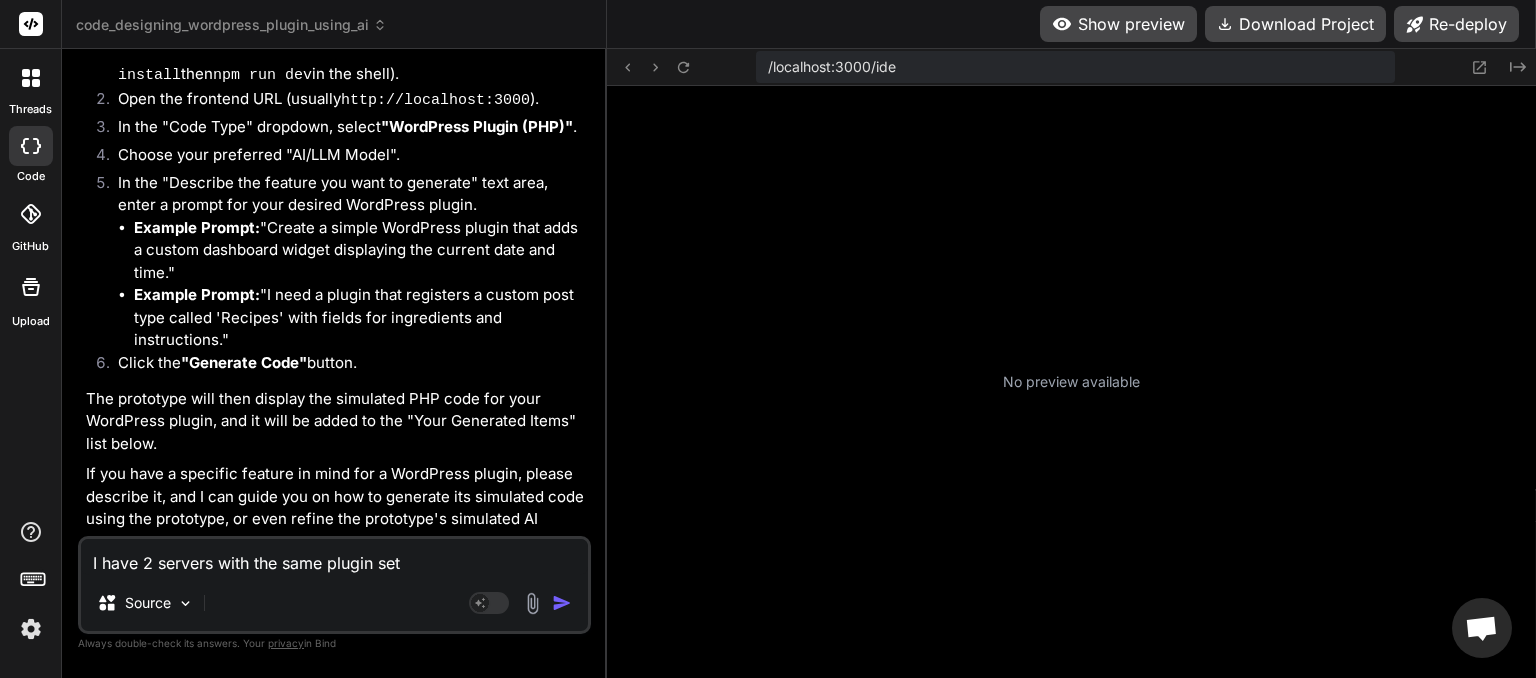 type on "I have 2 servers with the same plugin sett" 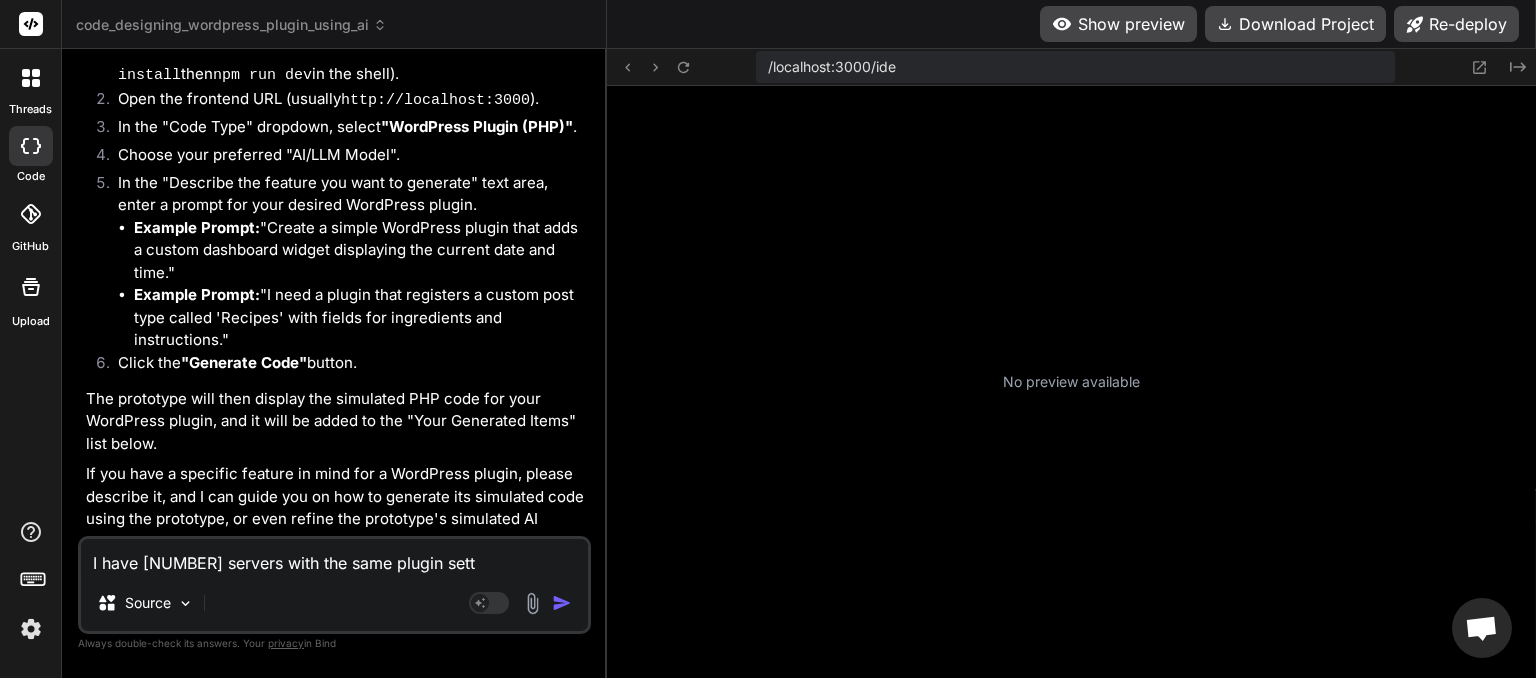 type on "I have 2 servers with the same plugin setti" 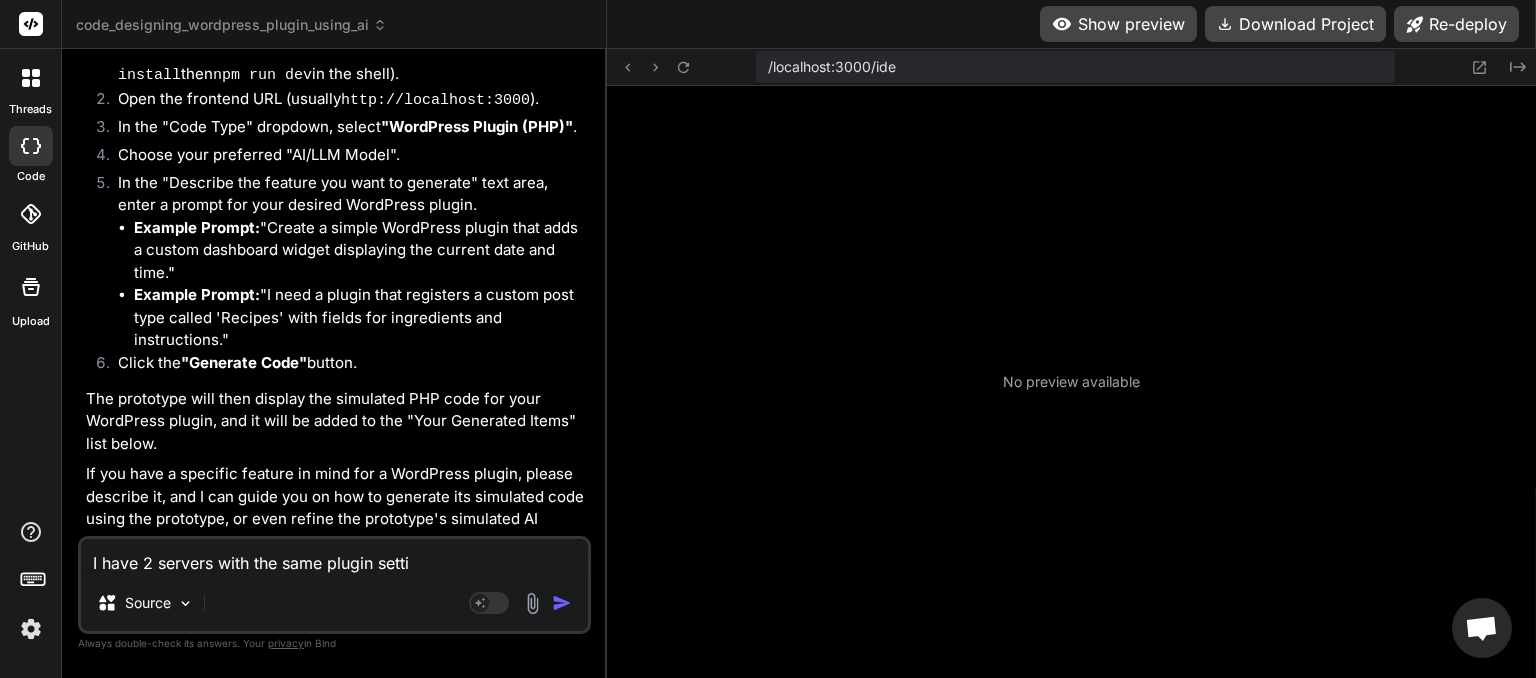 type on "I have 2 servers with the same plugin settin" 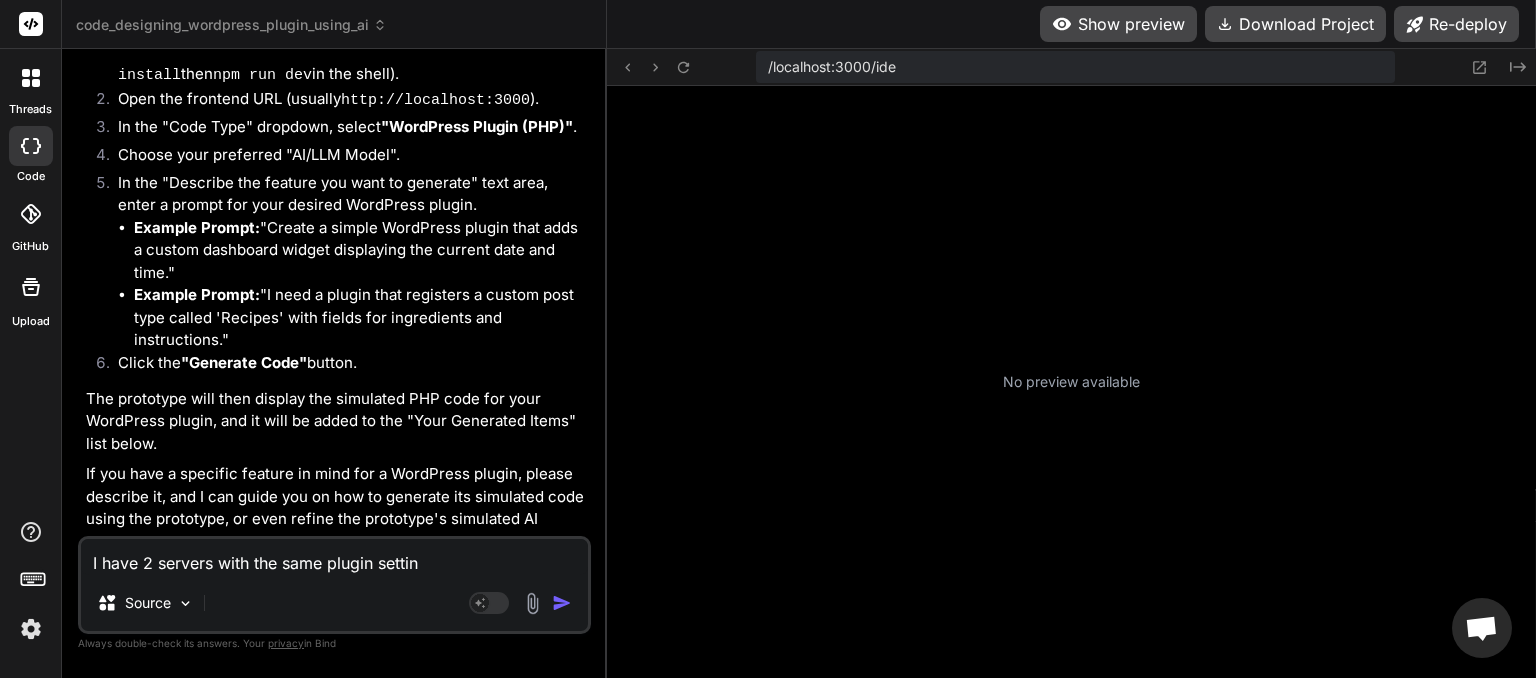 type on "I have 2 servers with the same plugin setting" 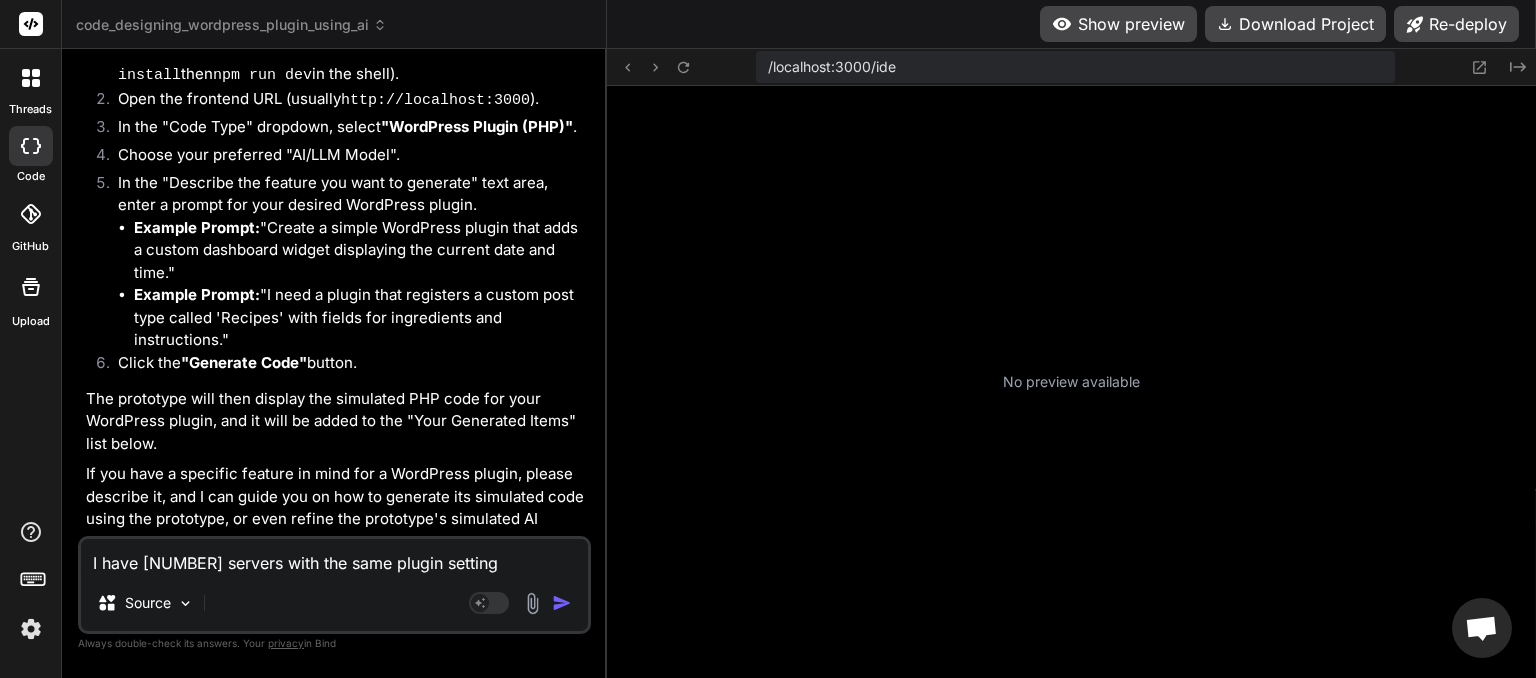 type on "I have 2 servers with the same plugin settings" 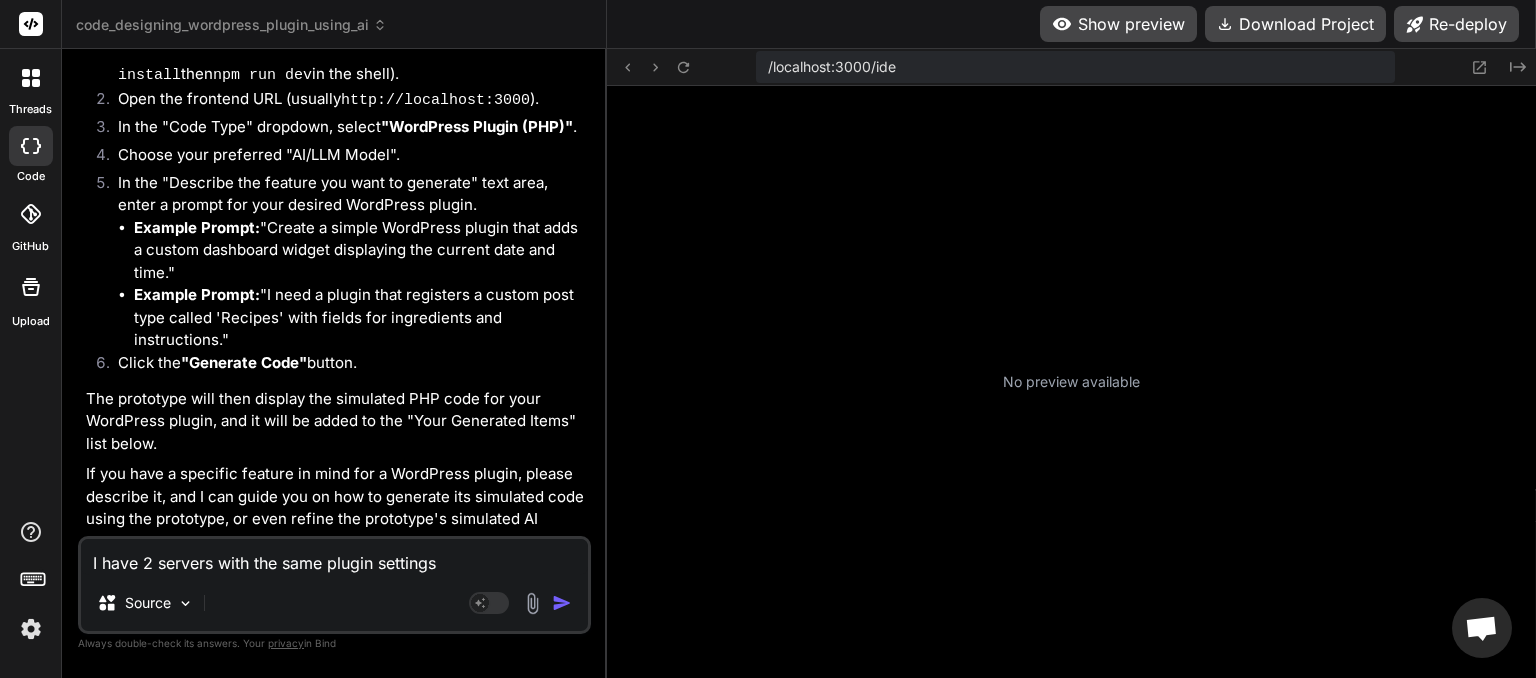 type on "I have 2 servers with the same plugin settings." 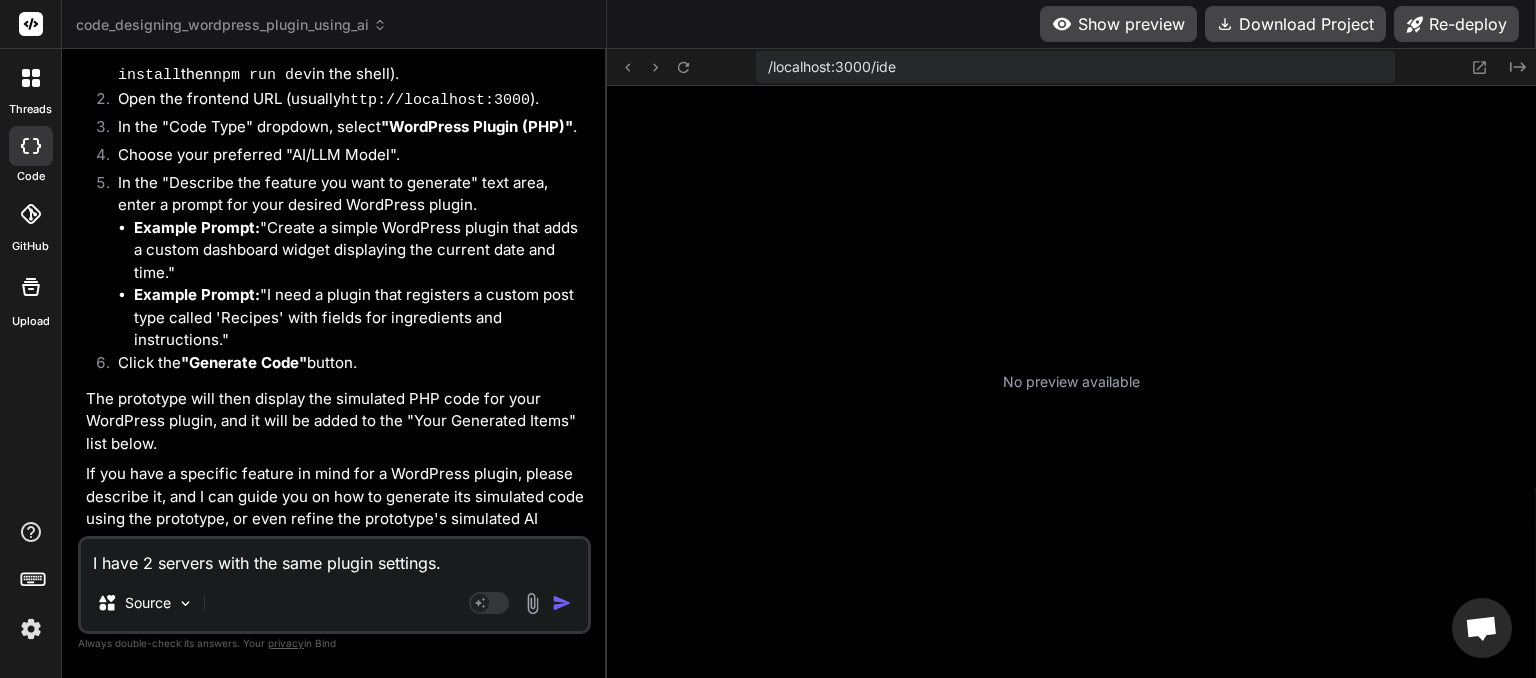 type on "x" 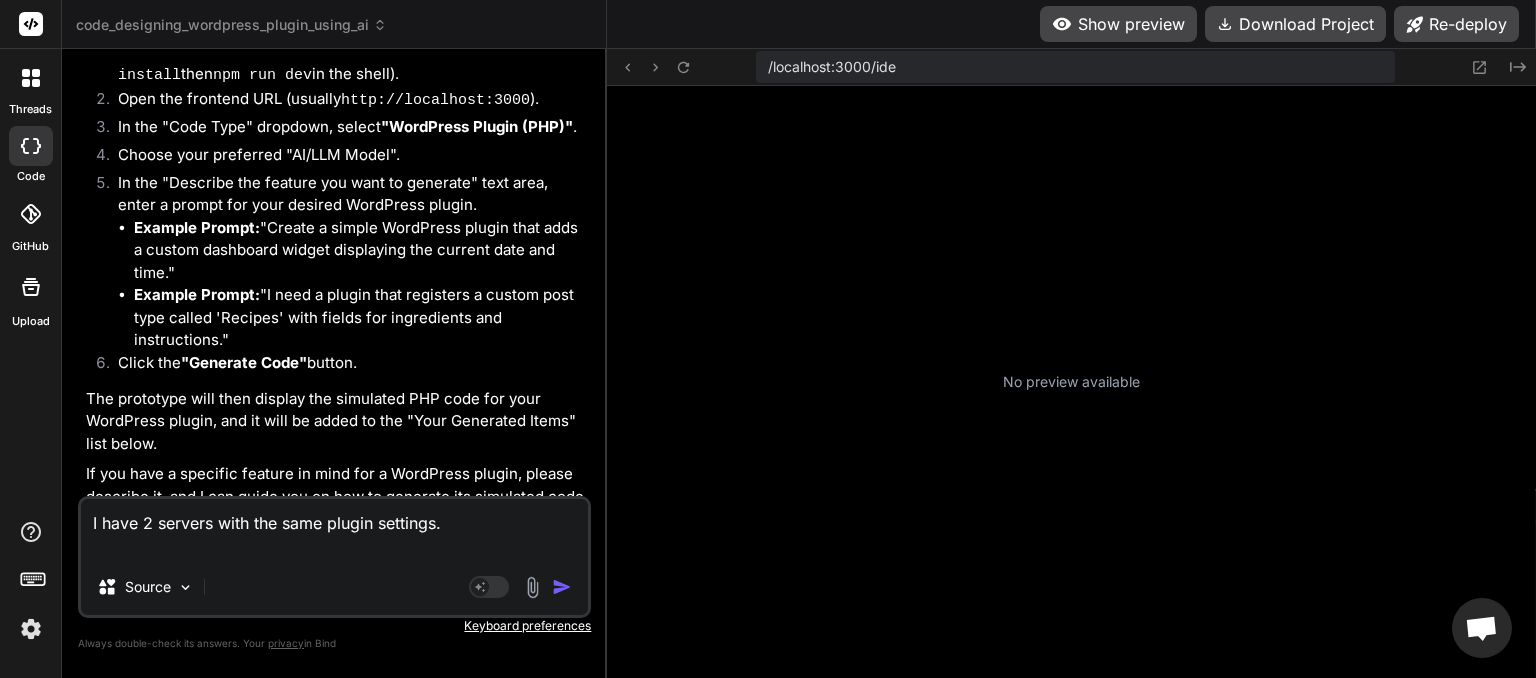 type on "I have 2 servers with the same plugin settings.
o" 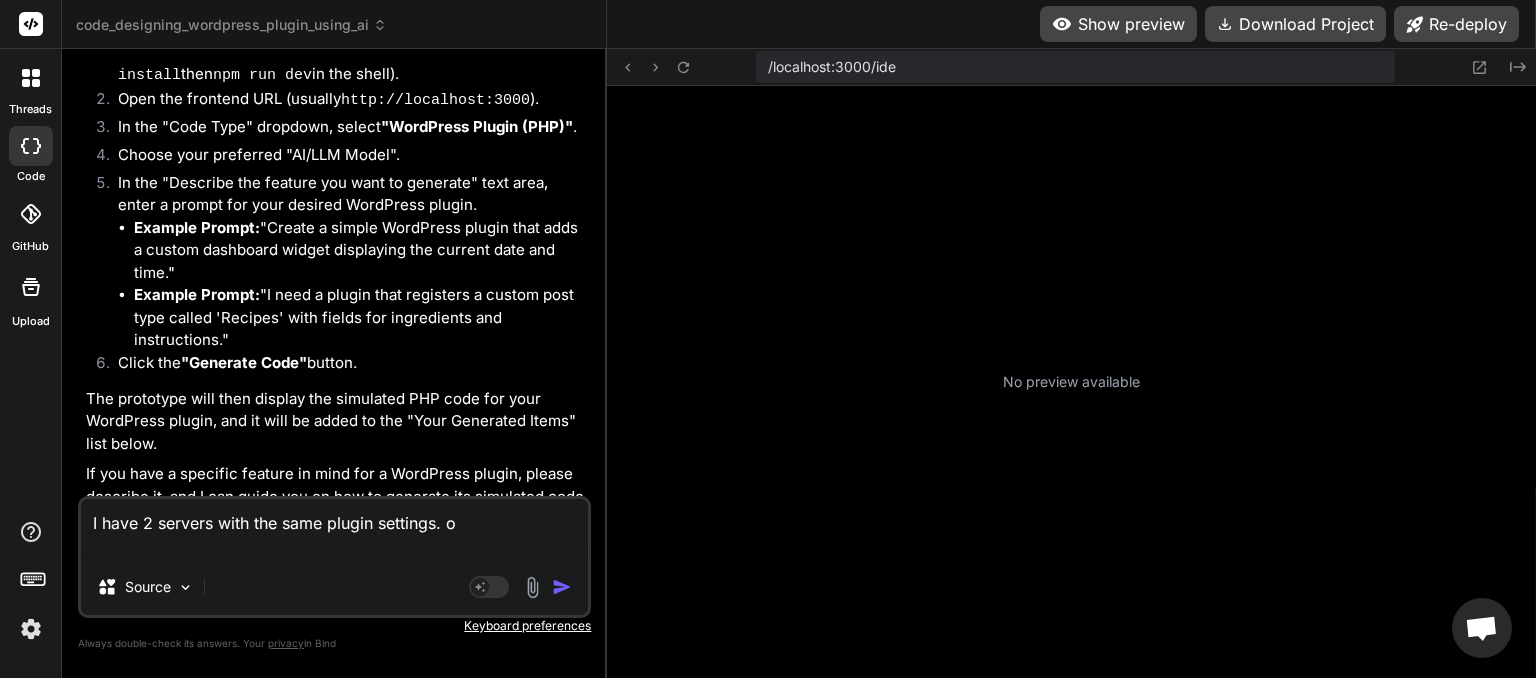 type on "I have 2 servers with the same plugin settings.
on" 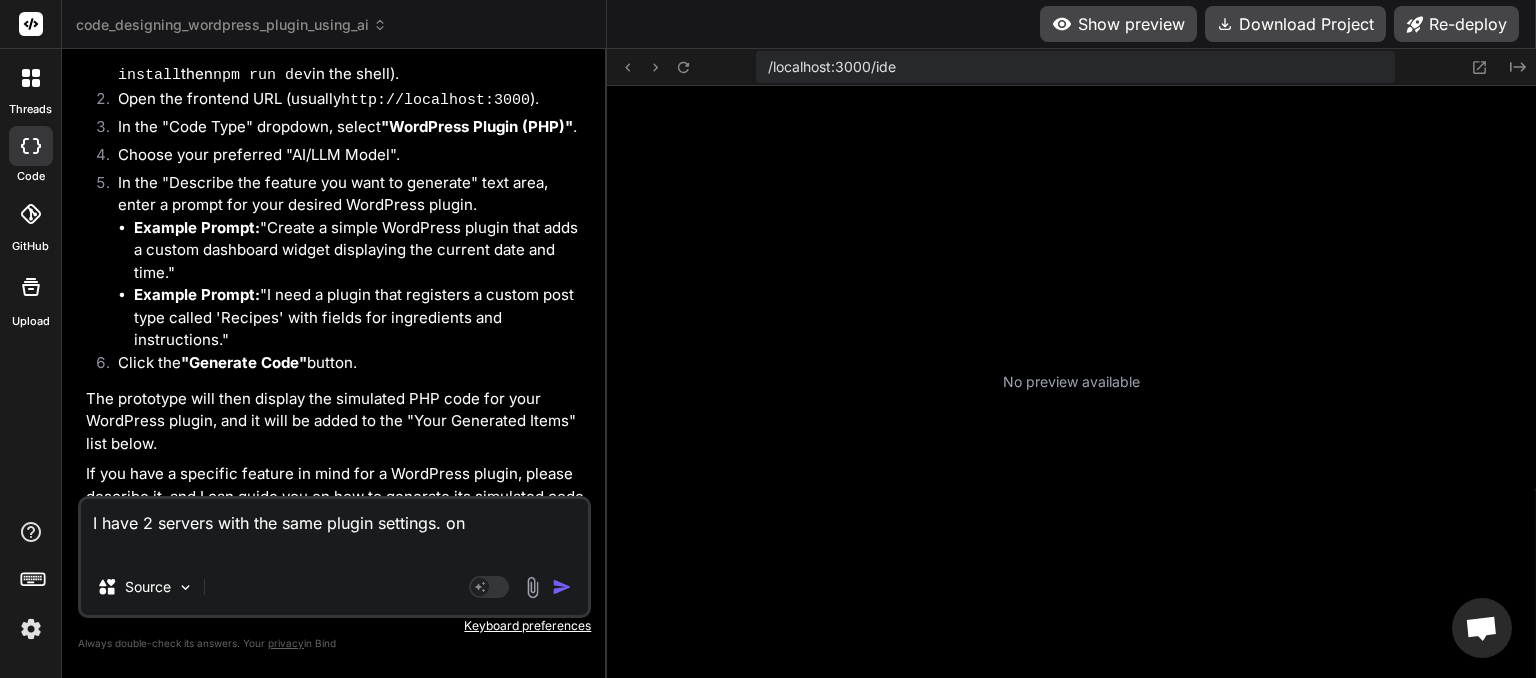 type on "I have 2 servers with the same plugin settings.
one" 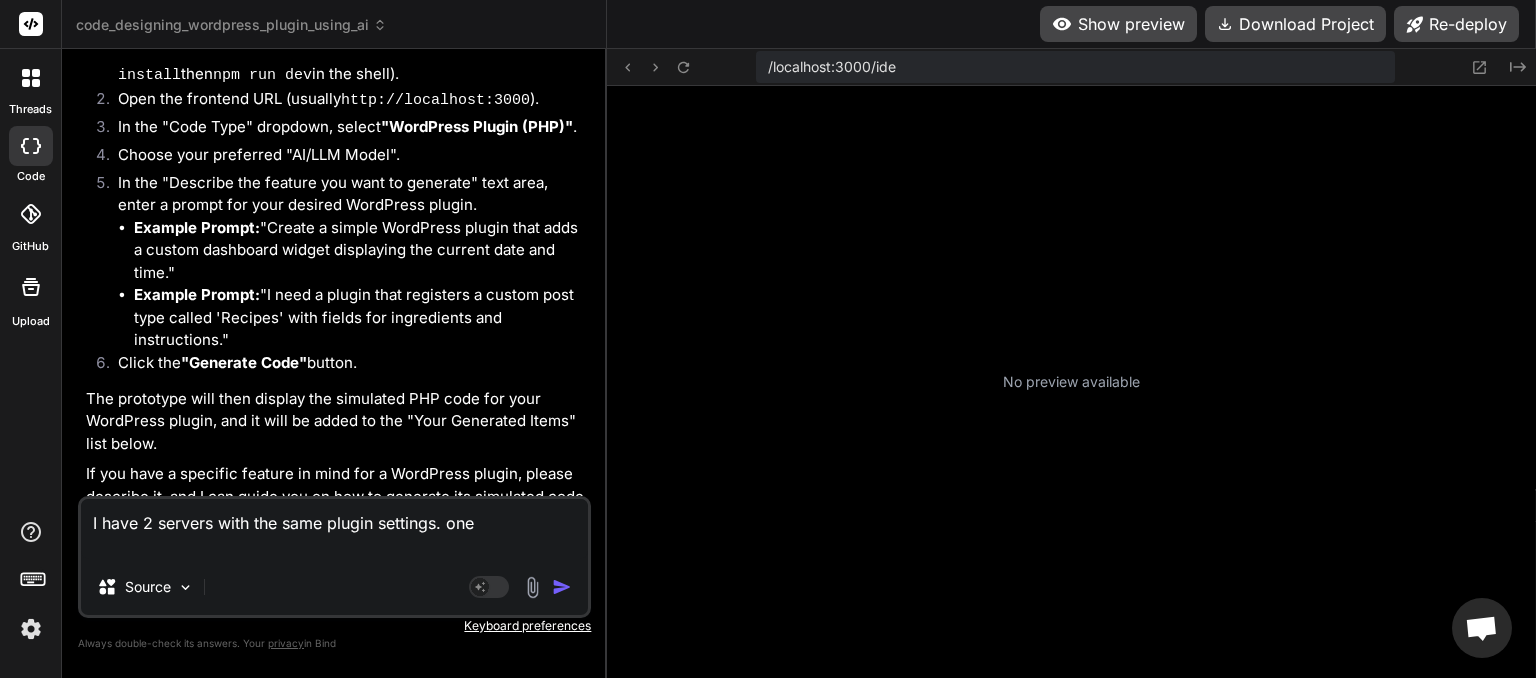 type on "I have 2 servers with the same plugin settings.
one" 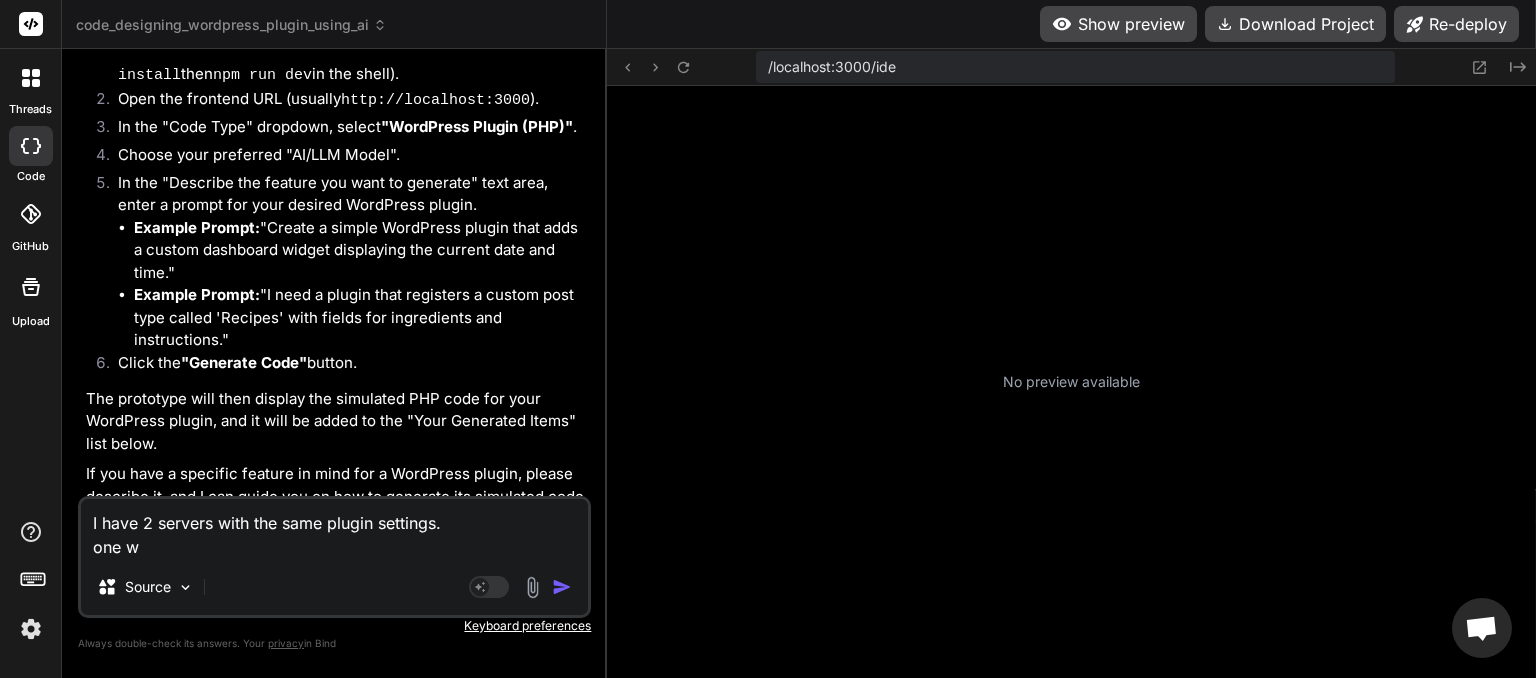type on "I have 2 servers with the same plugin settings.
one wo" 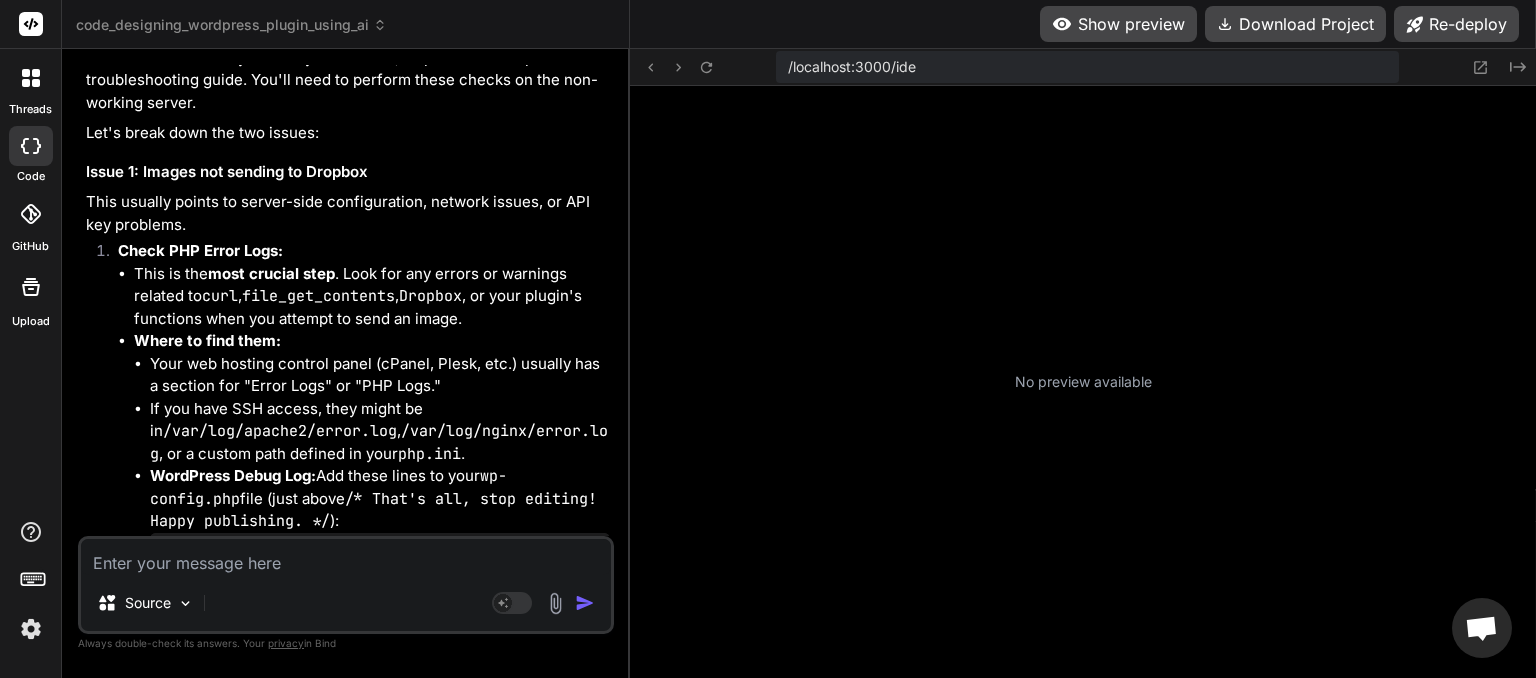 scroll, scrollTop: 6577, scrollLeft: 0, axis: vertical 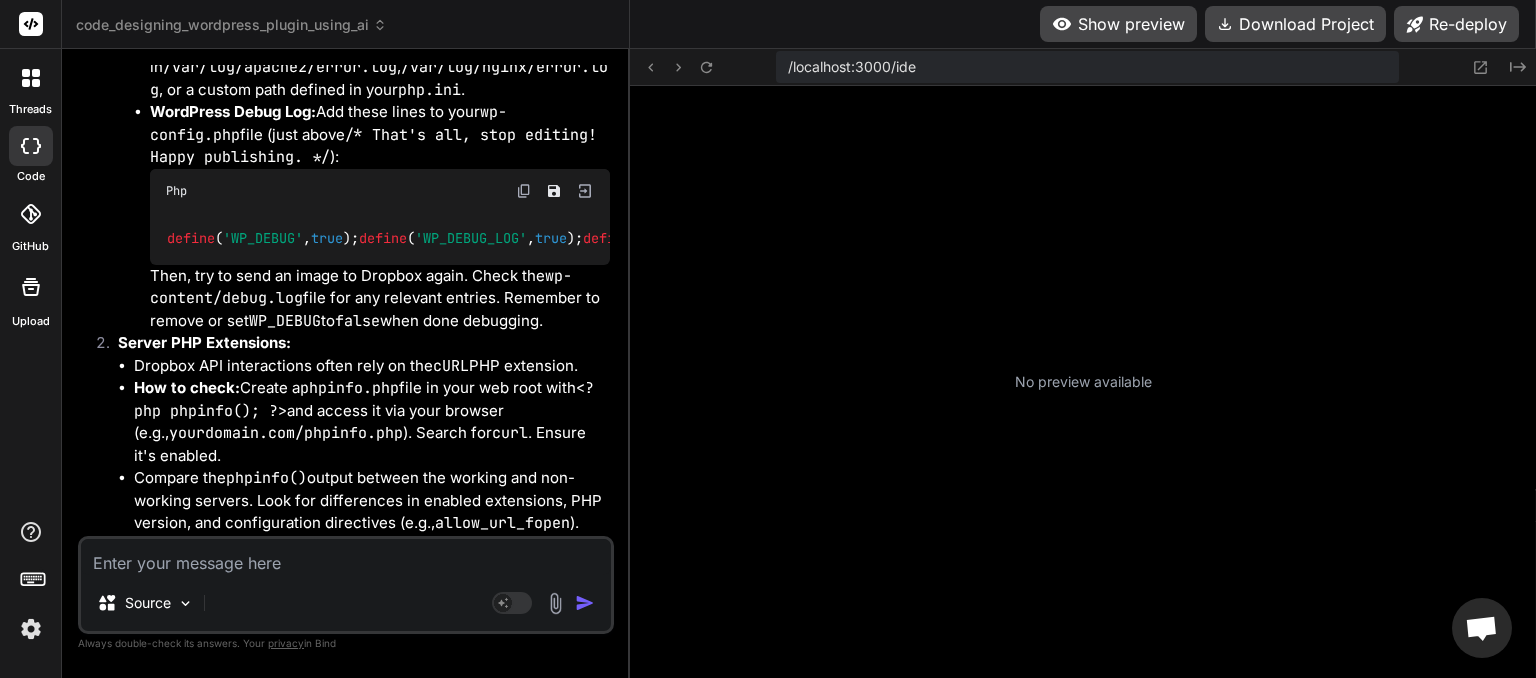 drag, startPoint x: 357, startPoint y: 282, endPoint x: 306, endPoint y: 276, distance: 51.351727 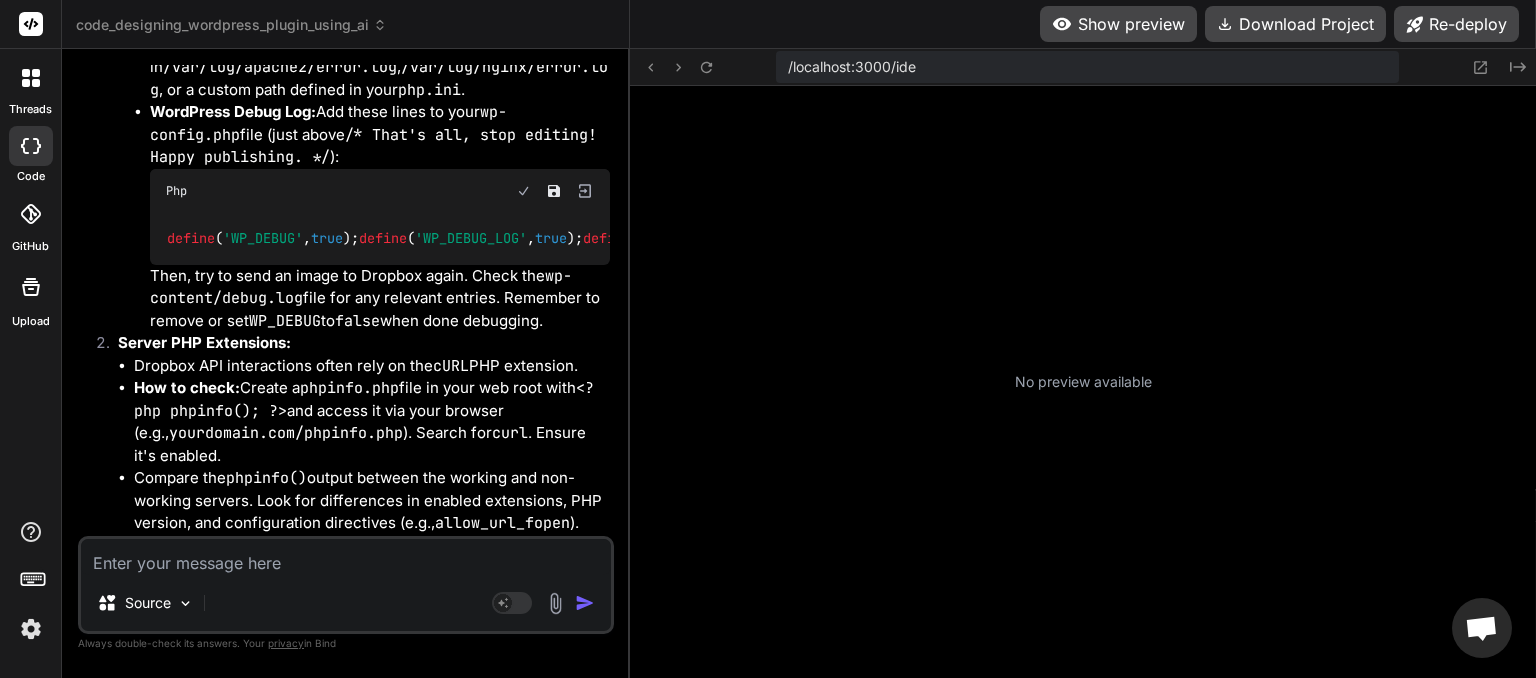 click on "define (  'WP_DEBUG' ,  true  );
define (  'WP_DEBUG_LOG' ,  true  );
define (  'WP_DEBUG_DISPLAY' ,  false  );  // Set to false to prevent errors from showing on the front-end
@ ini_set (  'display_errors' ,  0  );" at bounding box center (380, 239) 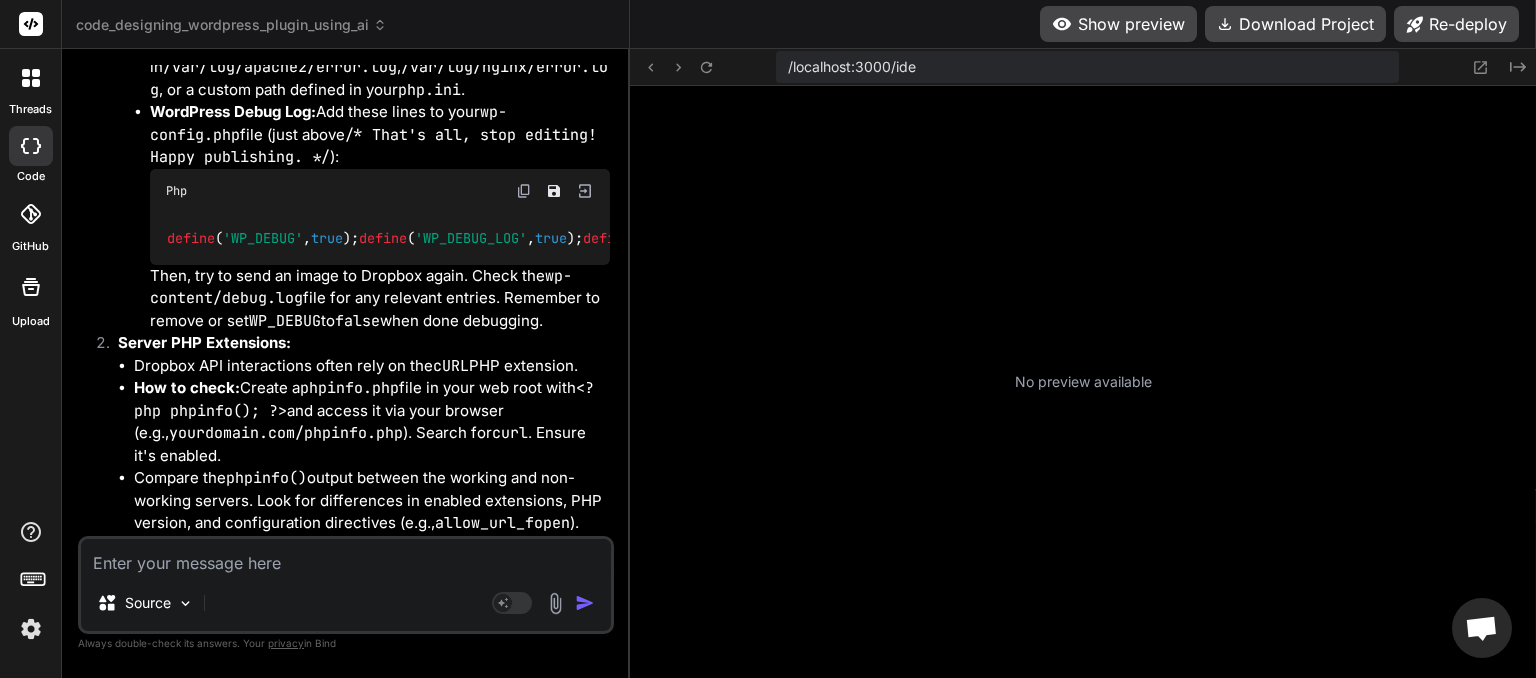 click at bounding box center [524, 191] 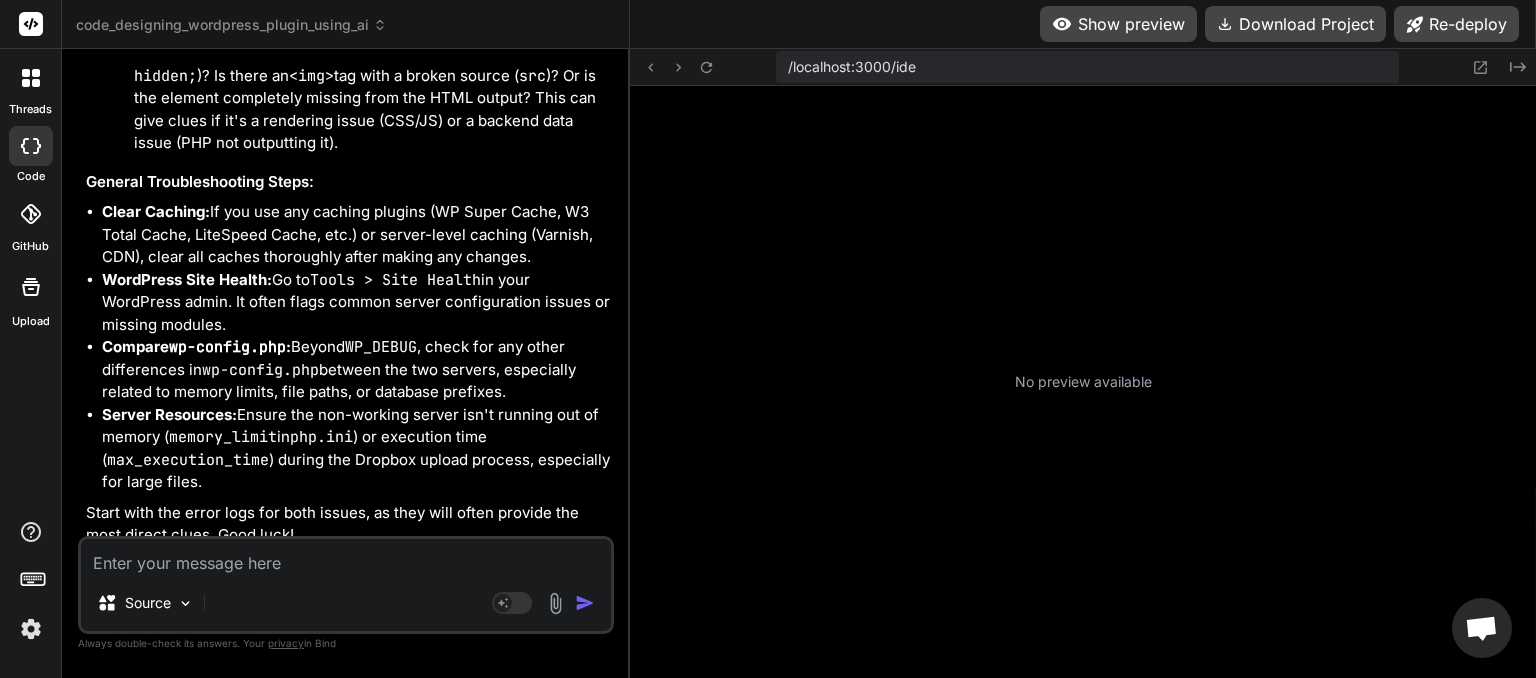 scroll, scrollTop: 9070, scrollLeft: 0, axis: vertical 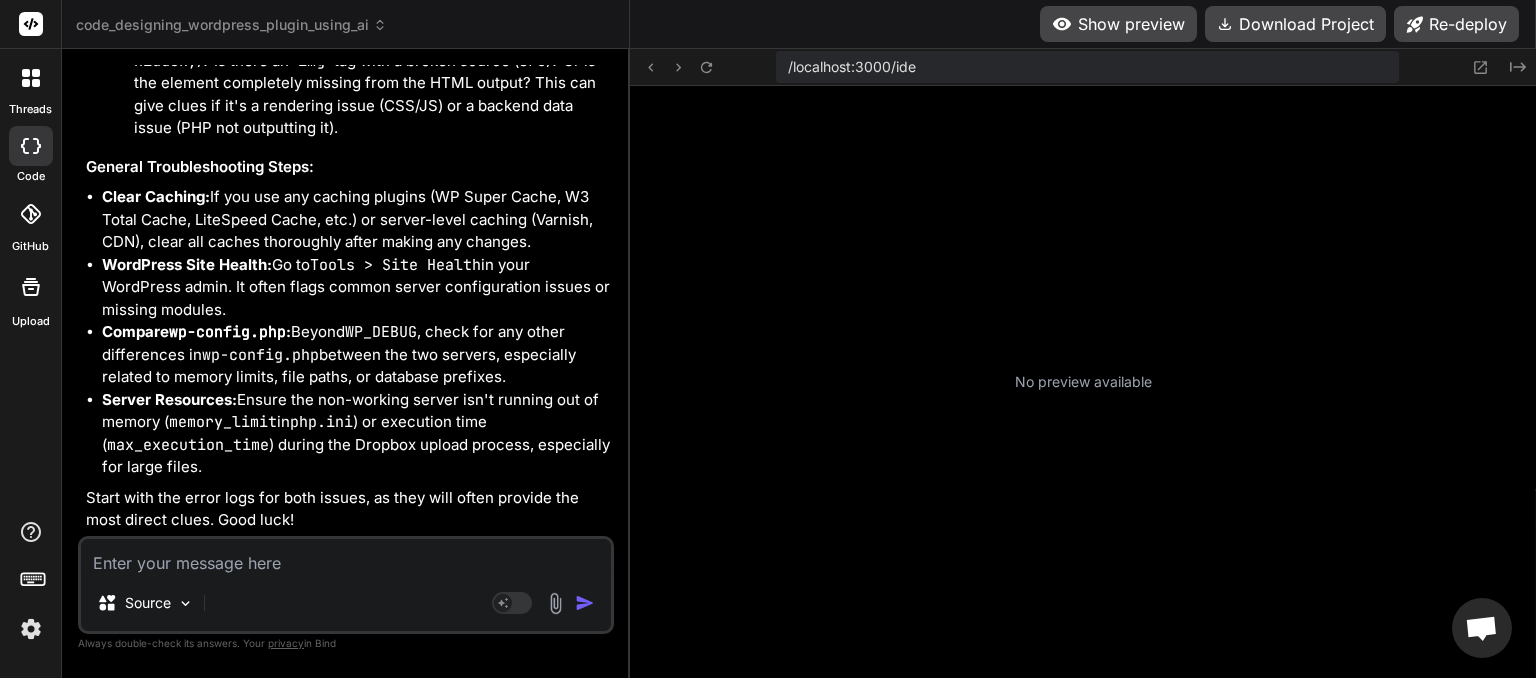 paste on "in /home/vjcpaintingcom/public_html/wp-includes/functions.php on line 6121
[05-Aug-2025 13:15:50 Australia/Brisbane] Speedy AI Filter: No Dropbox URL found for post thumbnail ID 3500. Serving local.
[05-Aug-2025 13:15:50 Australia/Brisbane] Speedy AI Filter: No Dropbox URL found for post thumbnail ID 3510. Serving local.
[05-Aug-2025 13:15:50 Australia/Brisbane] Speedy AI Filter: No Dropbox URL found for post thumbnail ID 3513. Serving local.
[05-Aug-2025 13:15:50 Australia/Brisbane] Speedy AI Filter: No Dropbox URL found for post thumbnail ID 3515. Serving local.
[05-Aug-2025 13:15:50 Australia/Brisbane] Speedy AI Filter: No Dropbox URL found for post thumbnail ID 3512. Serving local.
[05-Aug-2025 13:15:50 Australia/Brisbane] Speedy AI Filter: No Dropbox URL found for post thumbnail ID 3509. Serving local.
[05-Aug-2025 13:15:50 Australia/Brisbane] Speedy AI Filter: No Dropbox URL found for post thumbnail ID 3506. Serving local.
[05-Aug-2025 13:15:50 Australia/Brisbane] Speedy AI Filter: No Dropbox URL fou..." 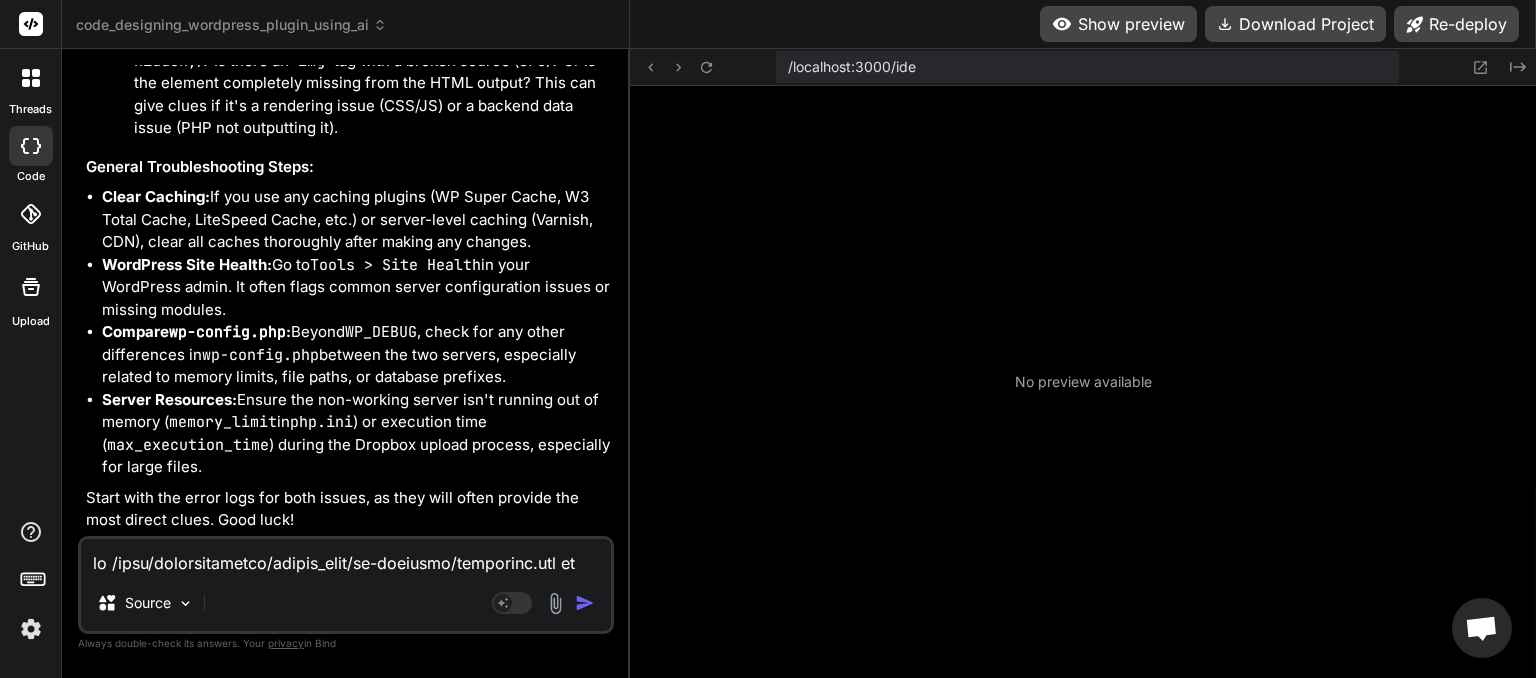 scroll, scrollTop: 508, scrollLeft: 0, axis: vertical 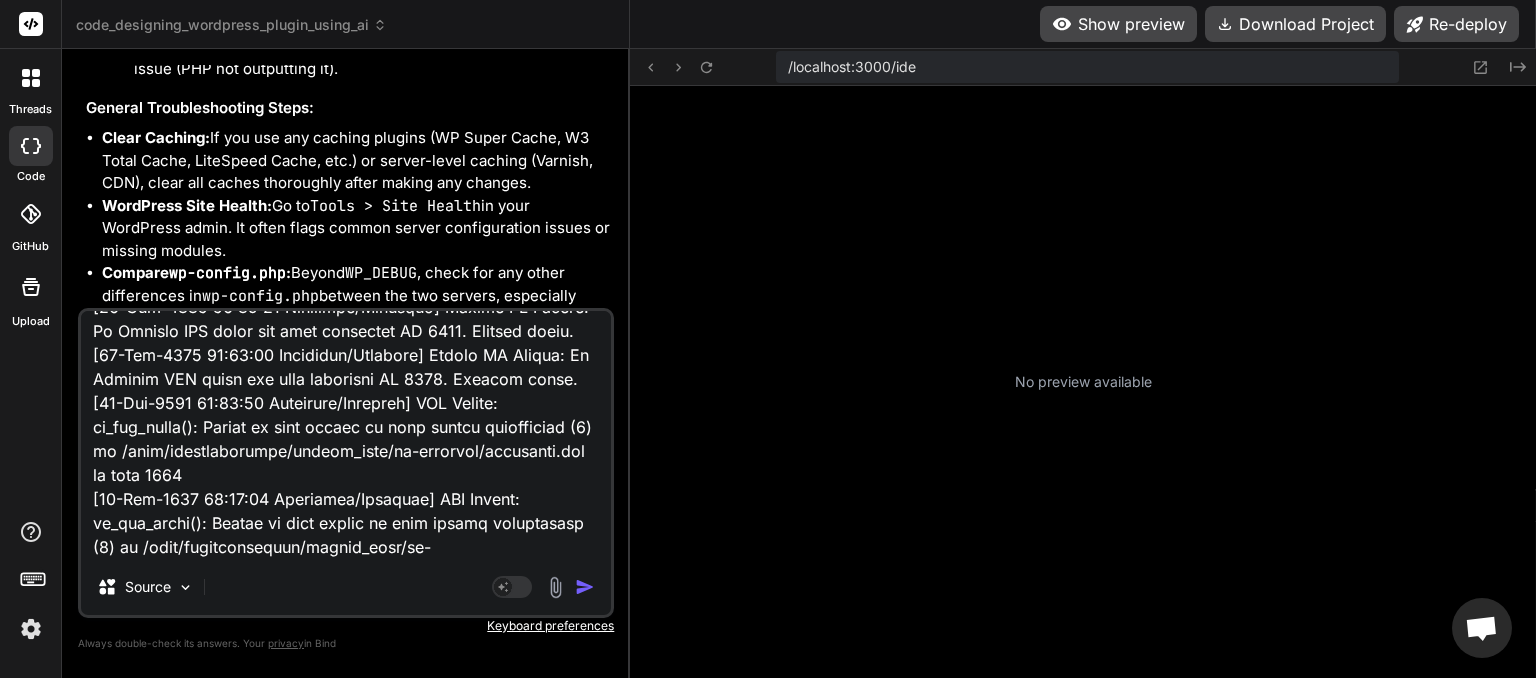 click at bounding box center [585, 587] 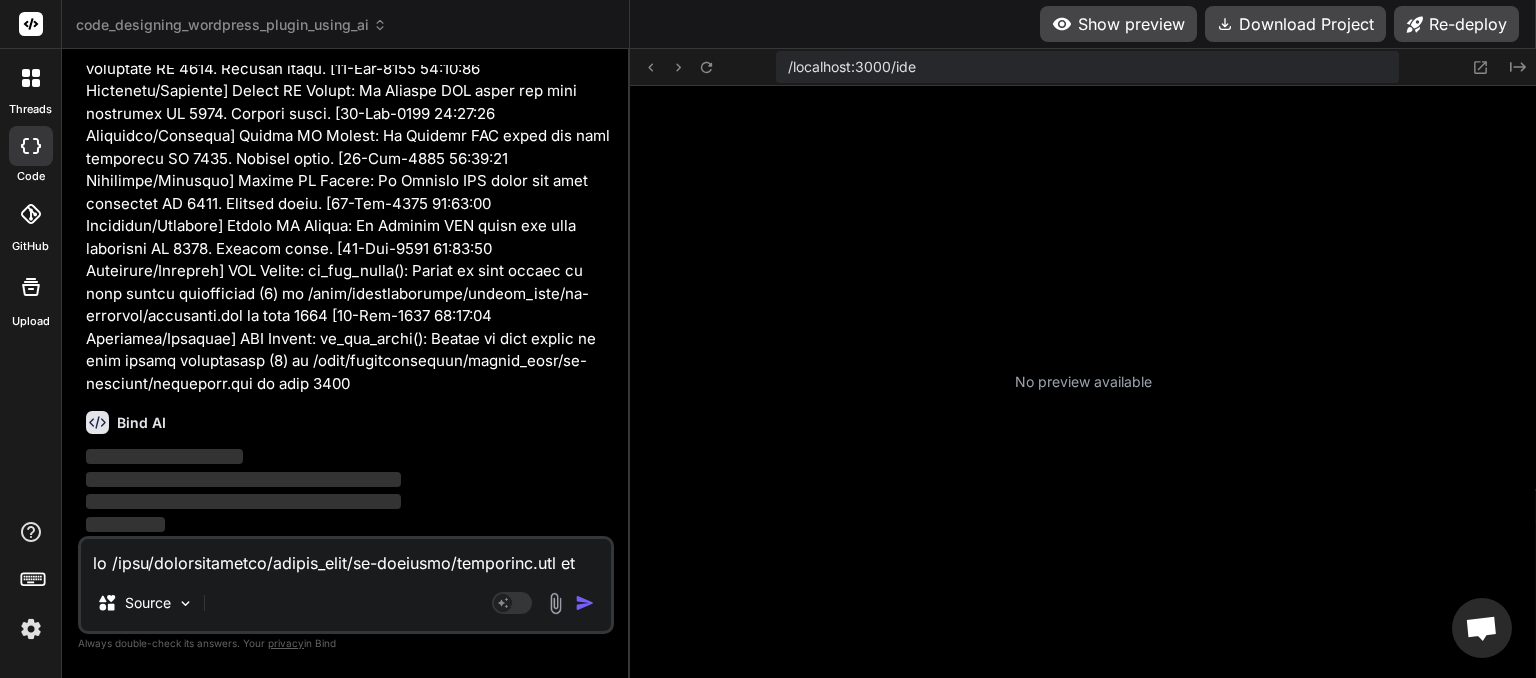 scroll, scrollTop: 9797, scrollLeft: 0, axis: vertical 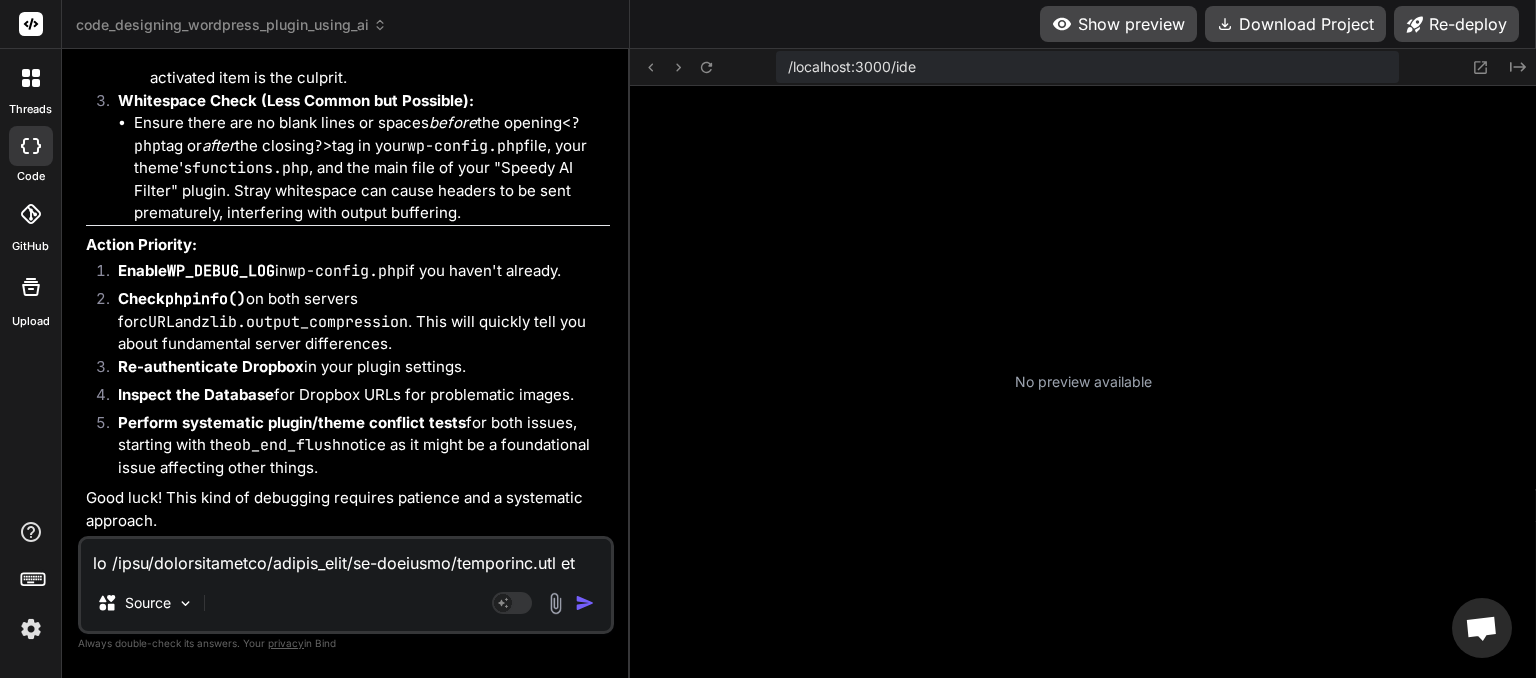 click at bounding box center (346, 557) 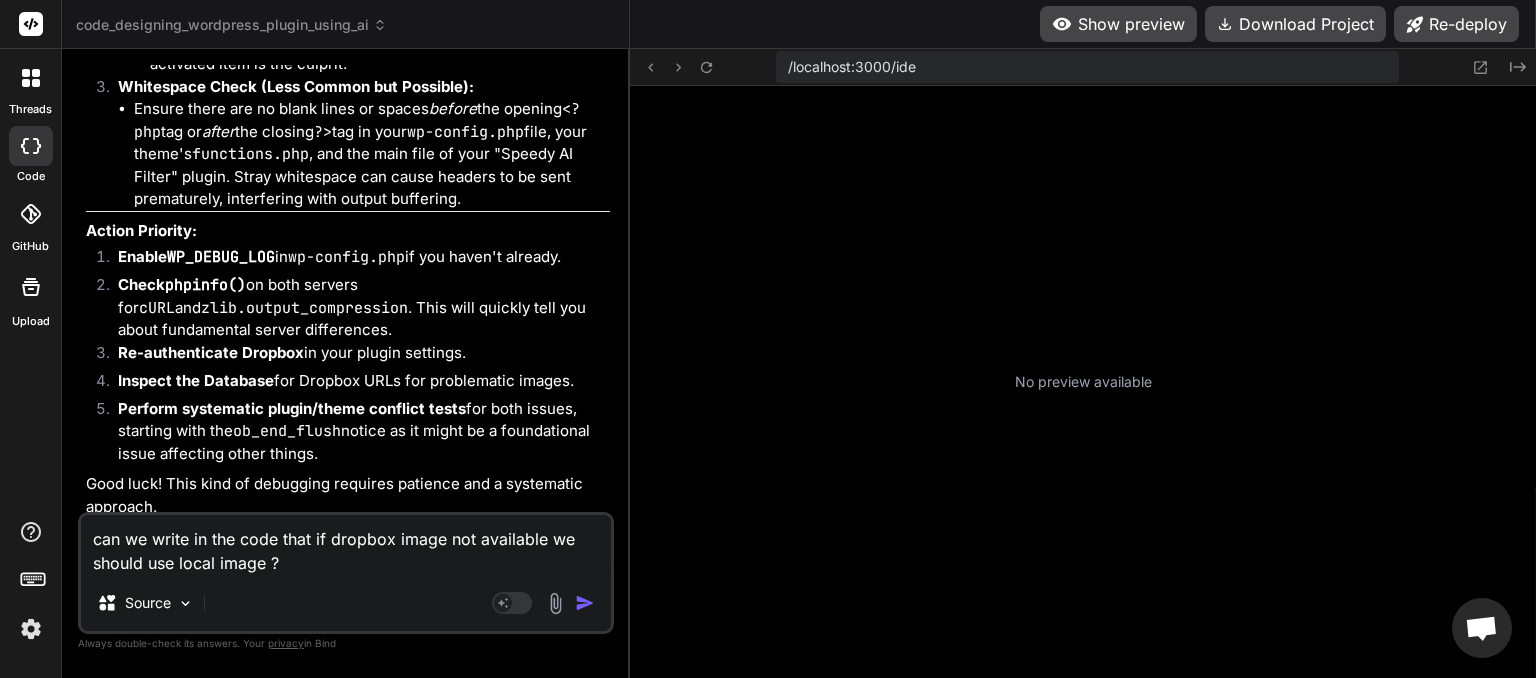 drag, startPoint x: 147, startPoint y: 566, endPoint x: 175, endPoint y: 564, distance: 28.071337 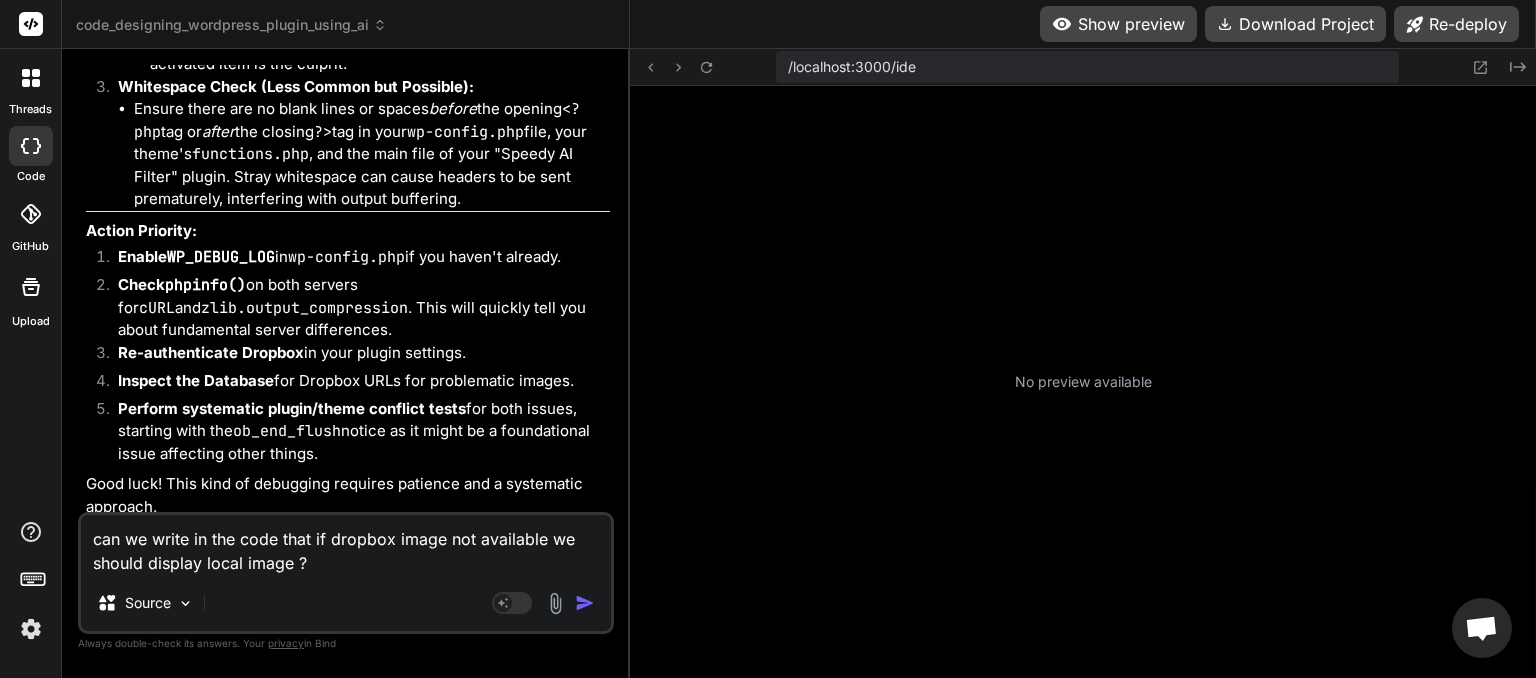 click on "can we write in the code that if dropbox image not available we should display local image ?" at bounding box center (346, 545) 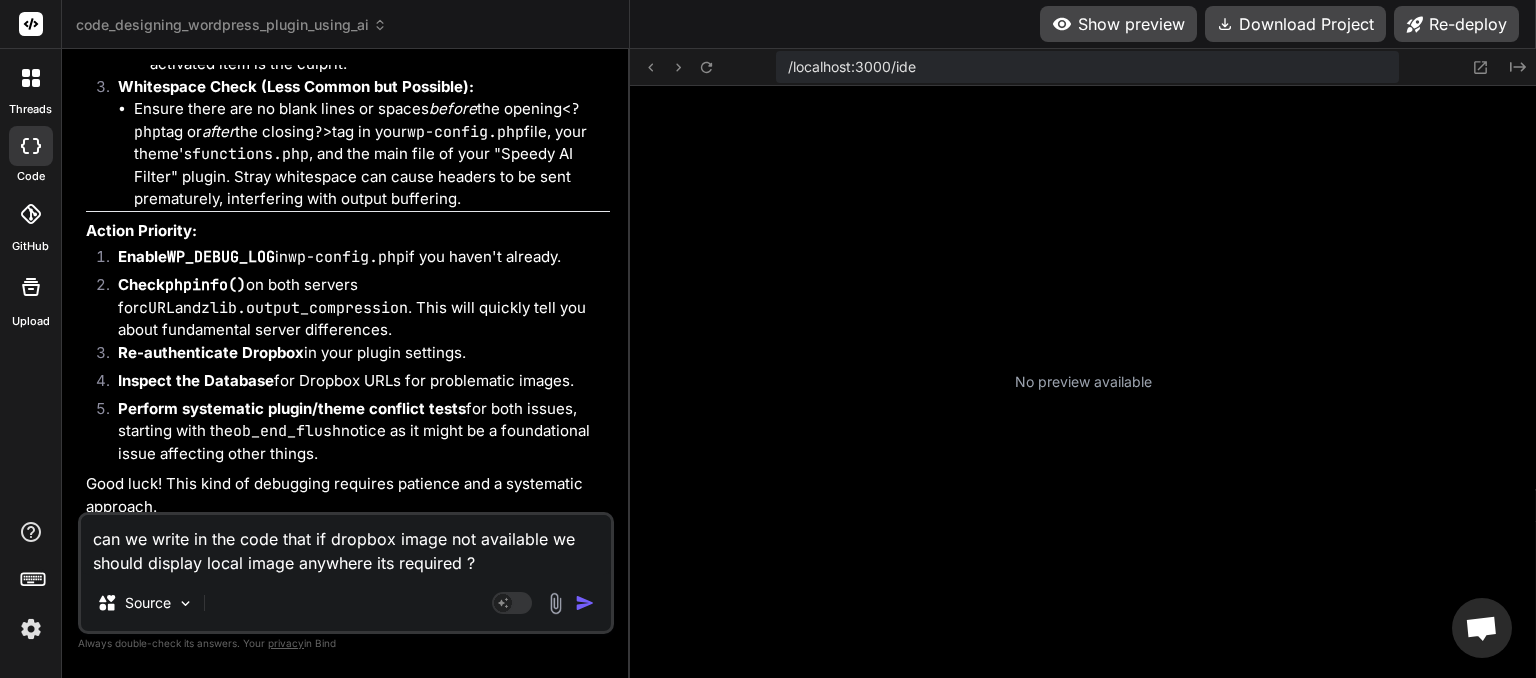 click at bounding box center (585, 603) 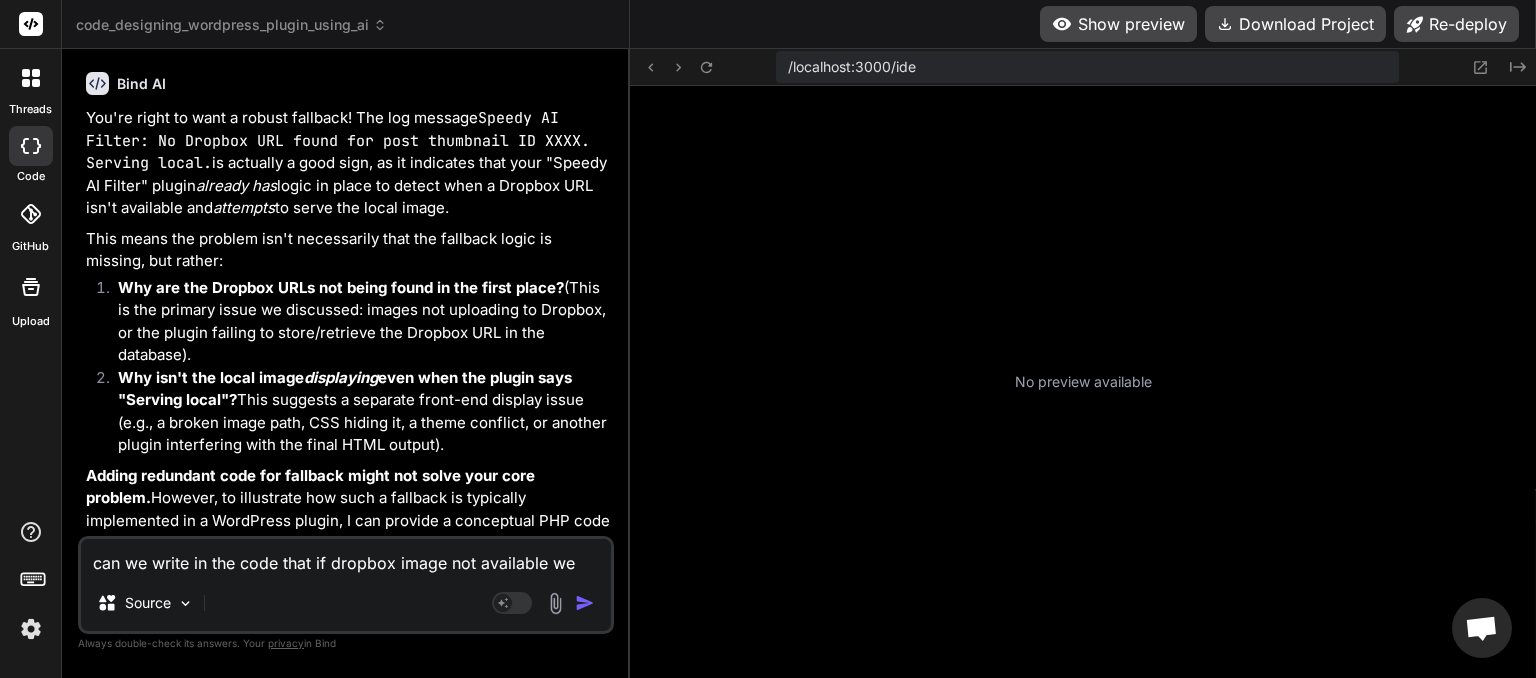 scroll, scrollTop: 13352, scrollLeft: 0, axis: vertical 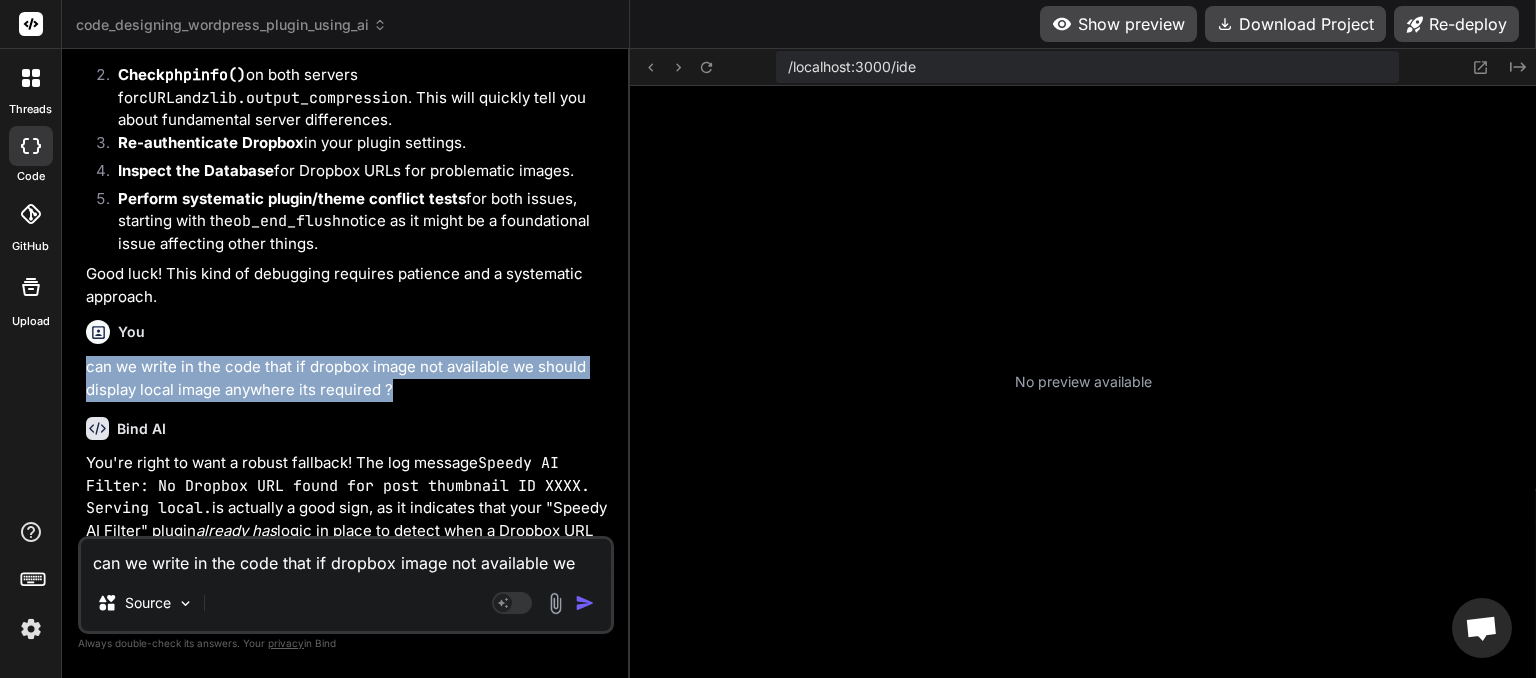 drag, startPoint x: 398, startPoint y: 402, endPoint x: 88, endPoint y: 372, distance: 311.44824 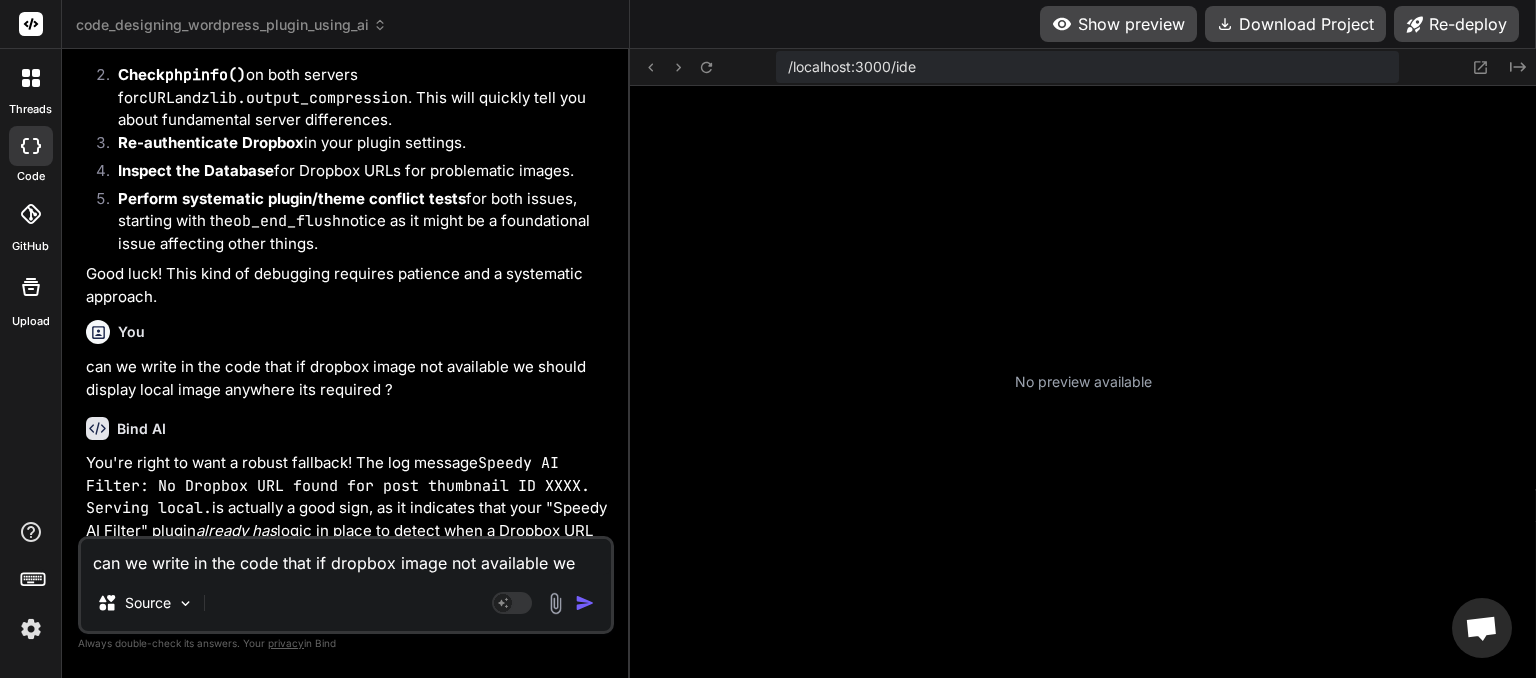 drag, startPoint x: 174, startPoint y: 566, endPoint x: 134, endPoint y: 582, distance: 43.081318 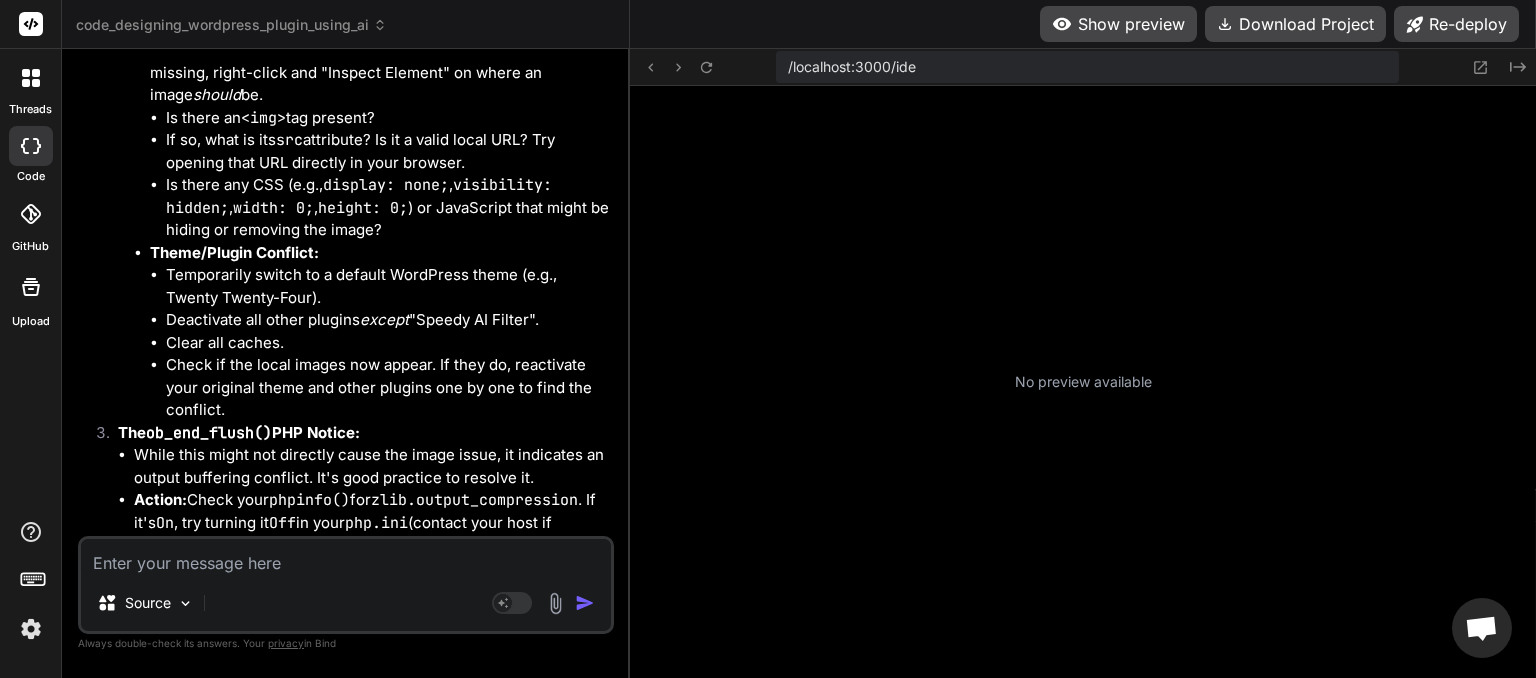 scroll, scrollTop: 15494, scrollLeft: 0, axis: vertical 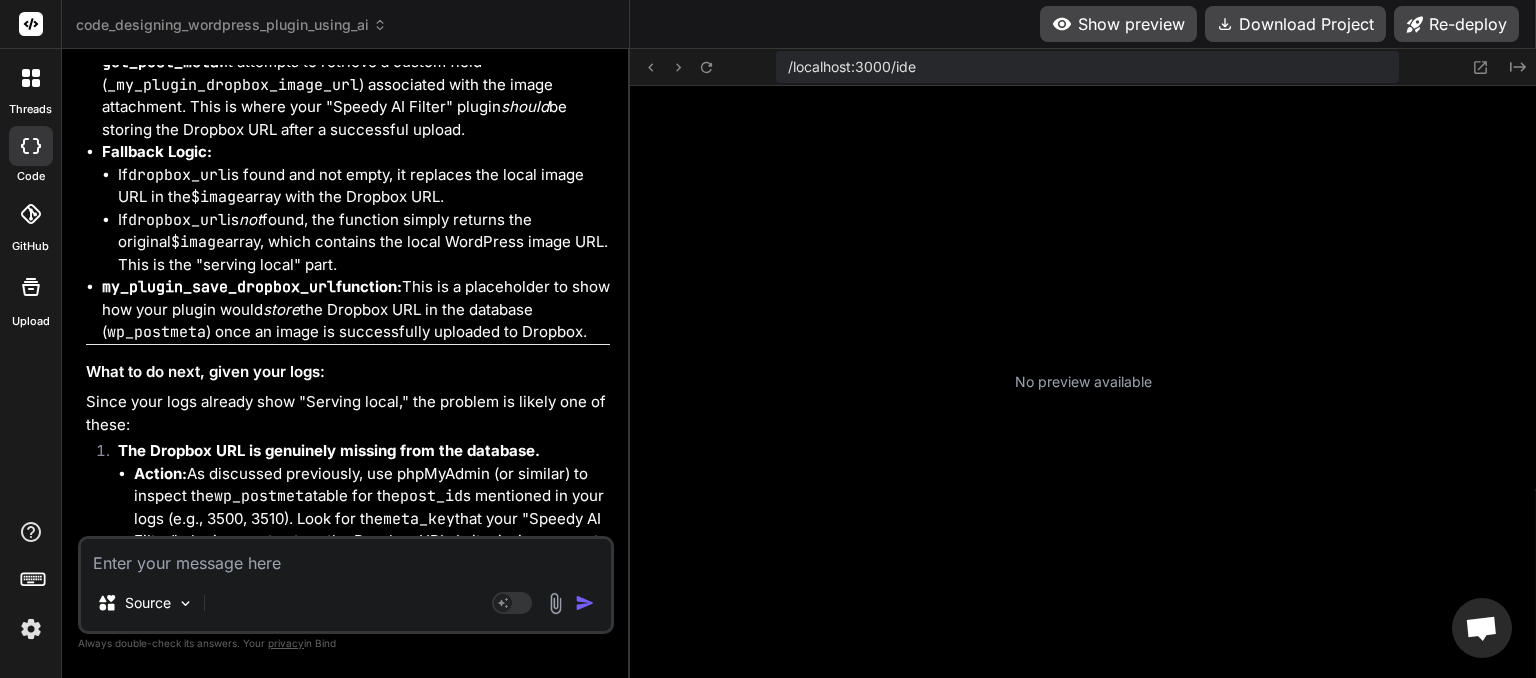 click 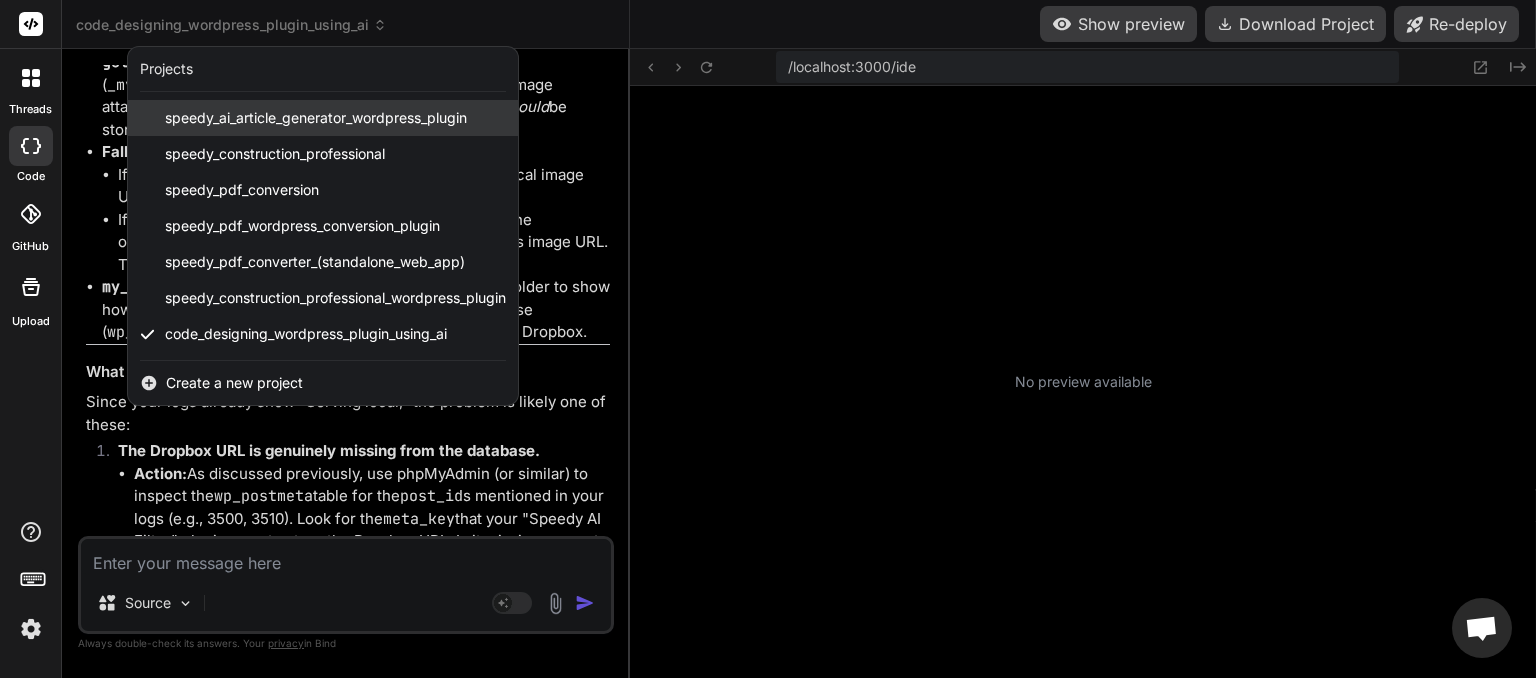 click on "speedy_ai_article_generator_wordpress_plugin" at bounding box center (316, 118) 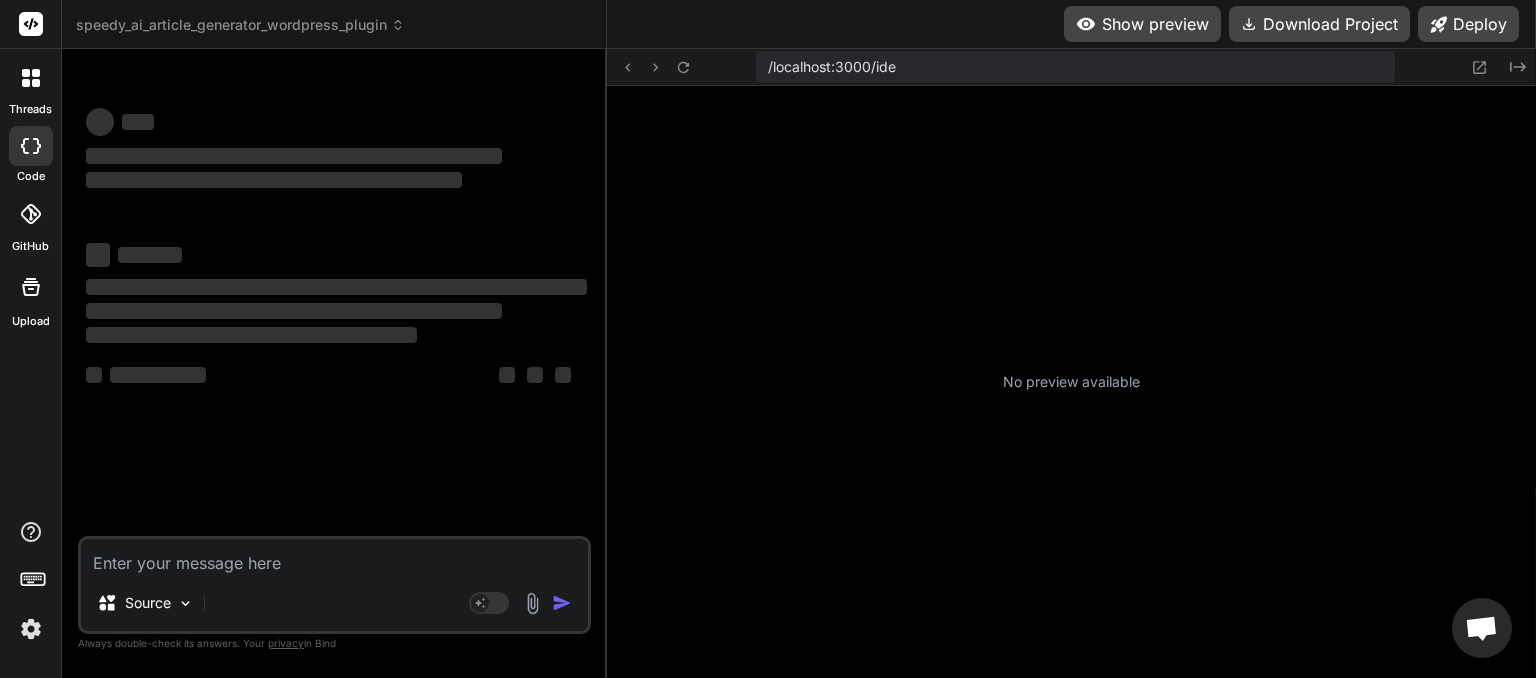 scroll, scrollTop: 0, scrollLeft: 0, axis: both 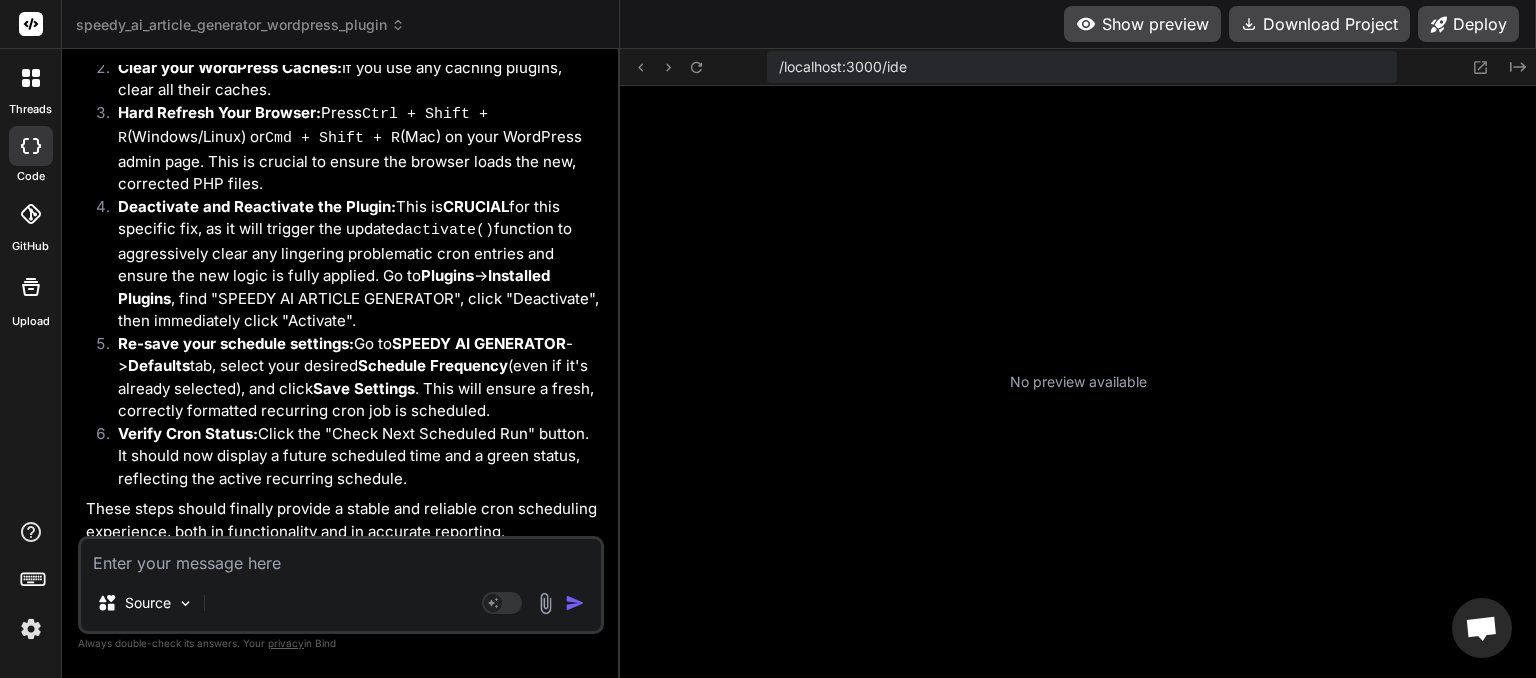 click 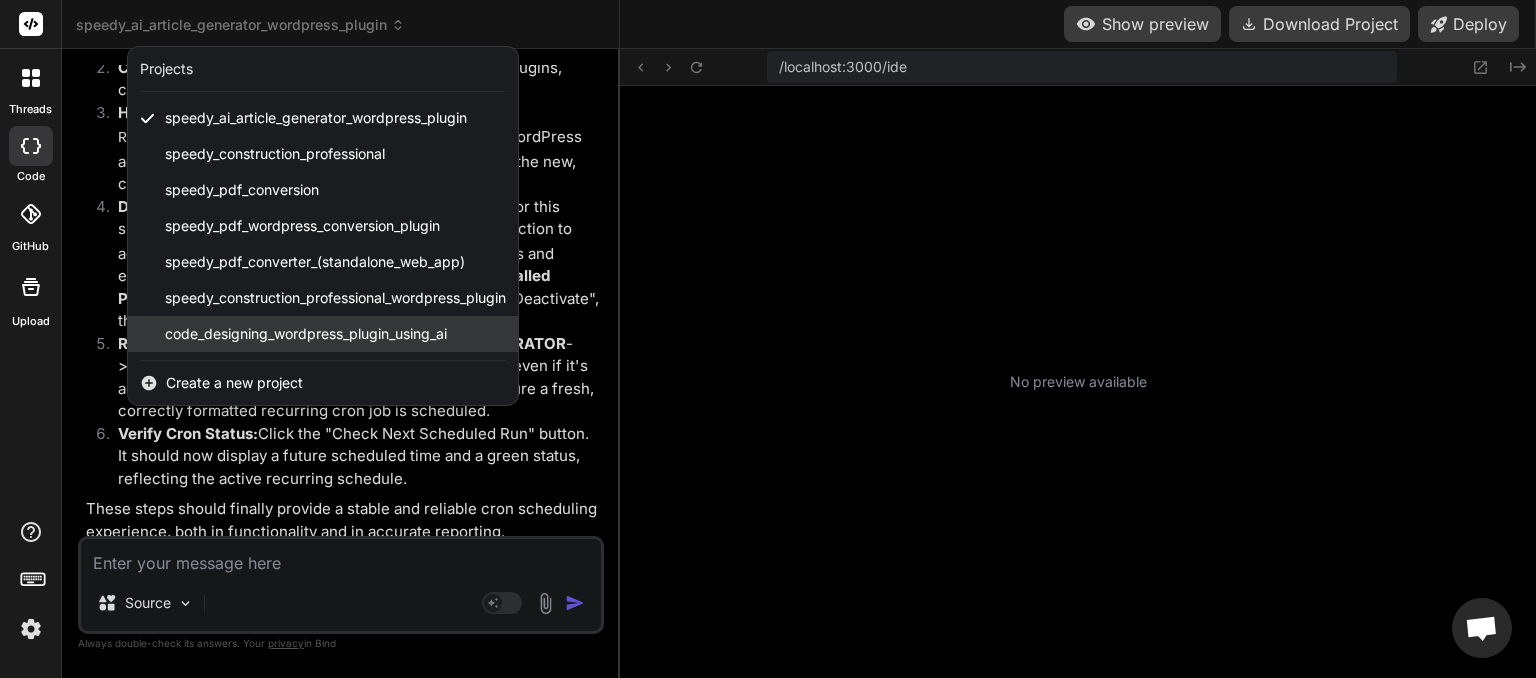 click on "code_designing_wordpress_plugin_using_ai" at bounding box center (306, 334) 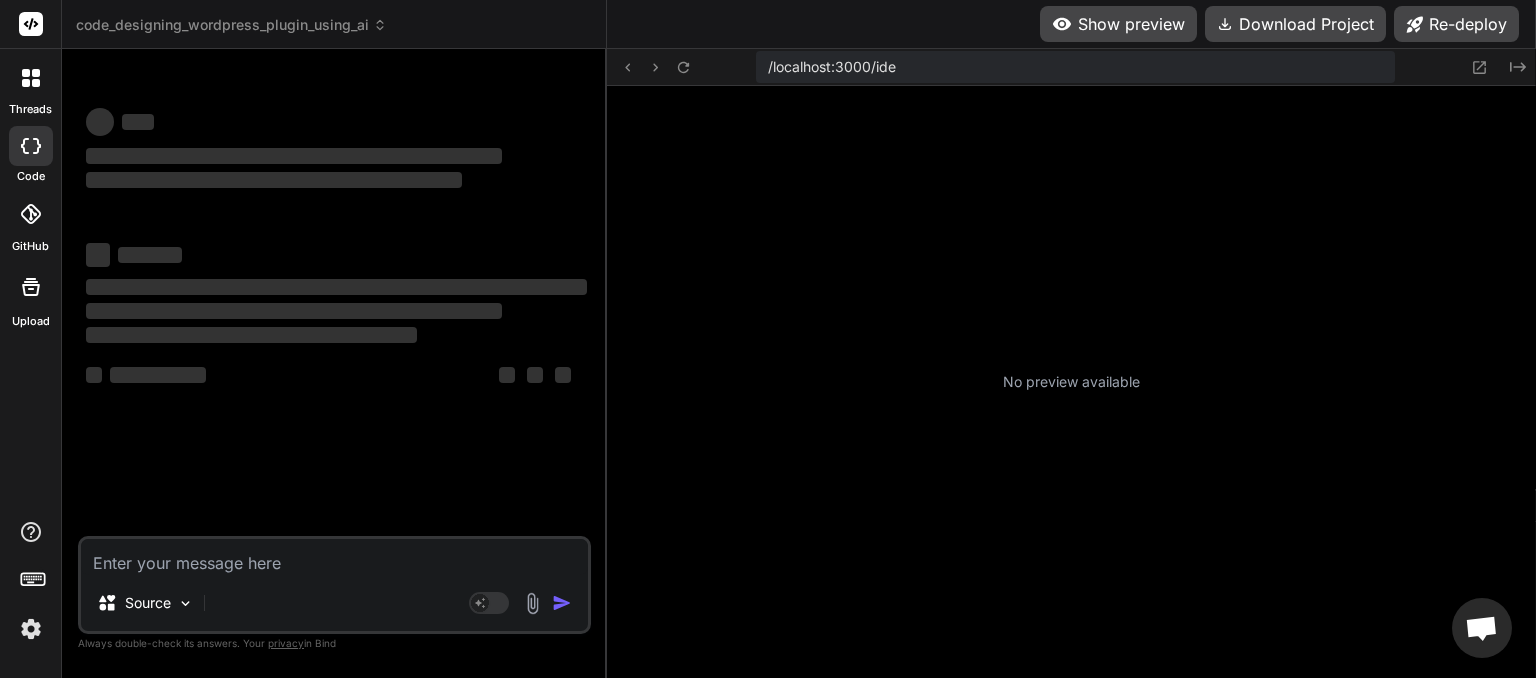 scroll, scrollTop: 0, scrollLeft: 0, axis: both 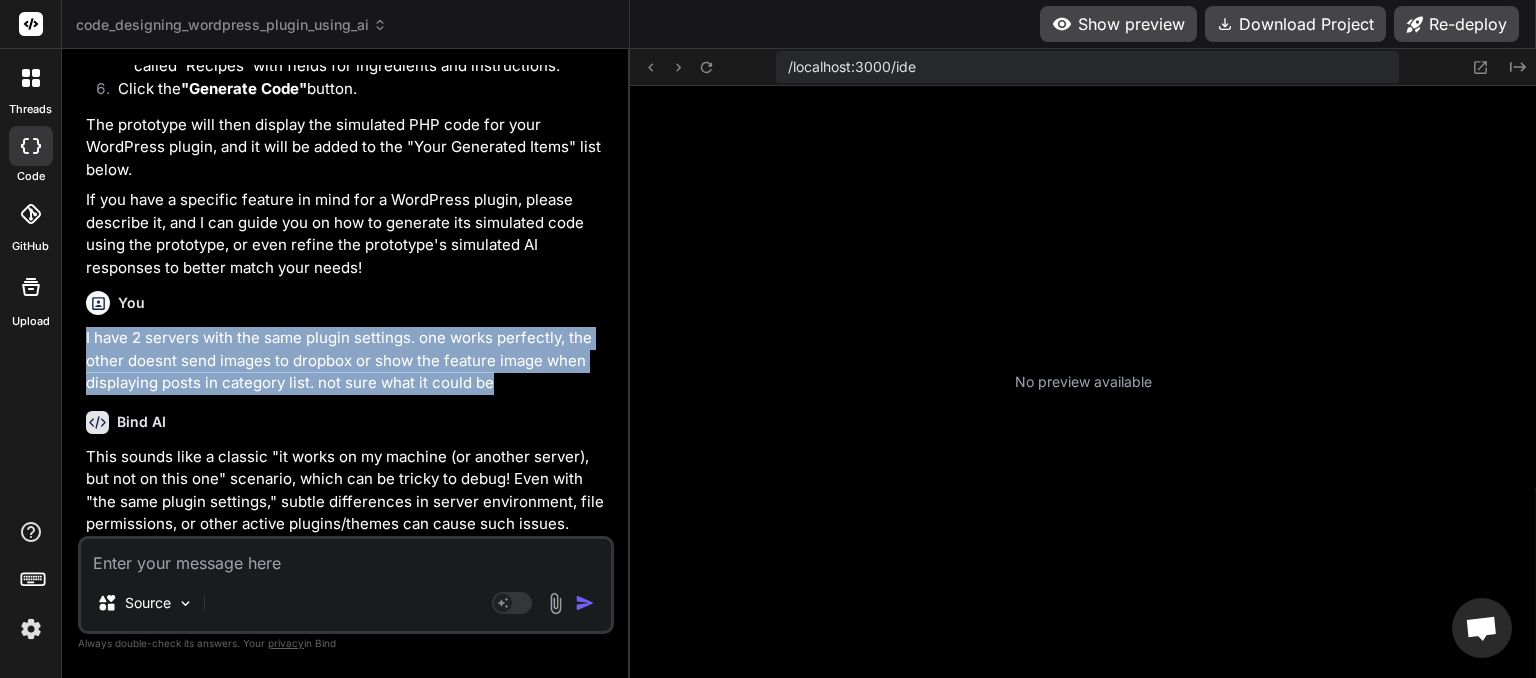 drag, startPoint x: 86, startPoint y: 337, endPoint x: 504, endPoint y: 387, distance: 420.9798 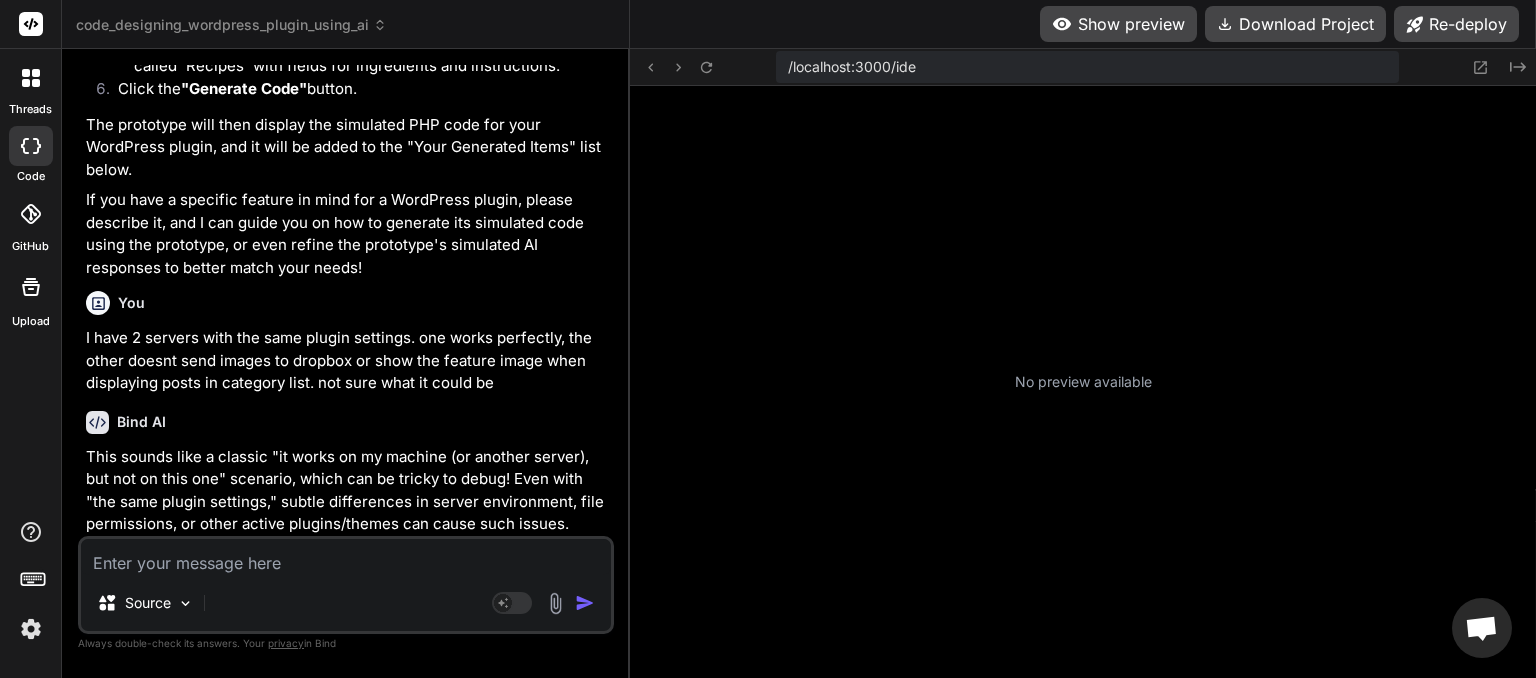 click on "code_designing_wordpress_plugin_using_ai" at bounding box center (231, 25) 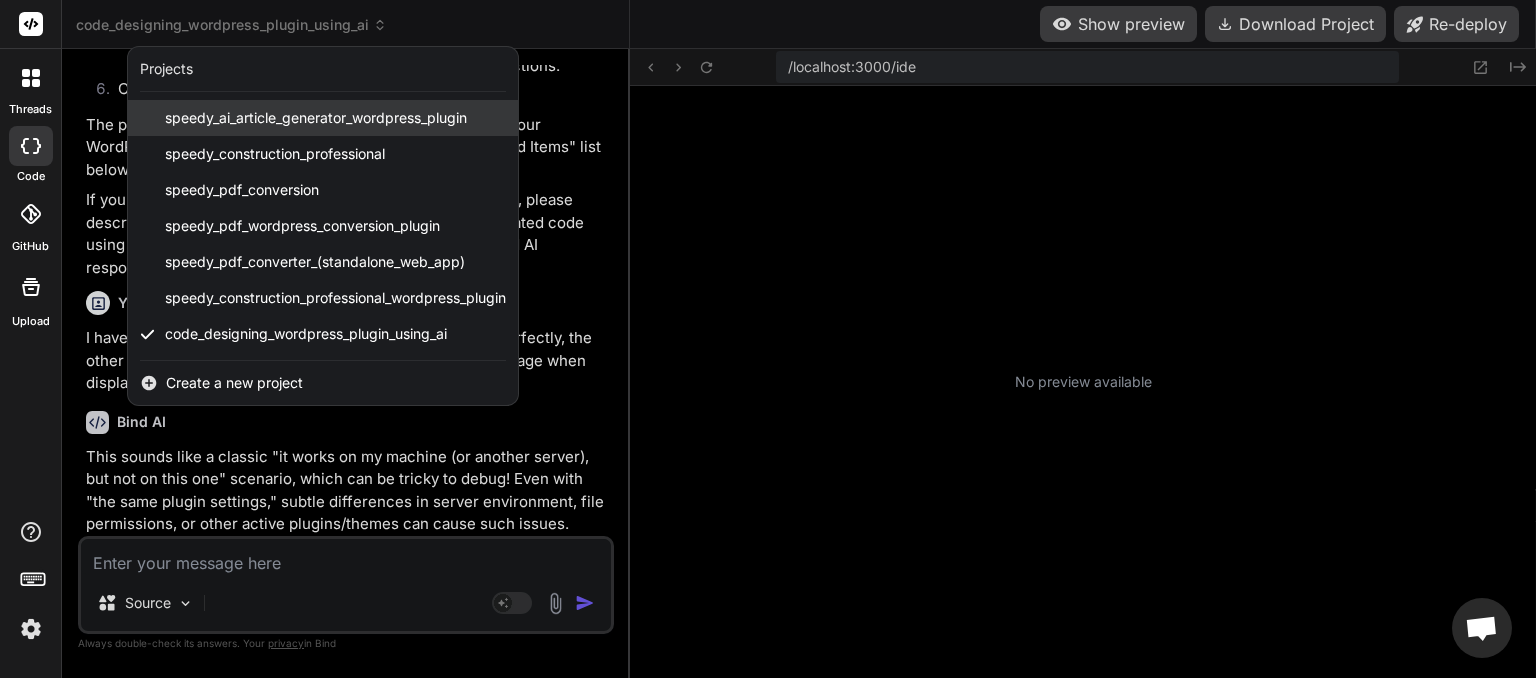 click on "speedy_ai_article_generator_wordpress_plugin" at bounding box center [316, 118] 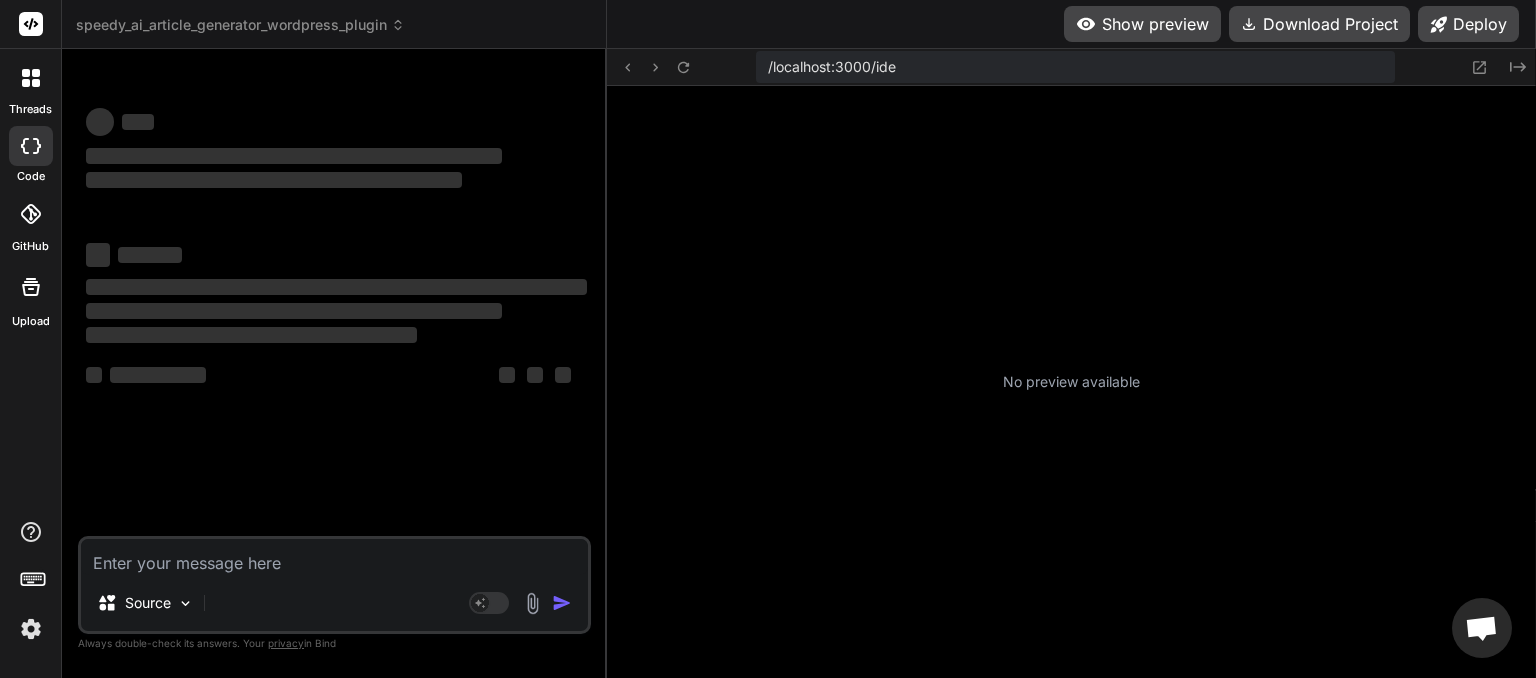 scroll, scrollTop: 0, scrollLeft: 0, axis: both 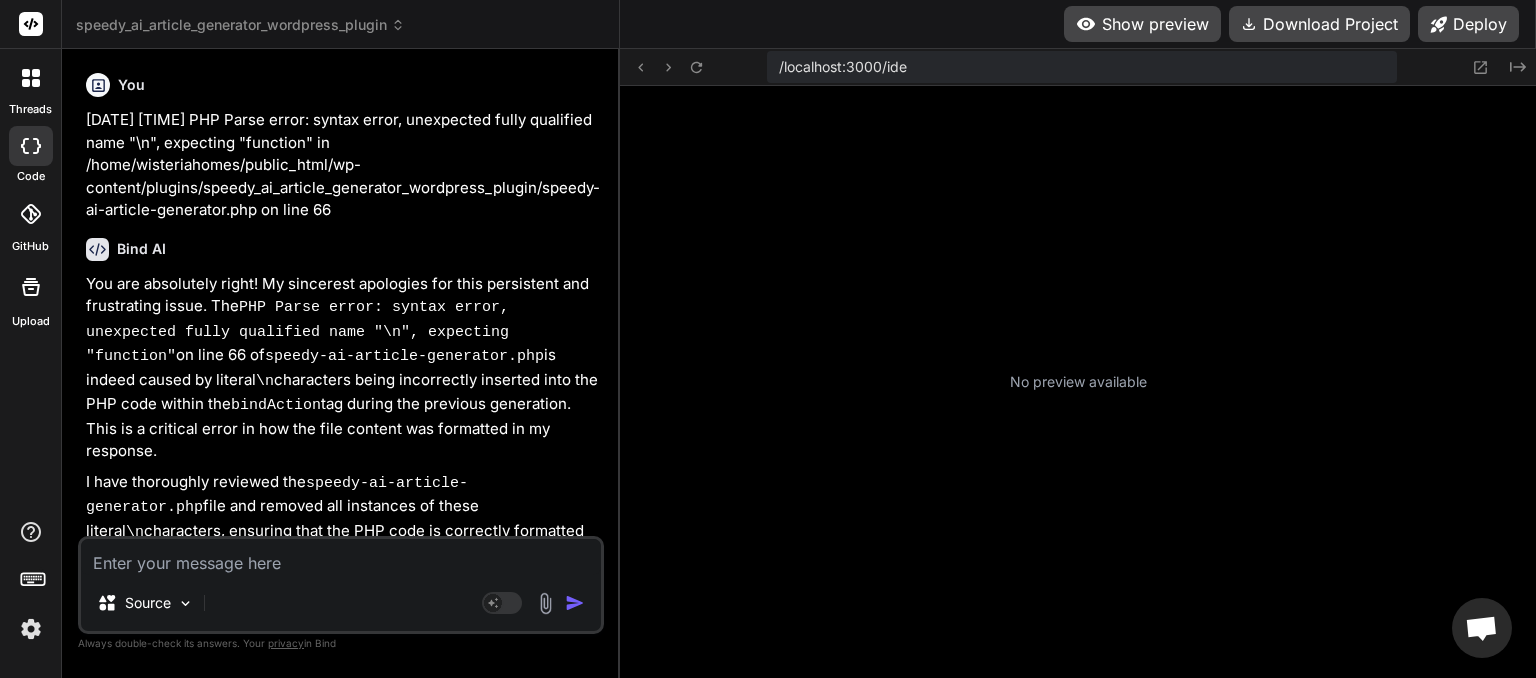 click at bounding box center (341, 557) 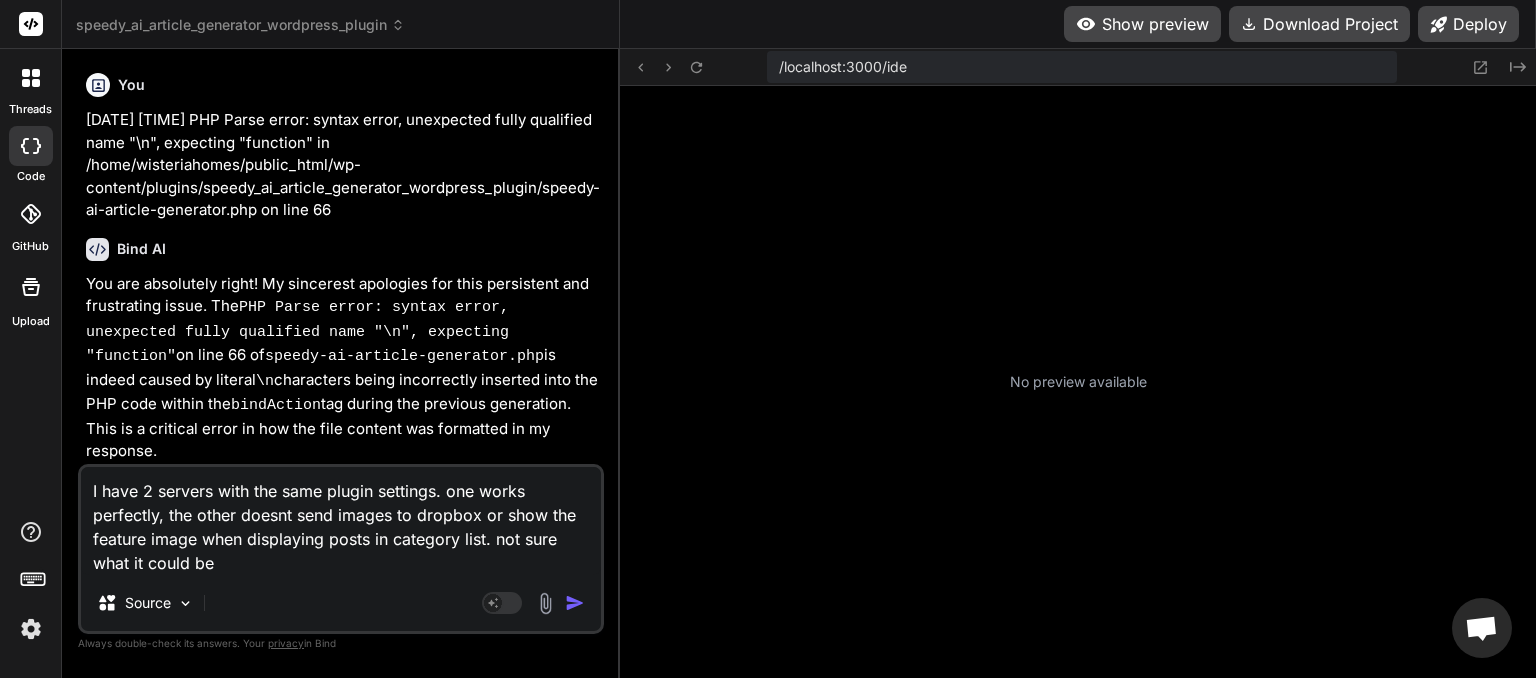 click at bounding box center [575, 603] 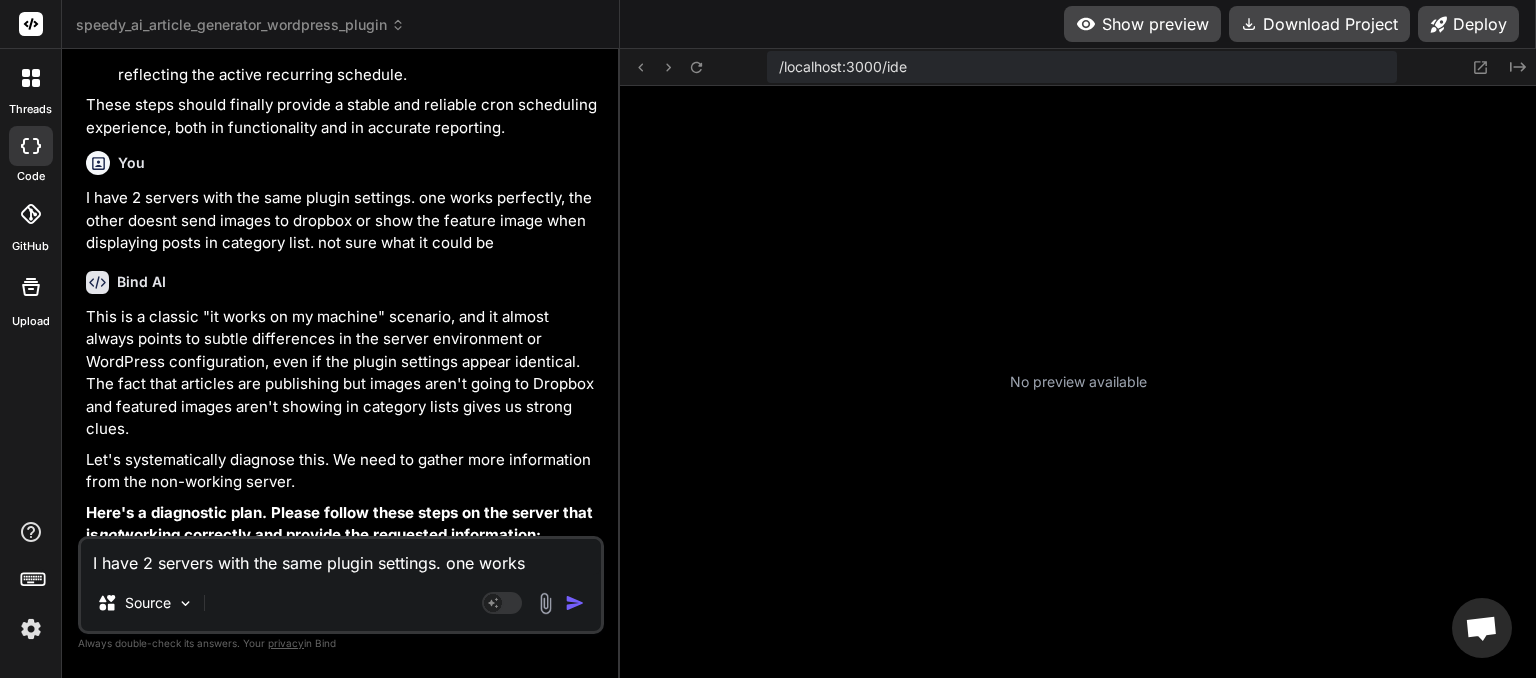 scroll, scrollTop: 7958, scrollLeft: 0, axis: vertical 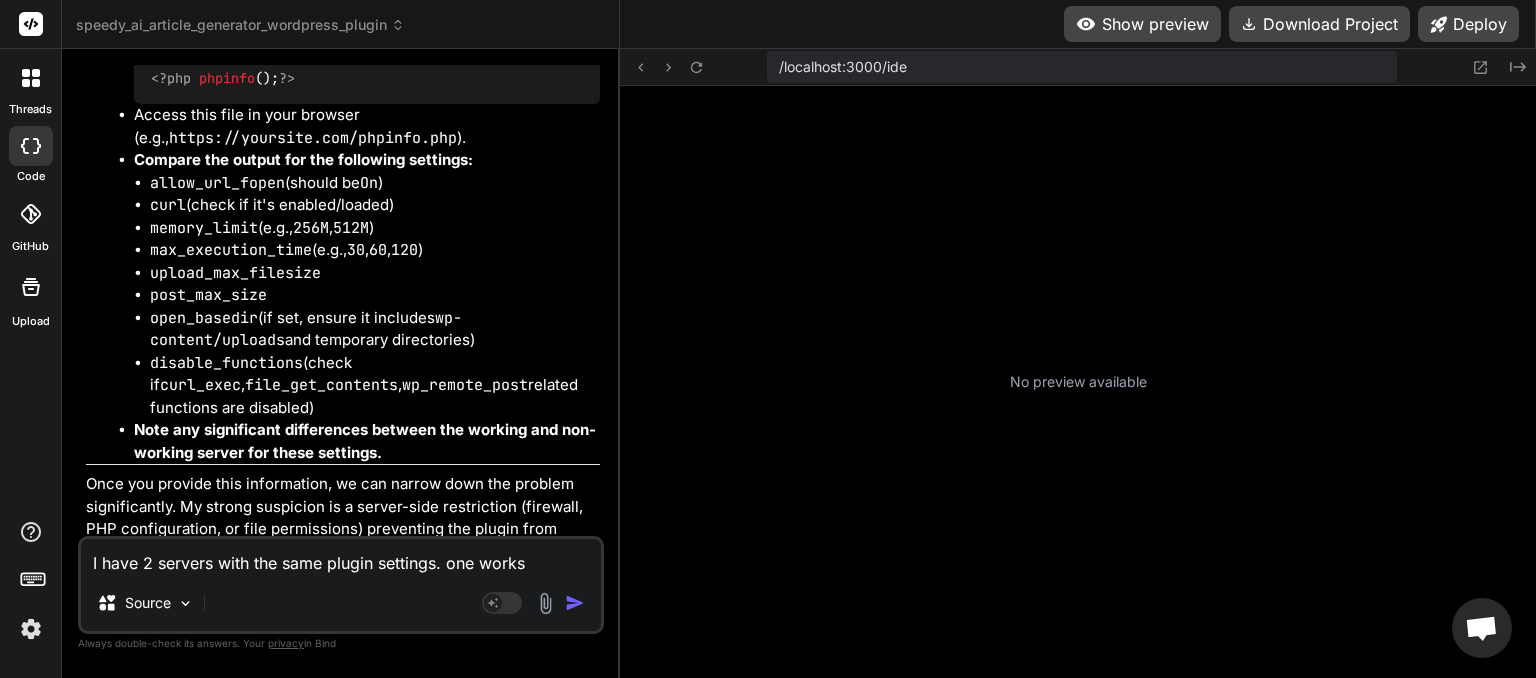 click at bounding box center (514, 30) 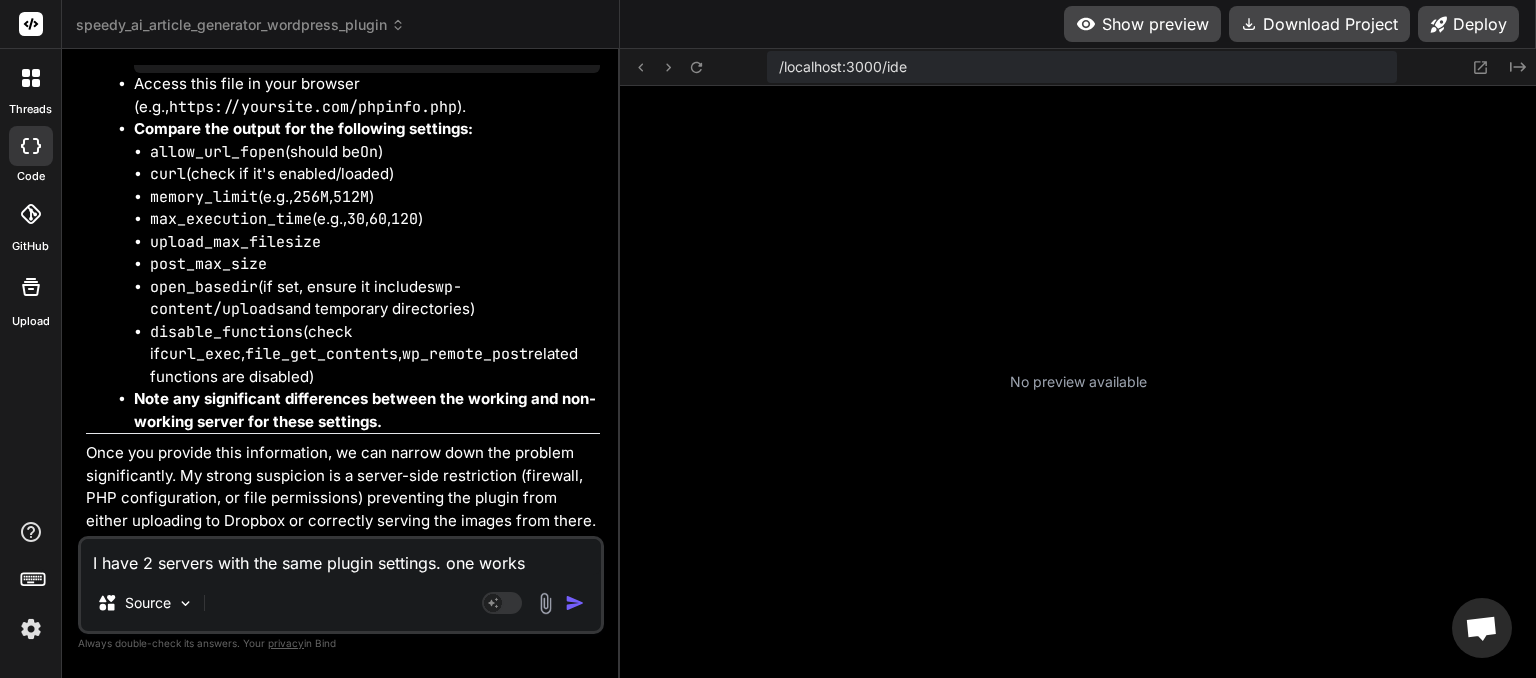 scroll, scrollTop: 10143, scrollLeft: 0, axis: vertical 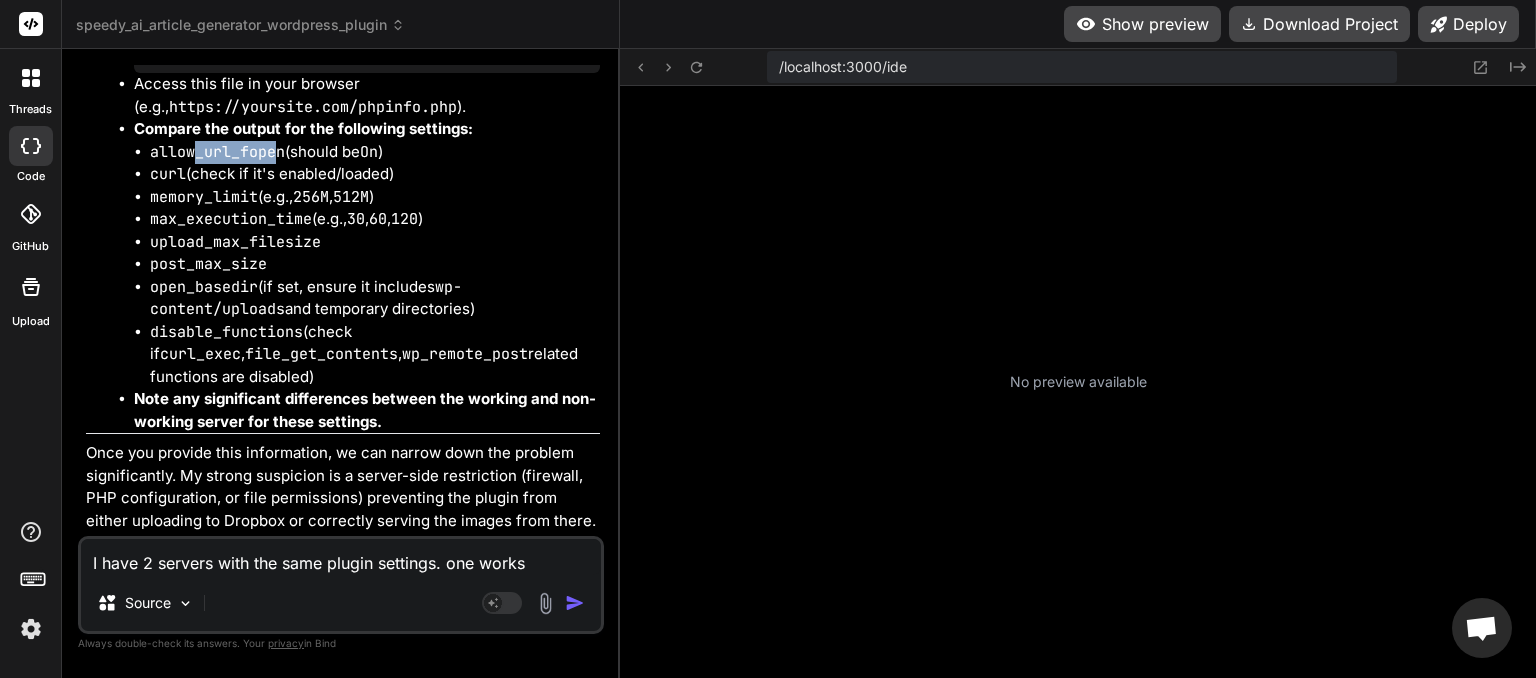 drag, startPoint x: 279, startPoint y: 247, endPoint x: 197, endPoint y: 241, distance: 82.219215 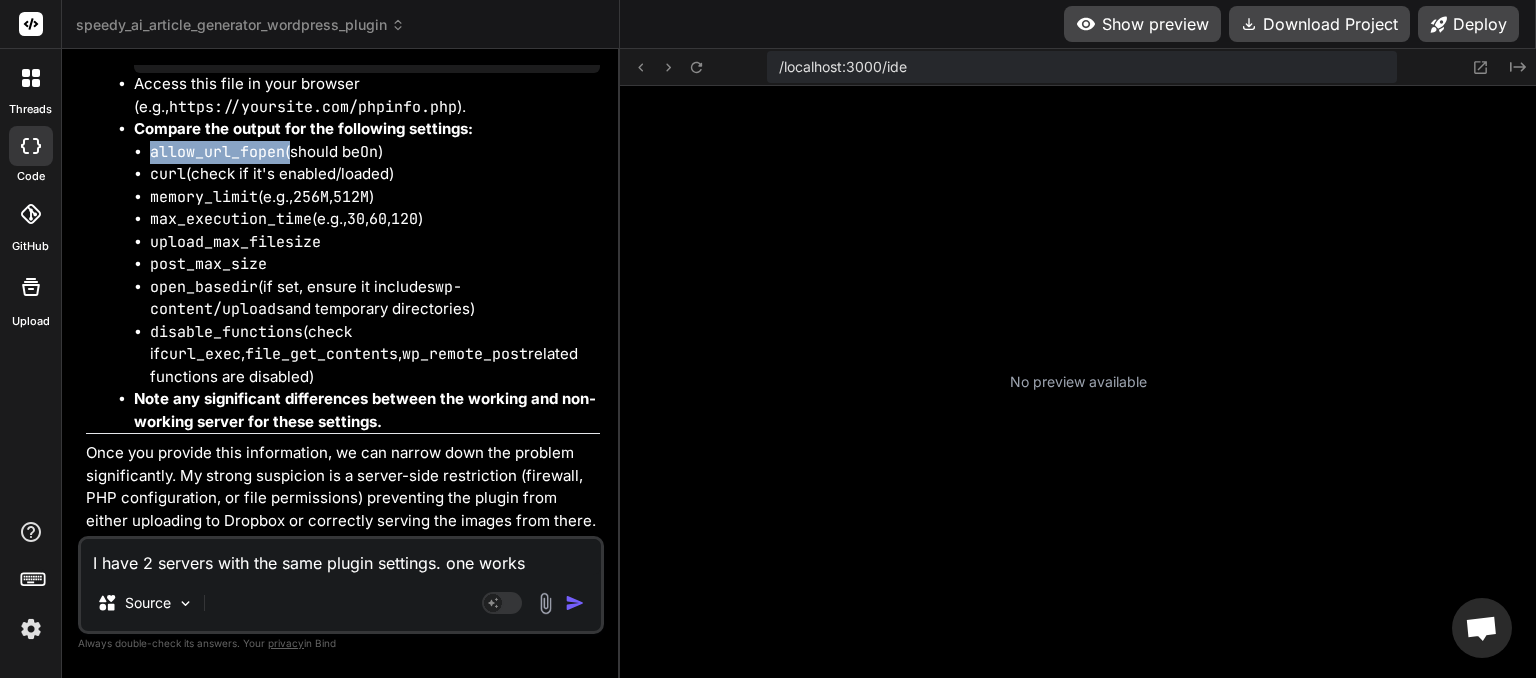 drag, startPoint x: 274, startPoint y: 244, endPoint x: 152, endPoint y: 246, distance: 122.016396 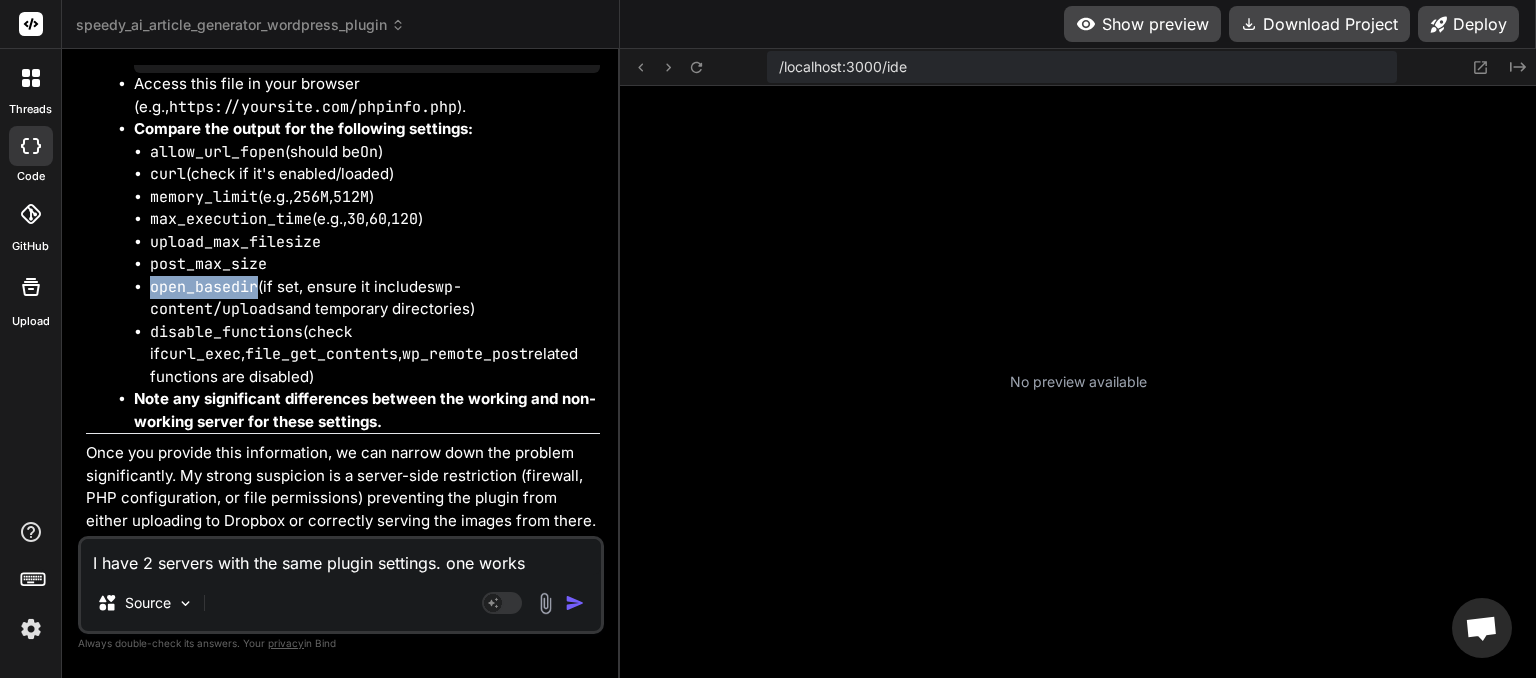 drag, startPoint x: 258, startPoint y: 376, endPoint x: 151, endPoint y: 388, distance: 107.67079 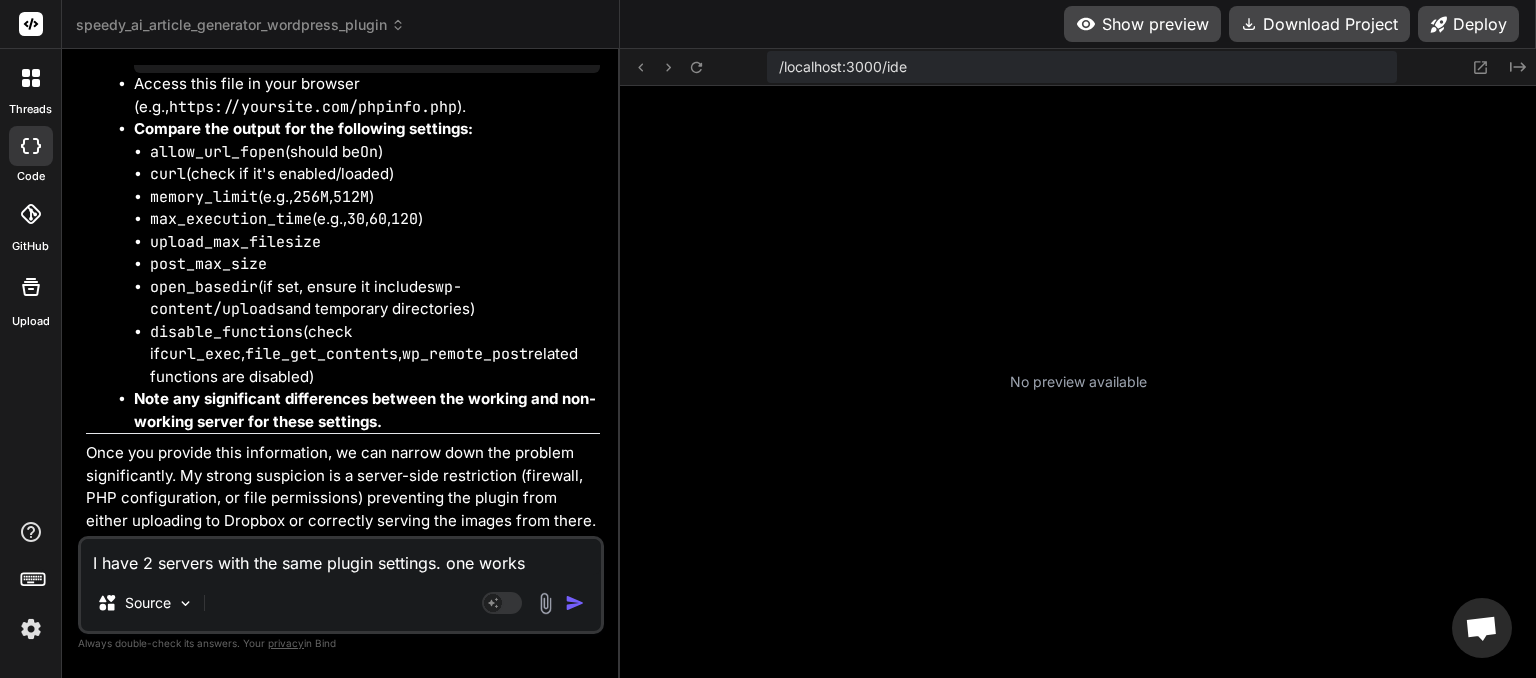 click on "post_max_size" at bounding box center (375, 264) 